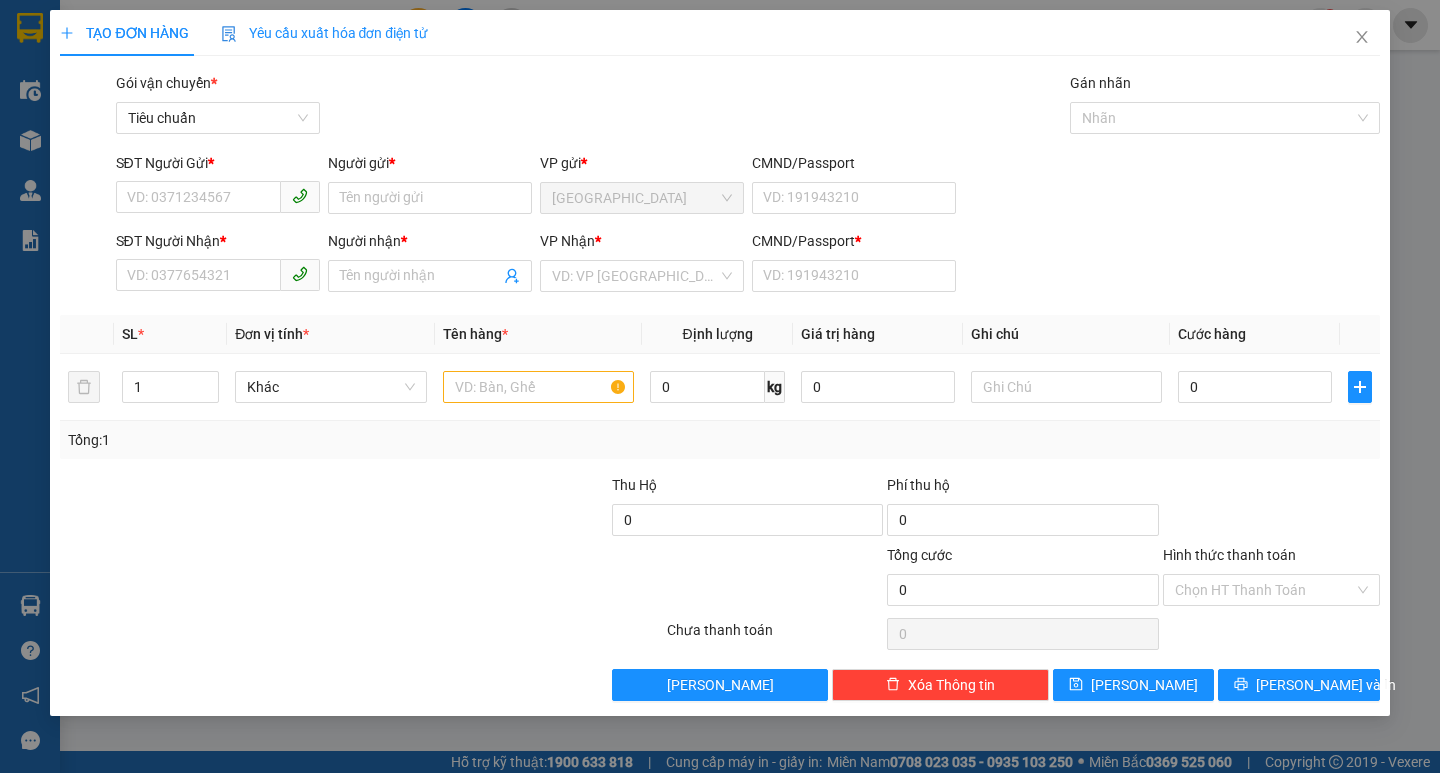 scroll, scrollTop: 0, scrollLeft: 0, axis: both 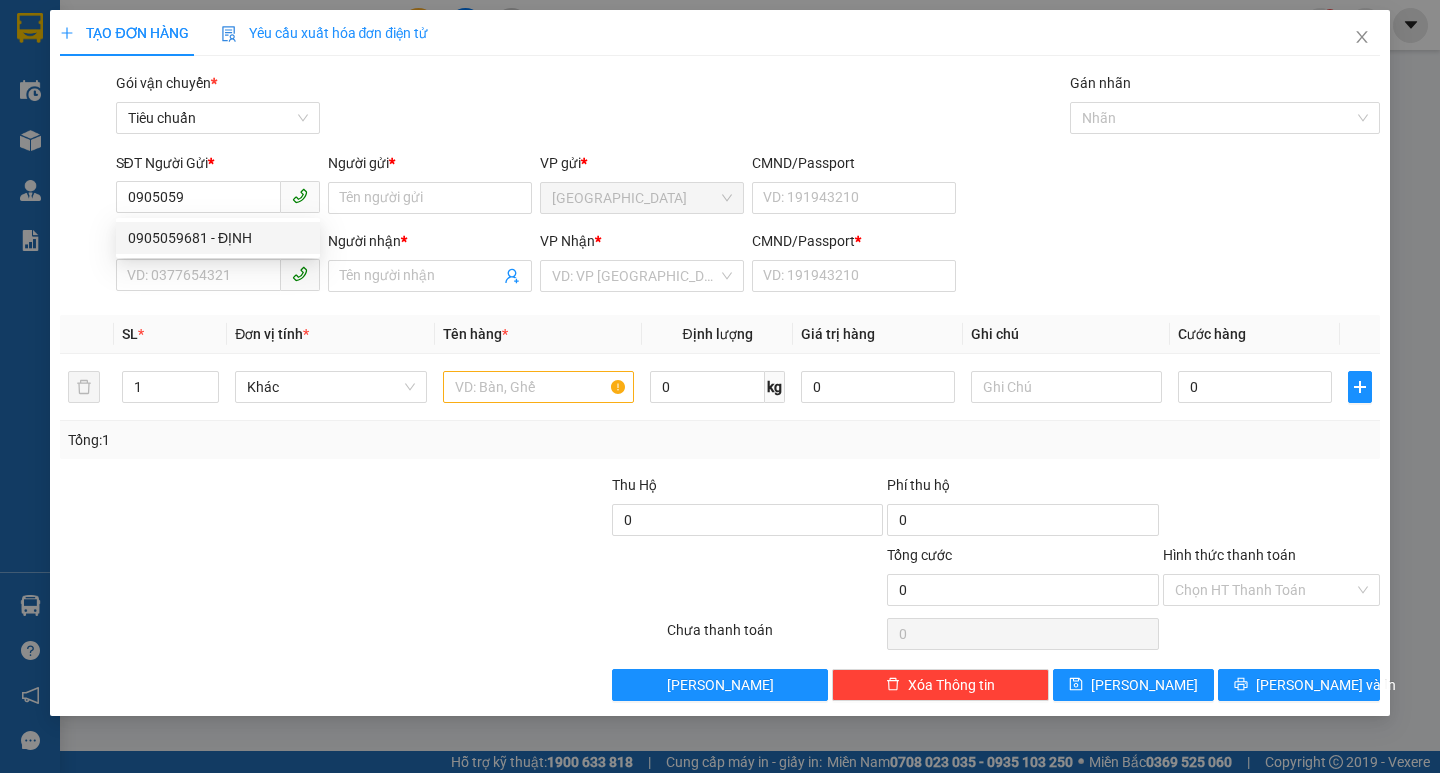 click on "0905059681 - ĐỊNH" at bounding box center [218, 238] 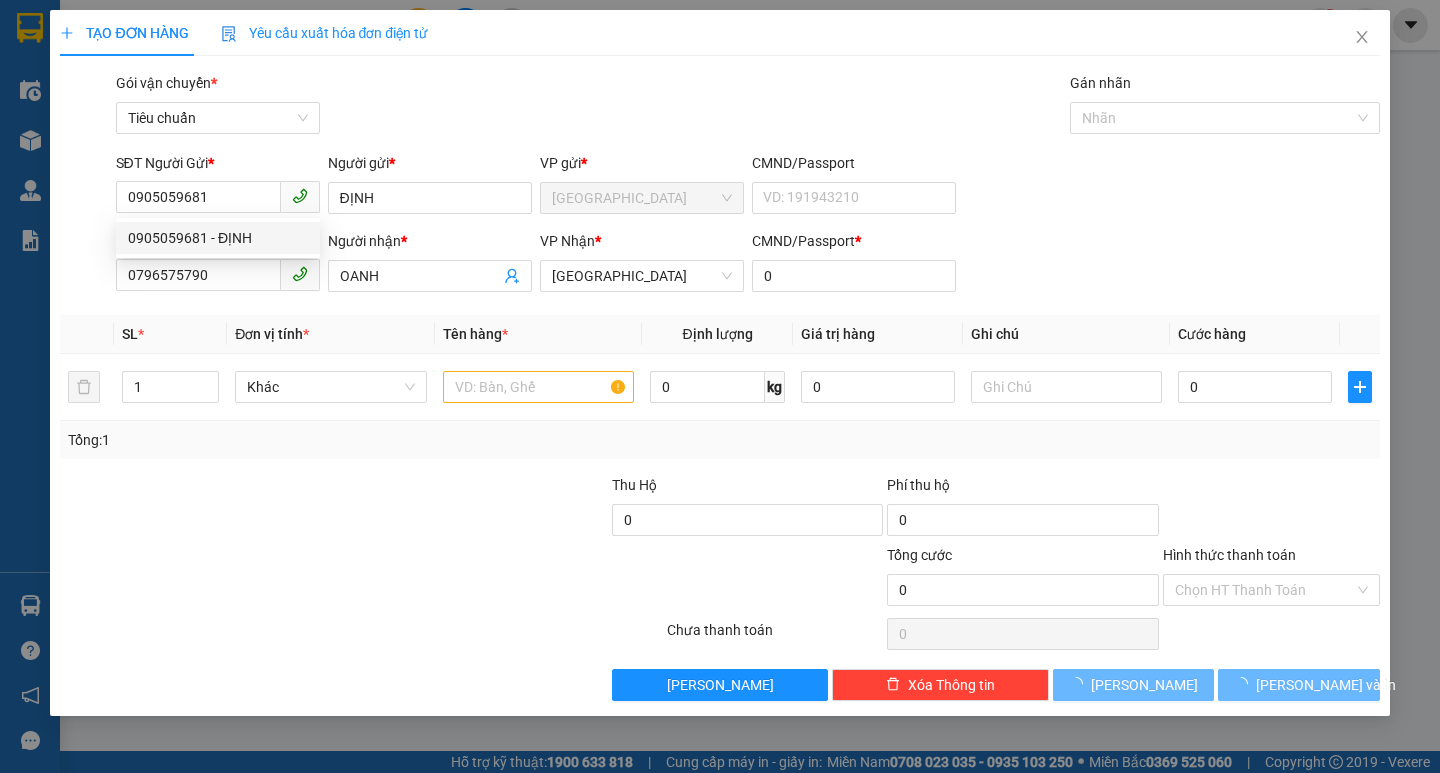type on "100.000" 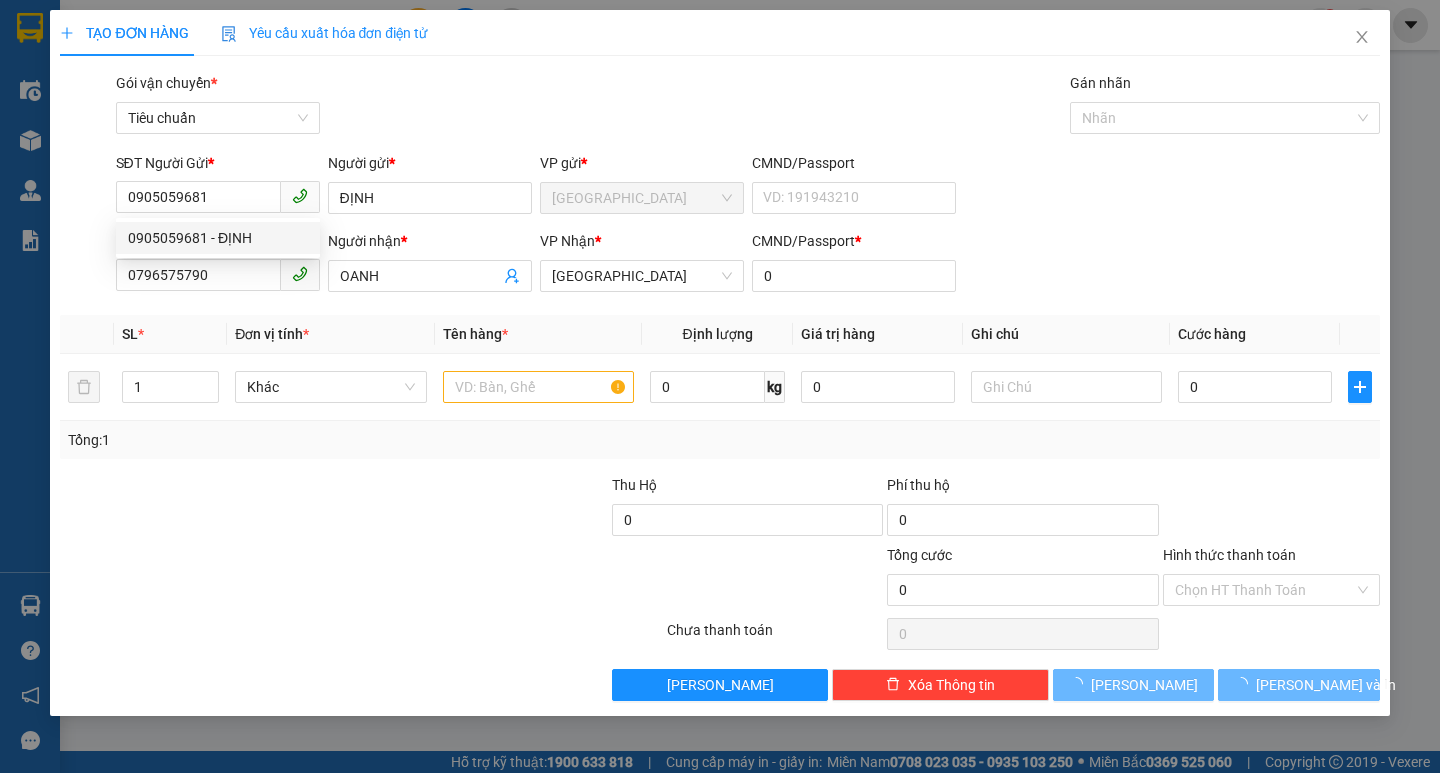 type on "100.000" 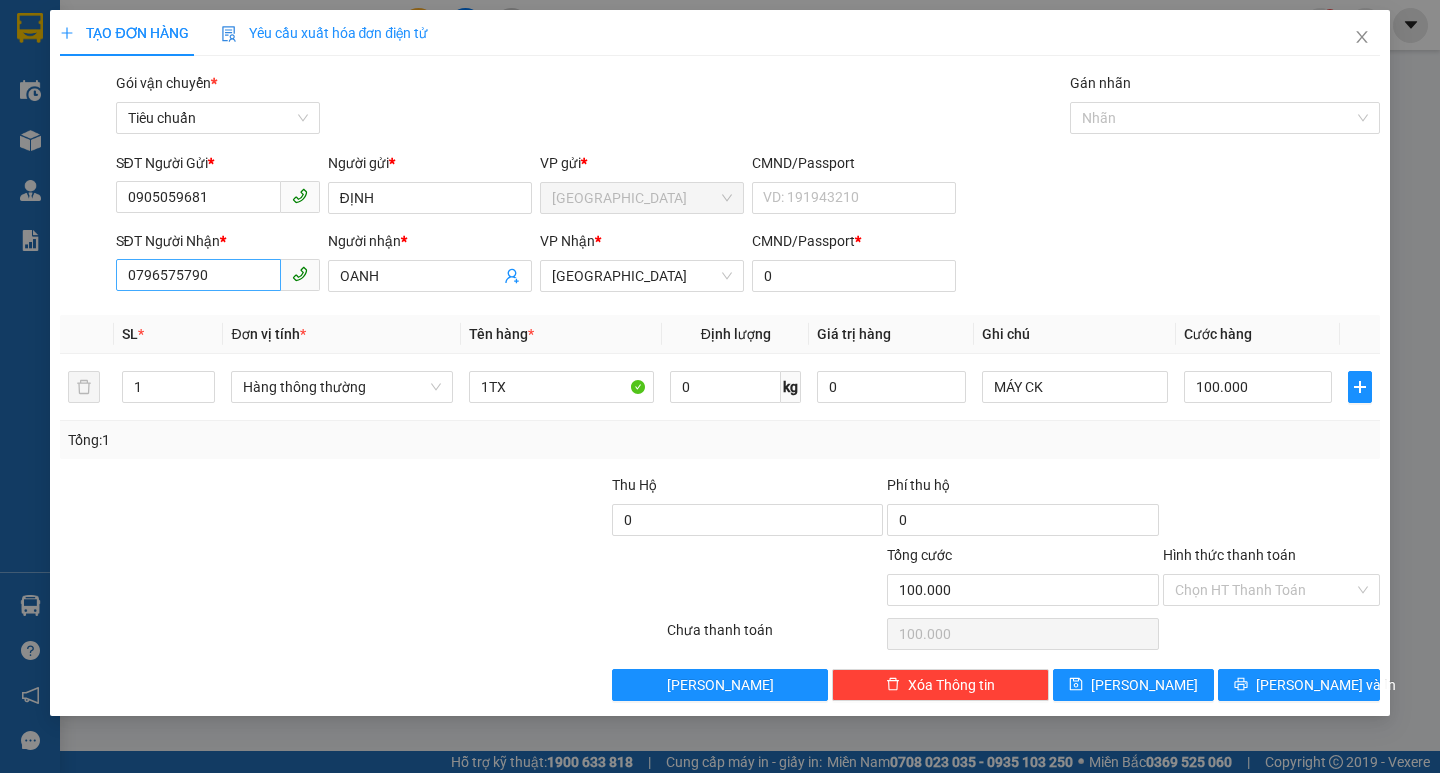 type on "0905059681" 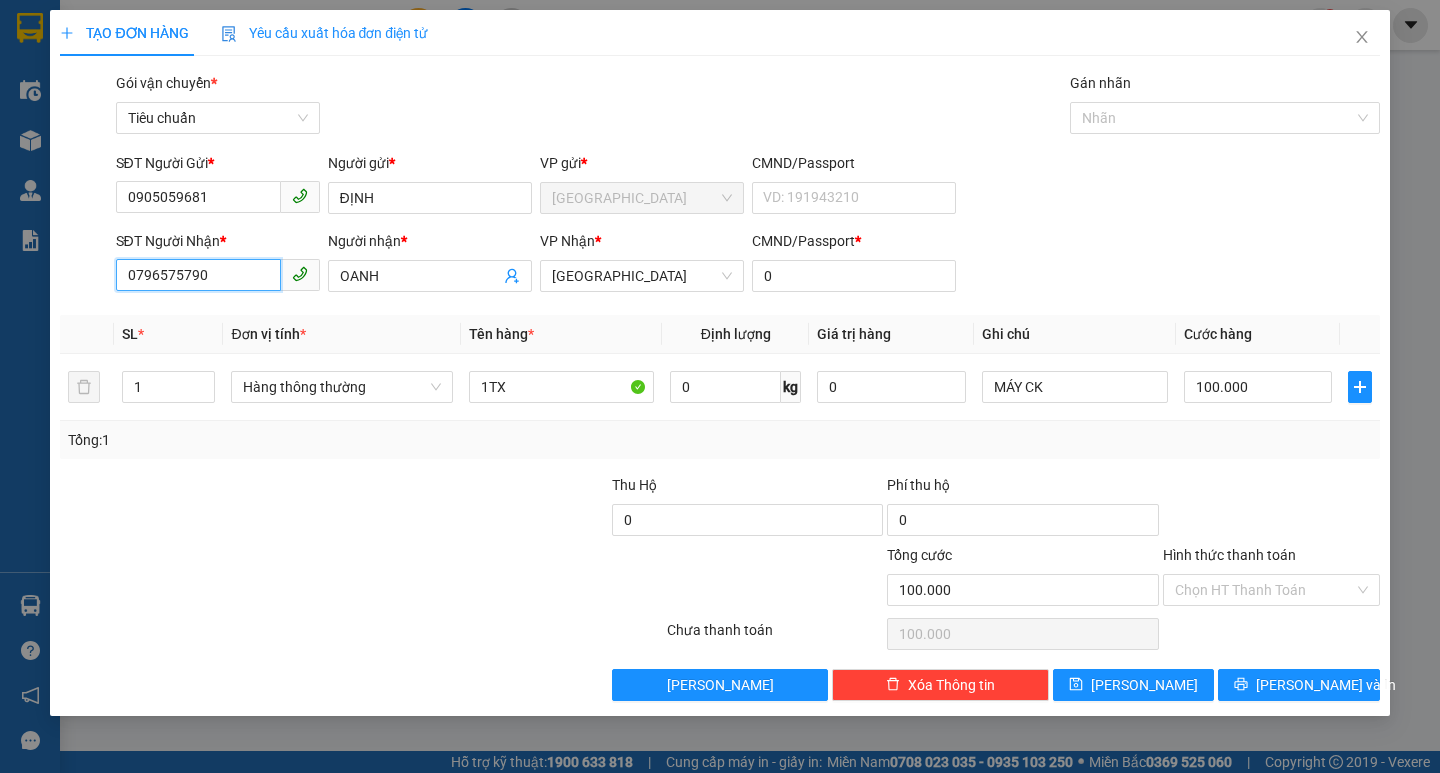click on "0796575790" at bounding box center [198, 275] 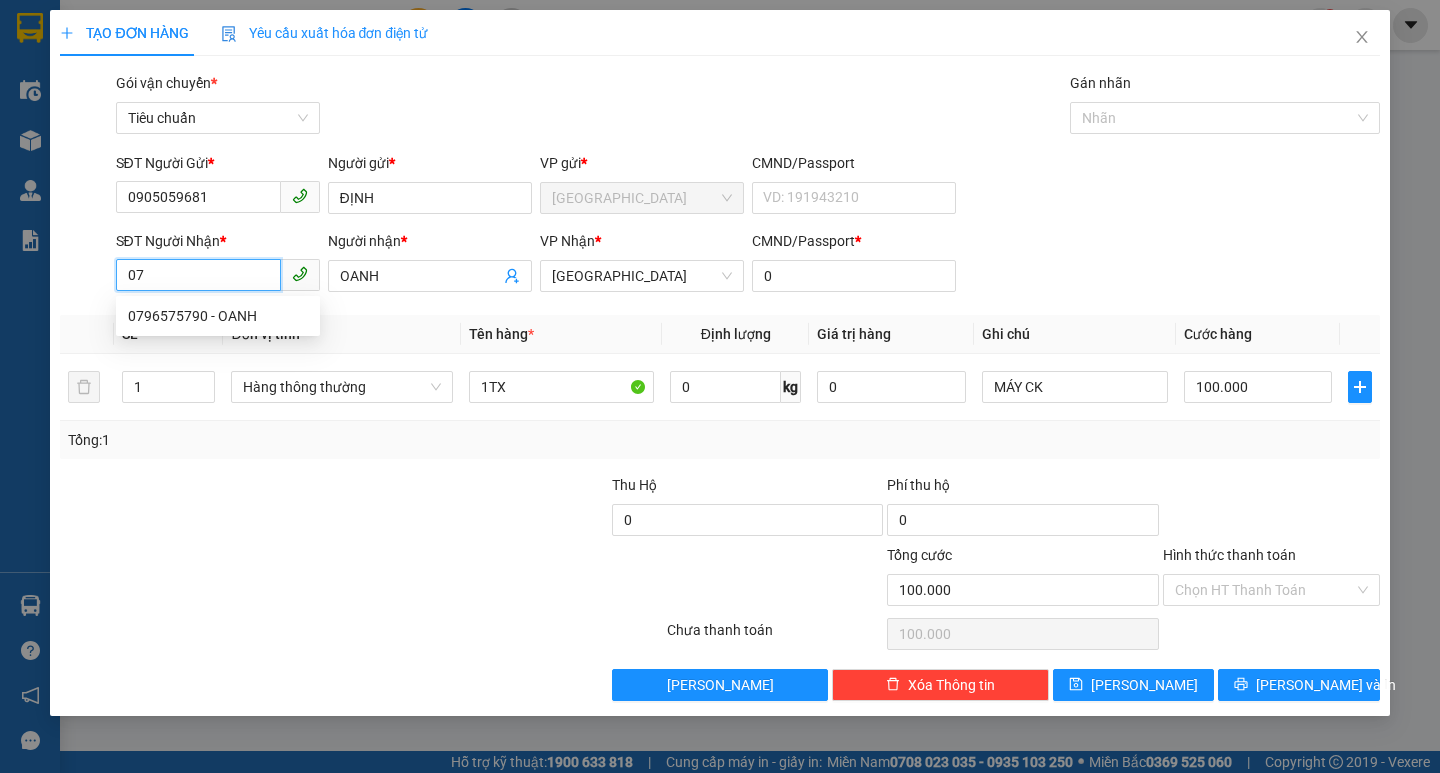 type on "0" 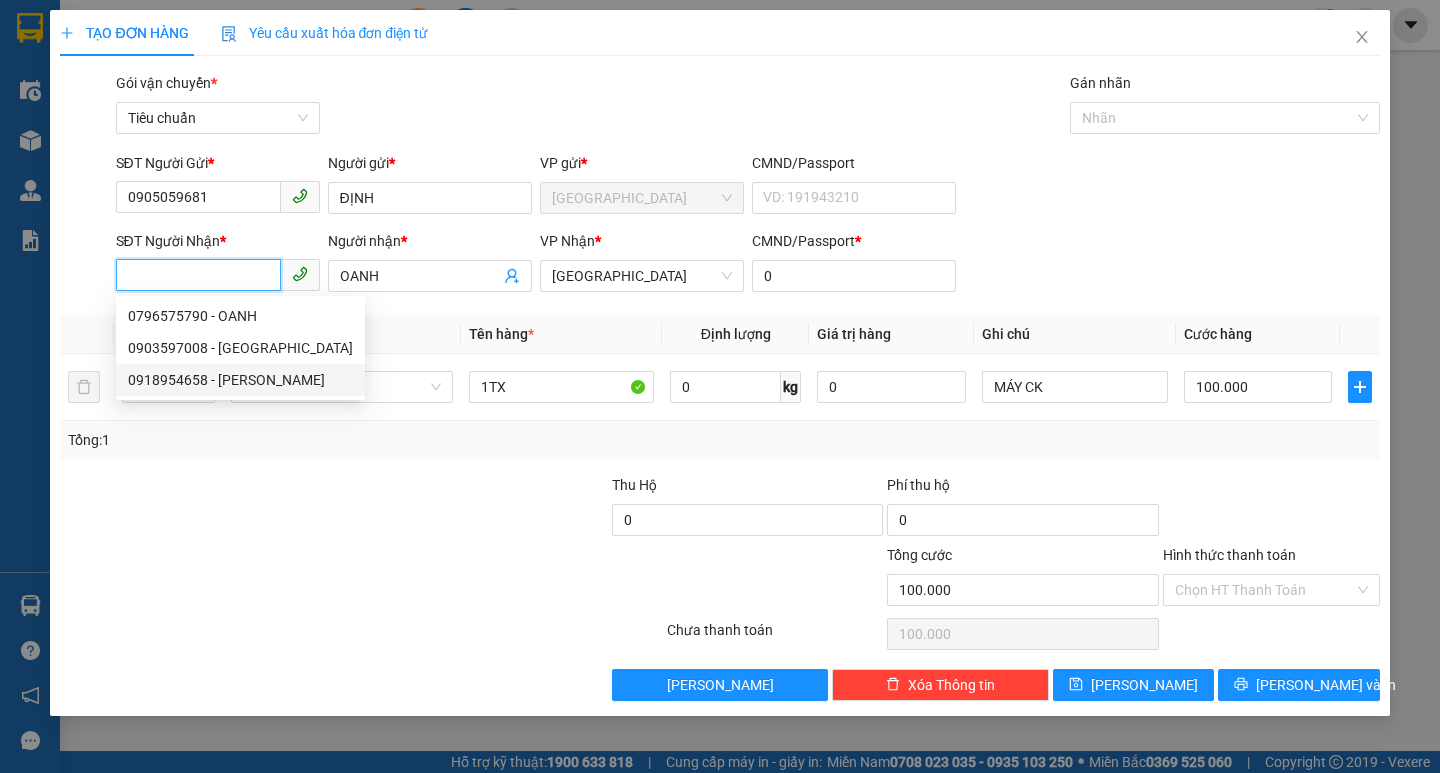 click on "0918954658 - [PERSON_NAME]" at bounding box center [240, 380] 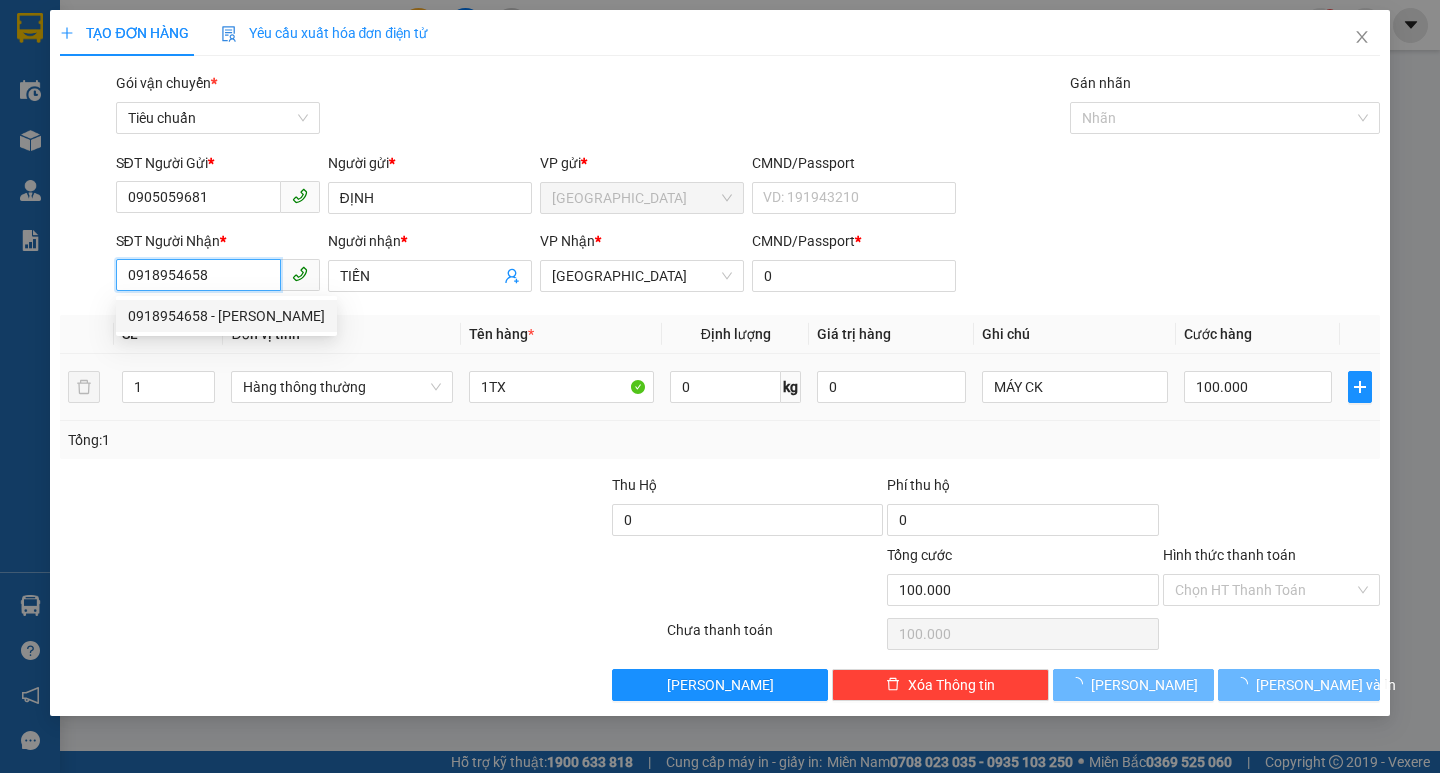 type on "50.000" 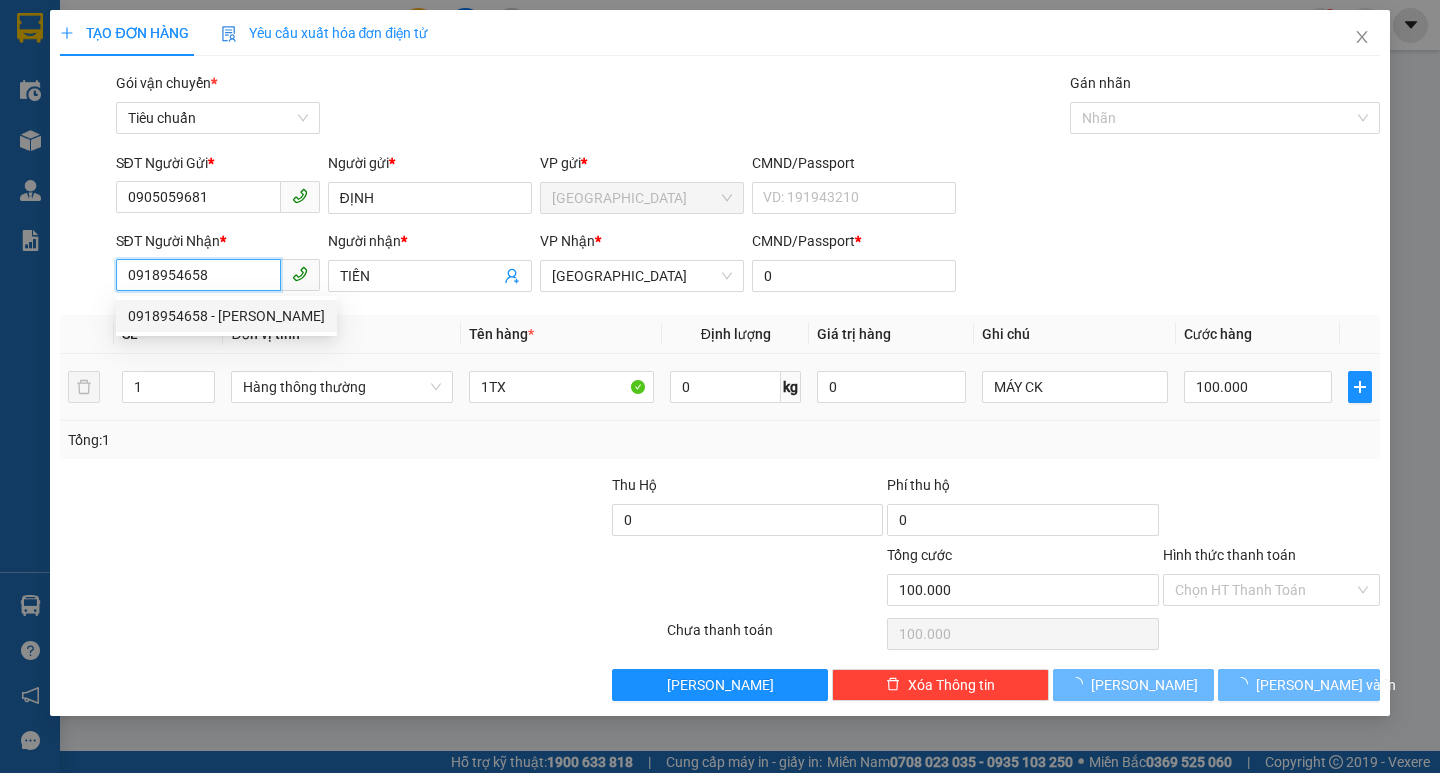 type on "50.000" 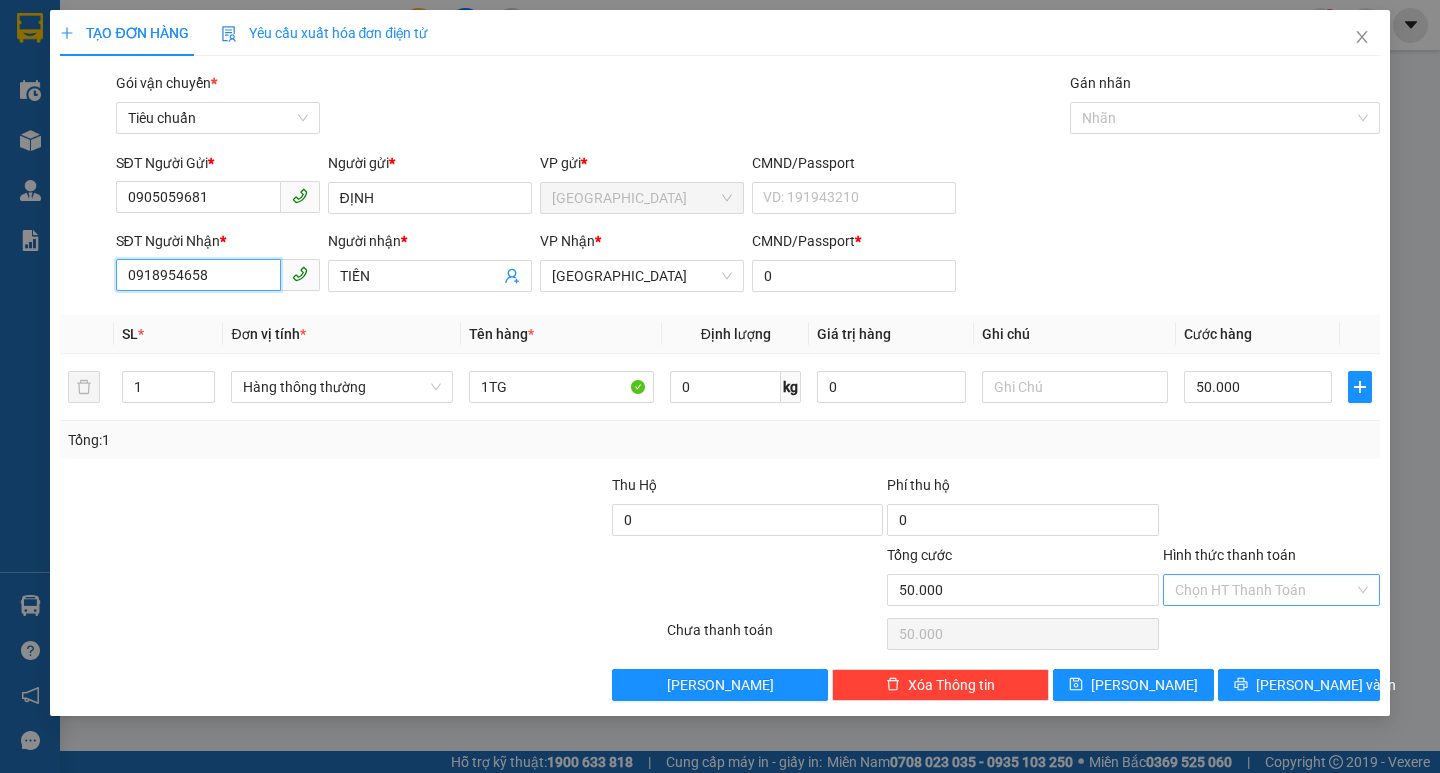 type on "0918954658" 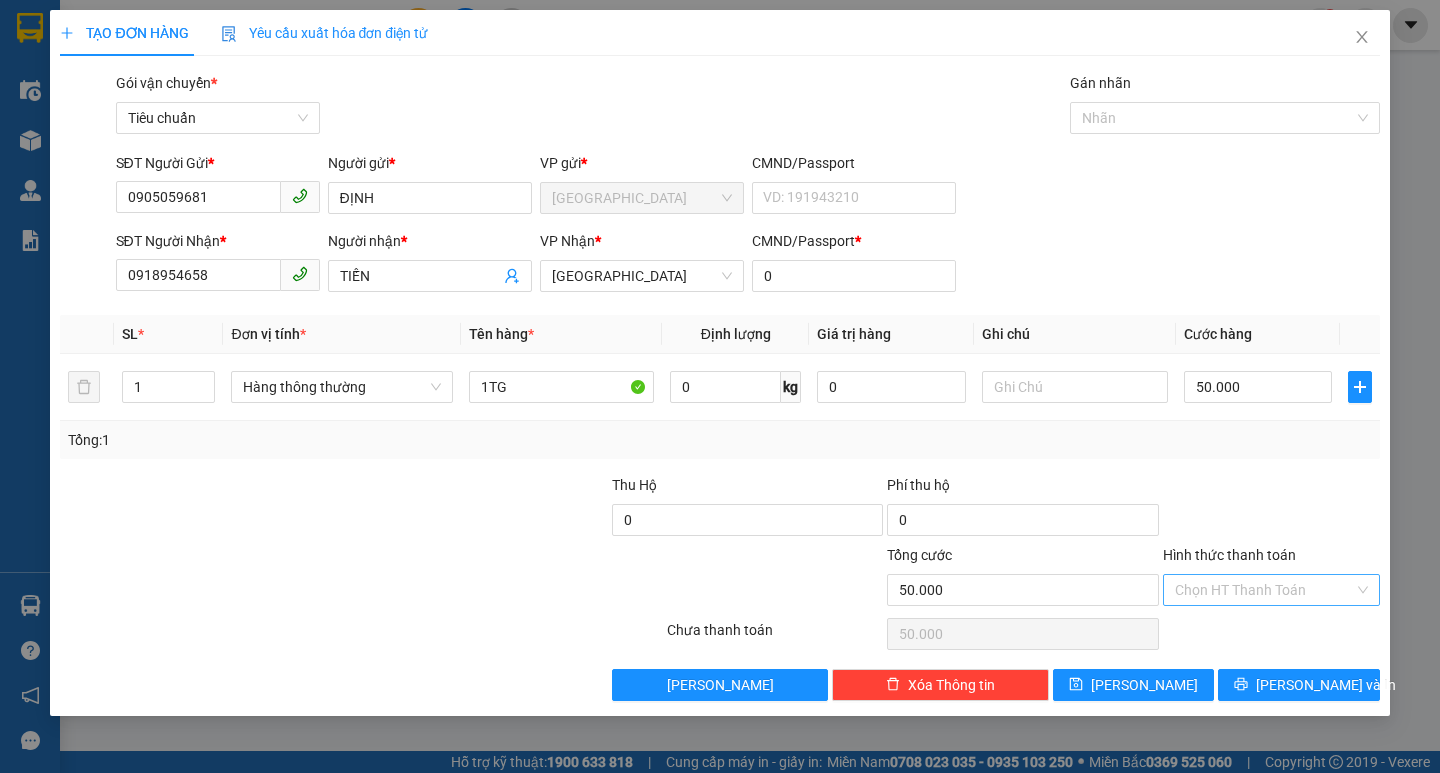click on "Hình thức thanh toán" at bounding box center [1264, 590] 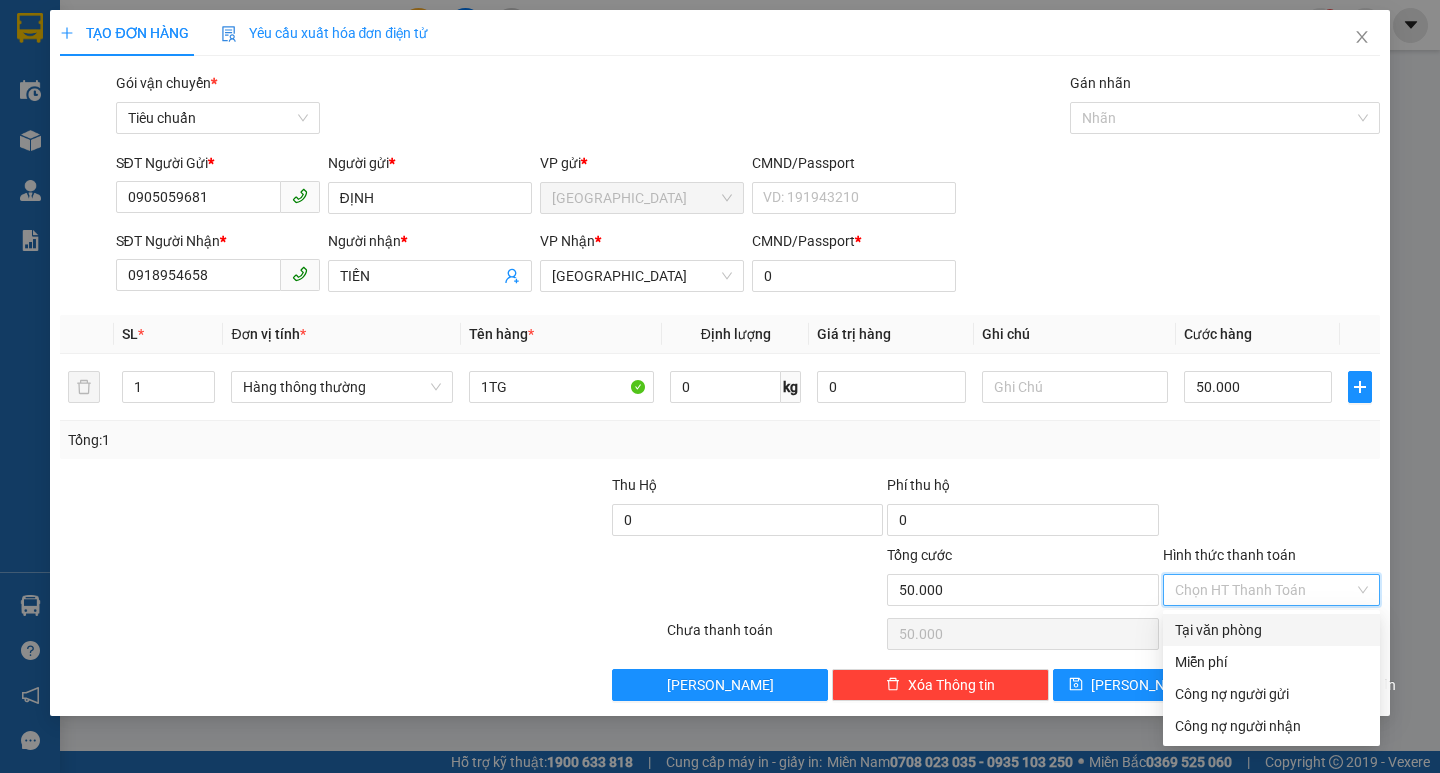 click on "Tại văn phòng" at bounding box center [1271, 630] 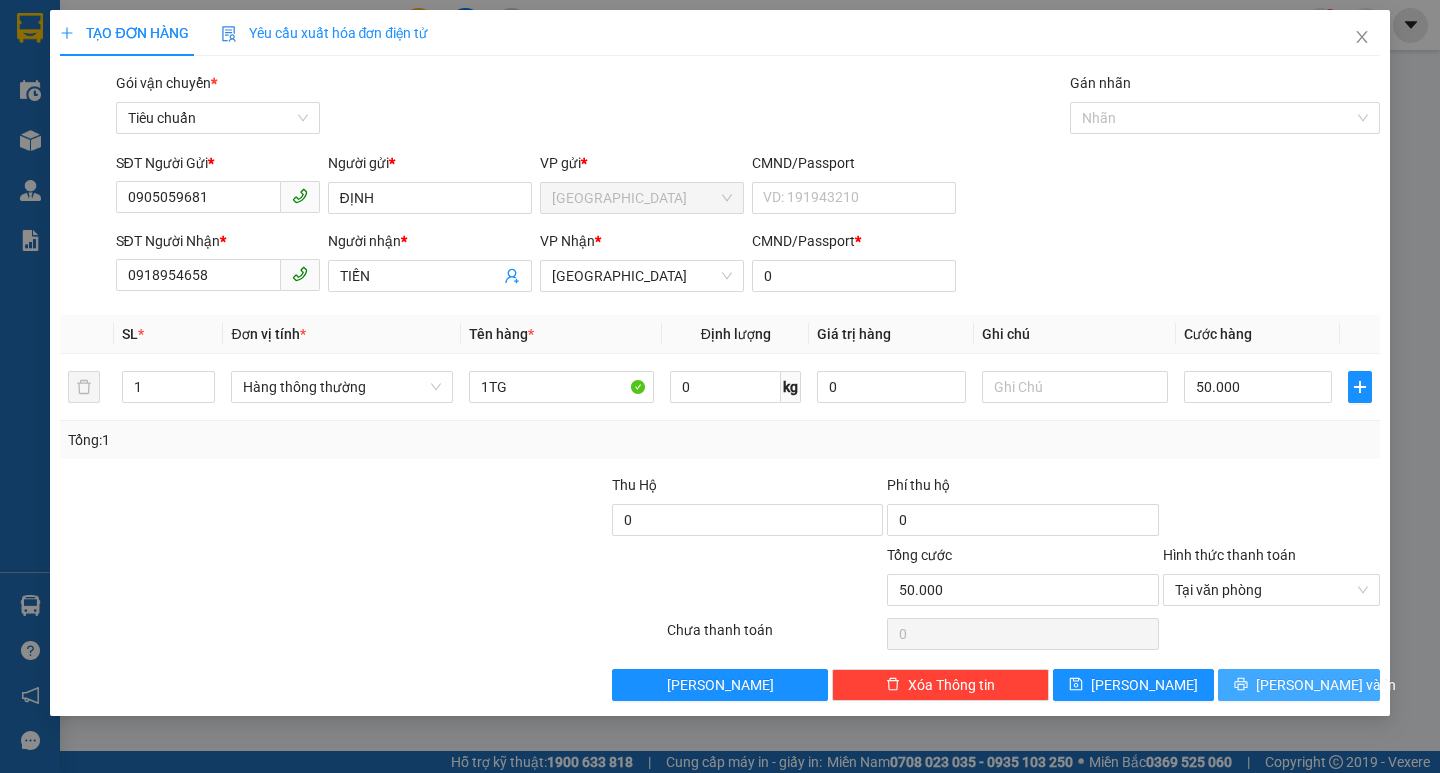 click on "[PERSON_NAME] và In" at bounding box center [1326, 685] 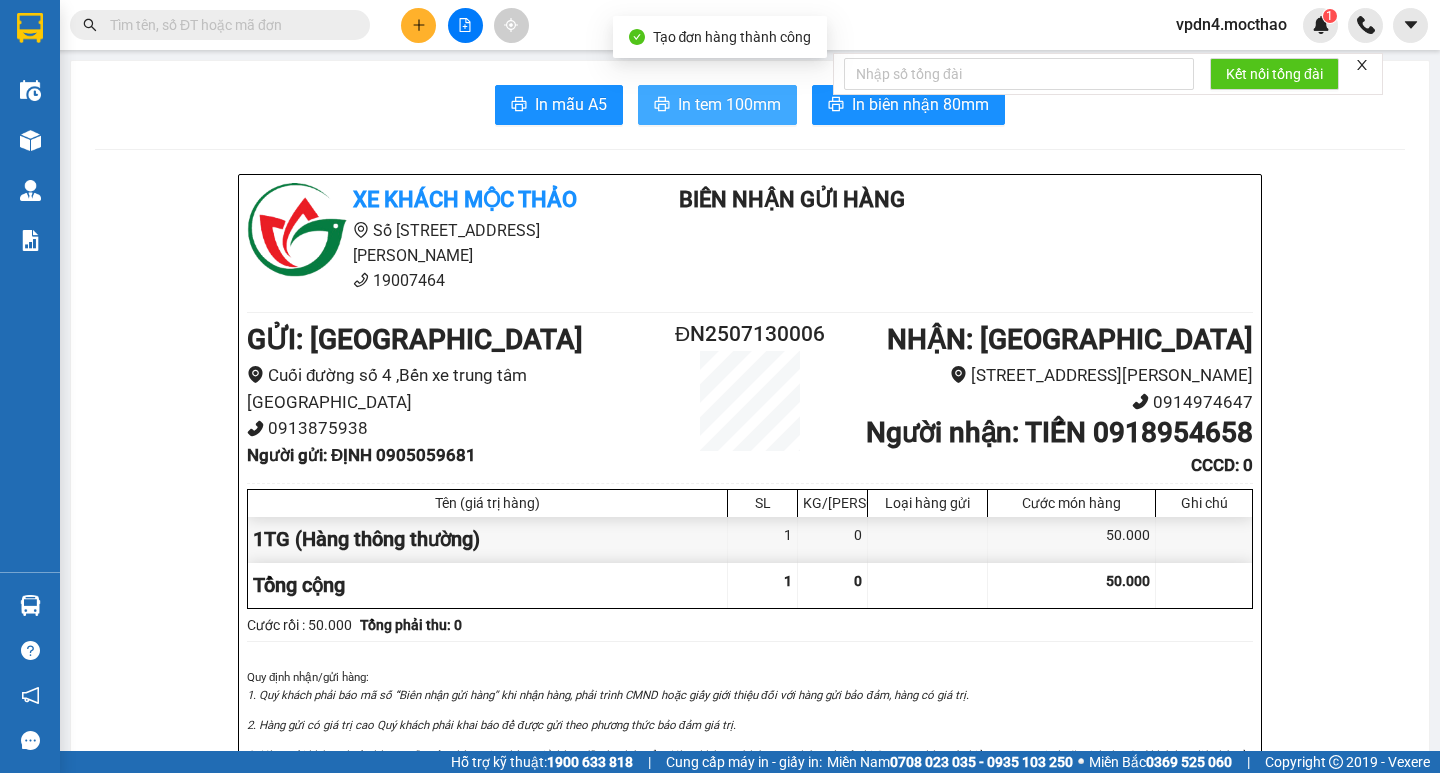 click on "In tem 100mm" at bounding box center (729, 104) 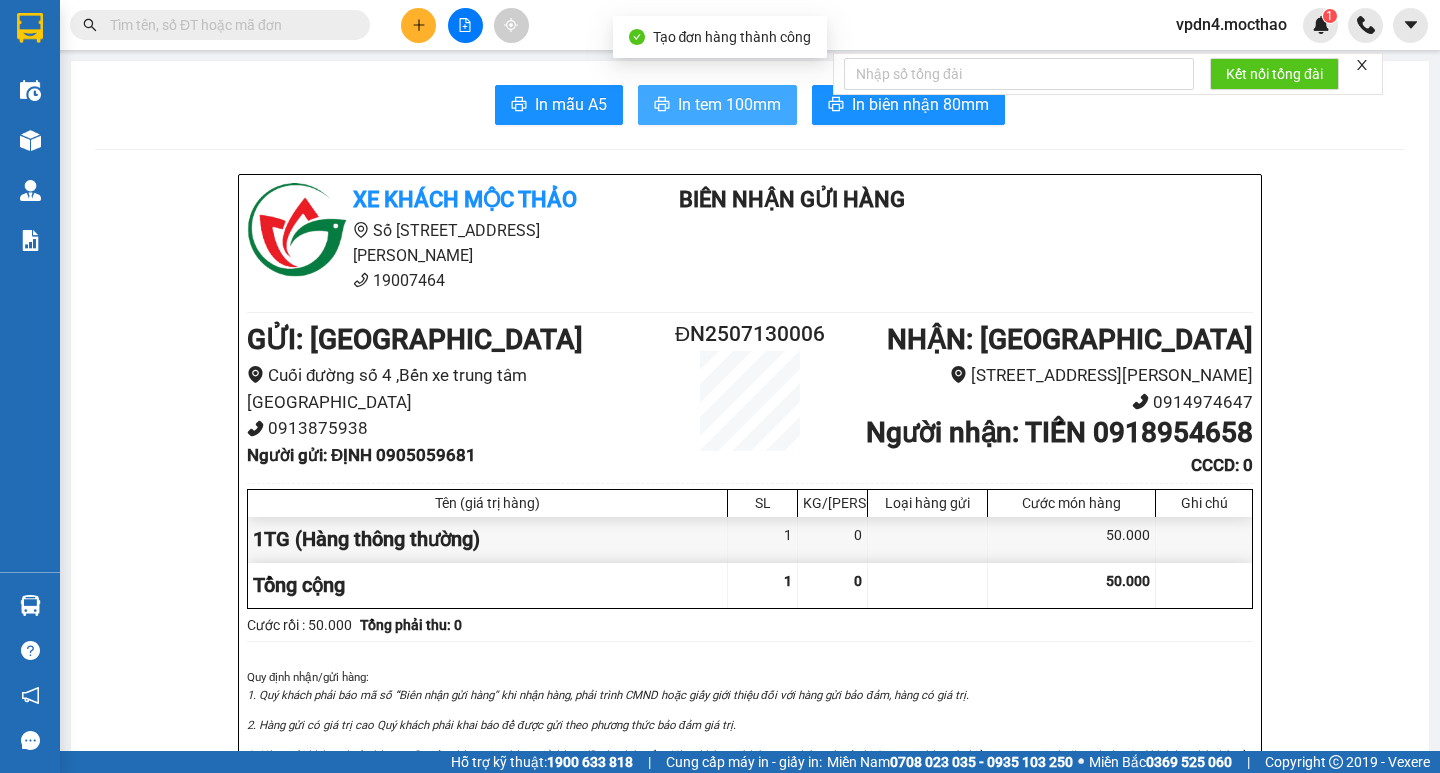scroll, scrollTop: 0, scrollLeft: 0, axis: both 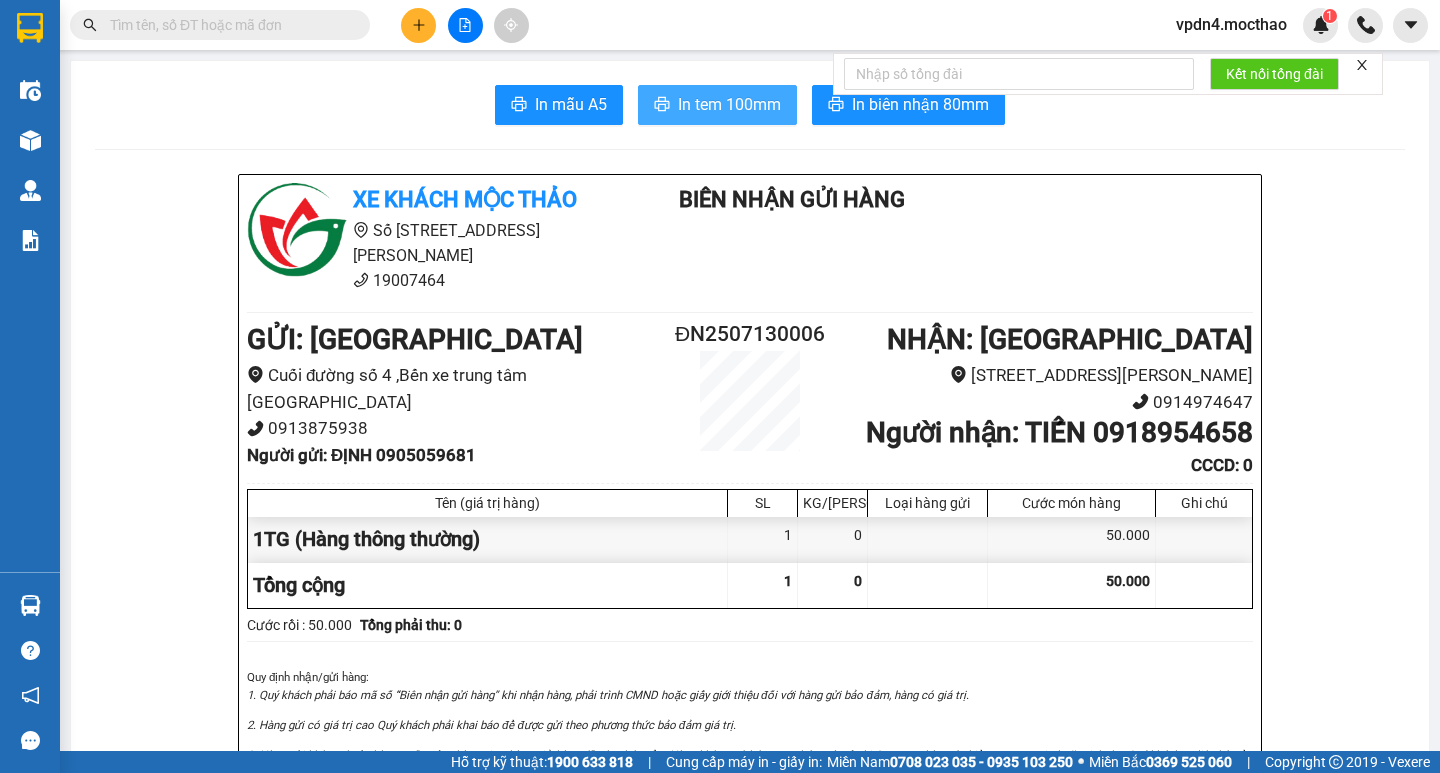 click on "In tem 100mm" at bounding box center (729, 104) 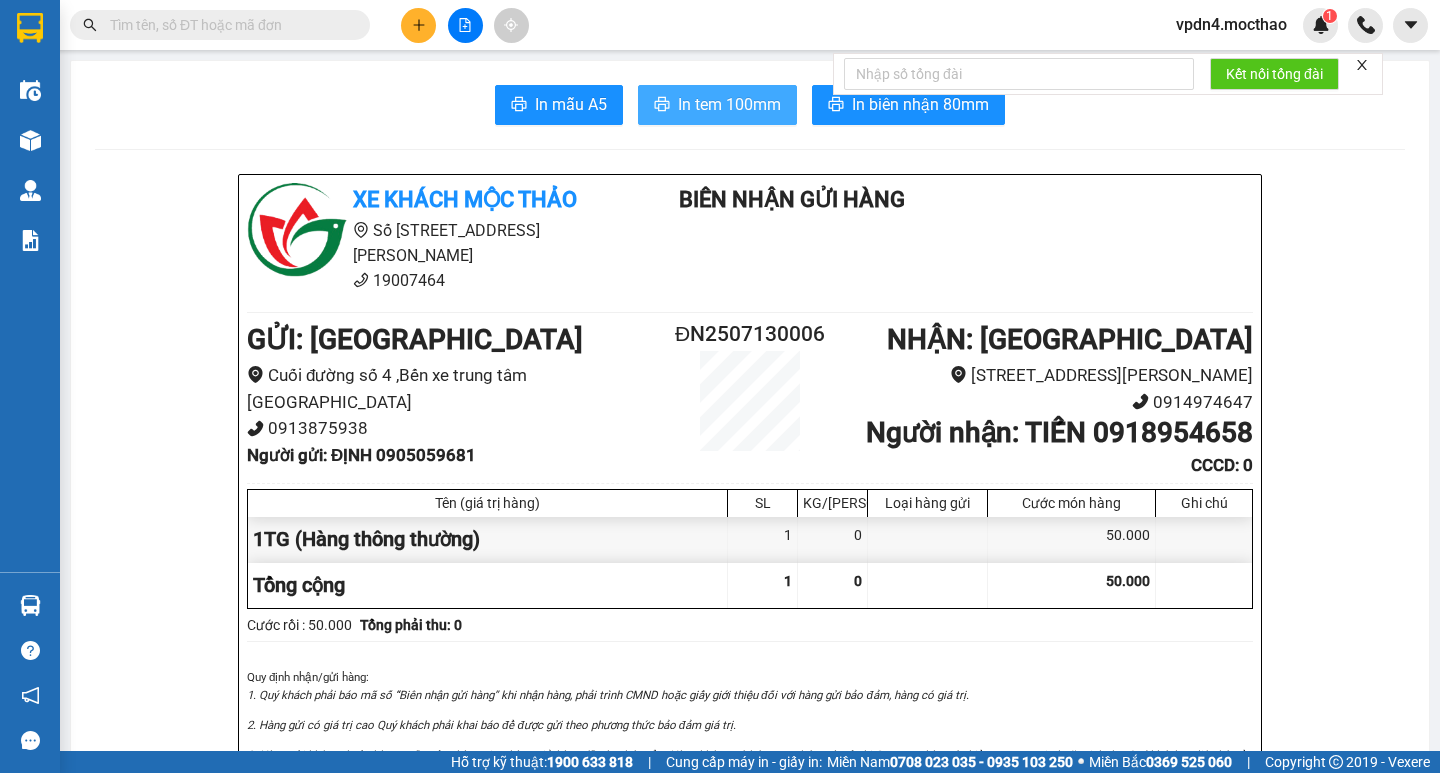 scroll, scrollTop: 0, scrollLeft: 0, axis: both 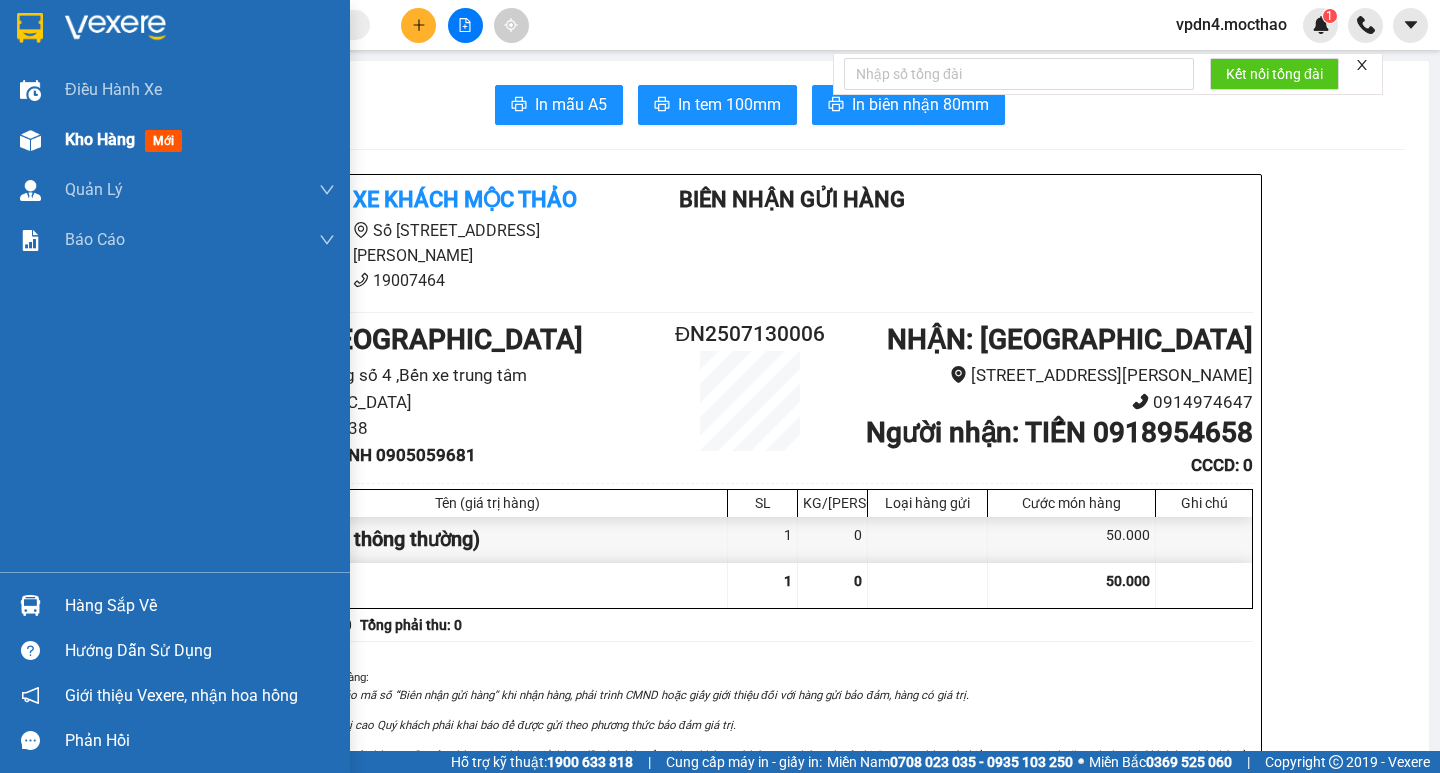 click on "Kho hàng" at bounding box center (100, 139) 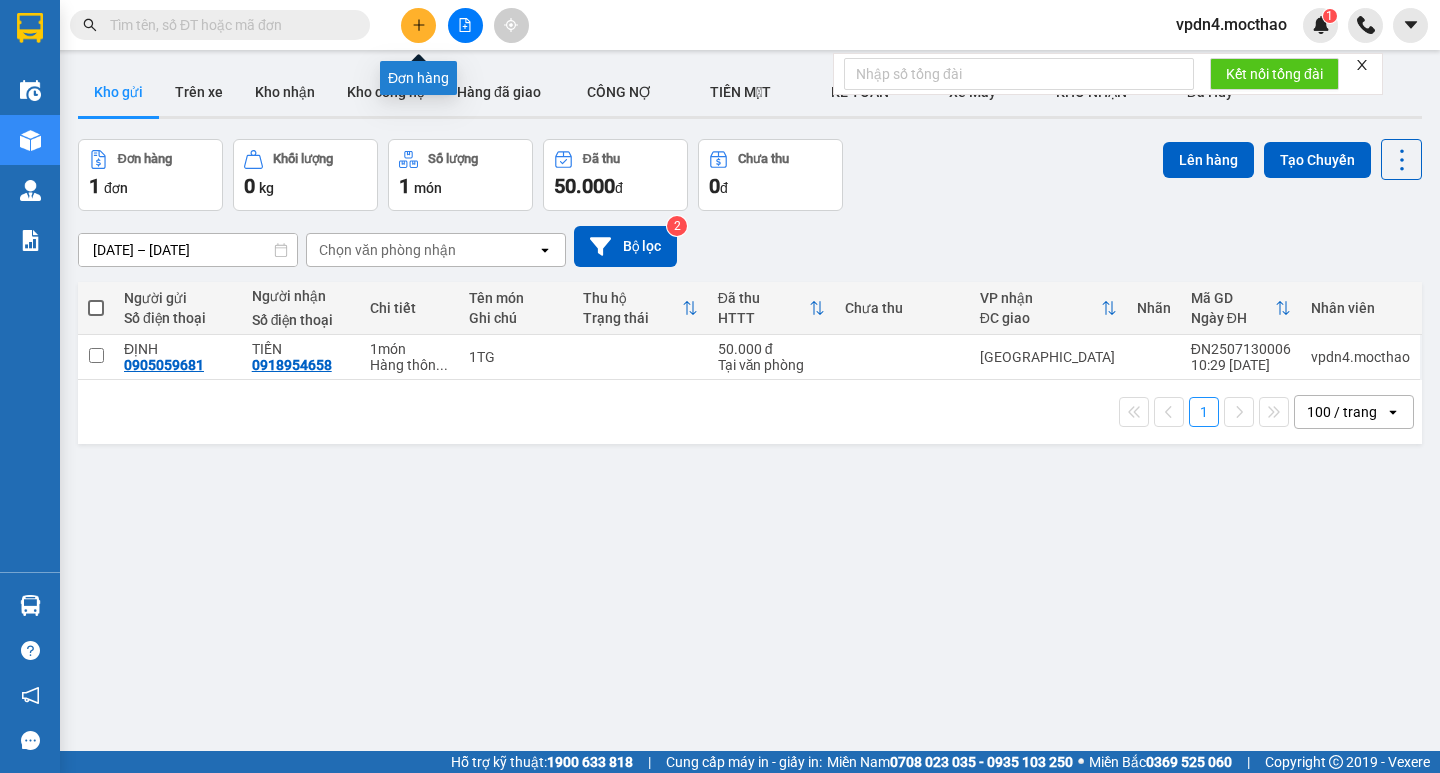 click 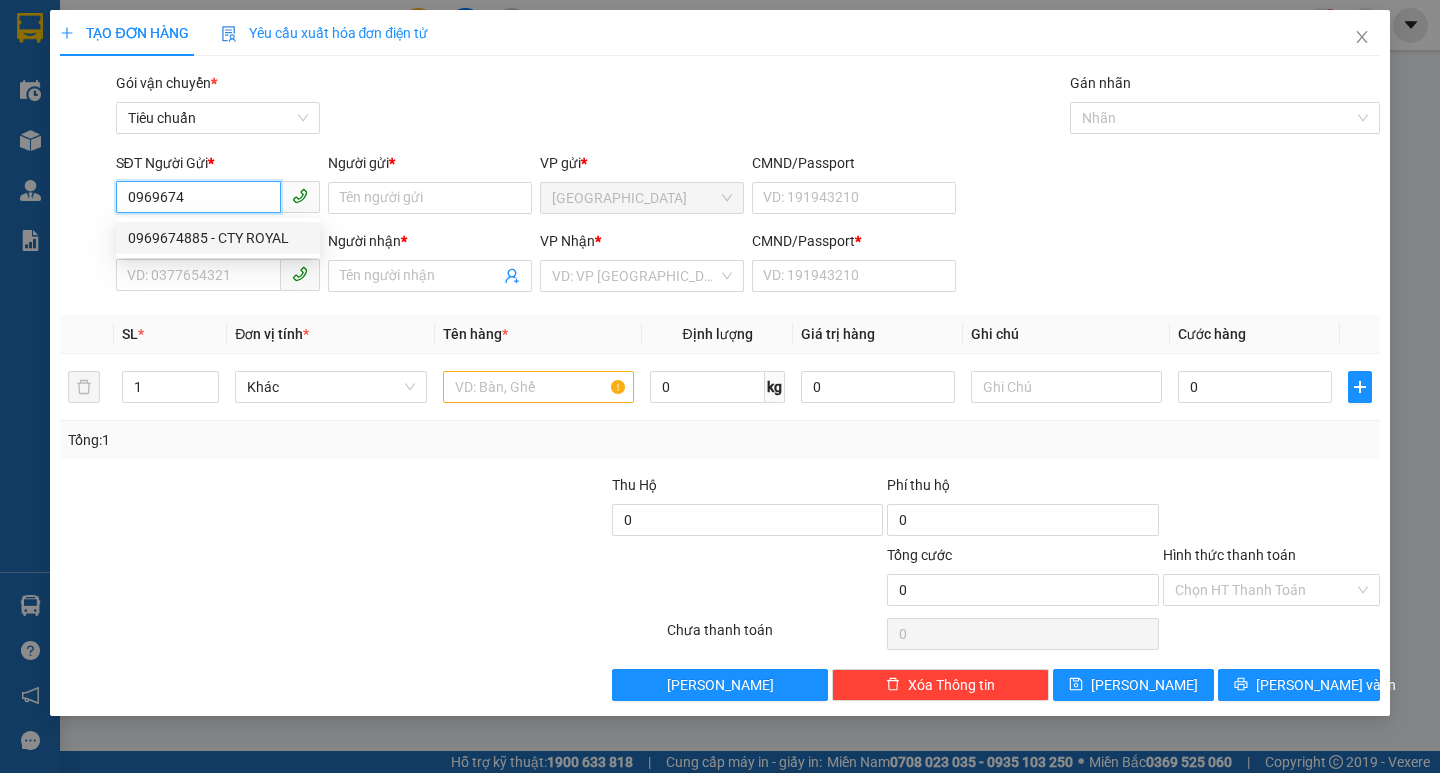 click on "0969674885 - CTY ROYAL" at bounding box center (218, 238) 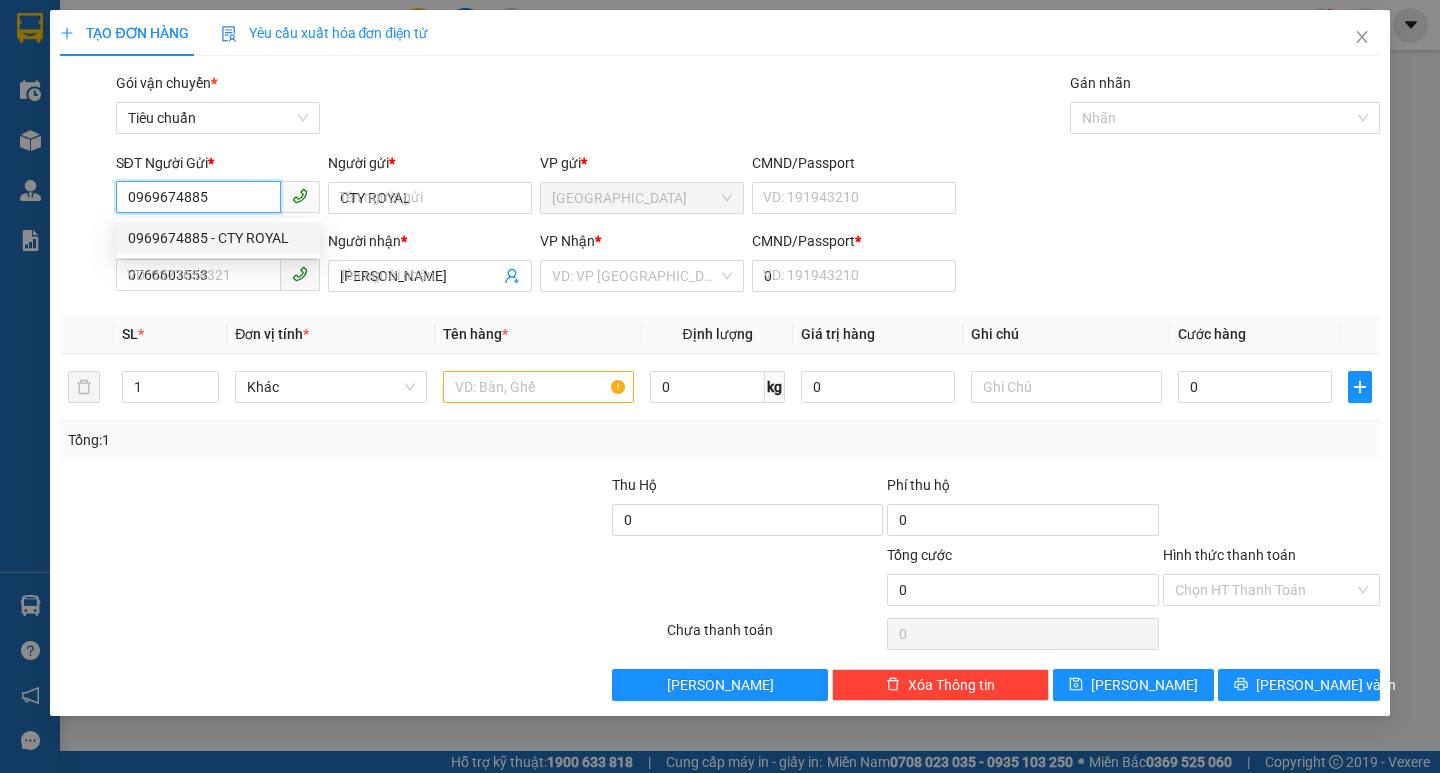type on "60.000" 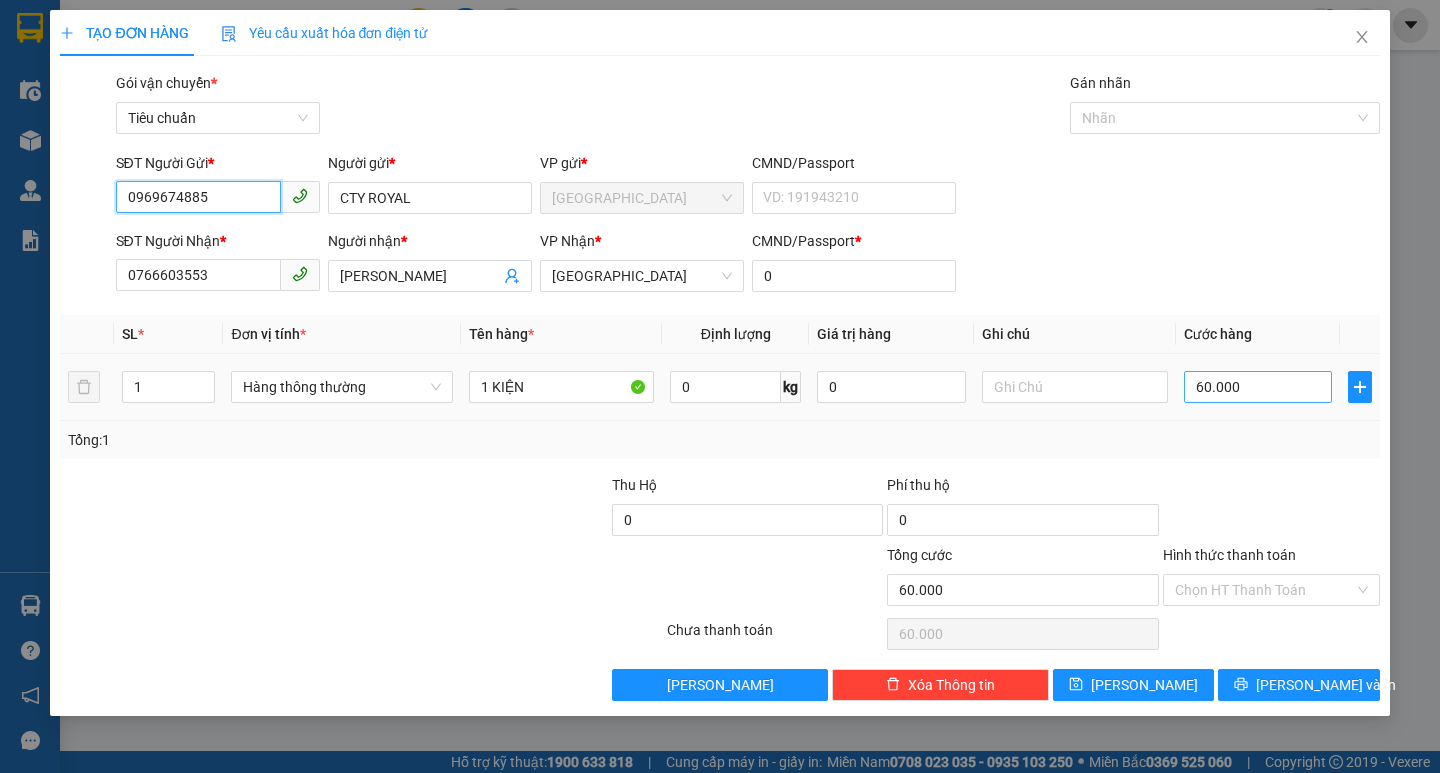type on "0969674885" 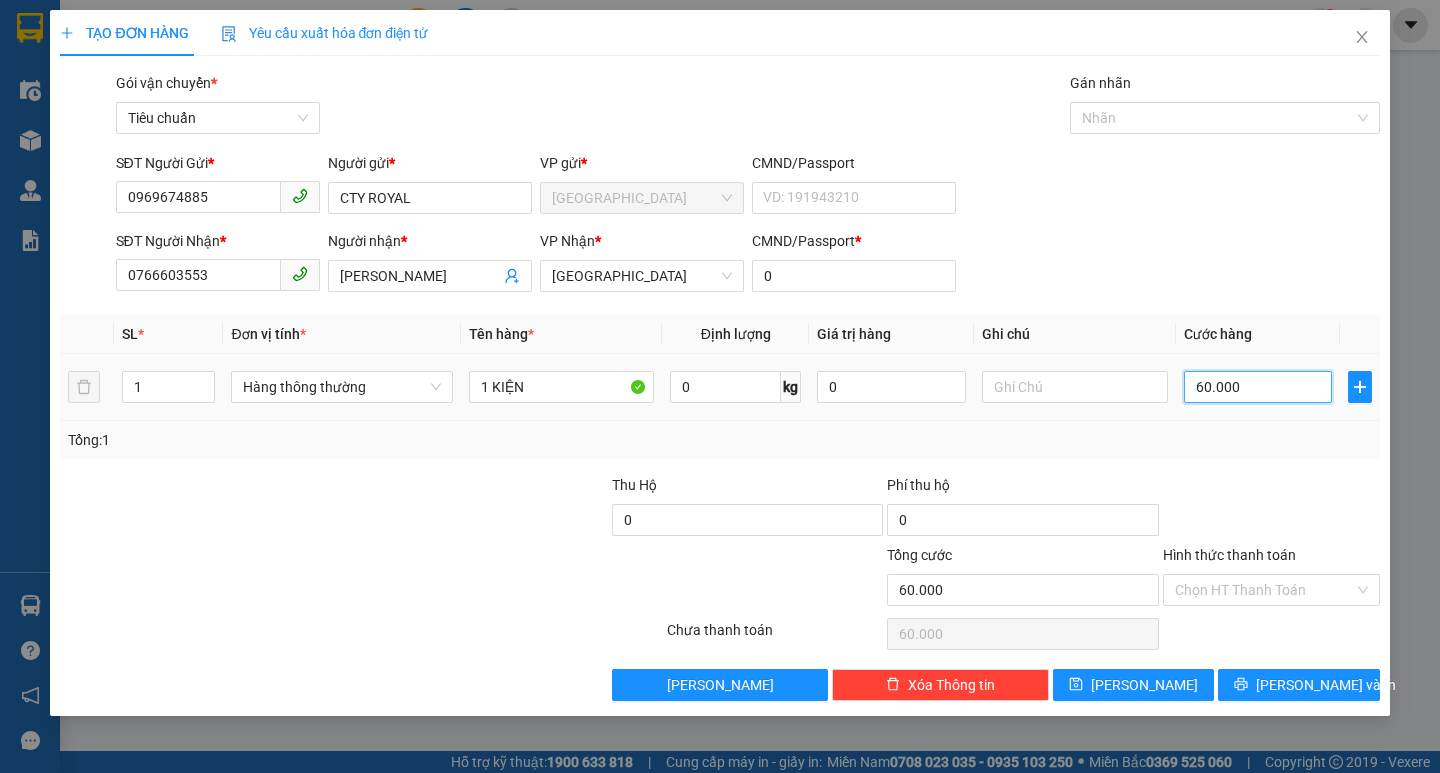 click on "60.000" at bounding box center [1258, 387] 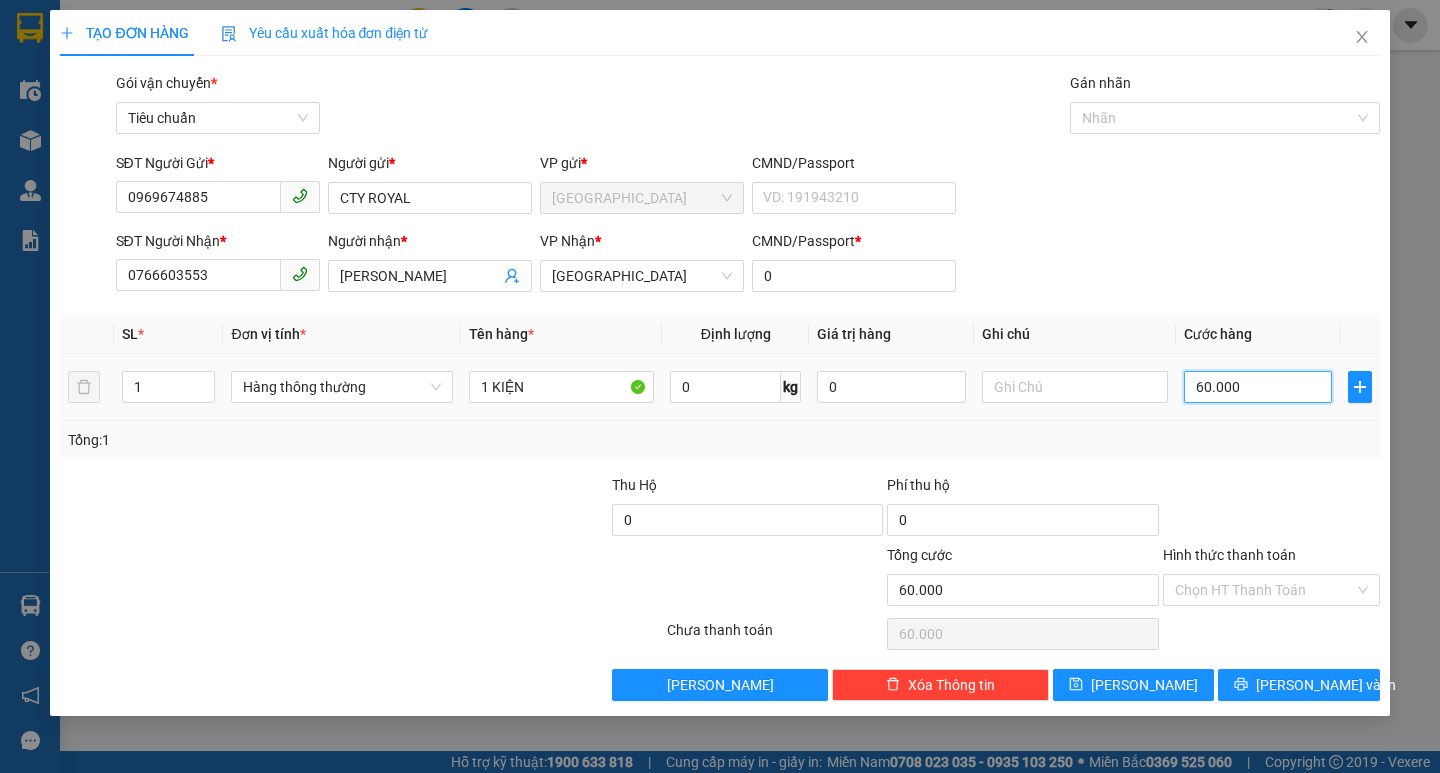 type on "5" 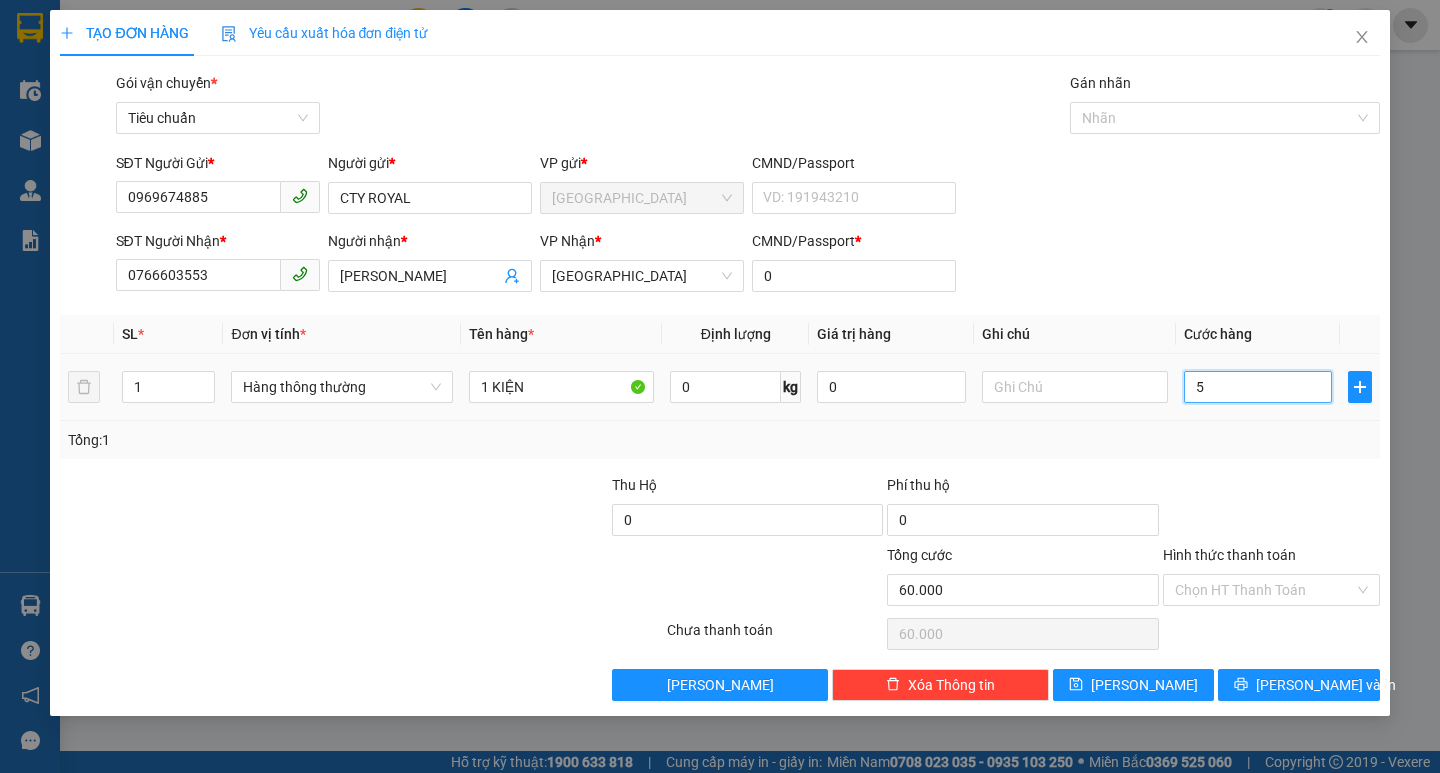 type on "5" 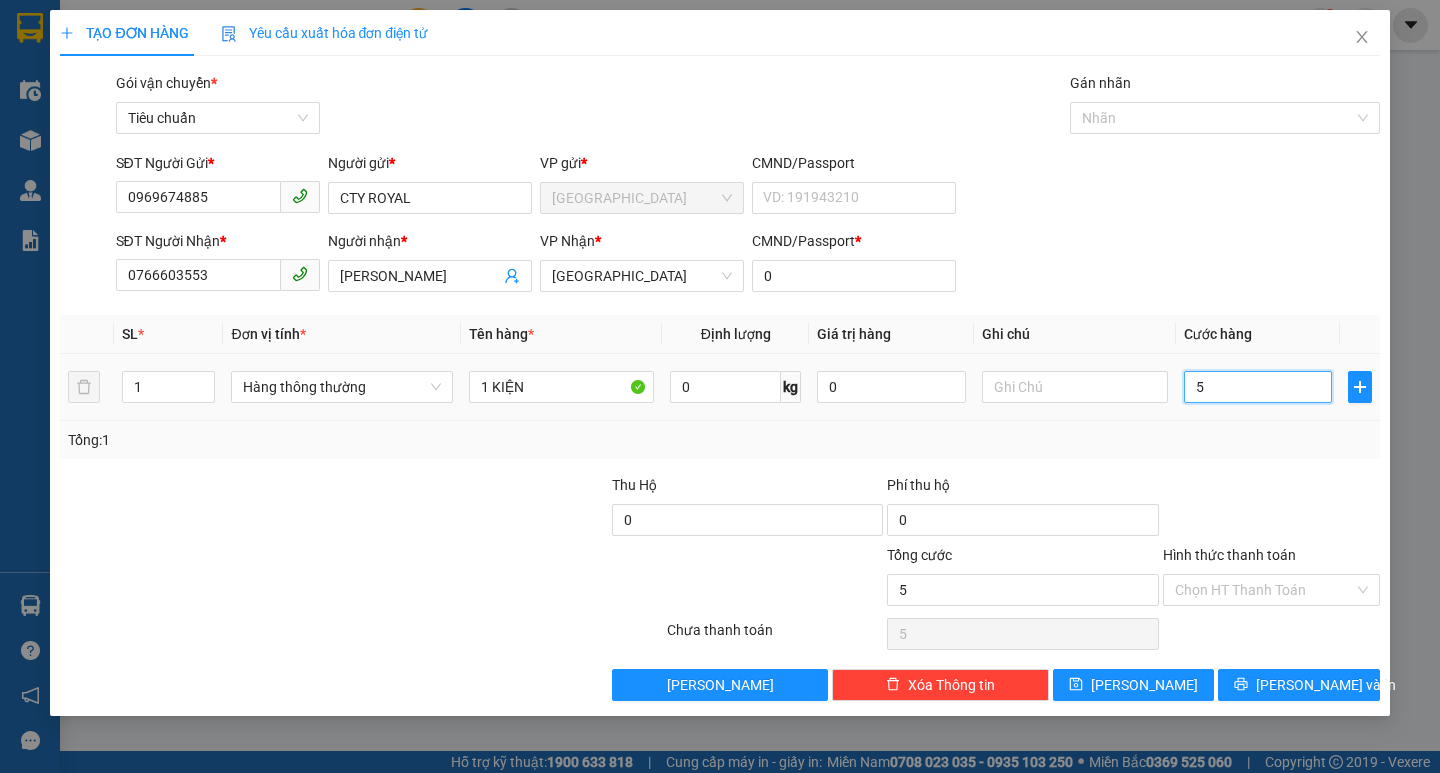type on "50" 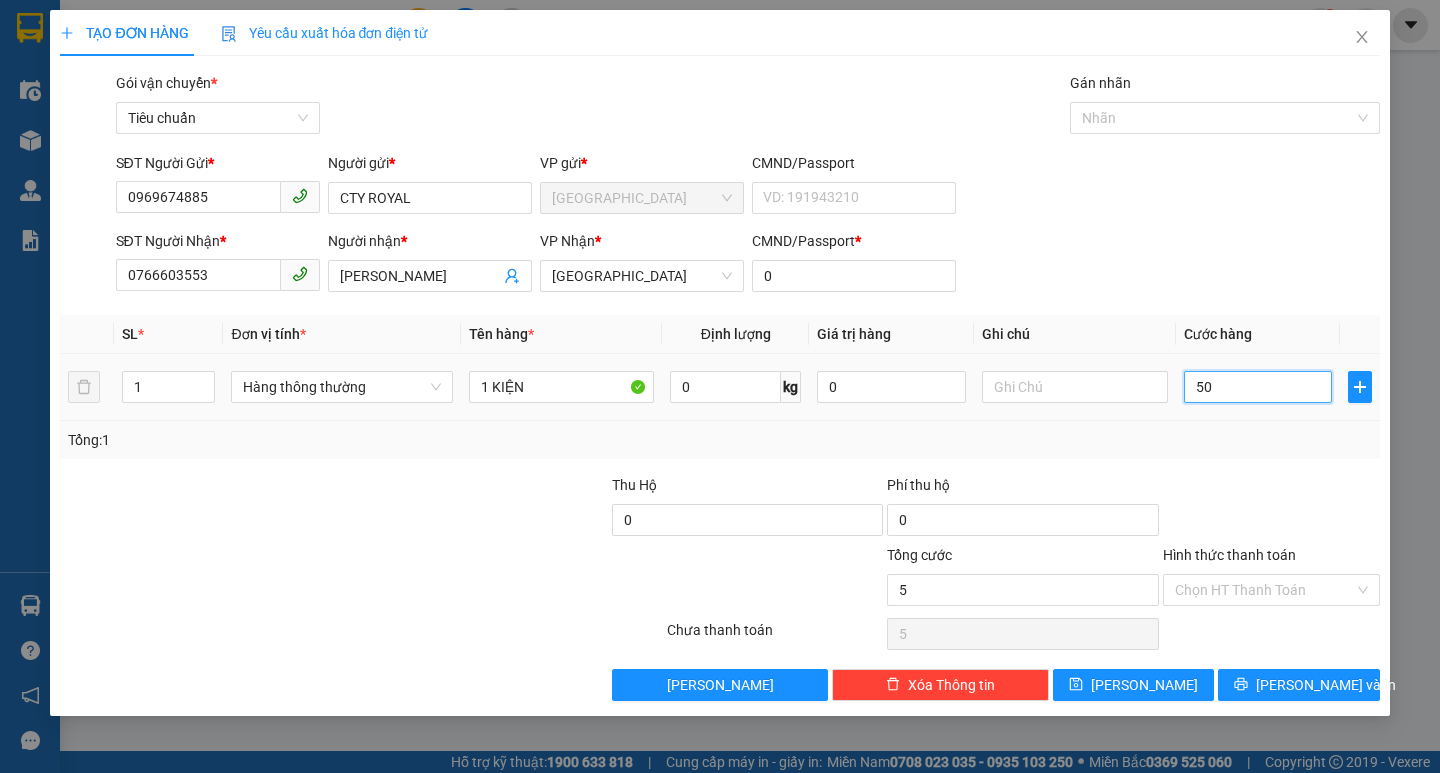 type on "50" 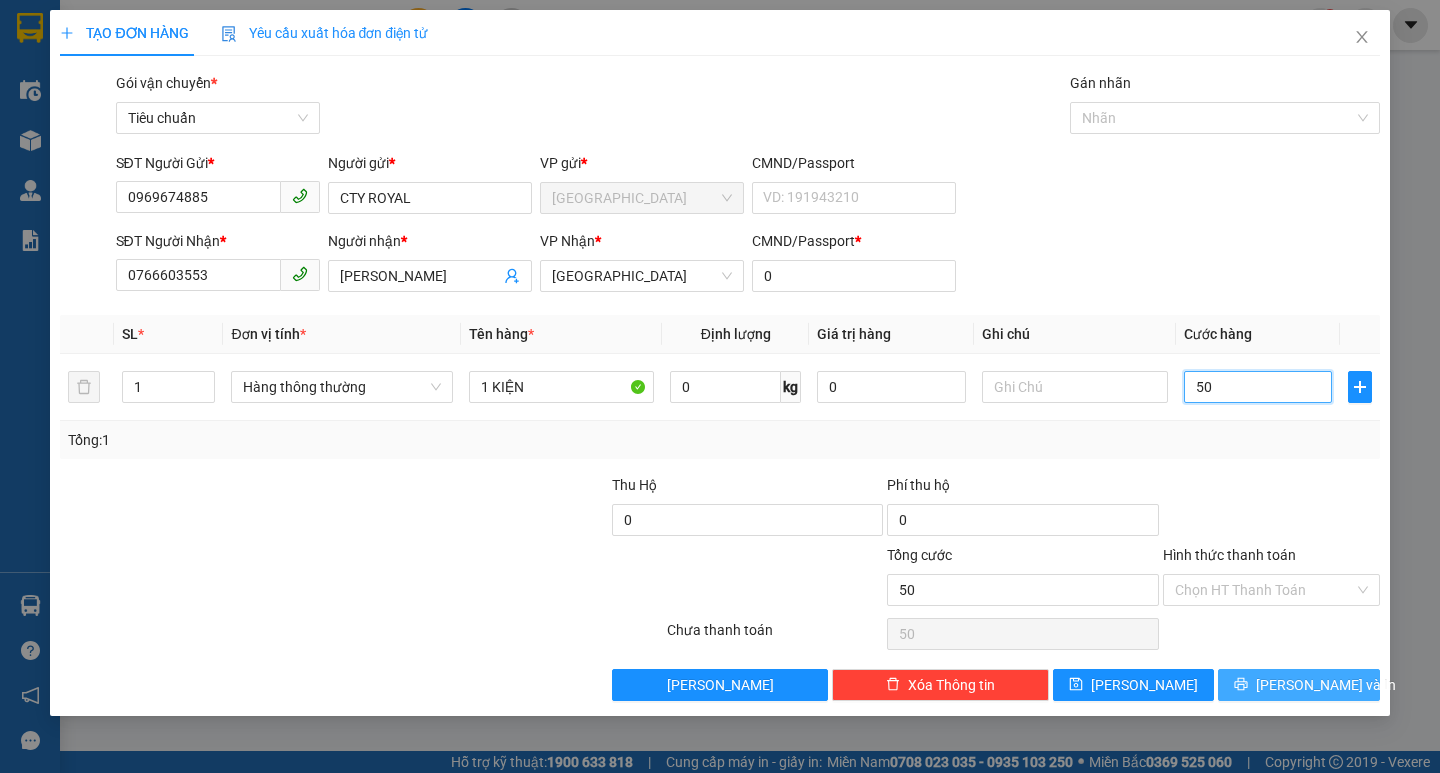 type on "50" 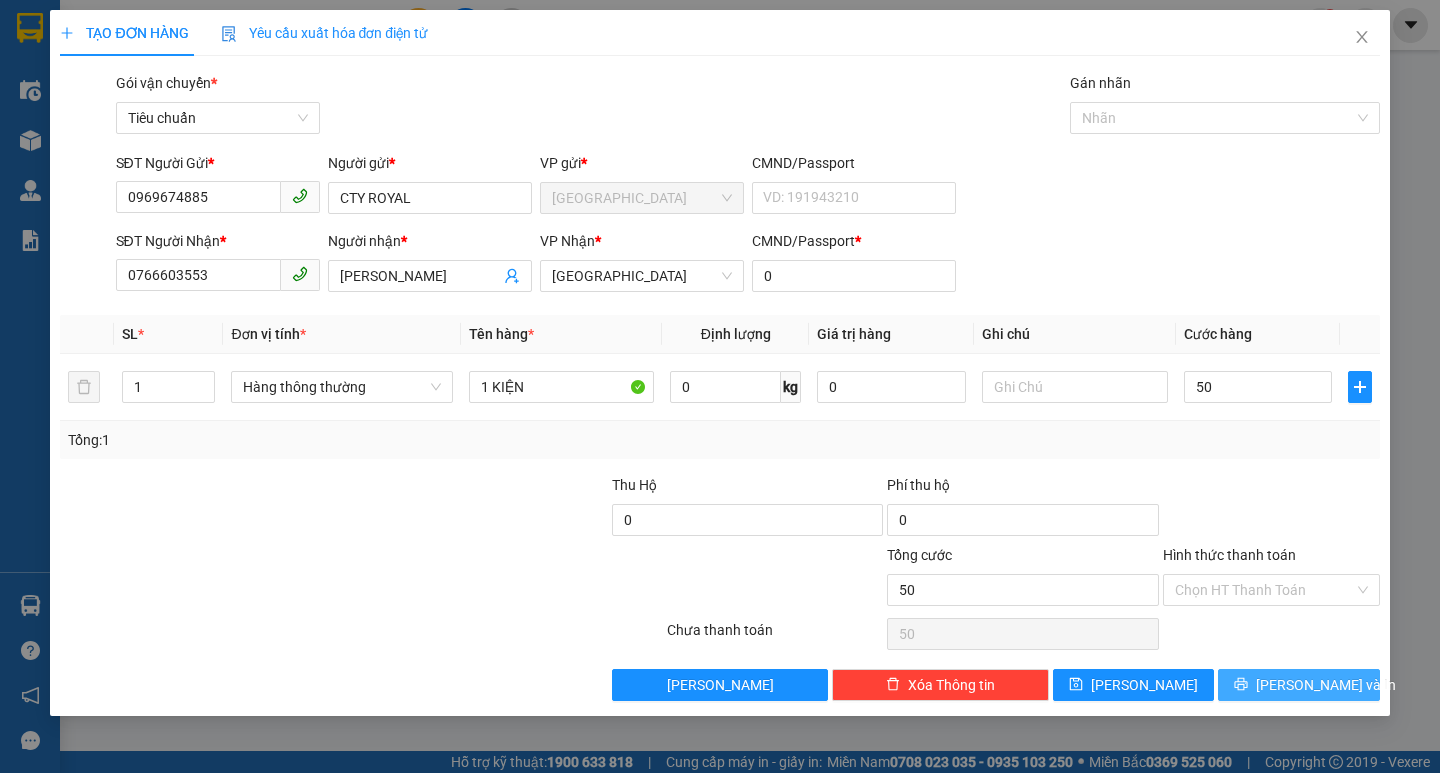 type on "50.000" 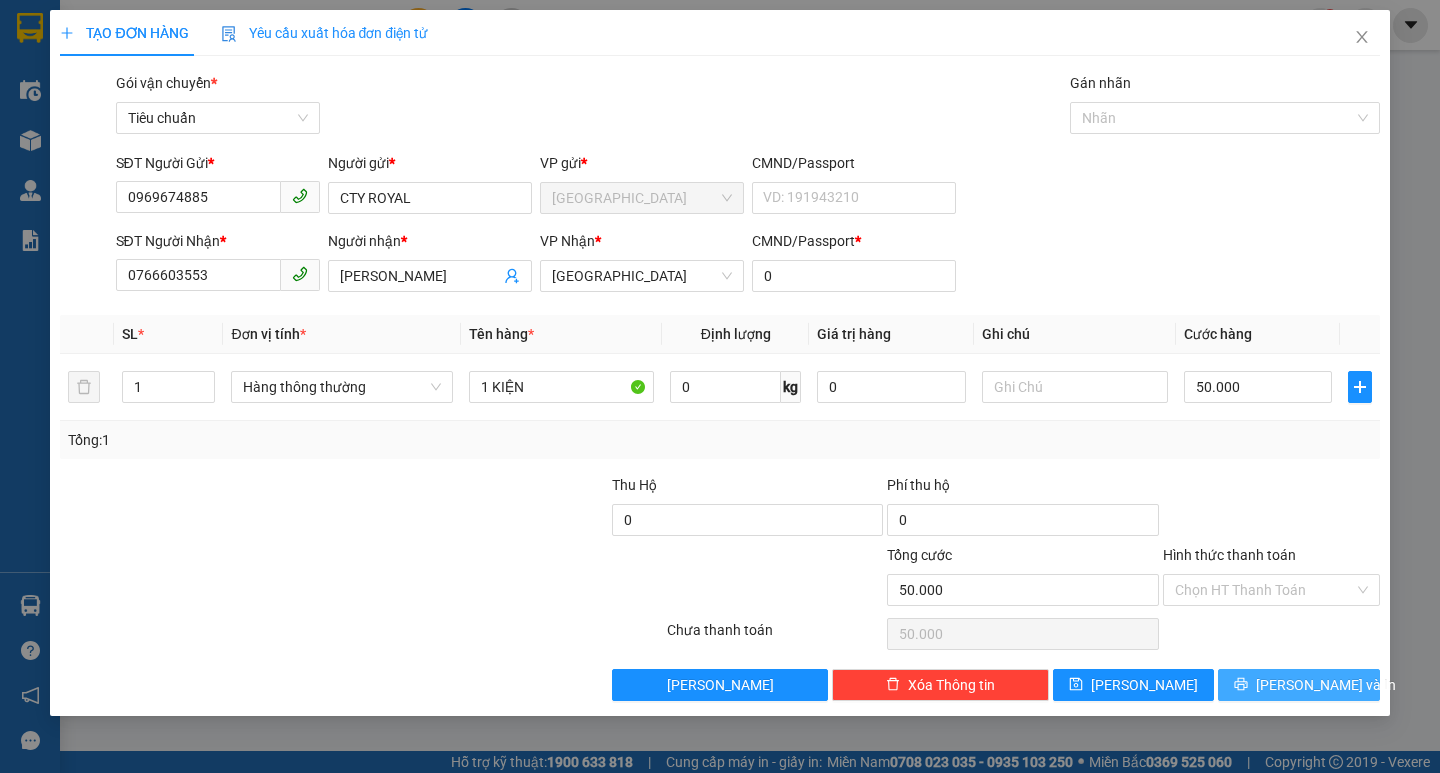 click on "[PERSON_NAME] và In" at bounding box center [1326, 685] 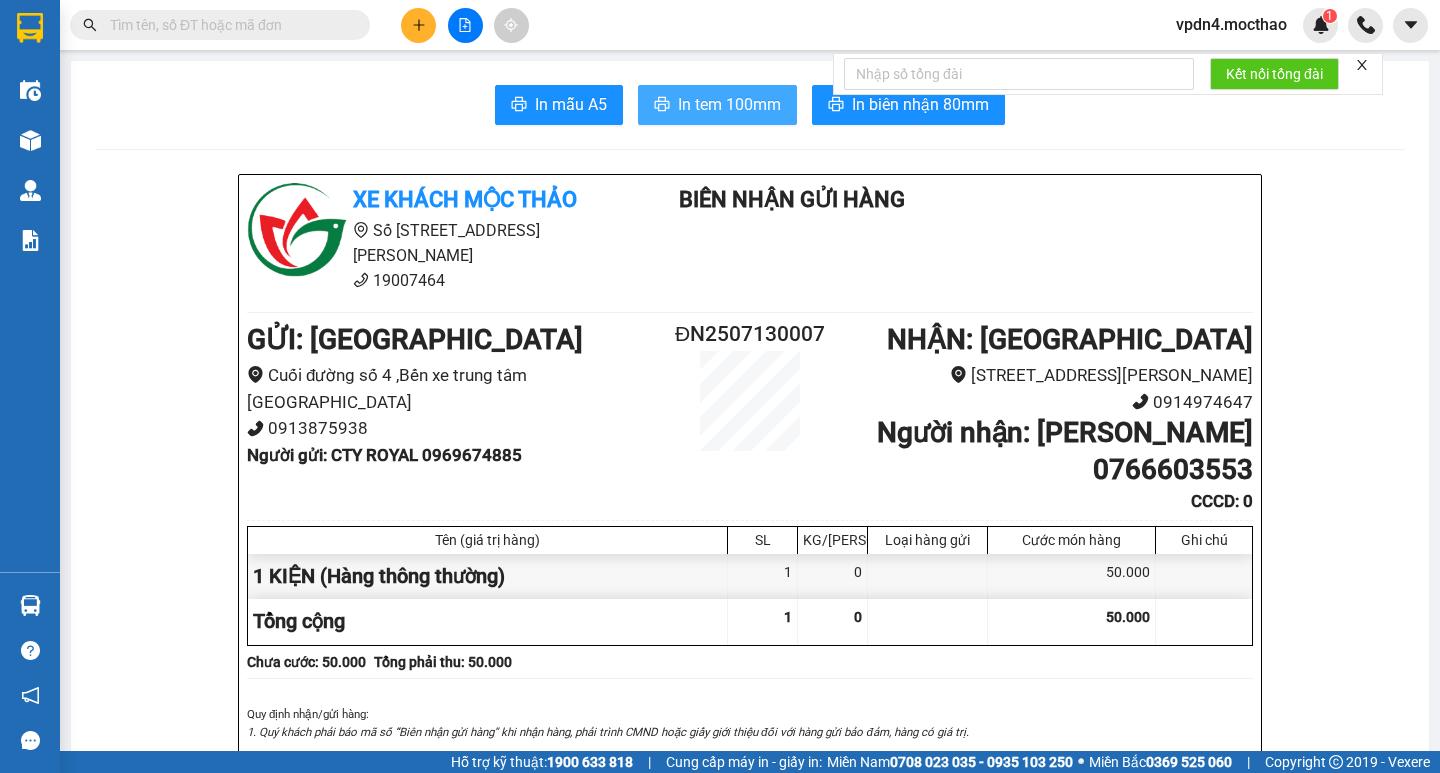 click on "In tem 100mm" at bounding box center (717, 105) 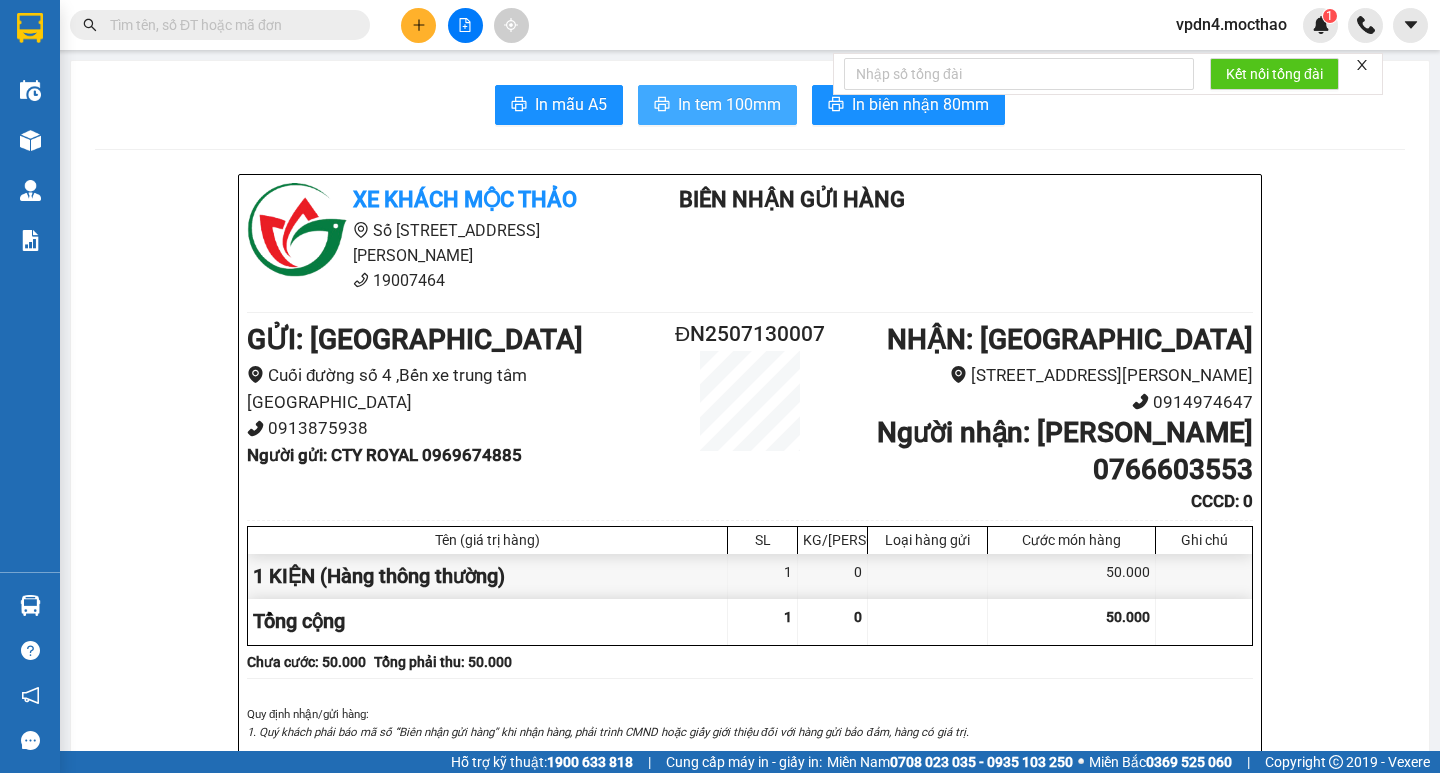 scroll, scrollTop: 0, scrollLeft: 0, axis: both 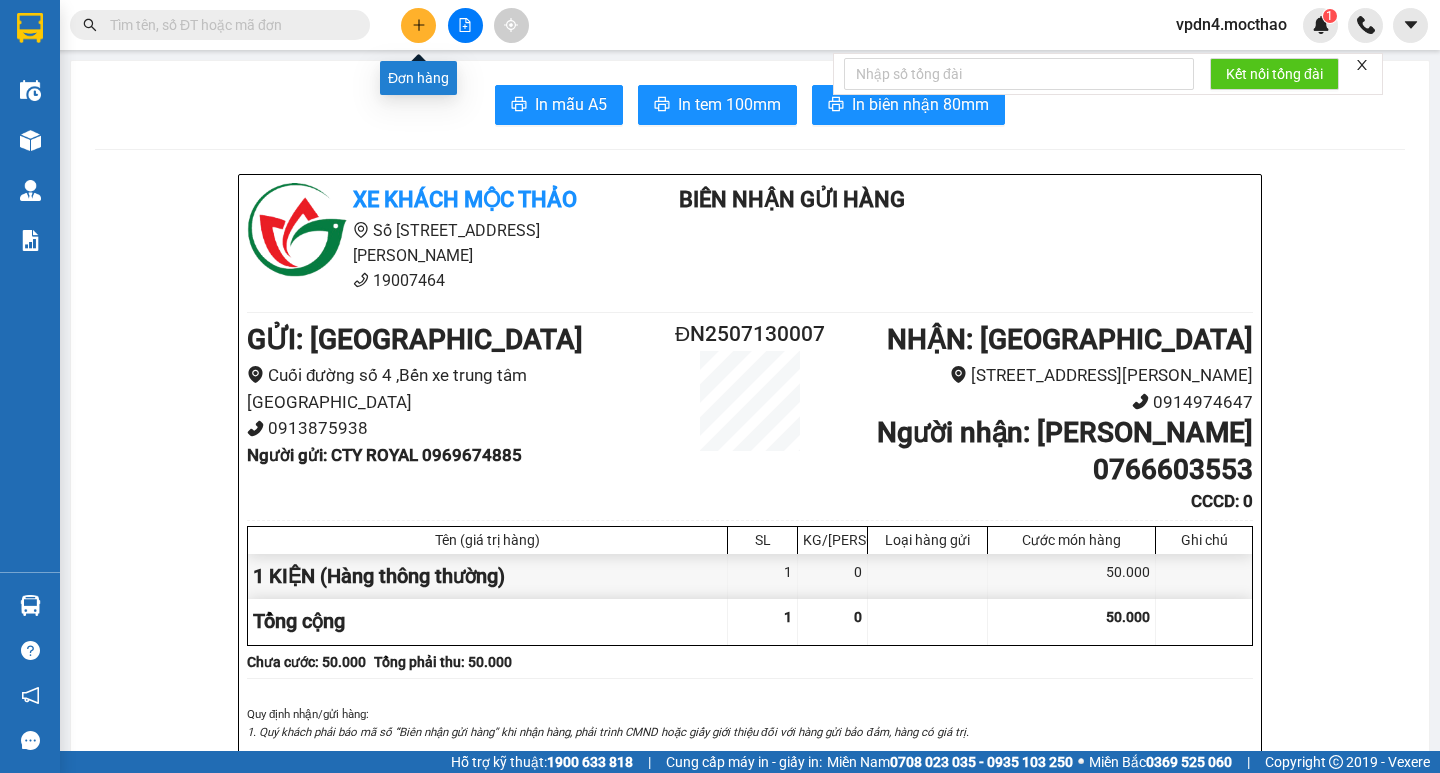 click at bounding box center (418, 25) 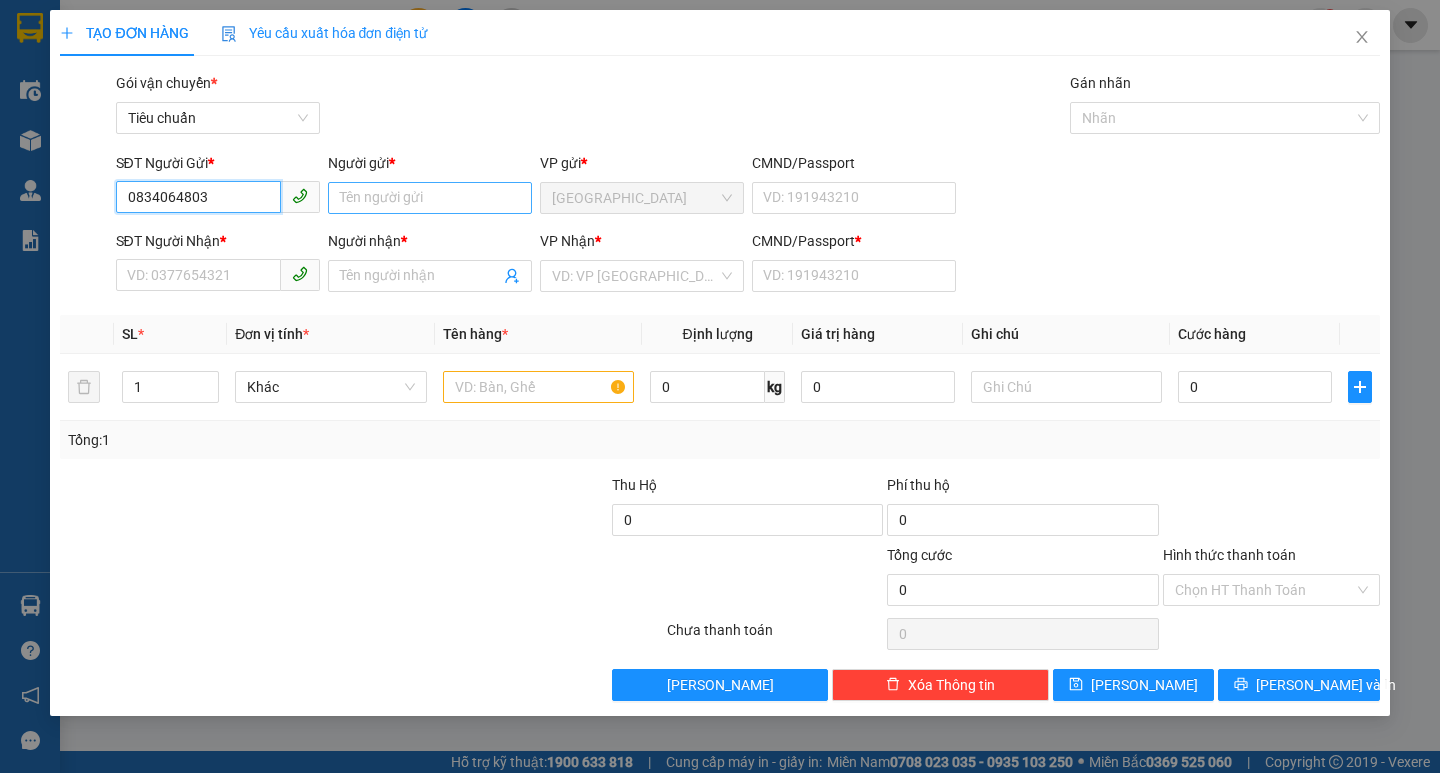 type on "0834064803" 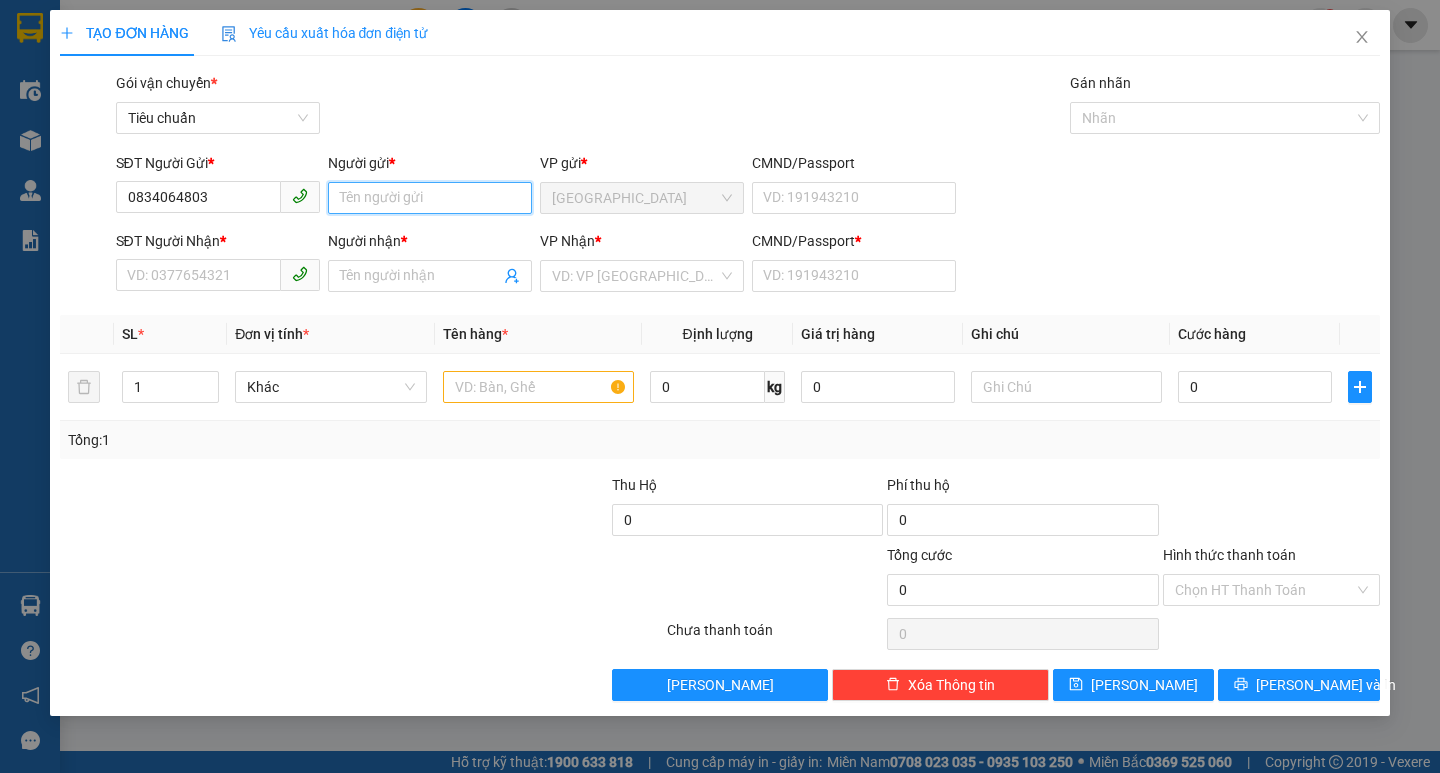 drag, startPoint x: 396, startPoint y: 197, endPoint x: 419, endPoint y: 194, distance: 23.194826 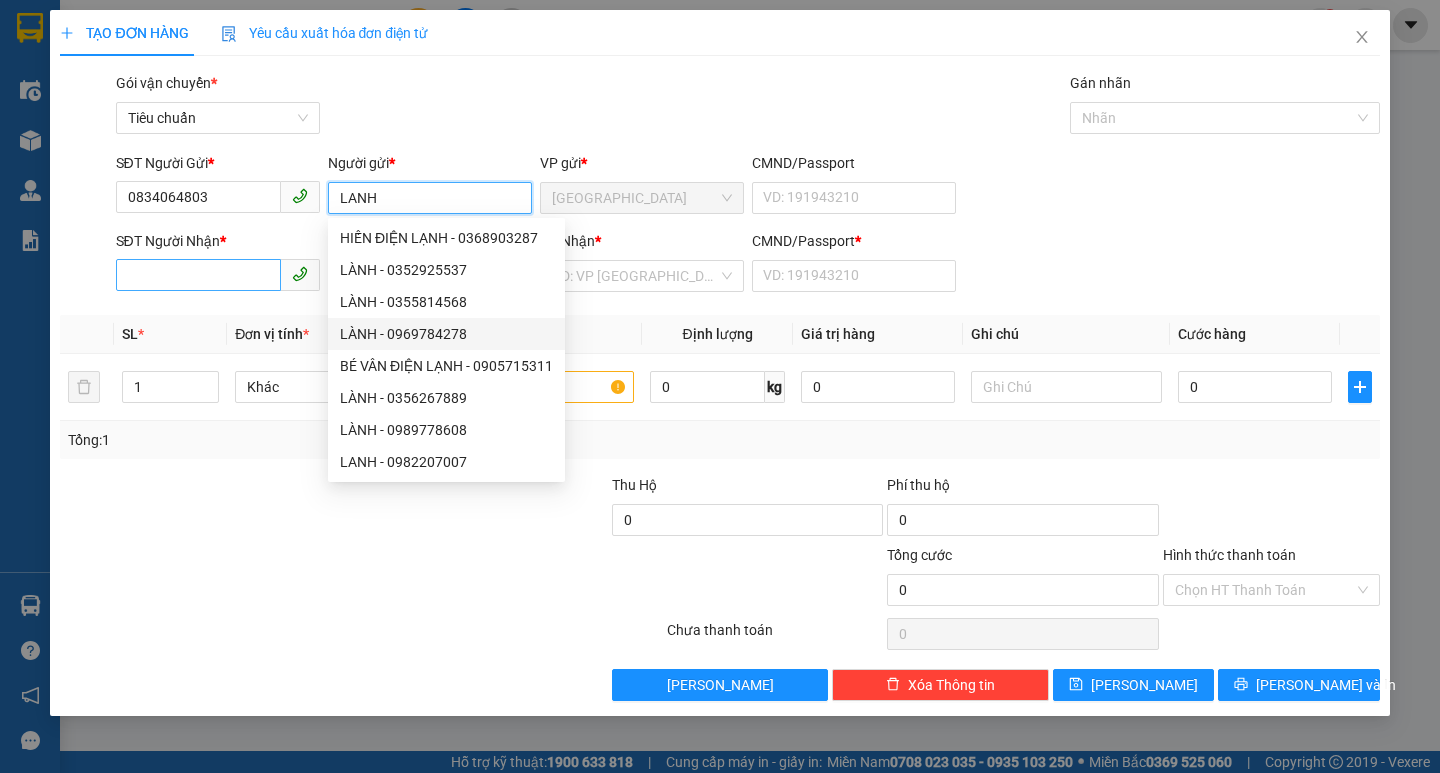 type on "LANH" 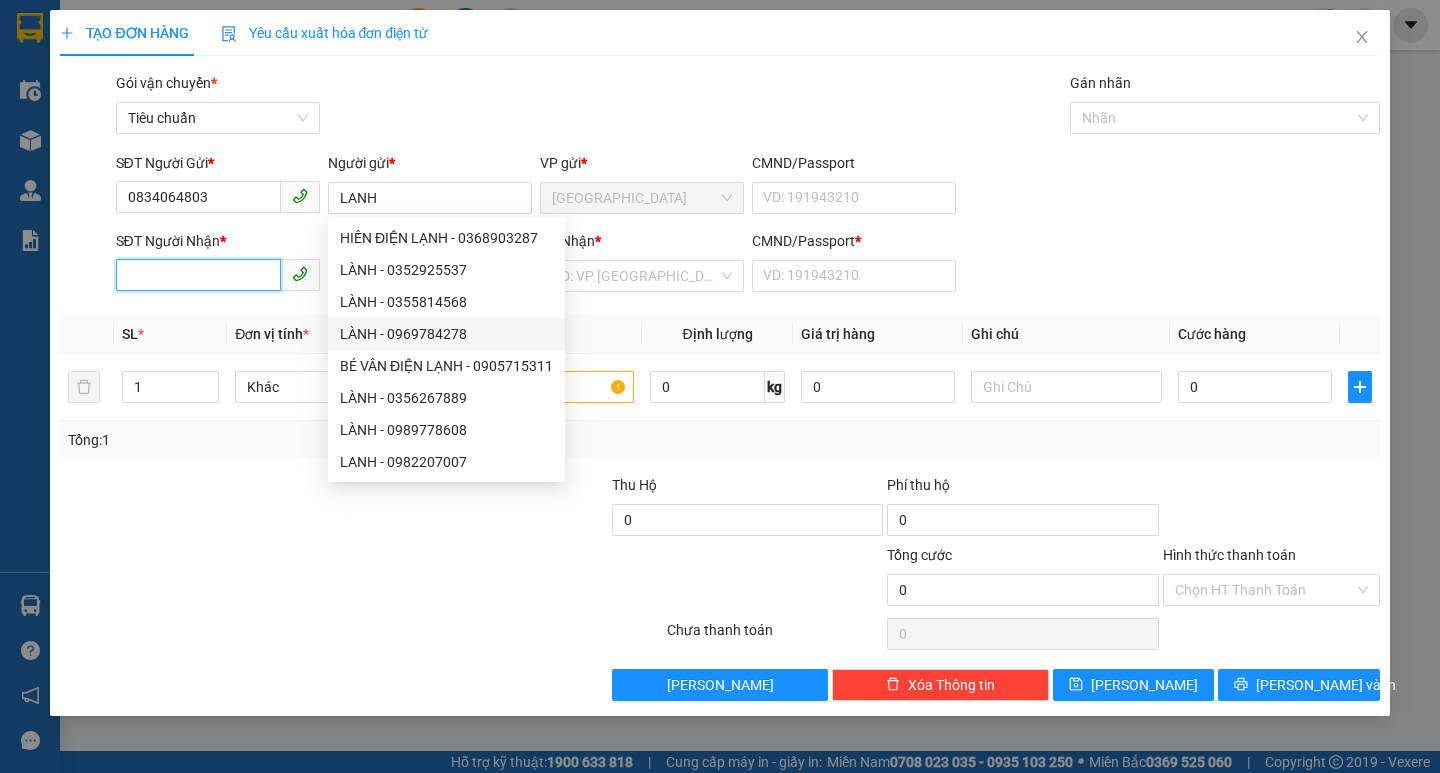 click on "SĐT Người Nhận  *" at bounding box center [198, 275] 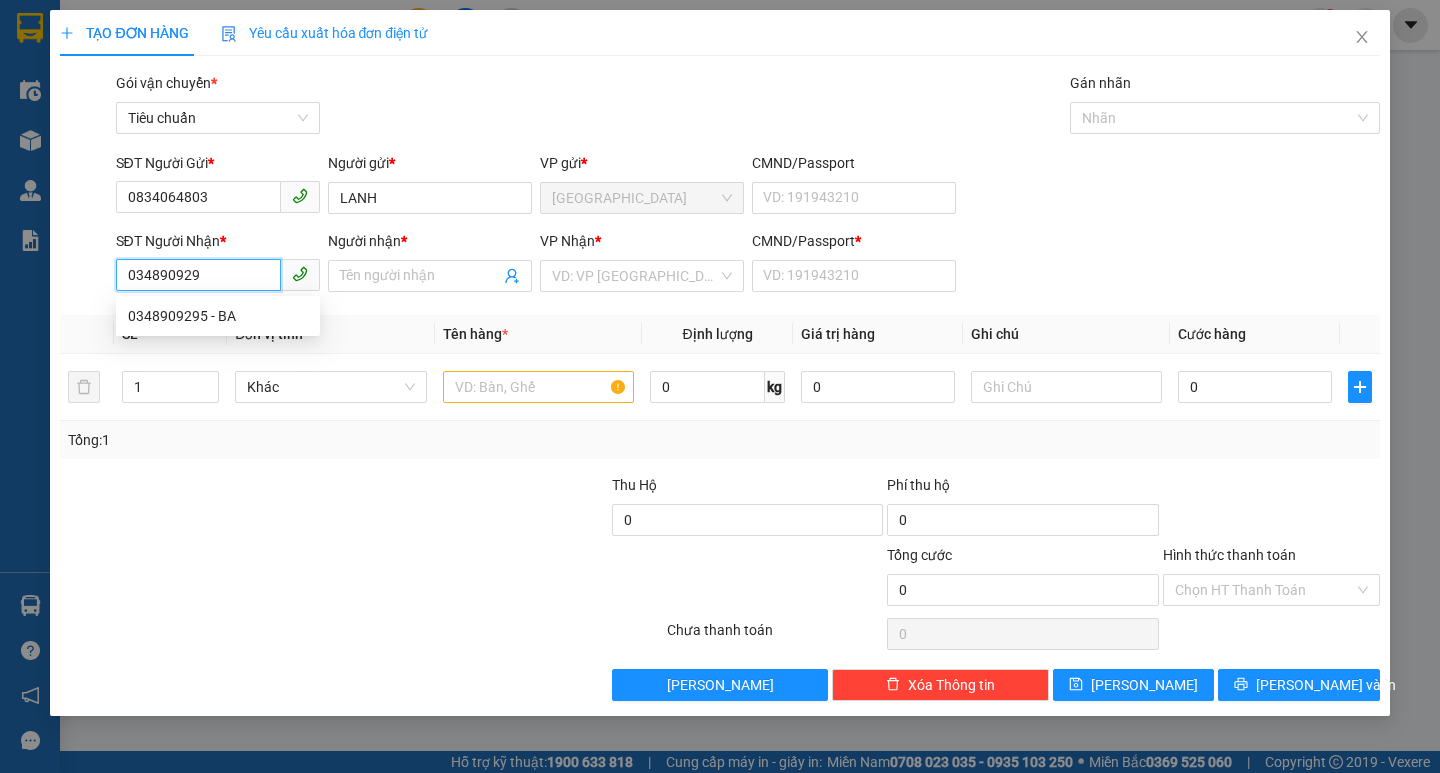 type on "0348909295" 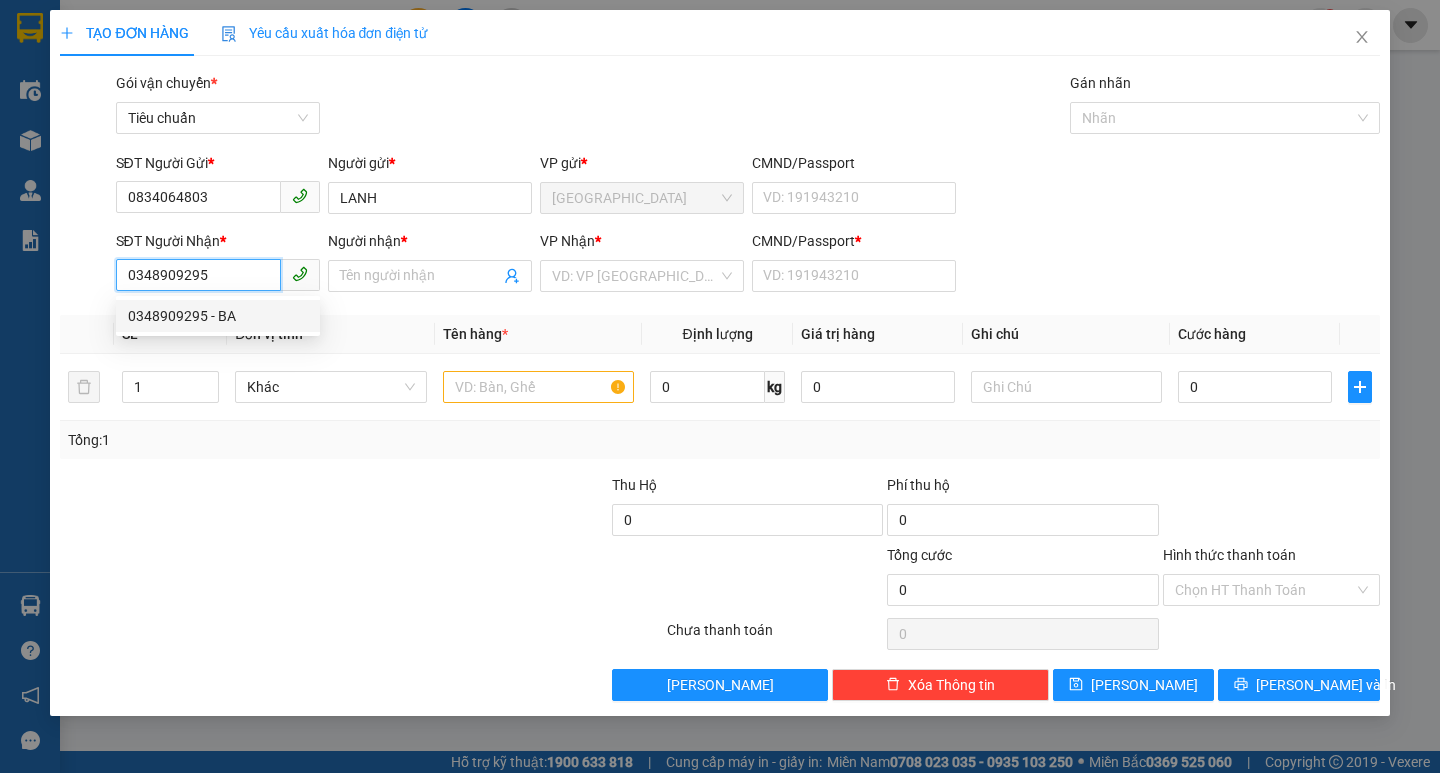 click on "0348909295 - BA" at bounding box center [218, 316] 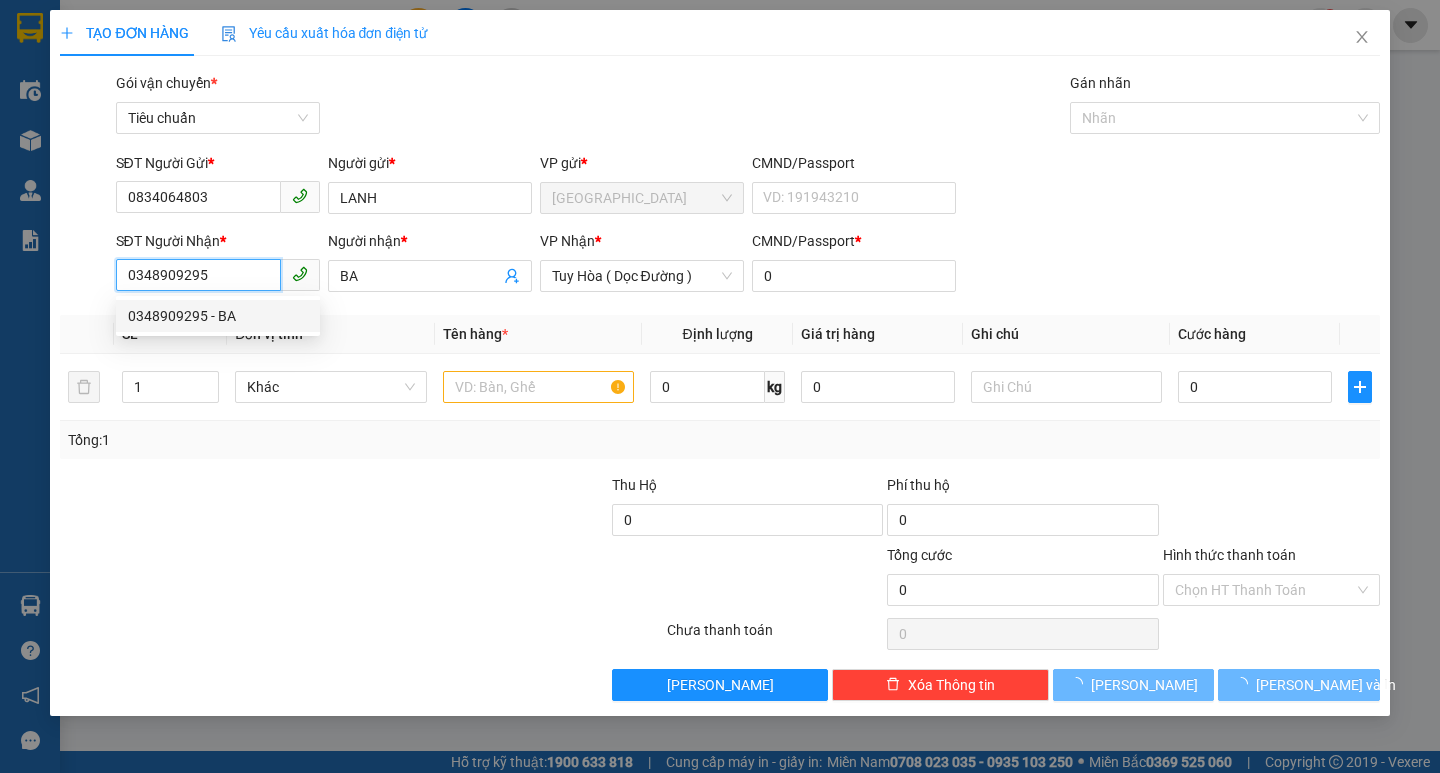 type on "50.000" 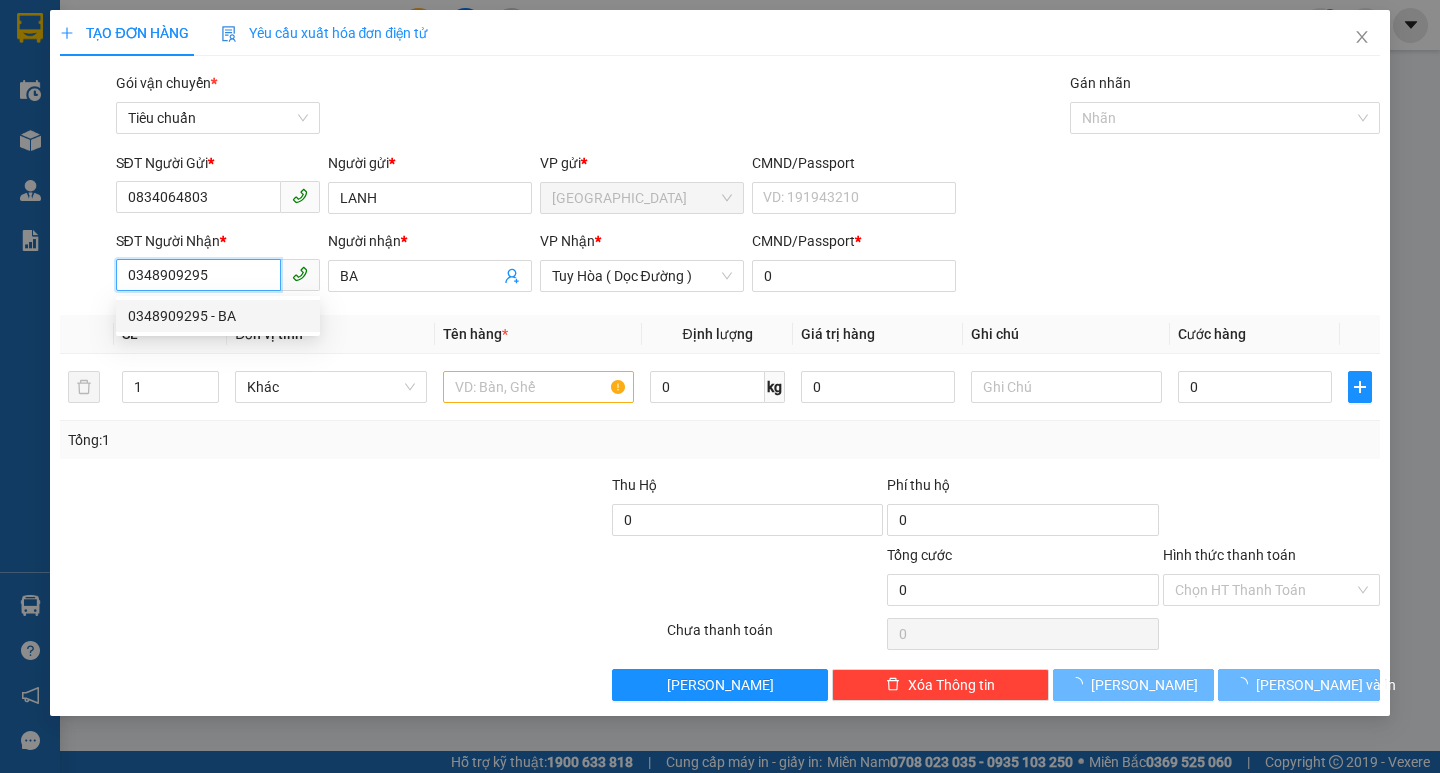 type on "50.000" 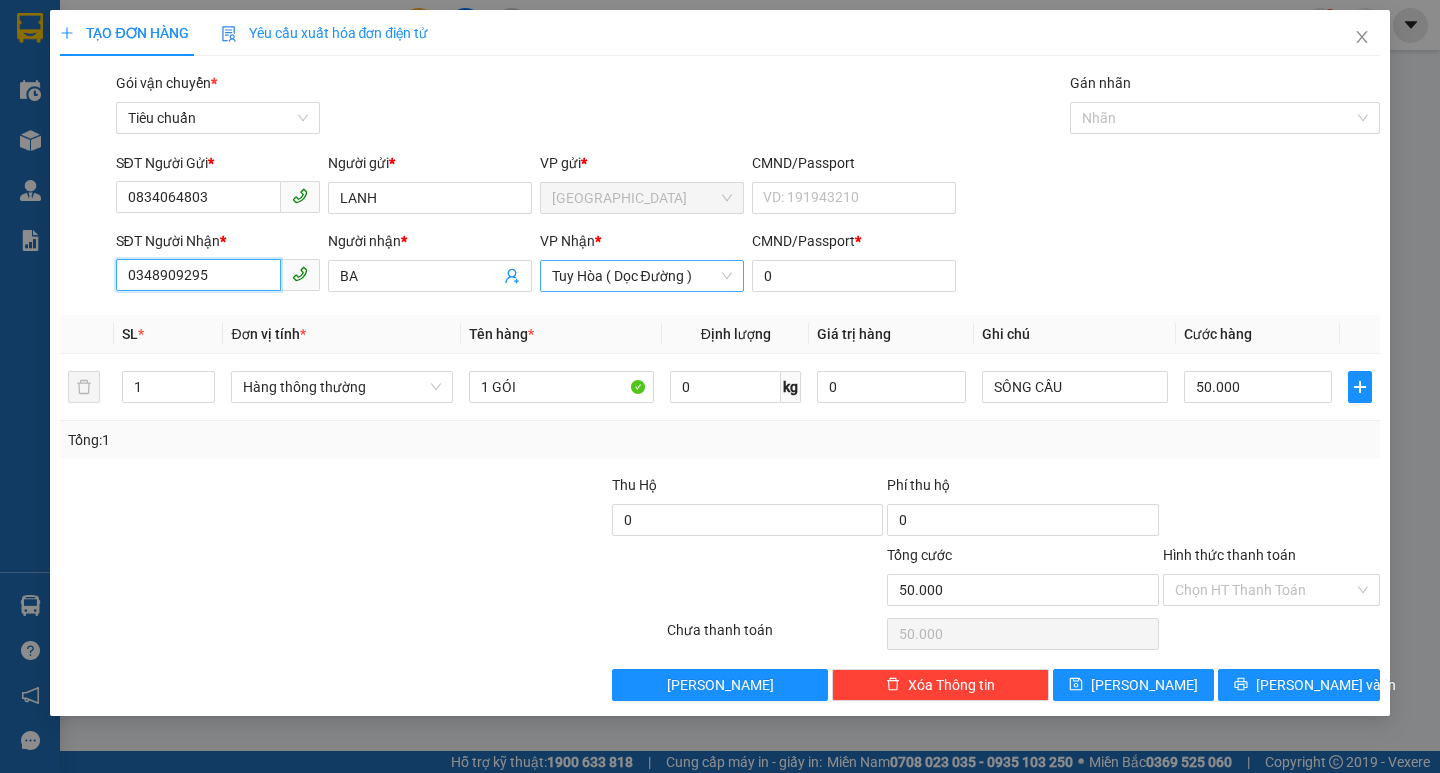 click on "Tuy Hòa ( Dọc Đường )" at bounding box center (642, 276) 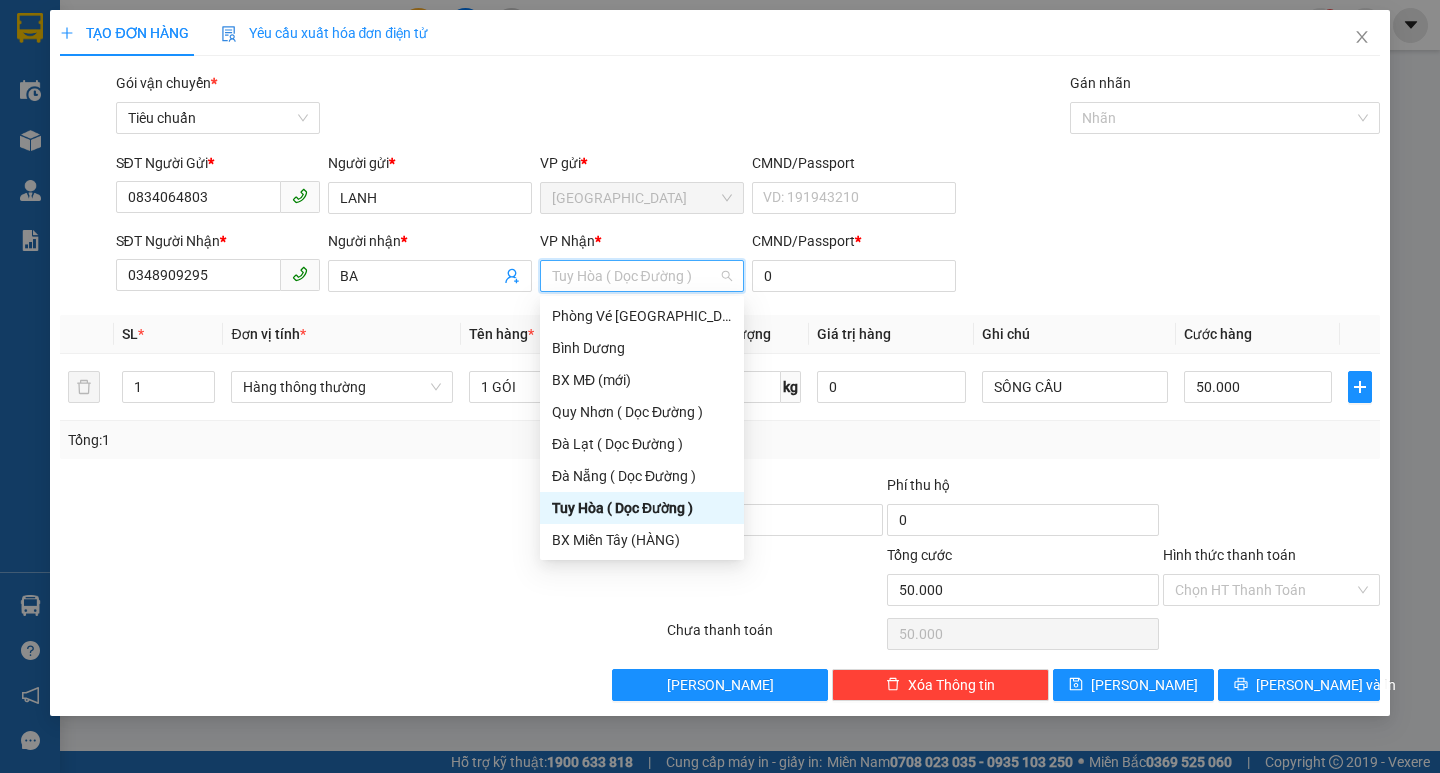 type on "T" 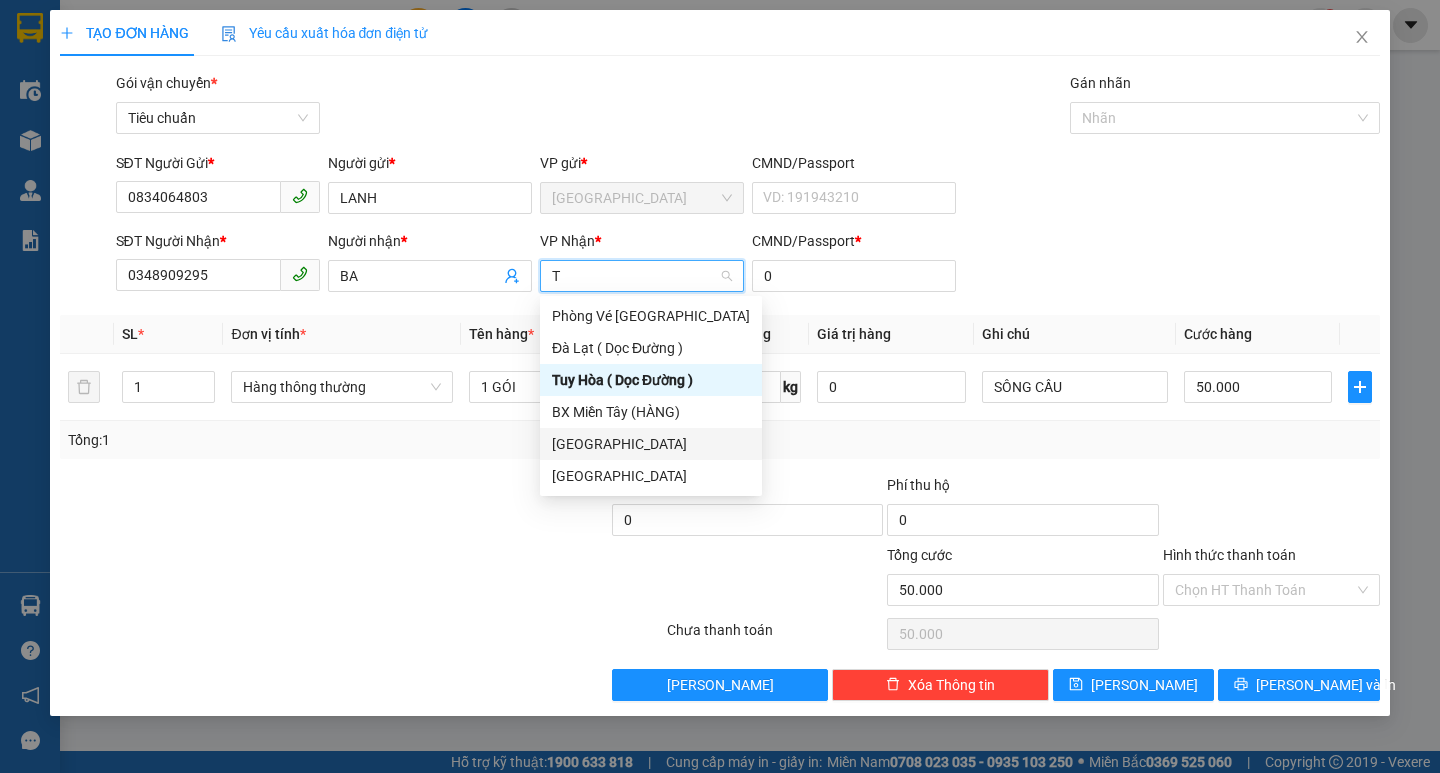 click on "[GEOGRAPHIC_DATA]" at bounding box center [651, 444] 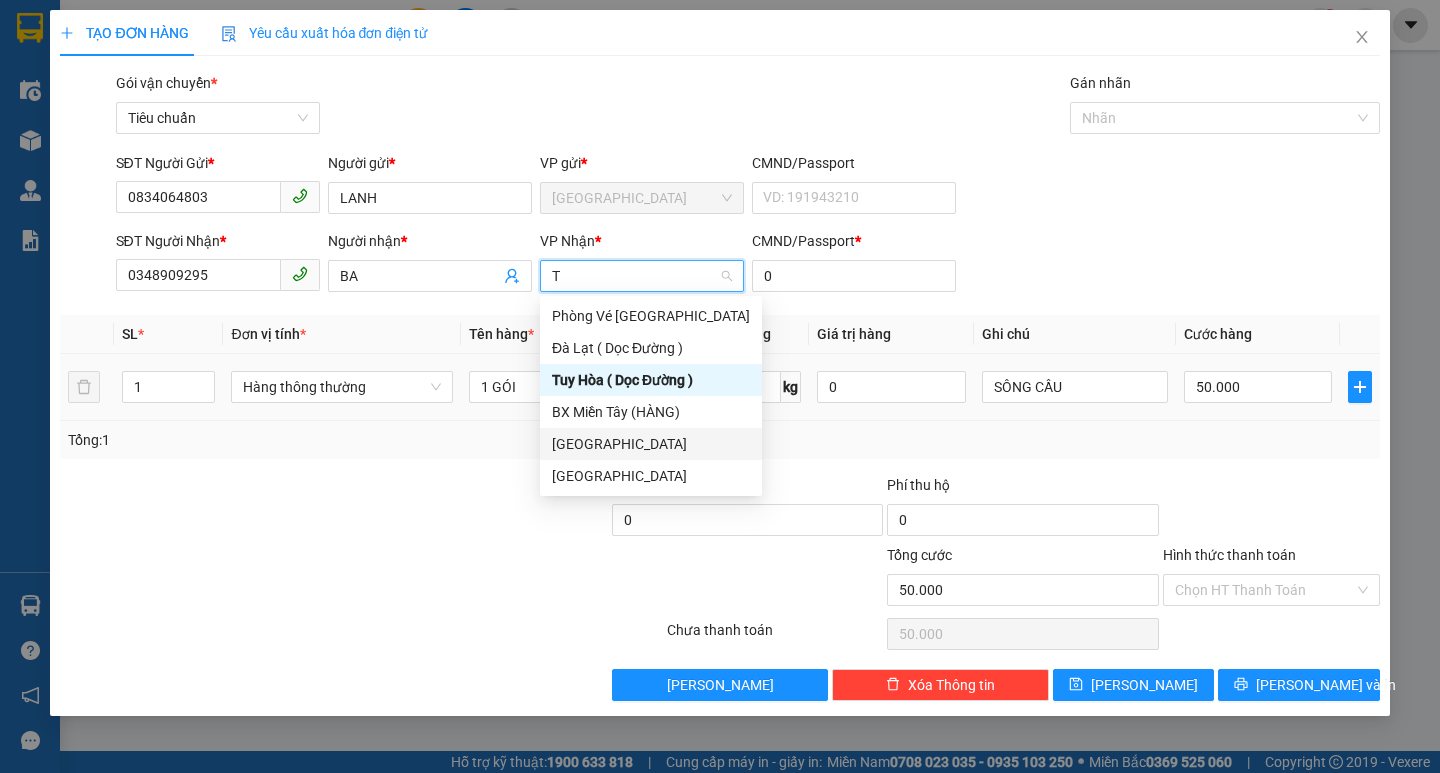 type 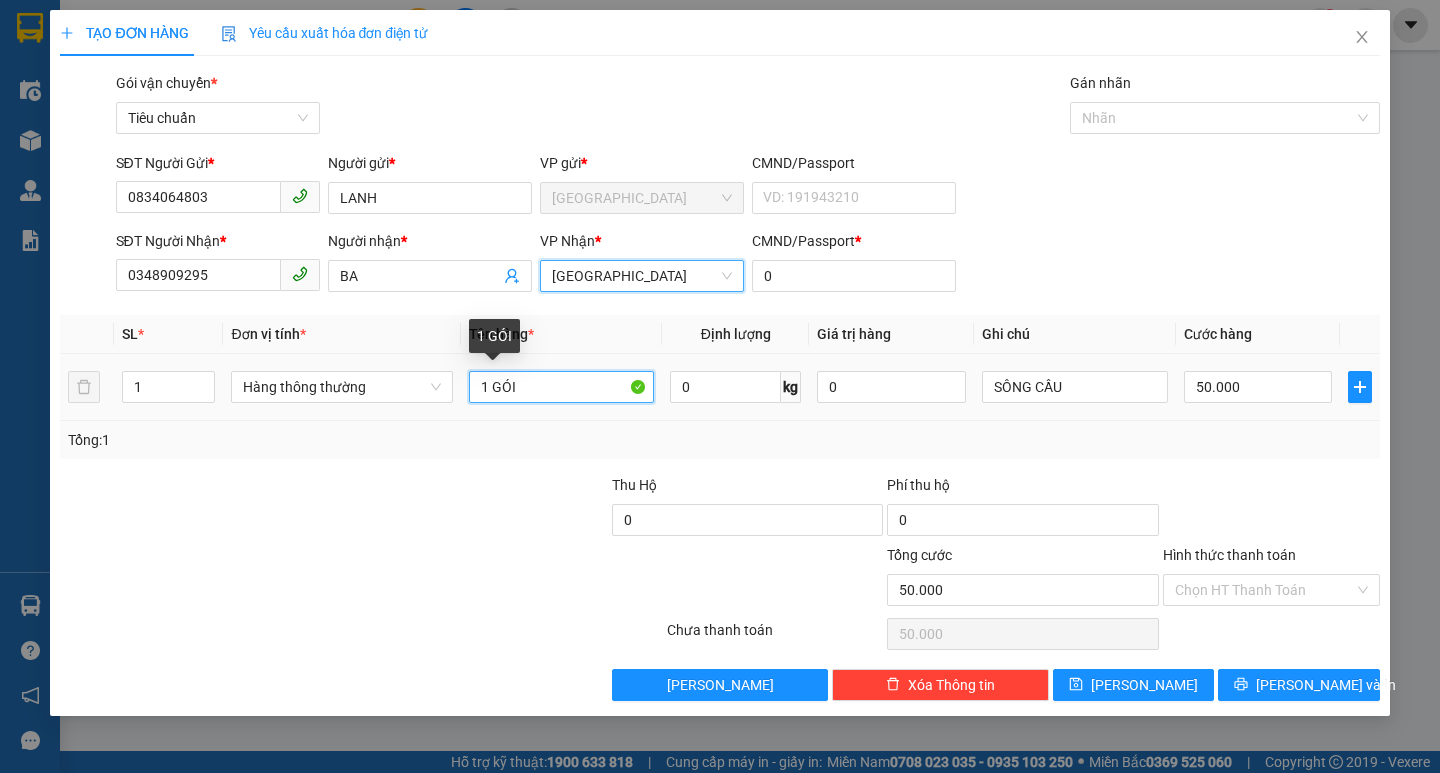 click on "1 GÓI" at bounding box center (562, 387) 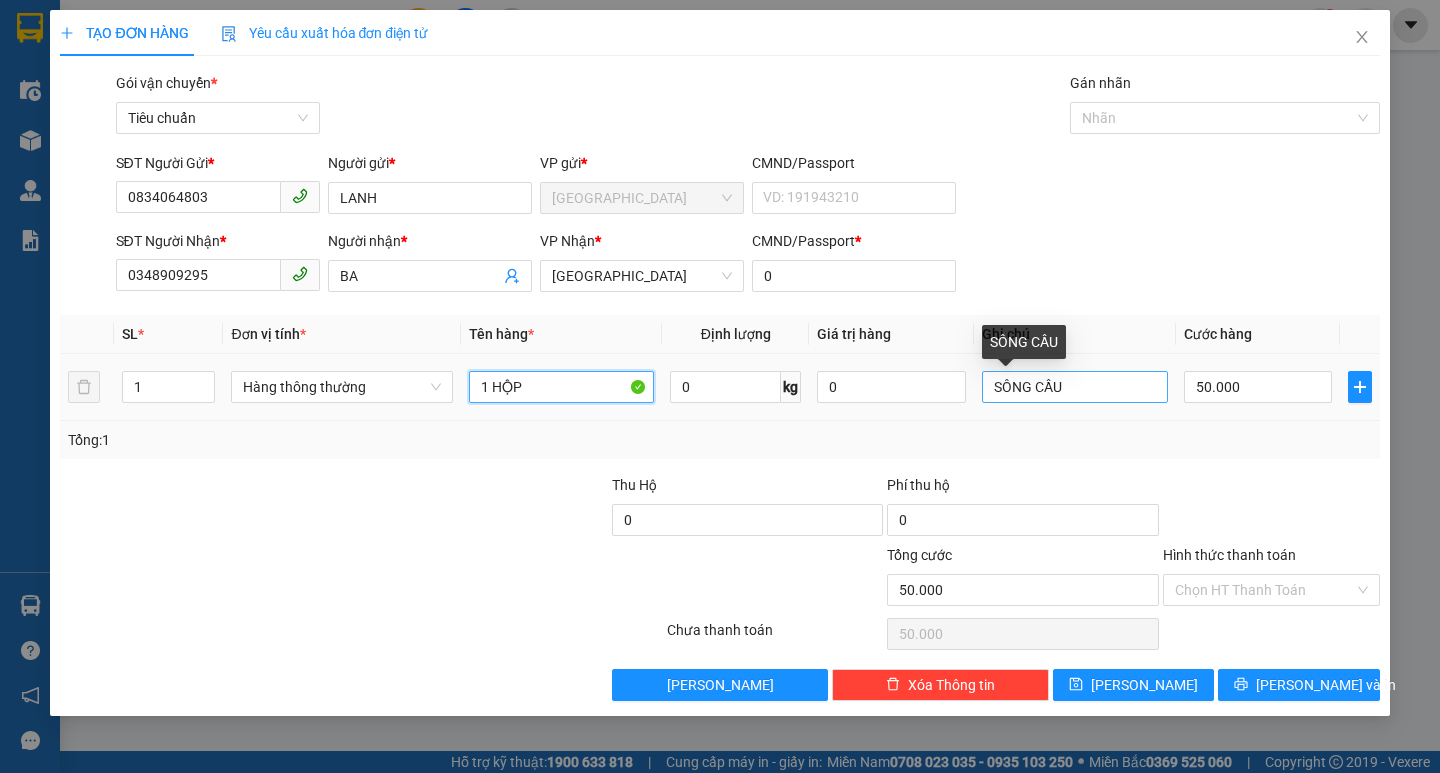 type on "1 HỘP" 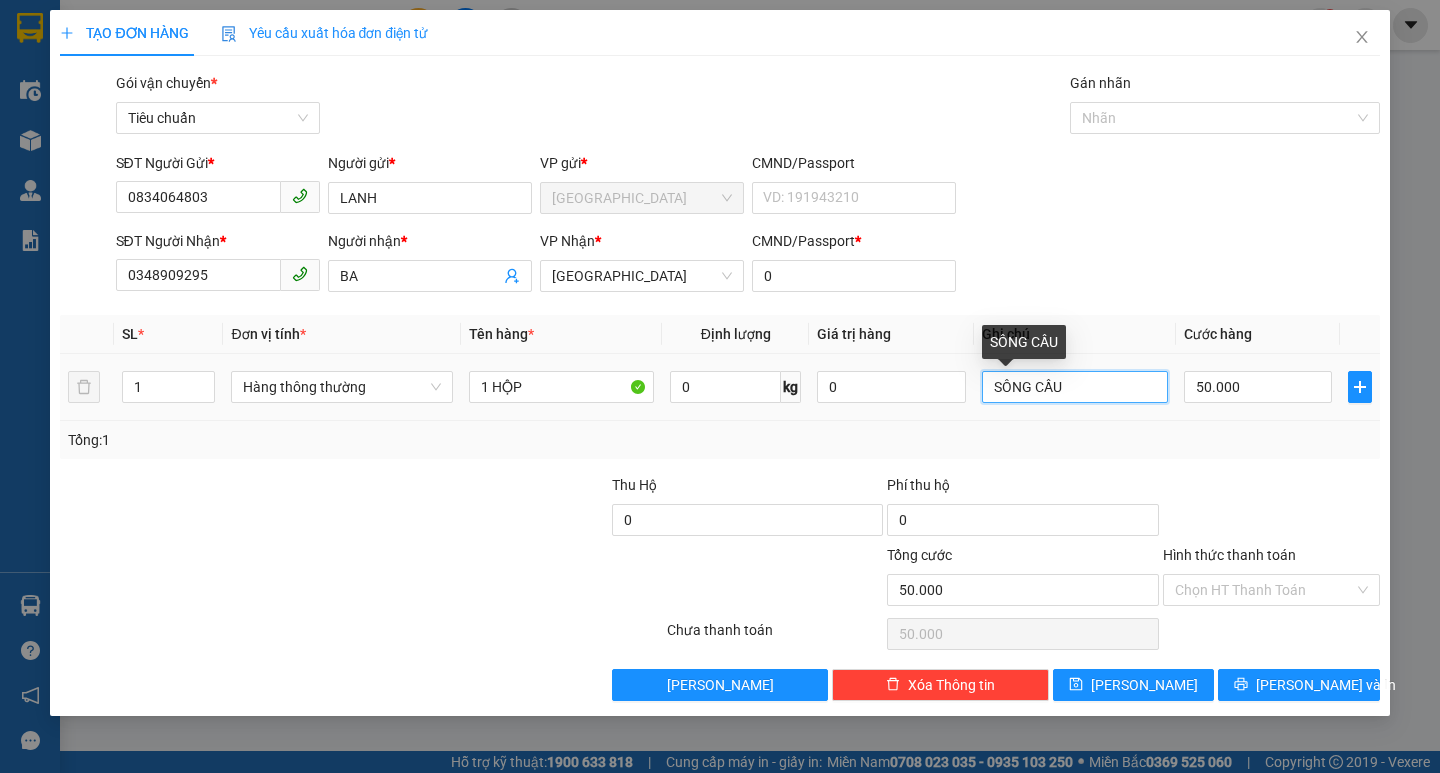 click on "SÔNG CẦU" at bounding box center [1075, 387] 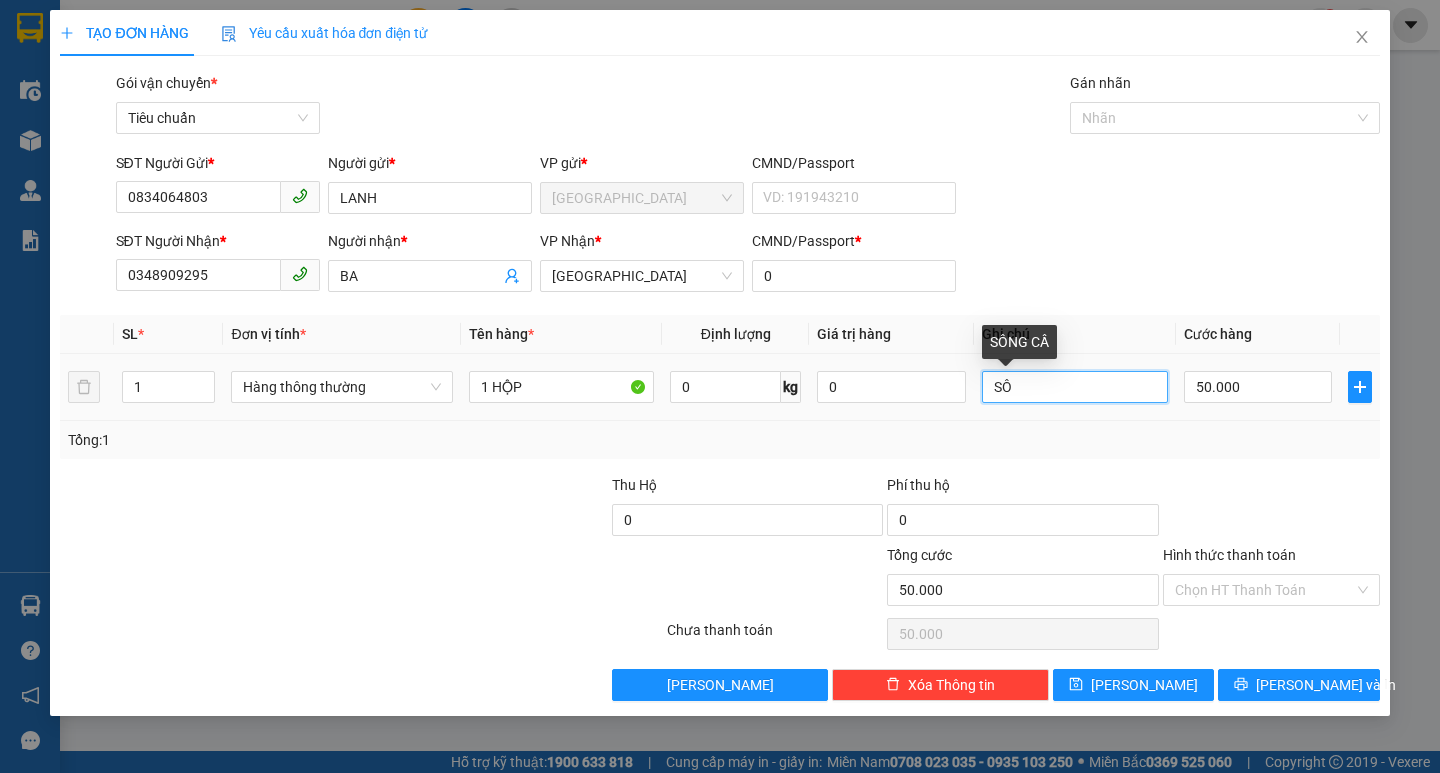 type on "S" 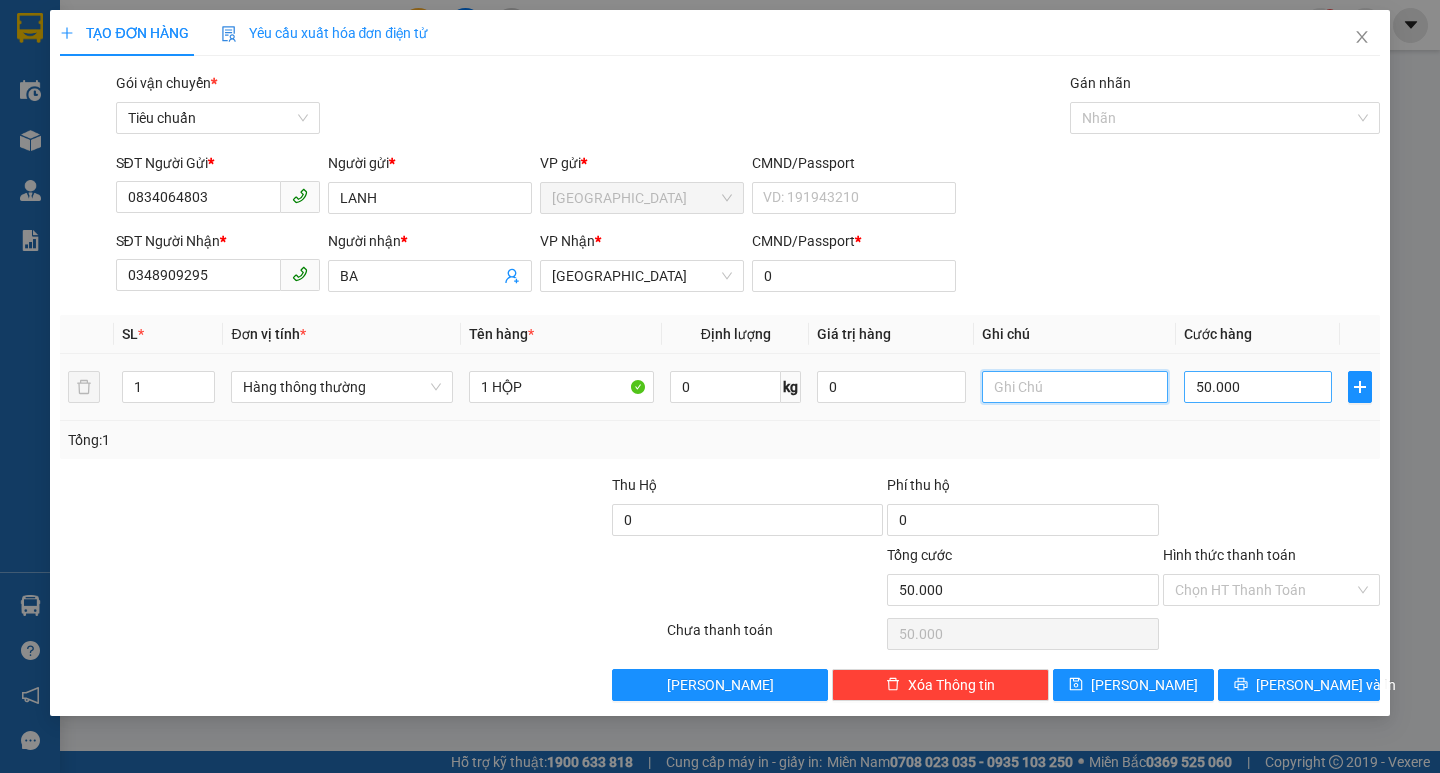 type 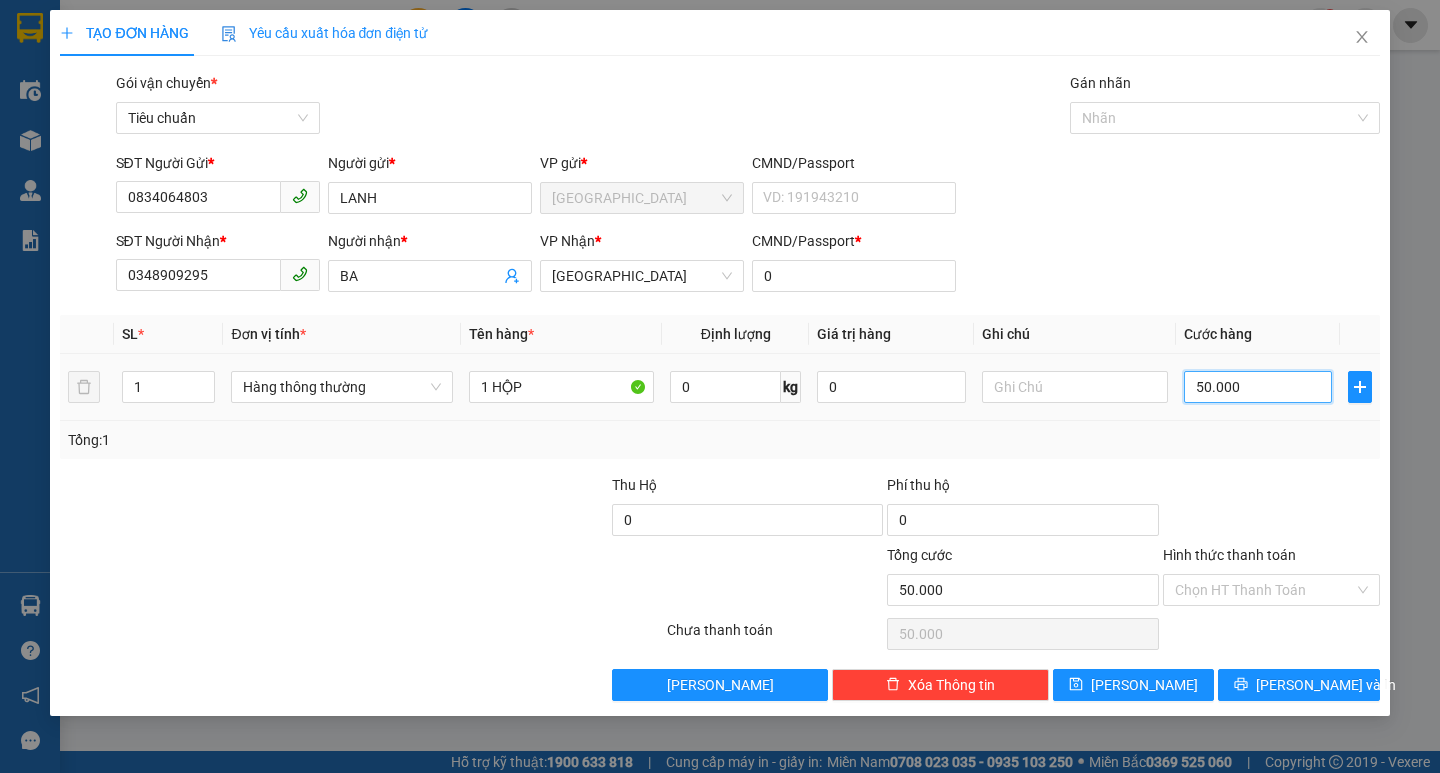 click on "50.000" at bounding box center (1258, 387) 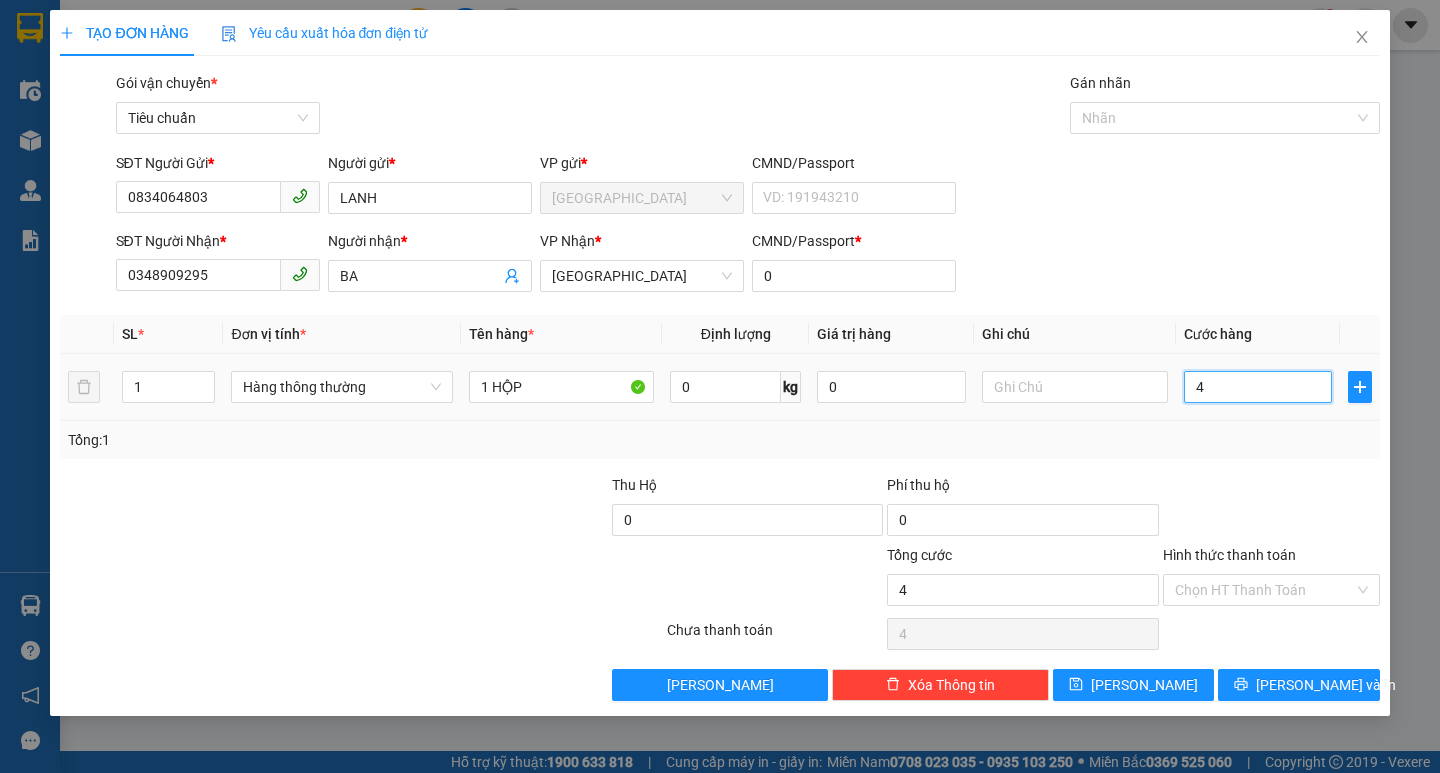 type on "40" 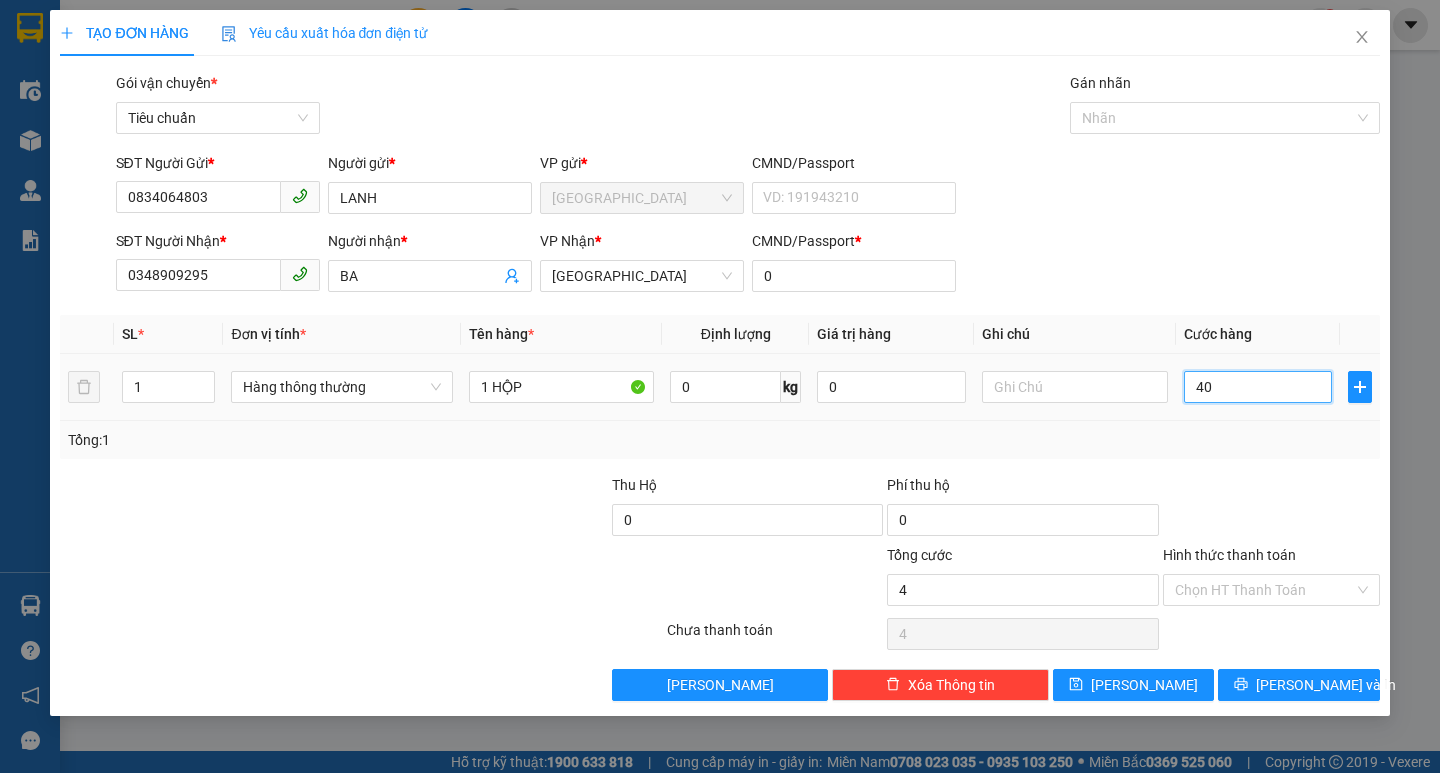 type on "40" 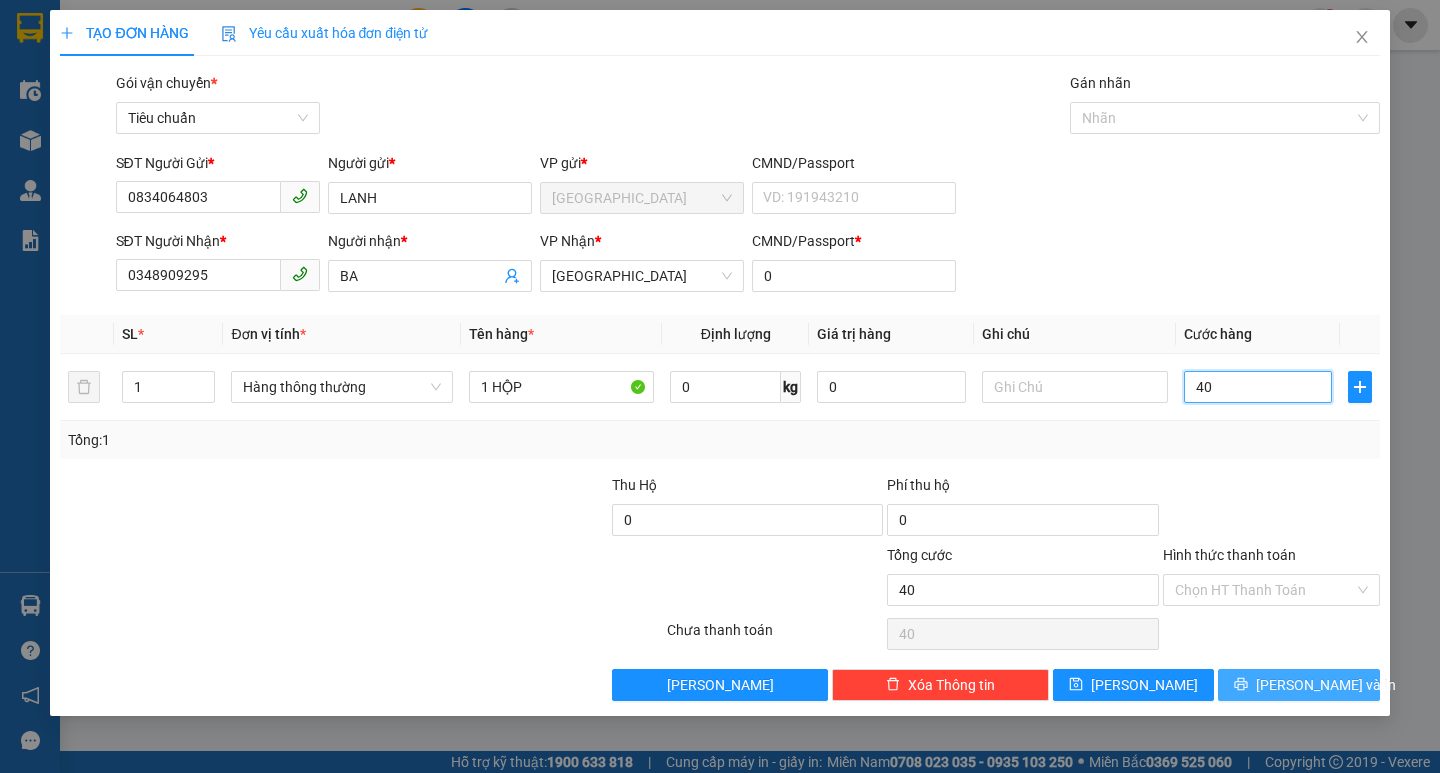 type on "40" 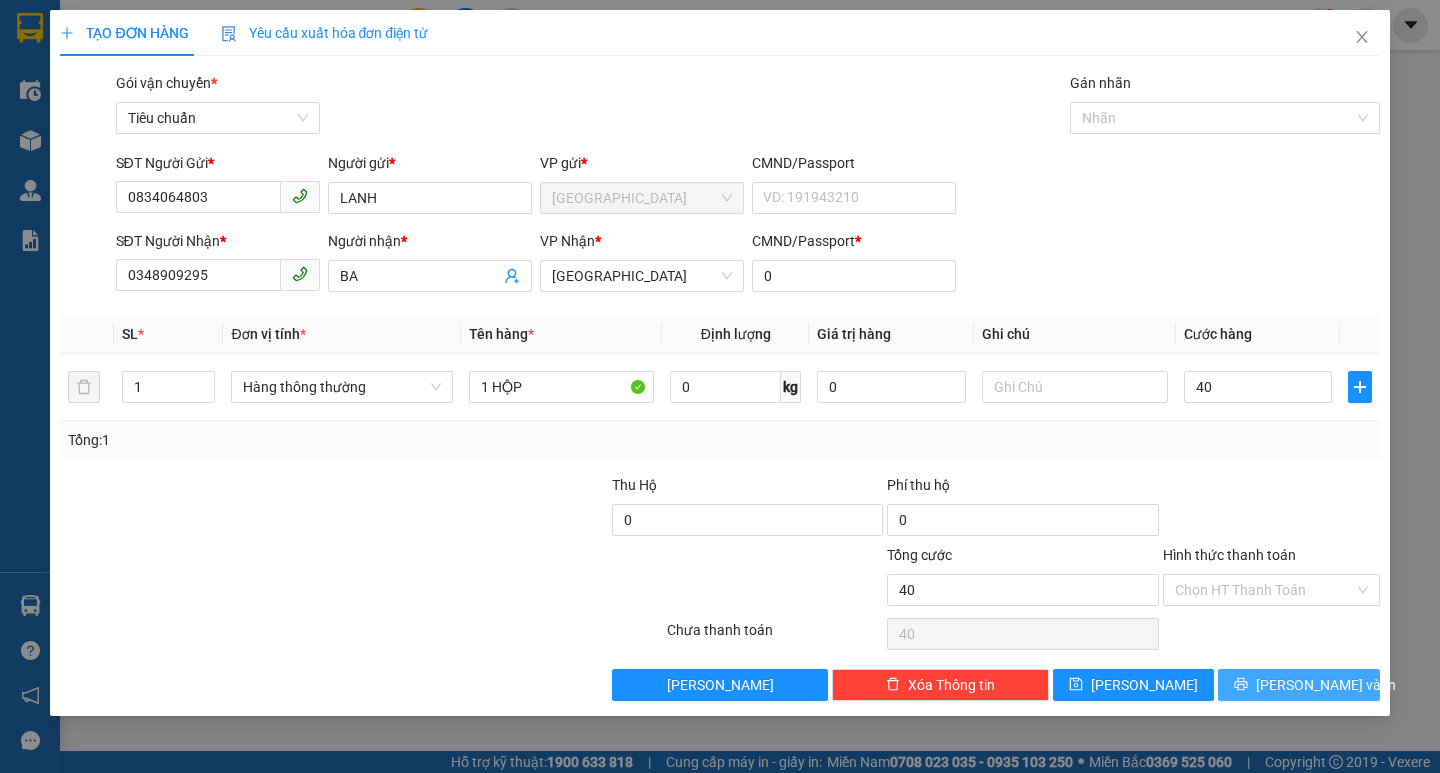 type on "40.000" 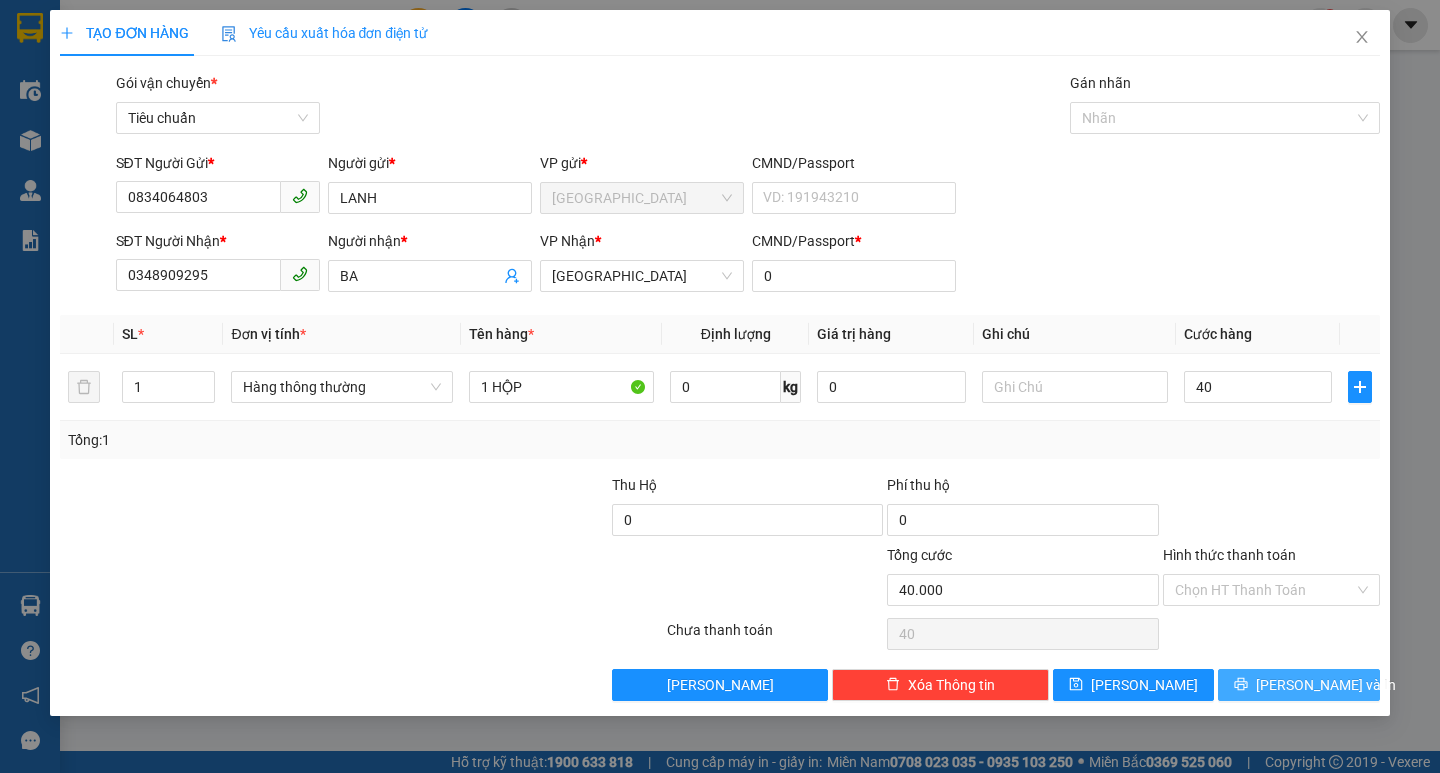 type on "40.000" 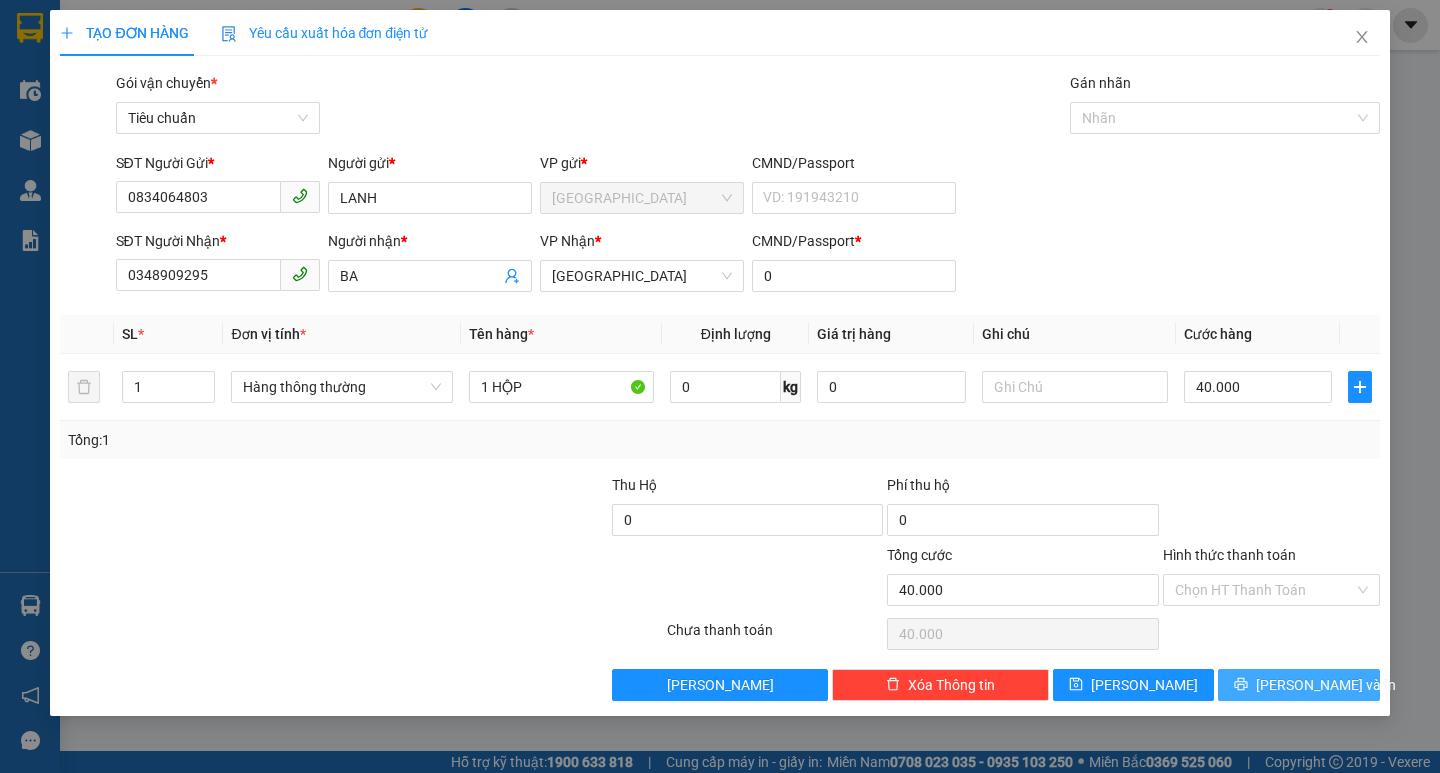 click at bounding box center (1241, 685) 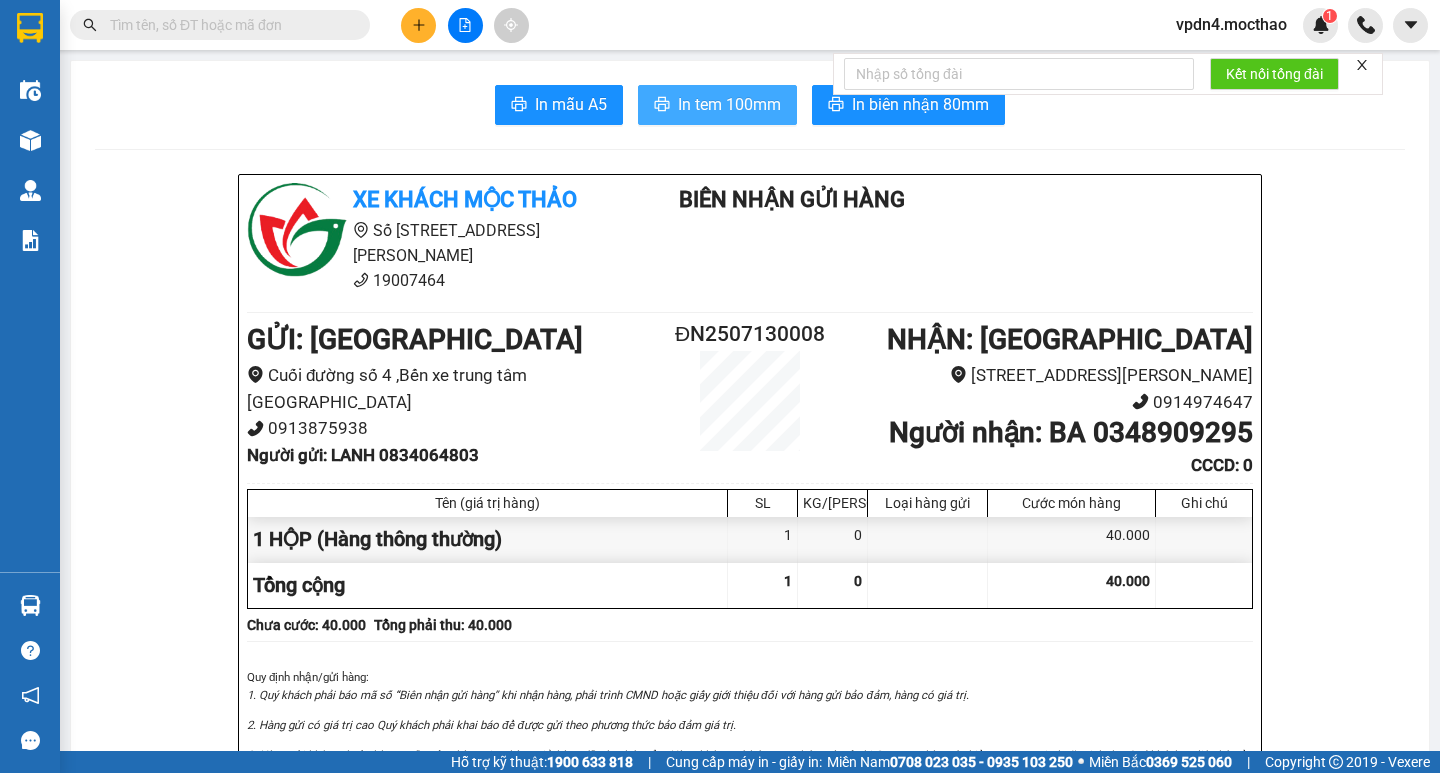 click on "In tem 100mm" at bounding box center [729, 104] 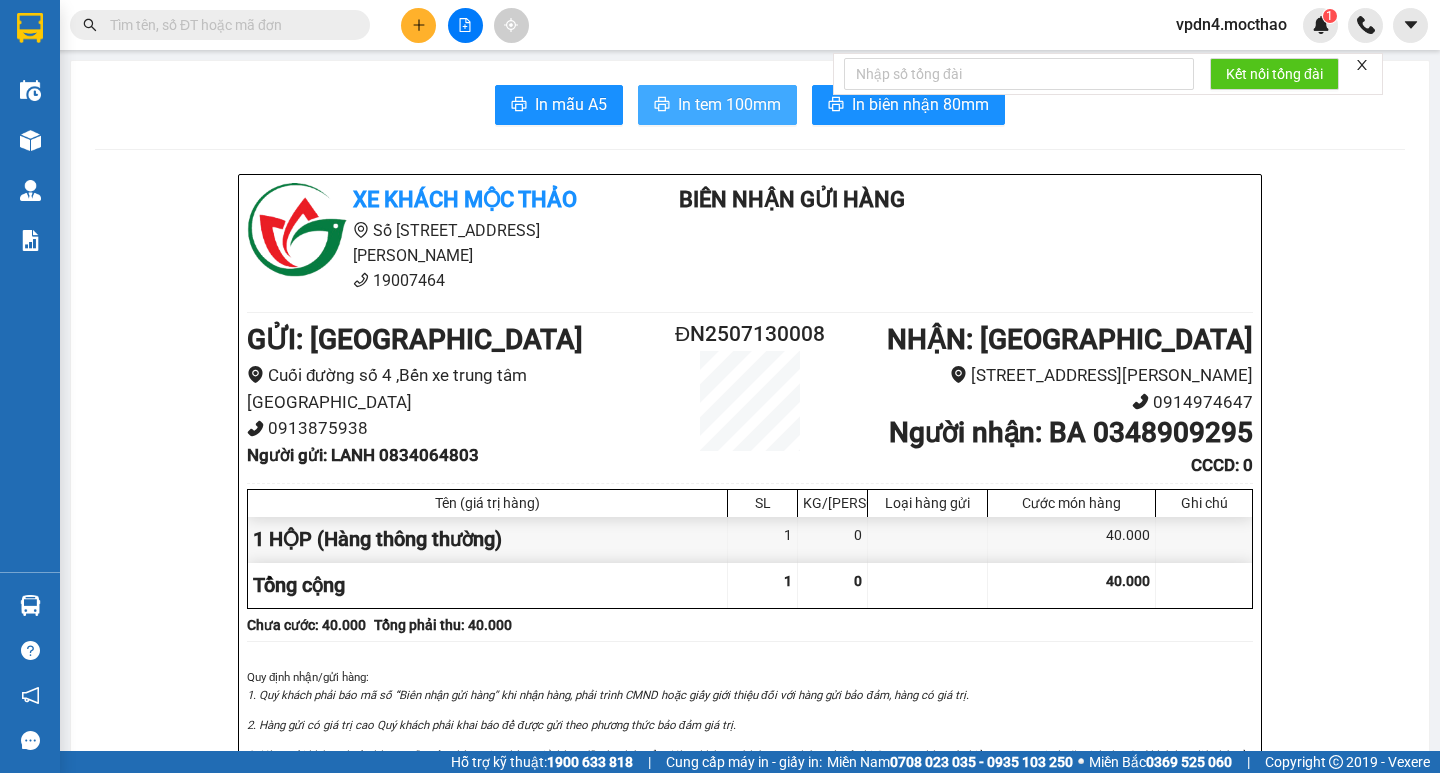 scroll, scrollTop: 0, scrollLeft: 0, axis: both 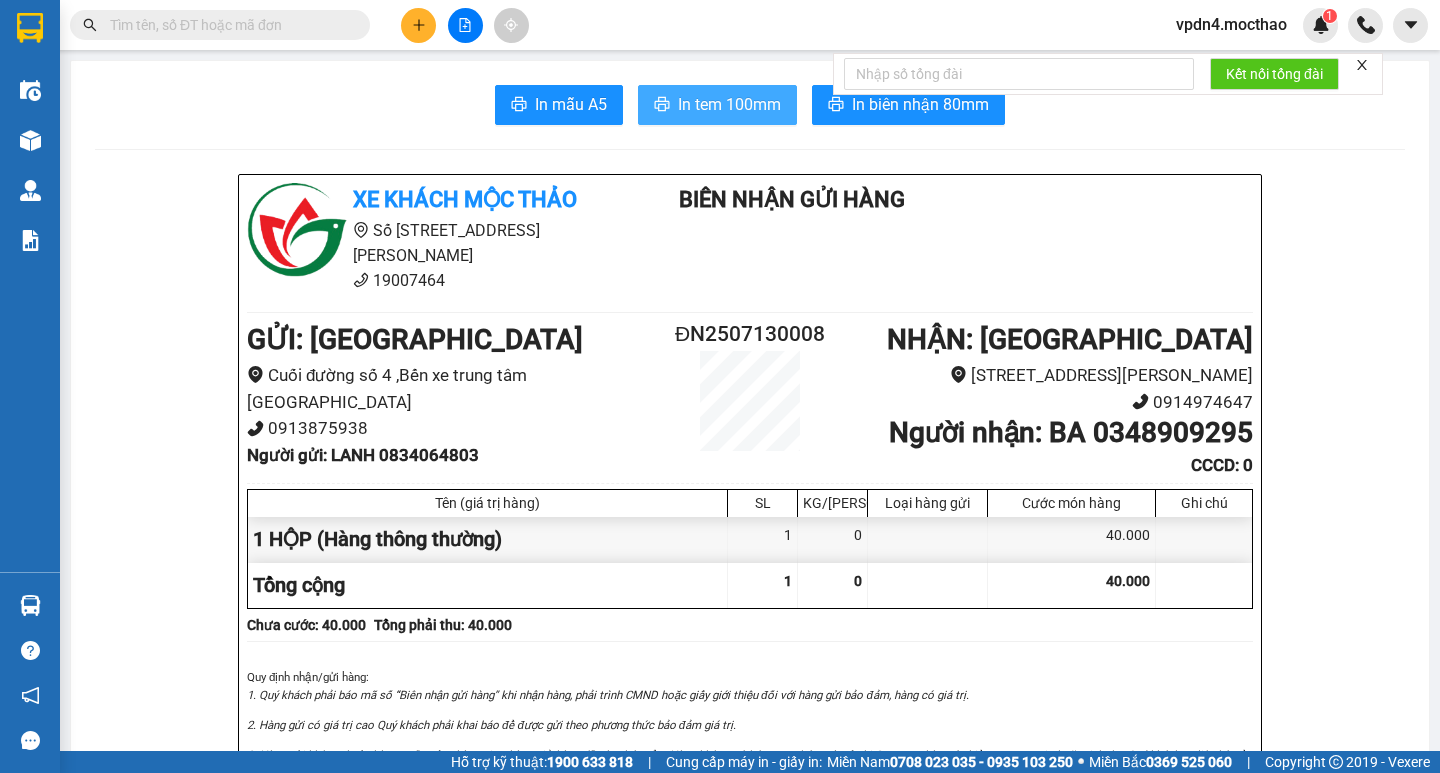 click on "In tem 100mm" at bounding box center [729, 104] 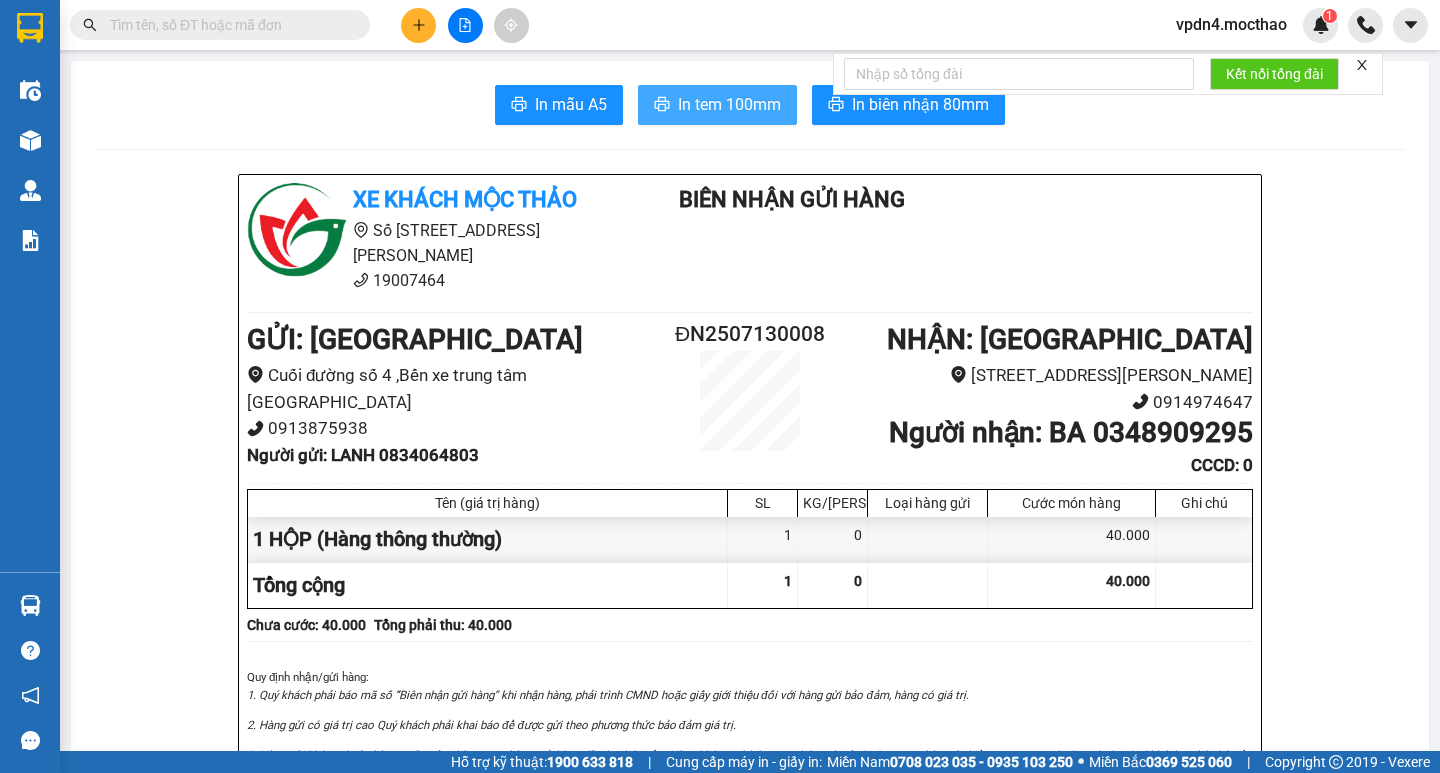 scroll, scrollTop: 0, scrollLeft: 0, axis: both 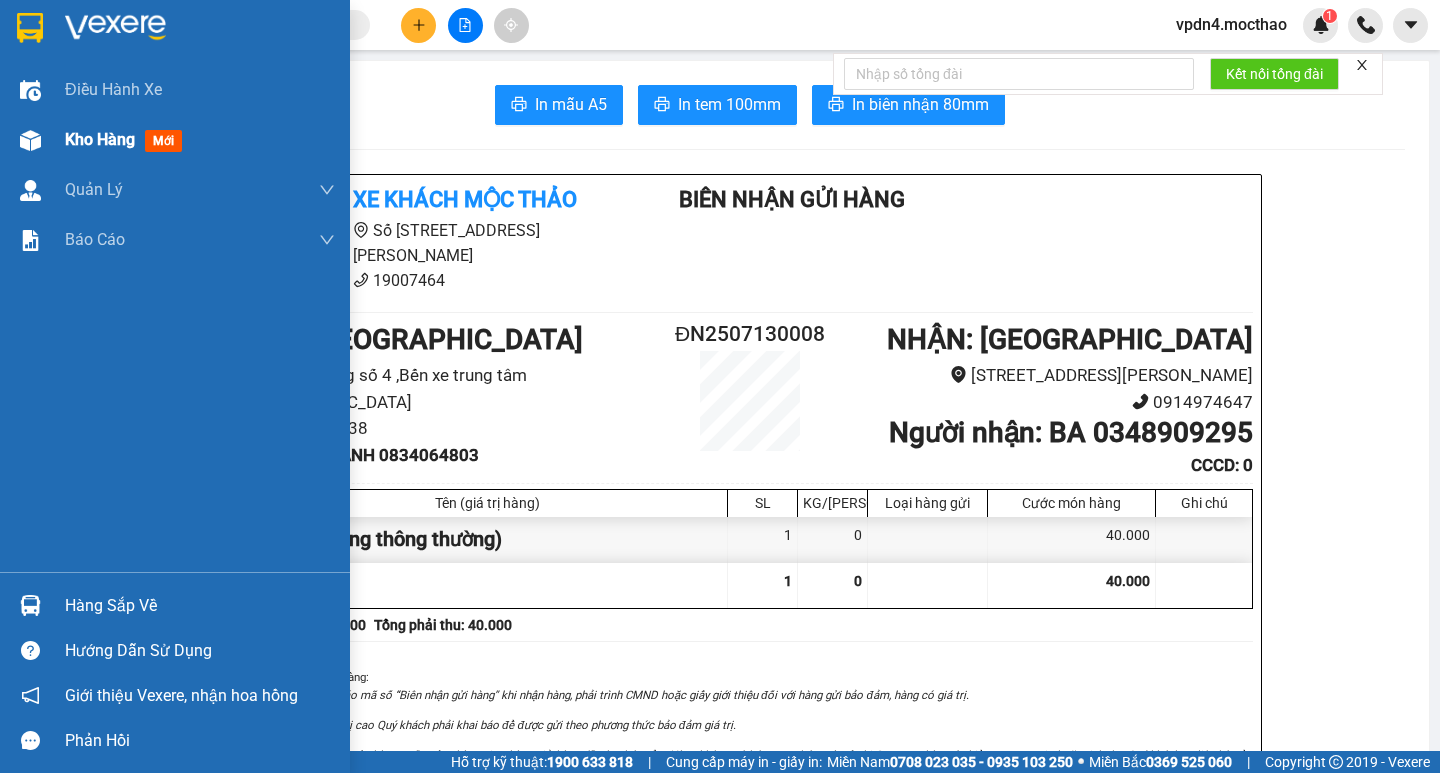 click on "Kho hàng" at bounding box center (100, 139) 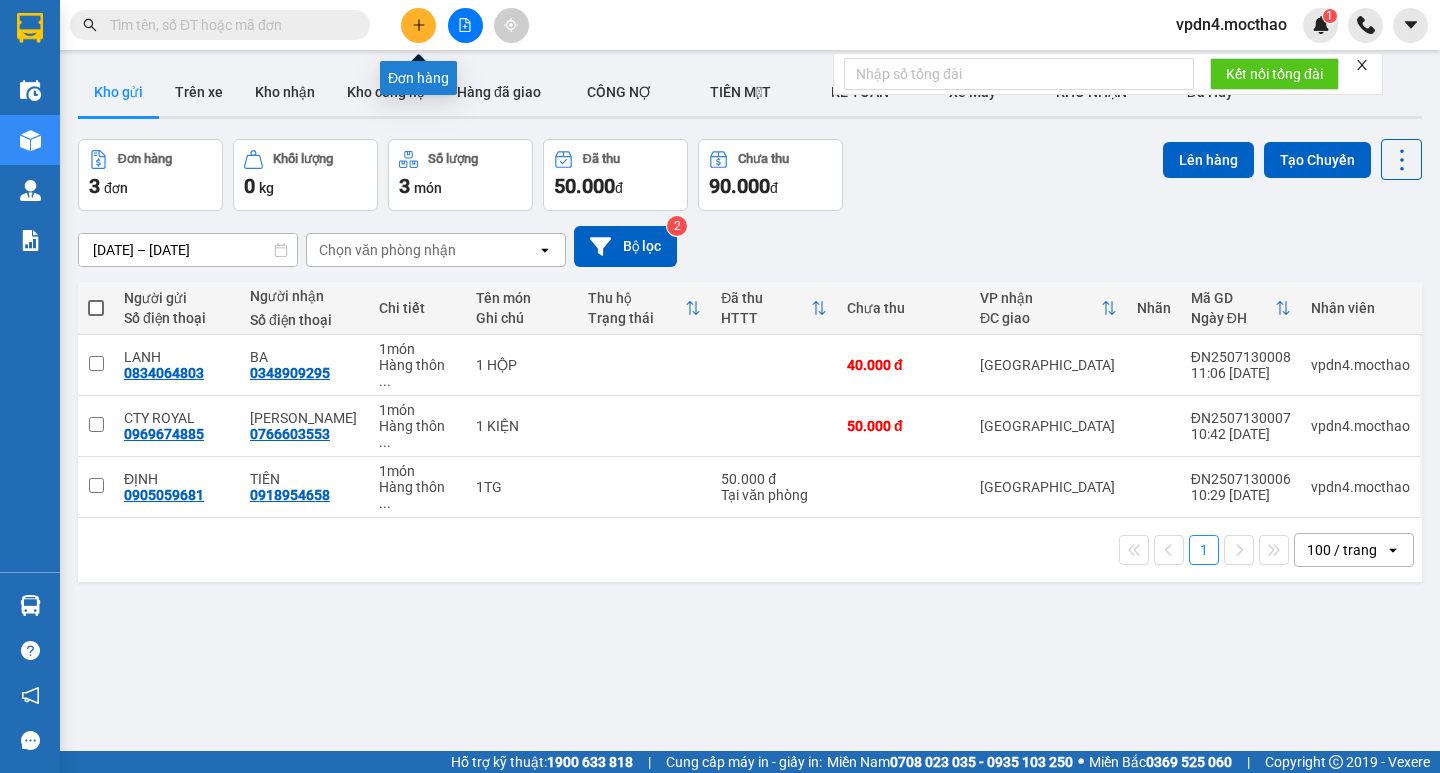 click at bounding box center (418, 25) 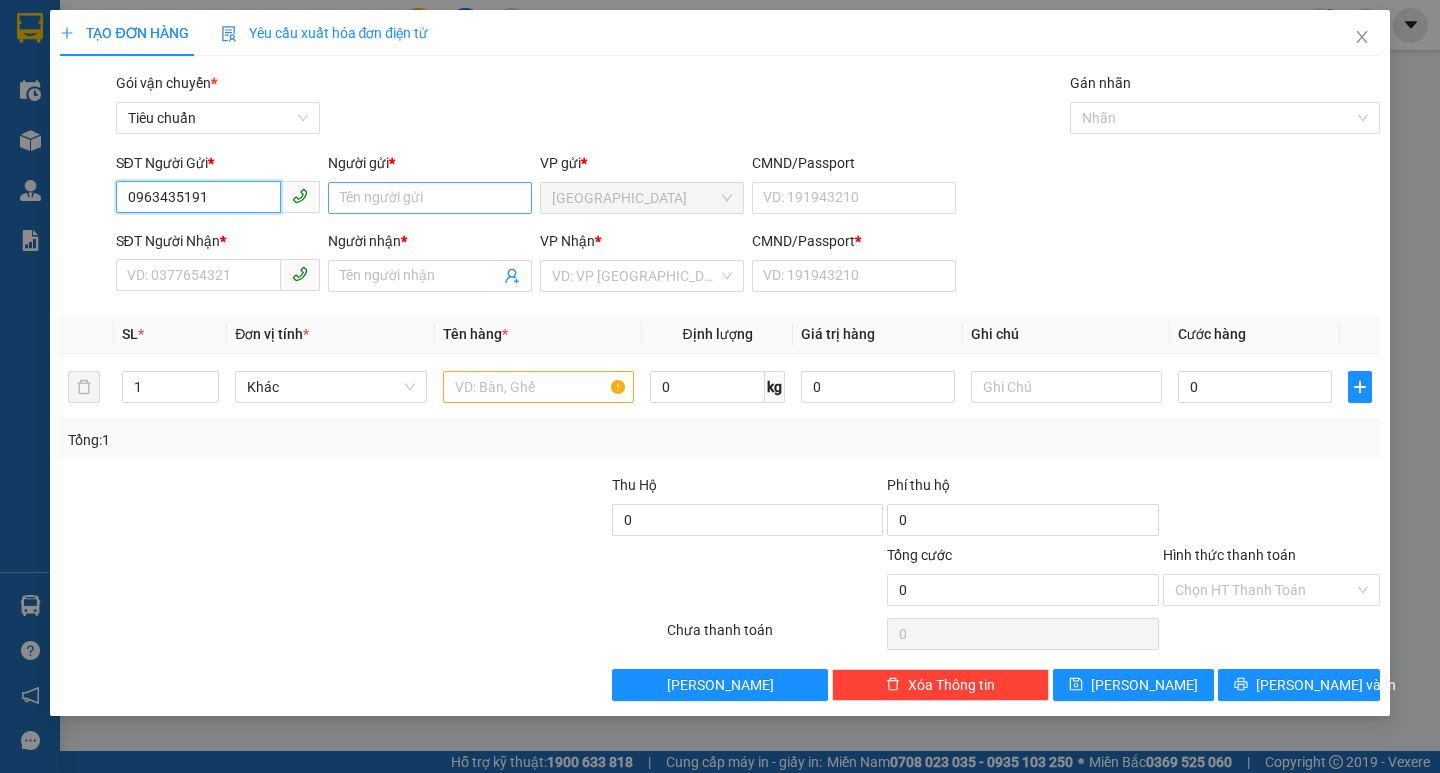 type on "0963435191" 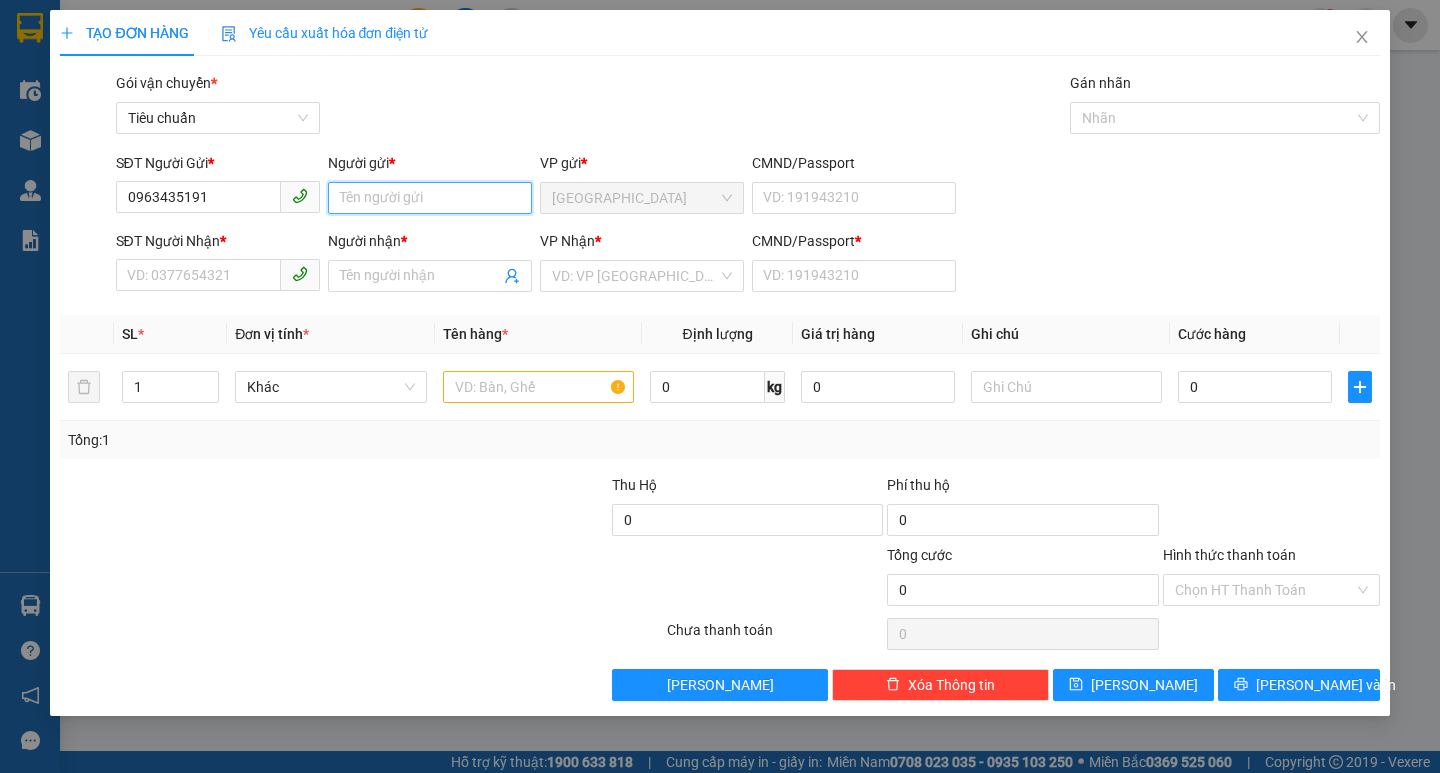 click on "Người gửi  *" at bounding box center [430, 198] 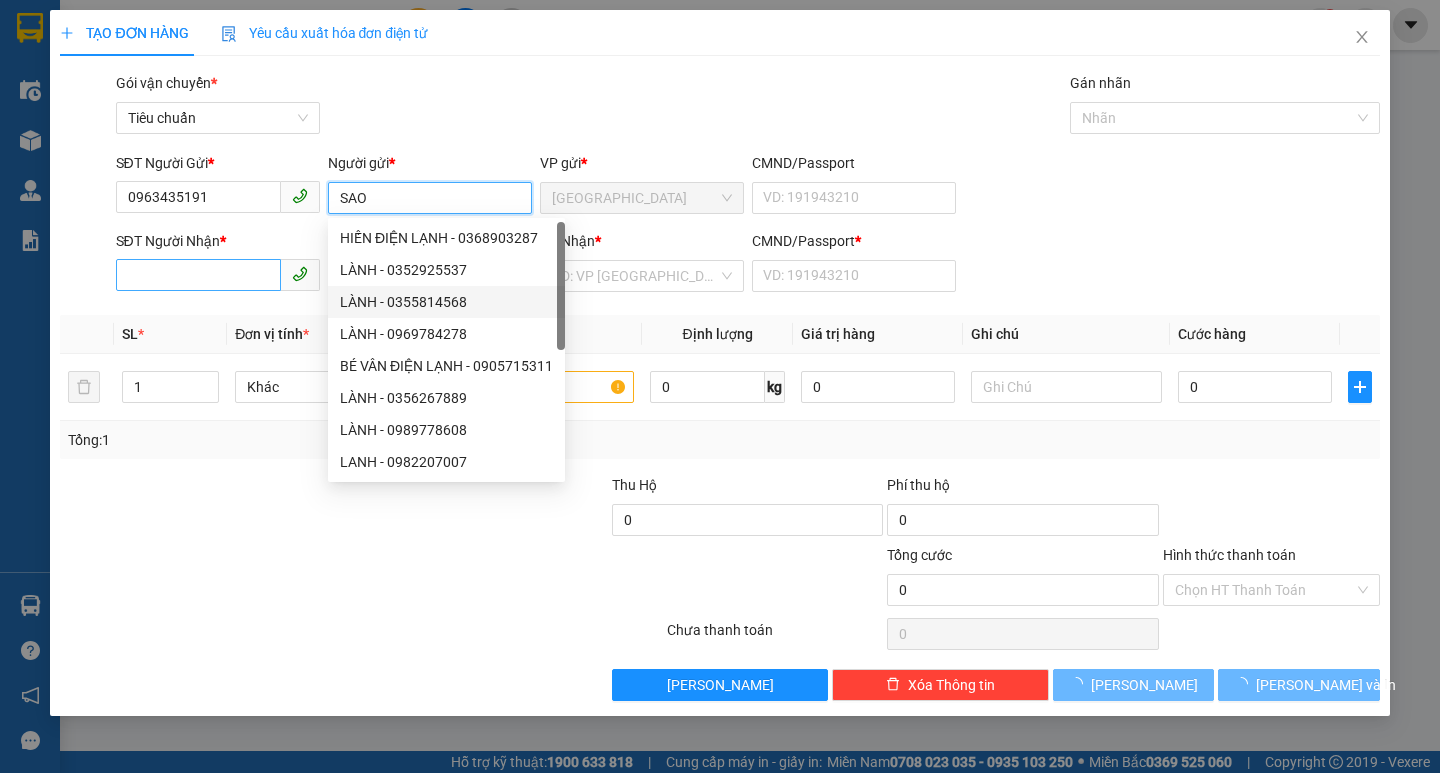 type on "SAO" 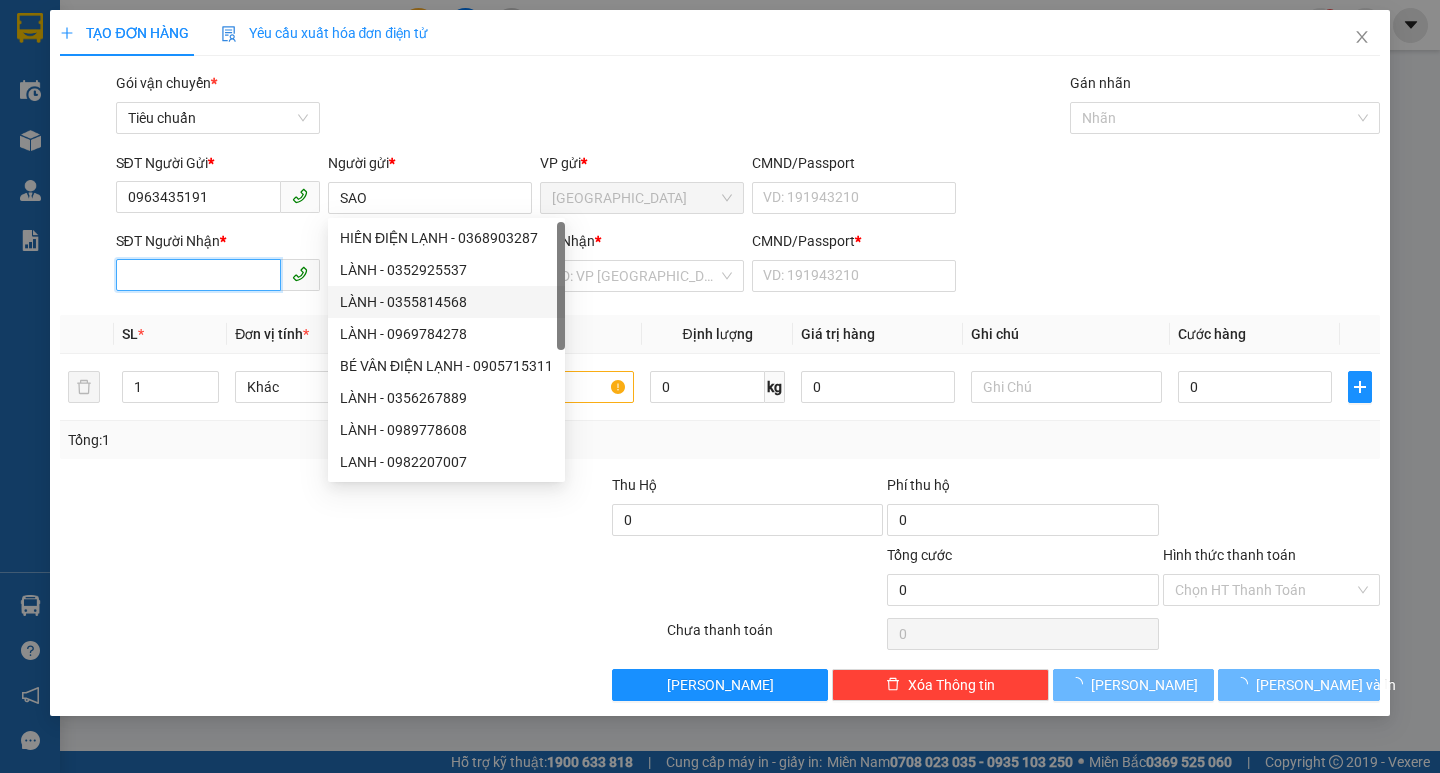 click on "SĐT Người Nhận  *" at bounding box center [198, 275] 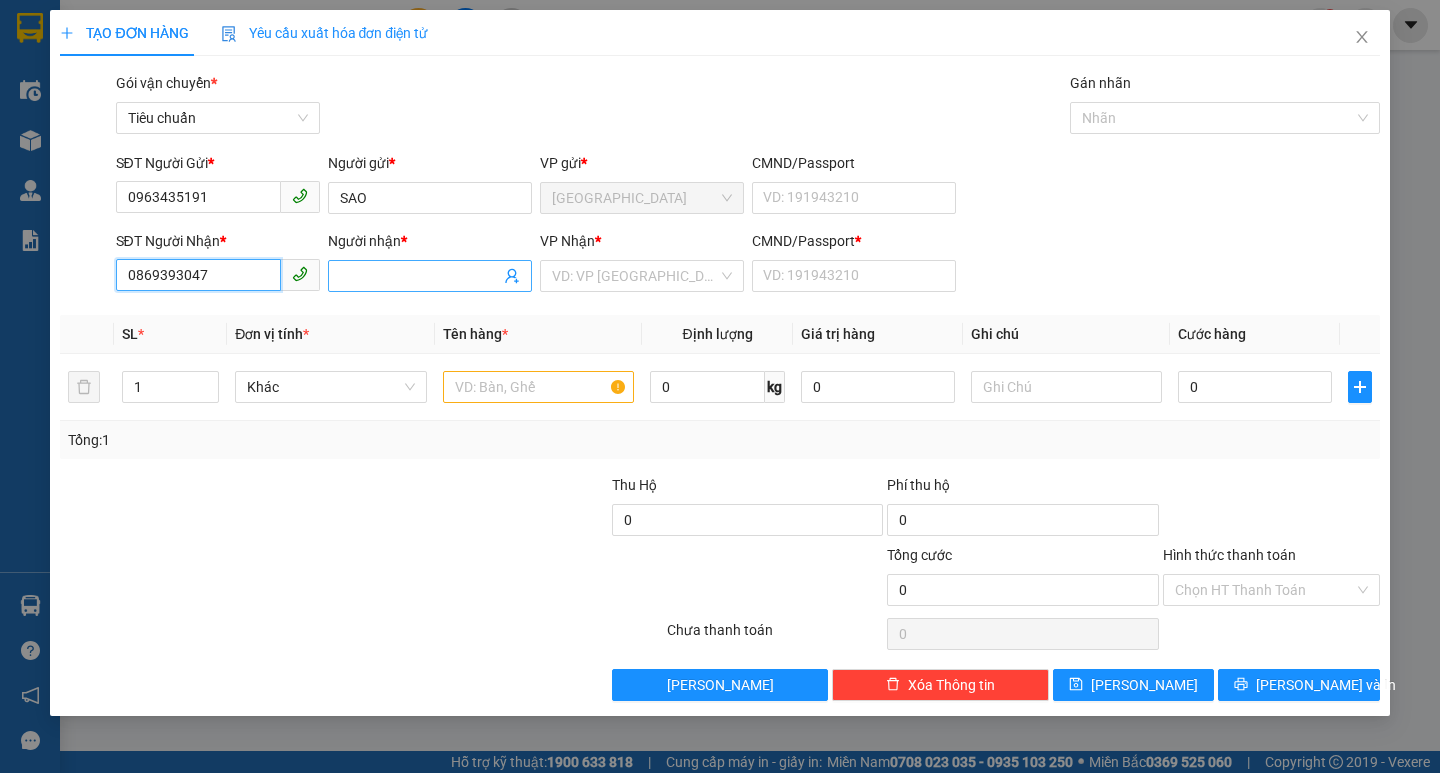 type on "0869393047" 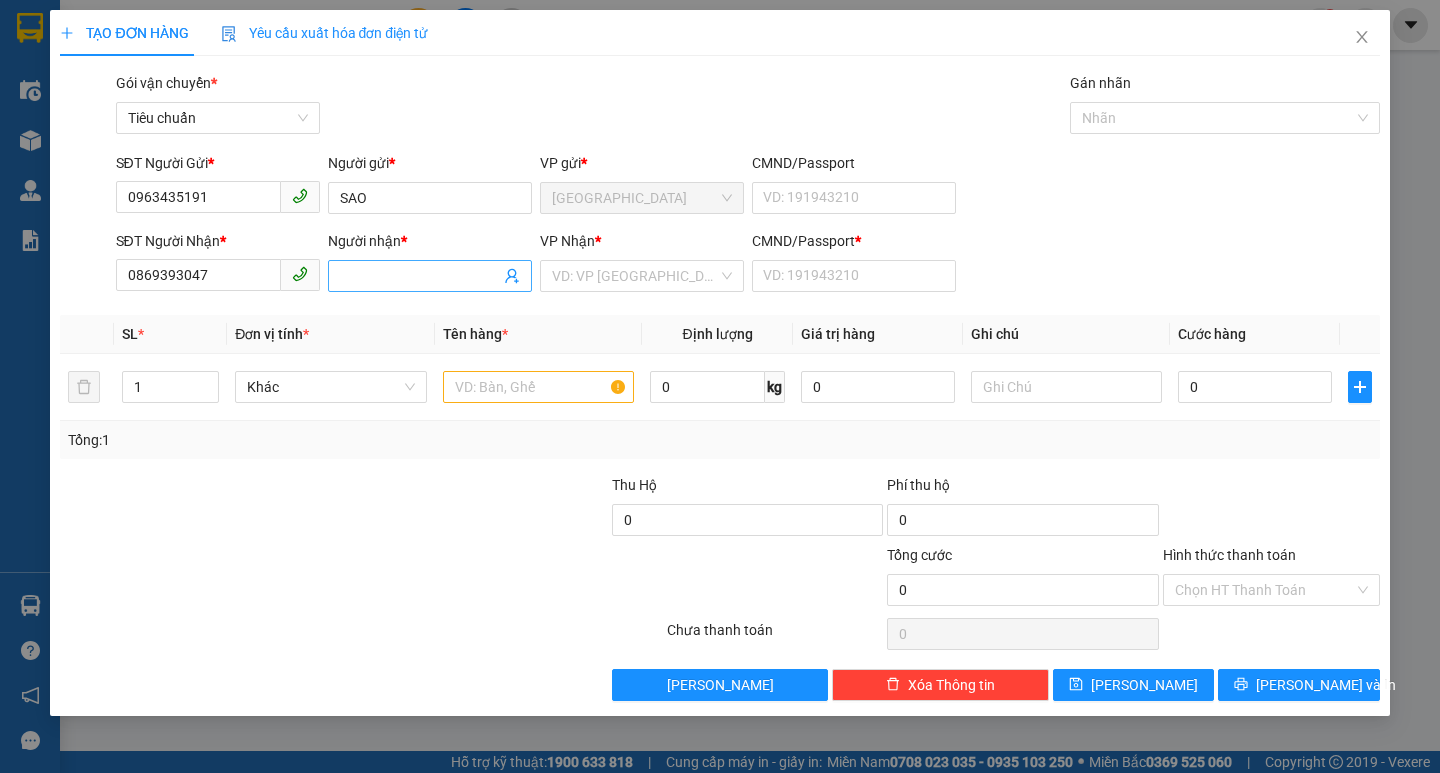 click on "Người nhận  *" at bounding box center [420, 276] 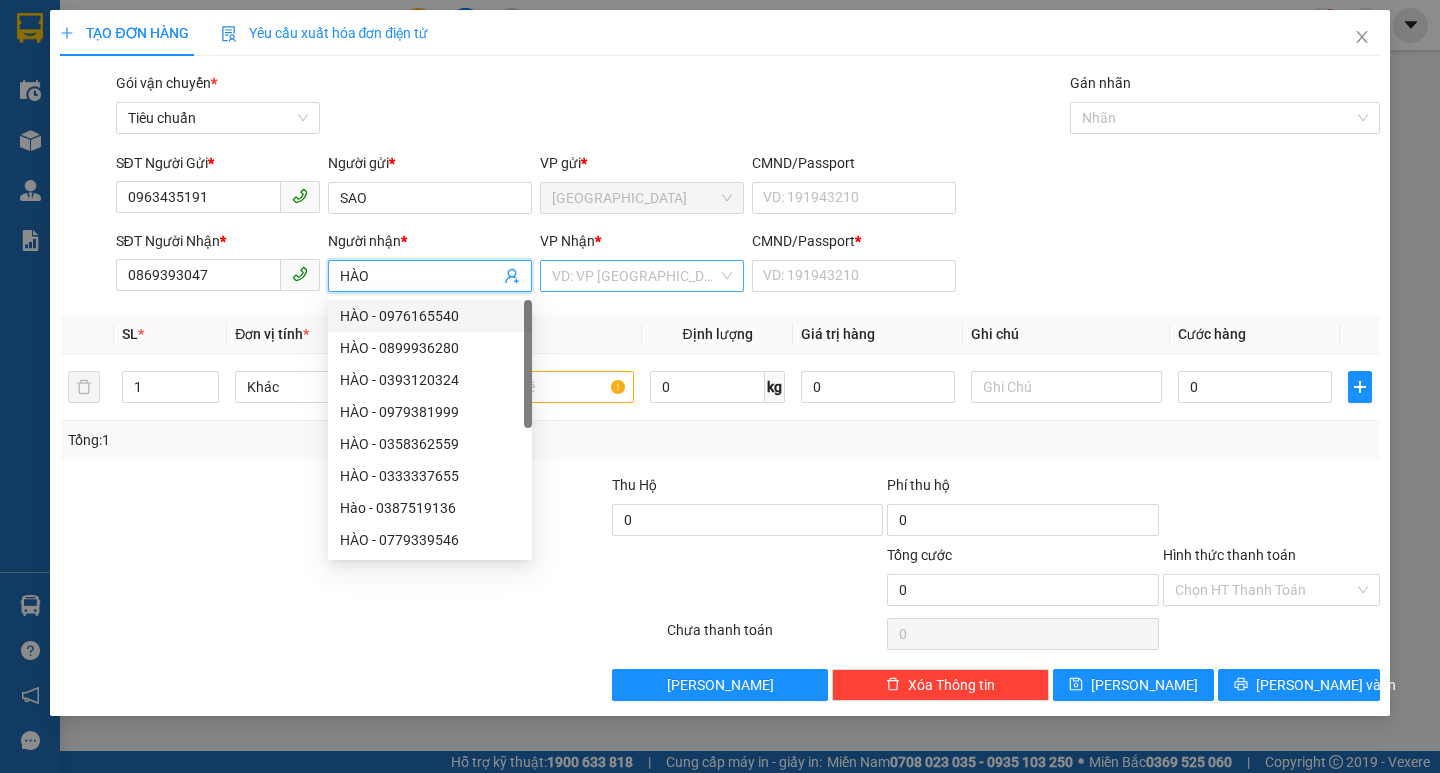 type on "HÀO" 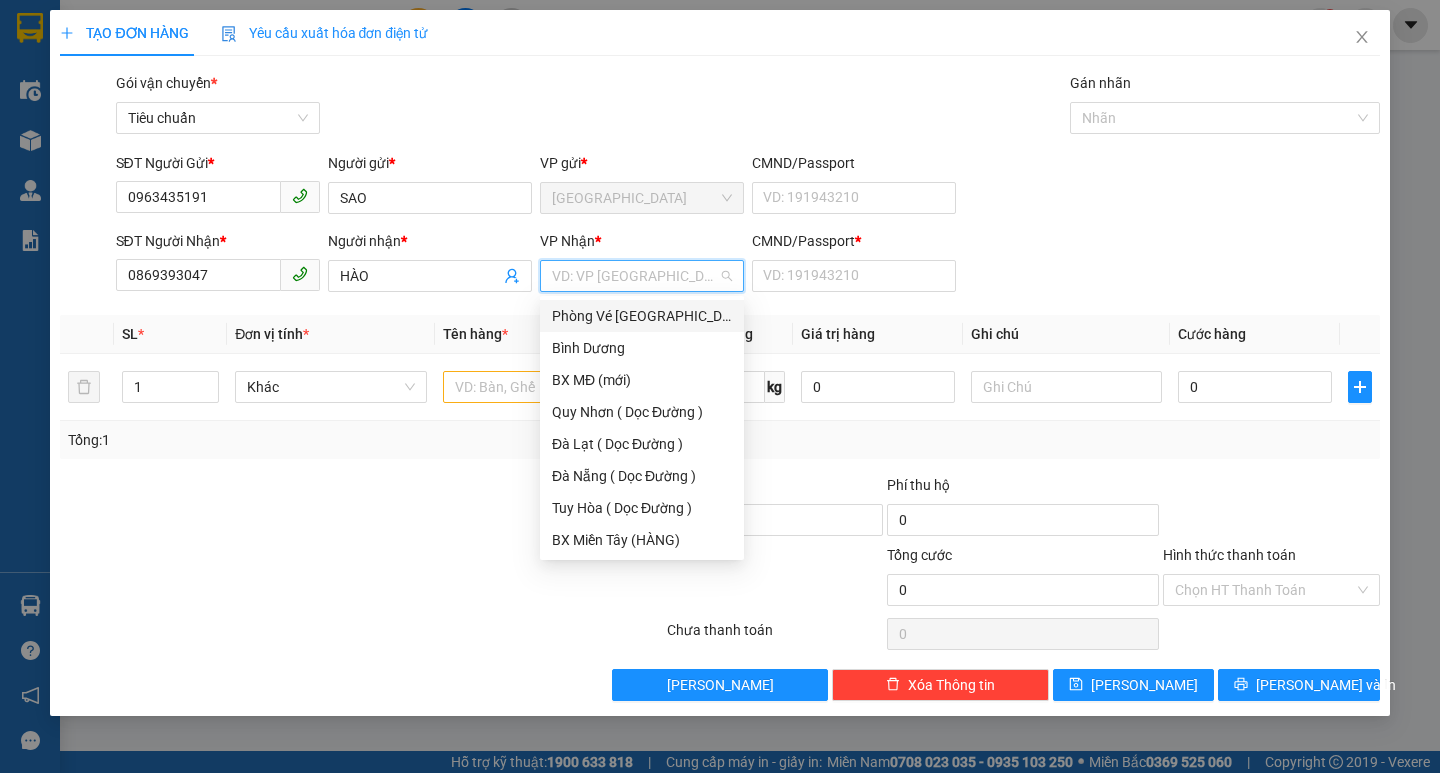 type on "T" 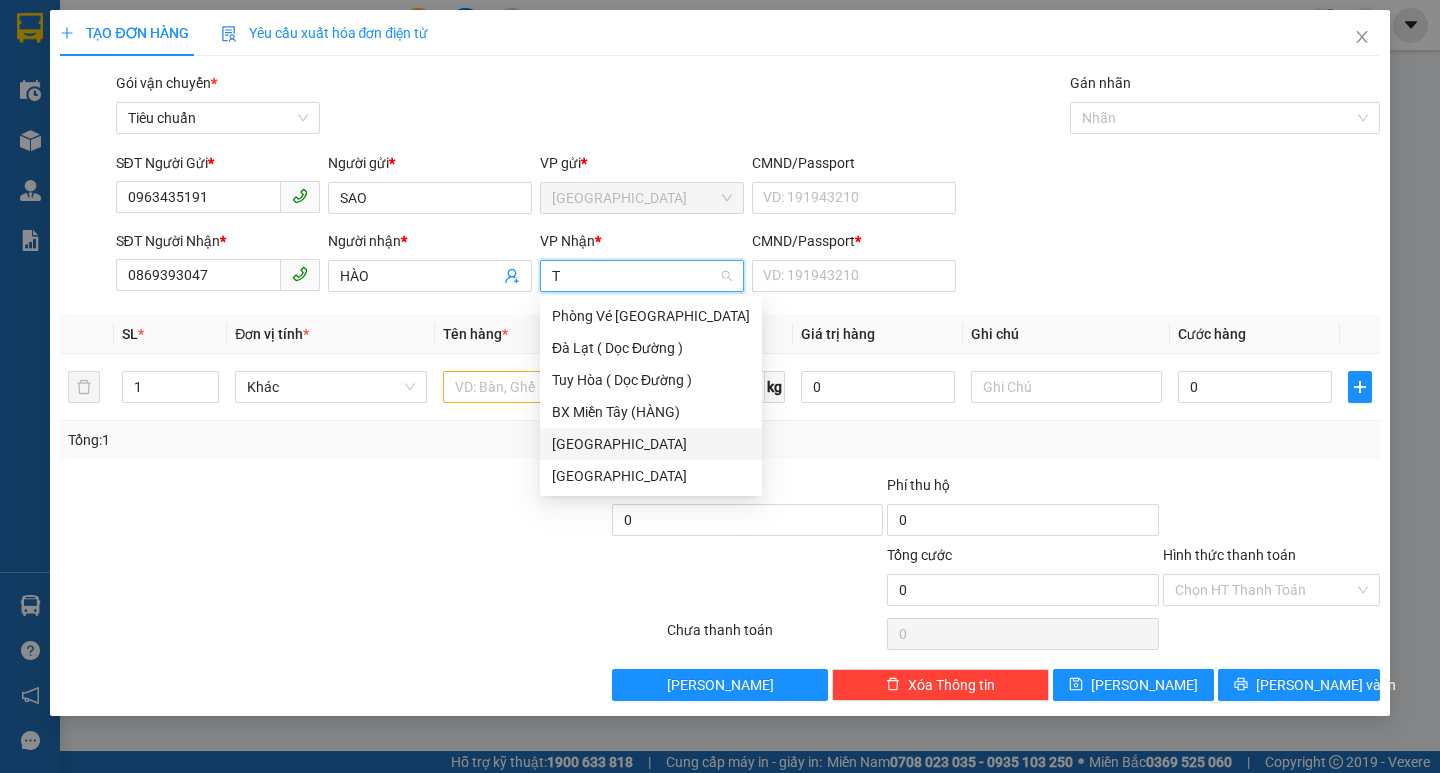 click on "[GEOGRAPHIC_DATA]" at bounding box center (651, 444) 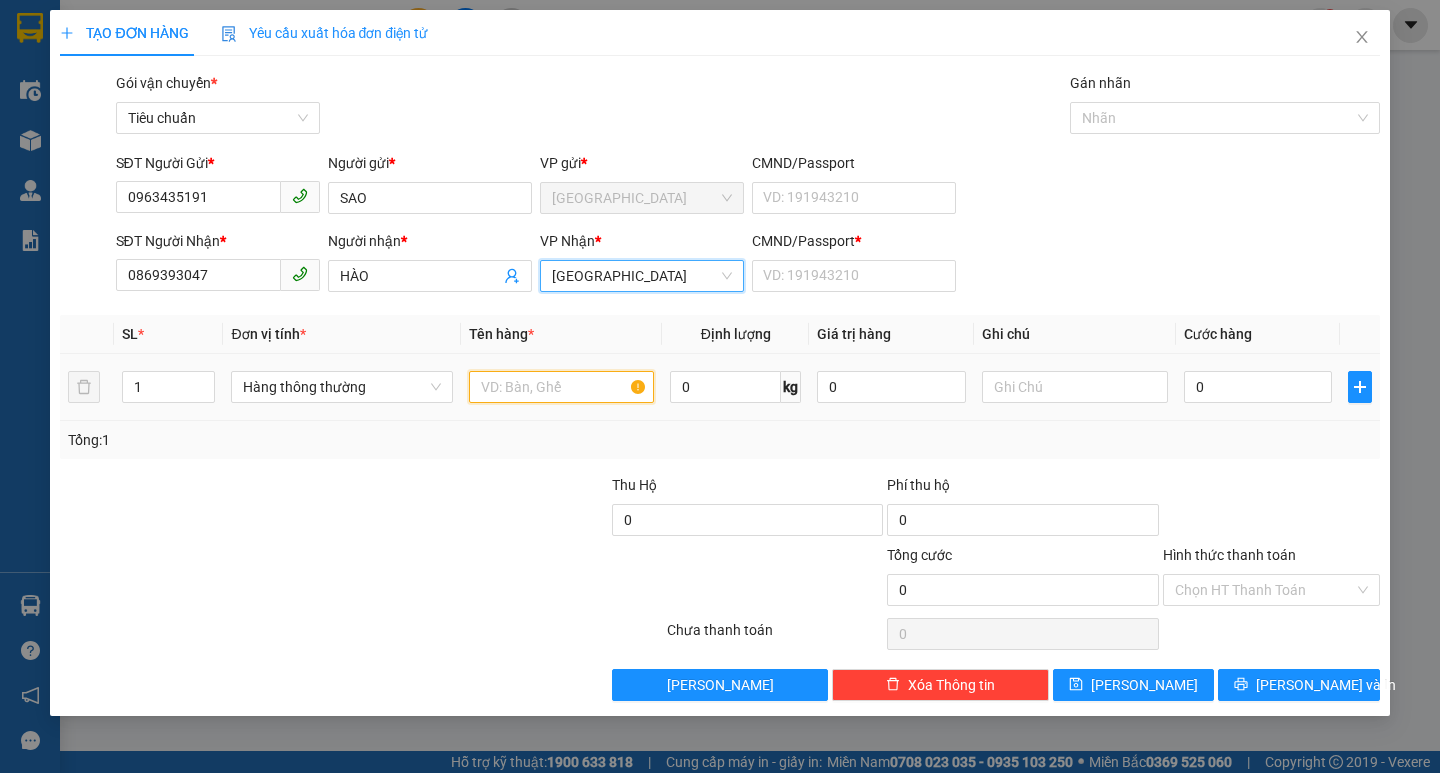 click at bounding box center [562, 387] 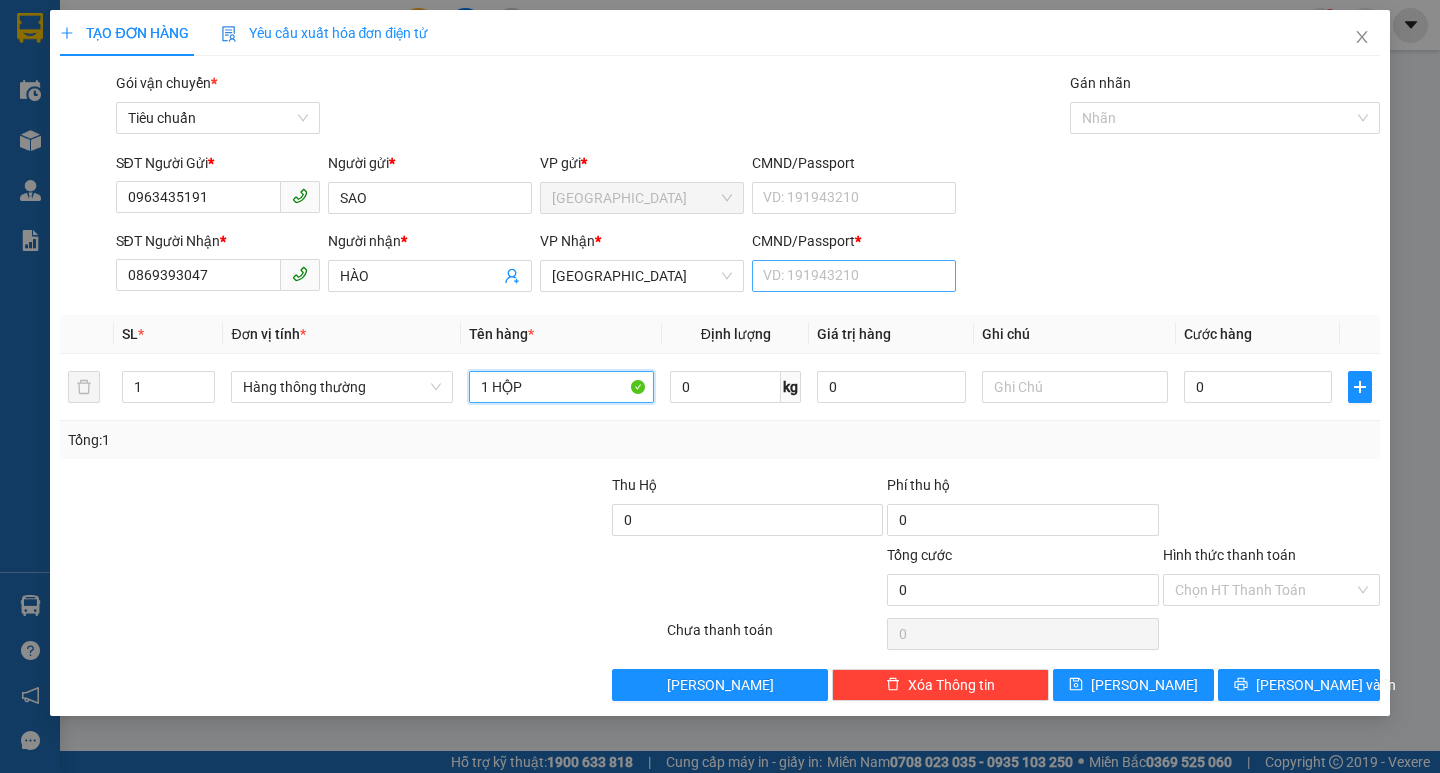 type on "1 HỘP" 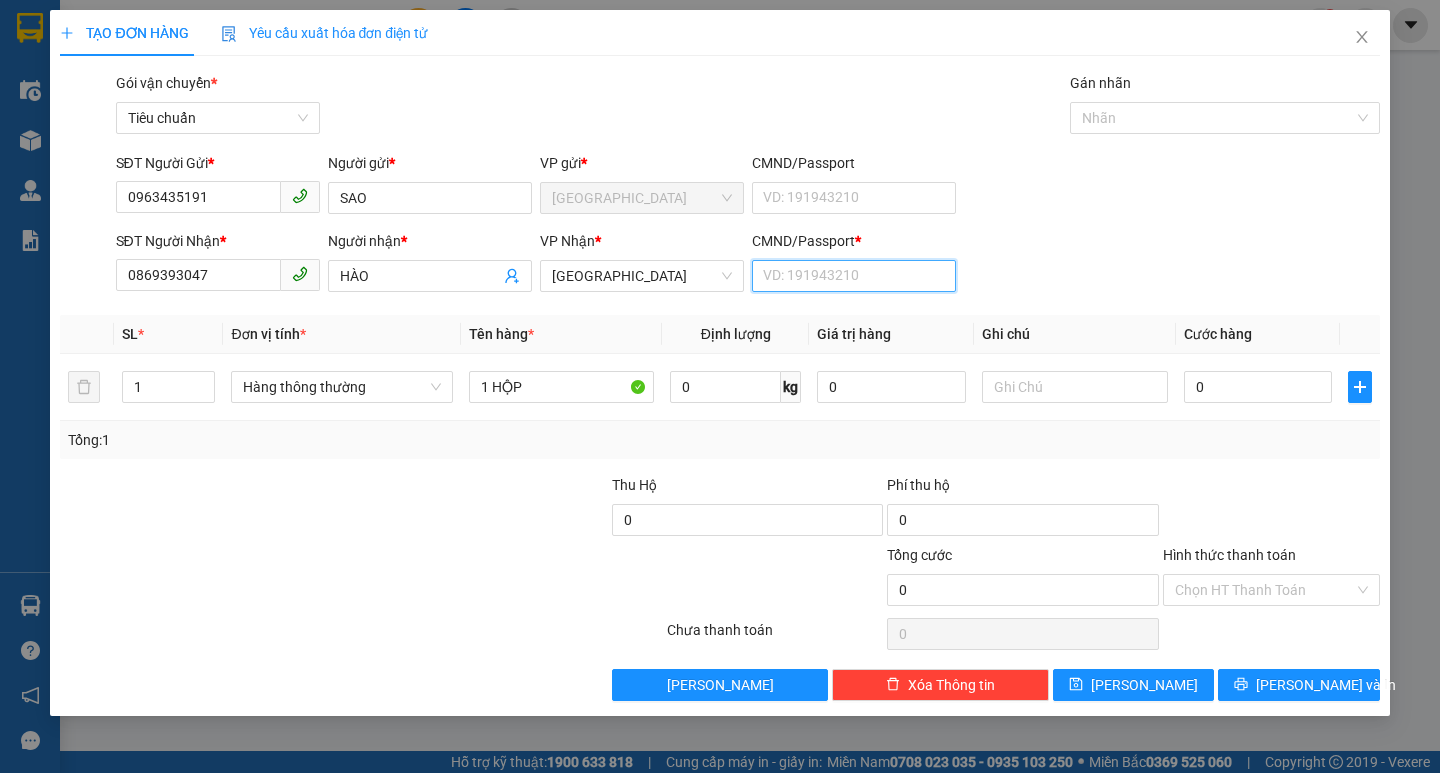 click on "CMND/Passport  *" at bounding box center [854, 276] 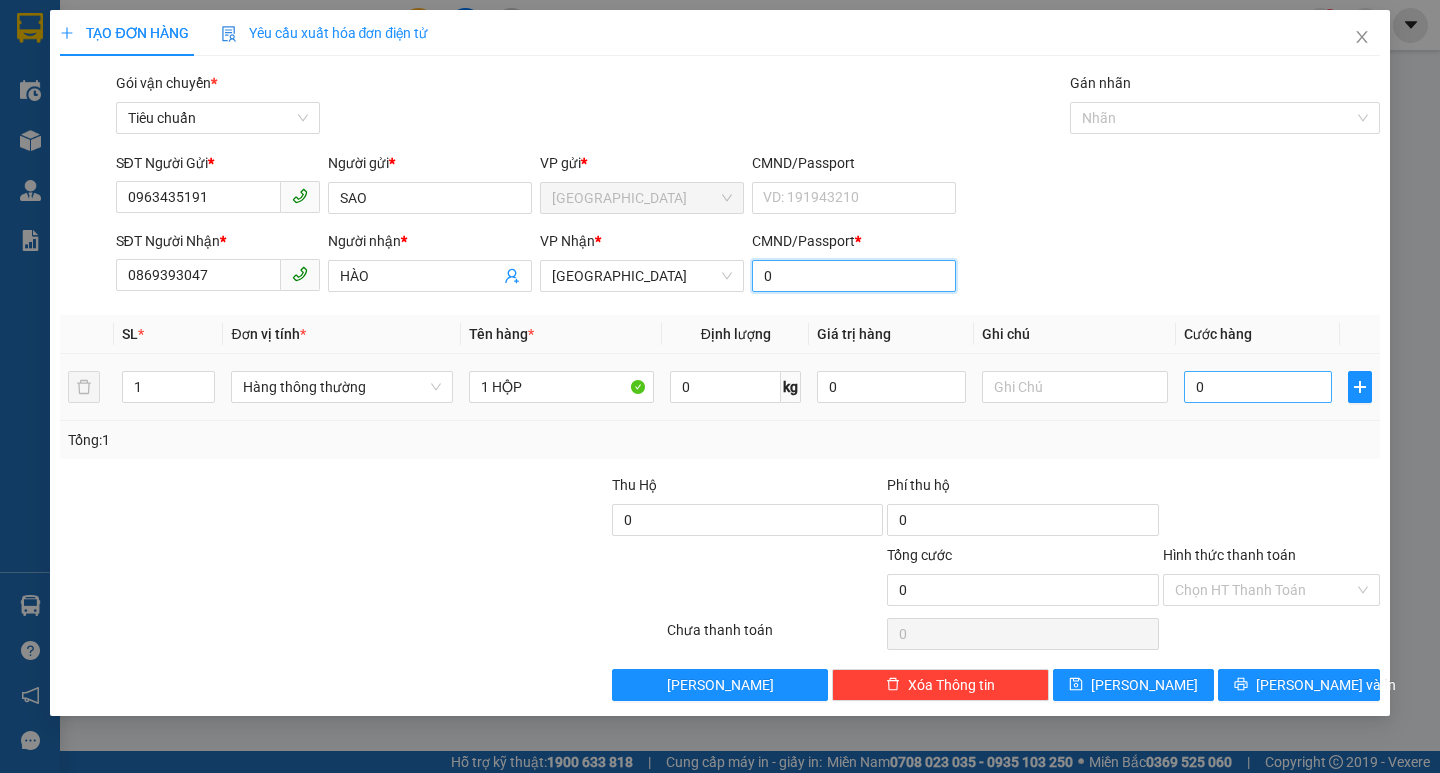 type on "0" 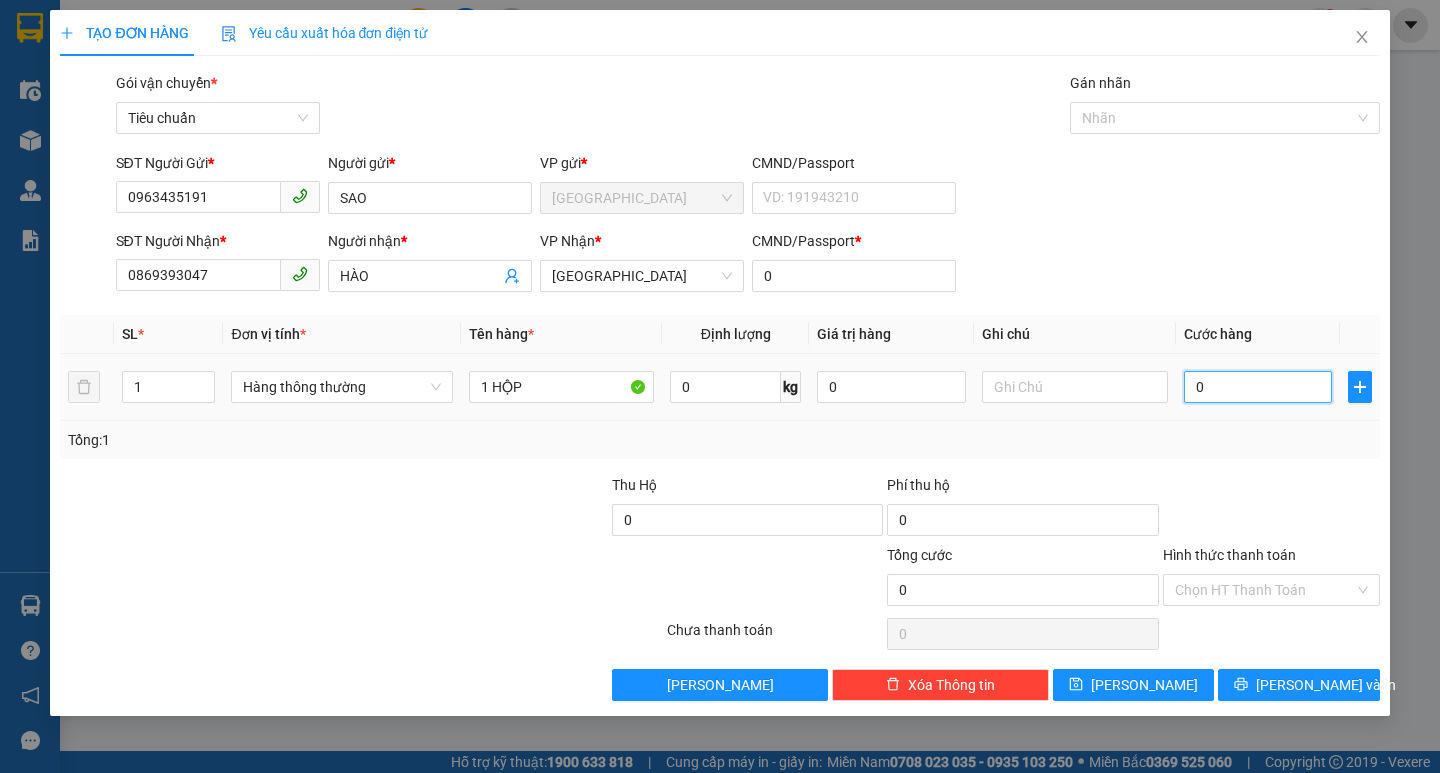 click on "0" at bounding box center (1258, 387) 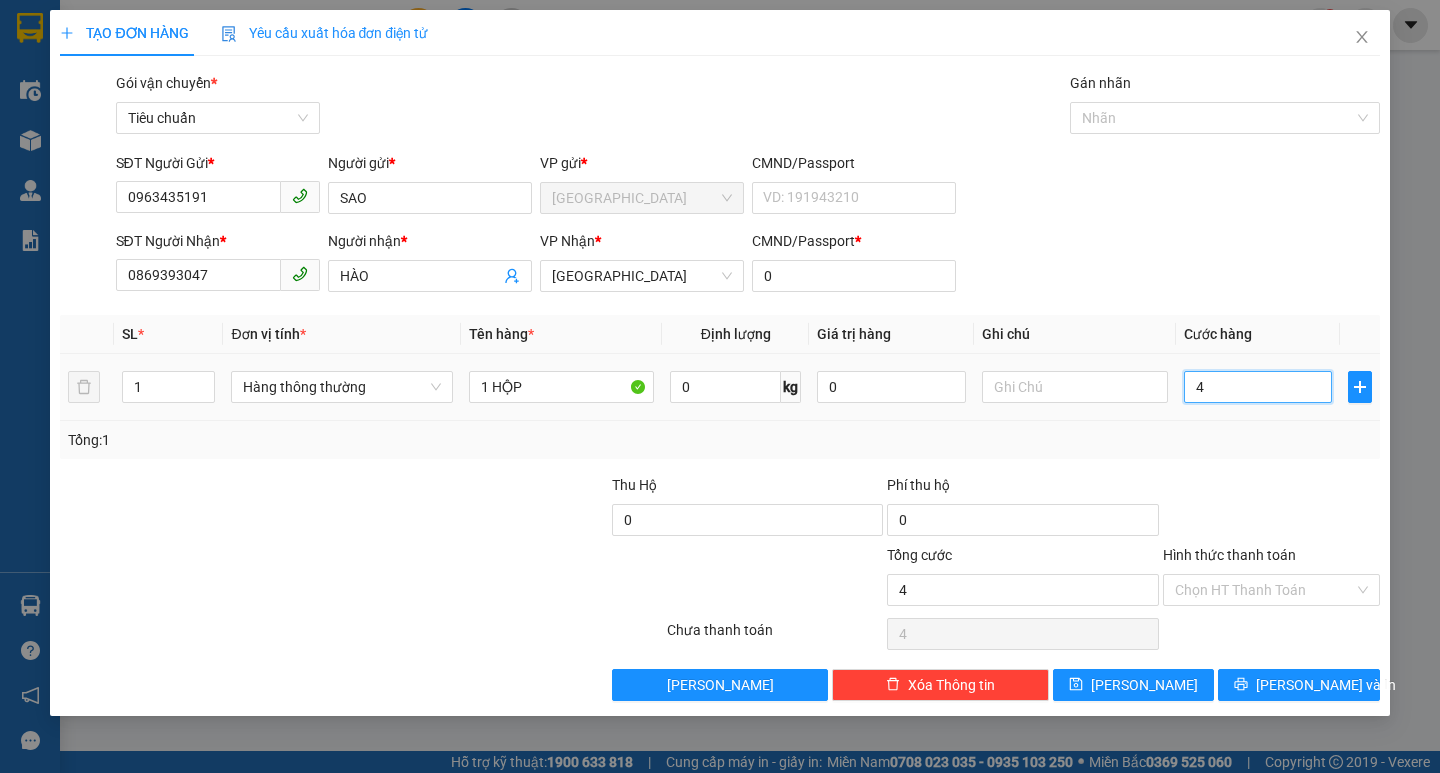 type on "40" 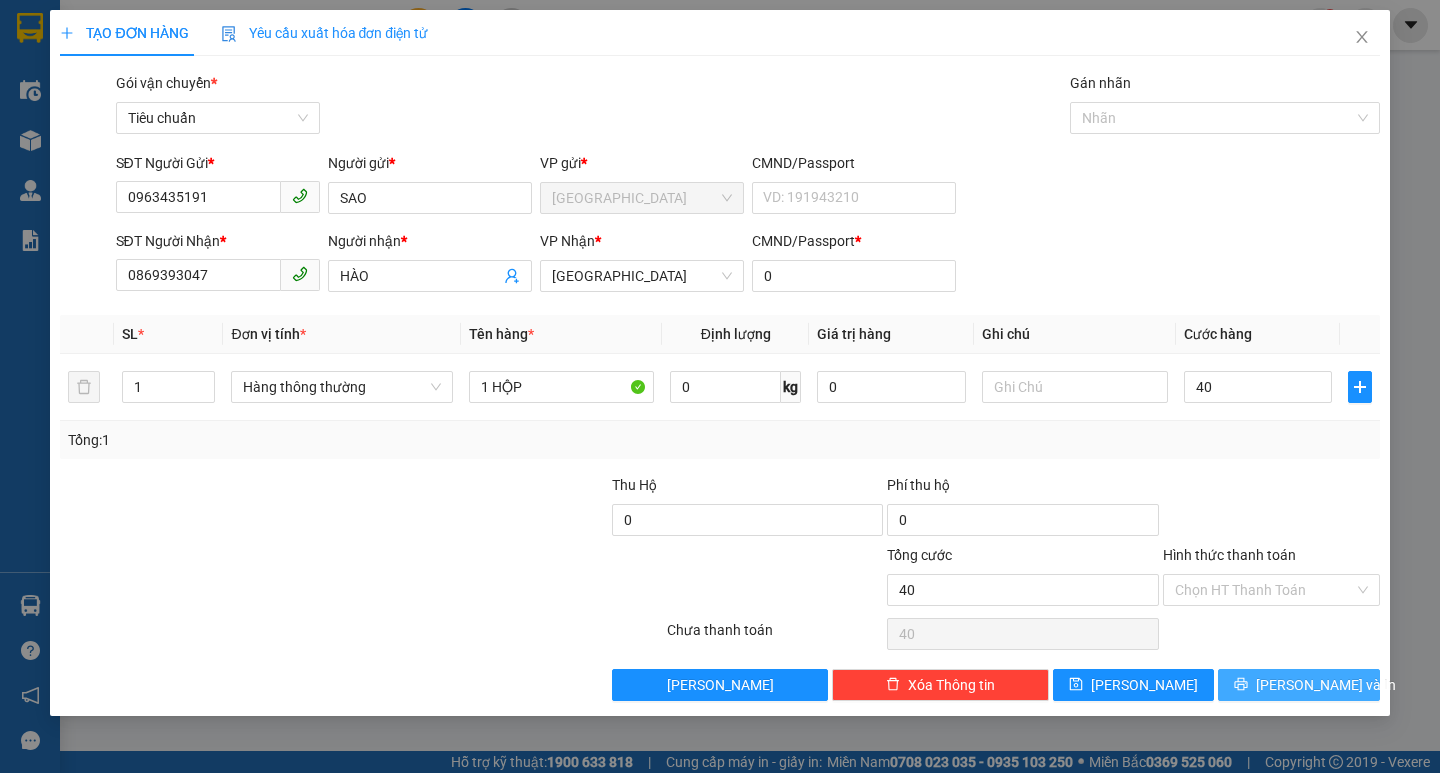 click on "[PERSON_NAME] và In" at bounding box center [1298, 685] 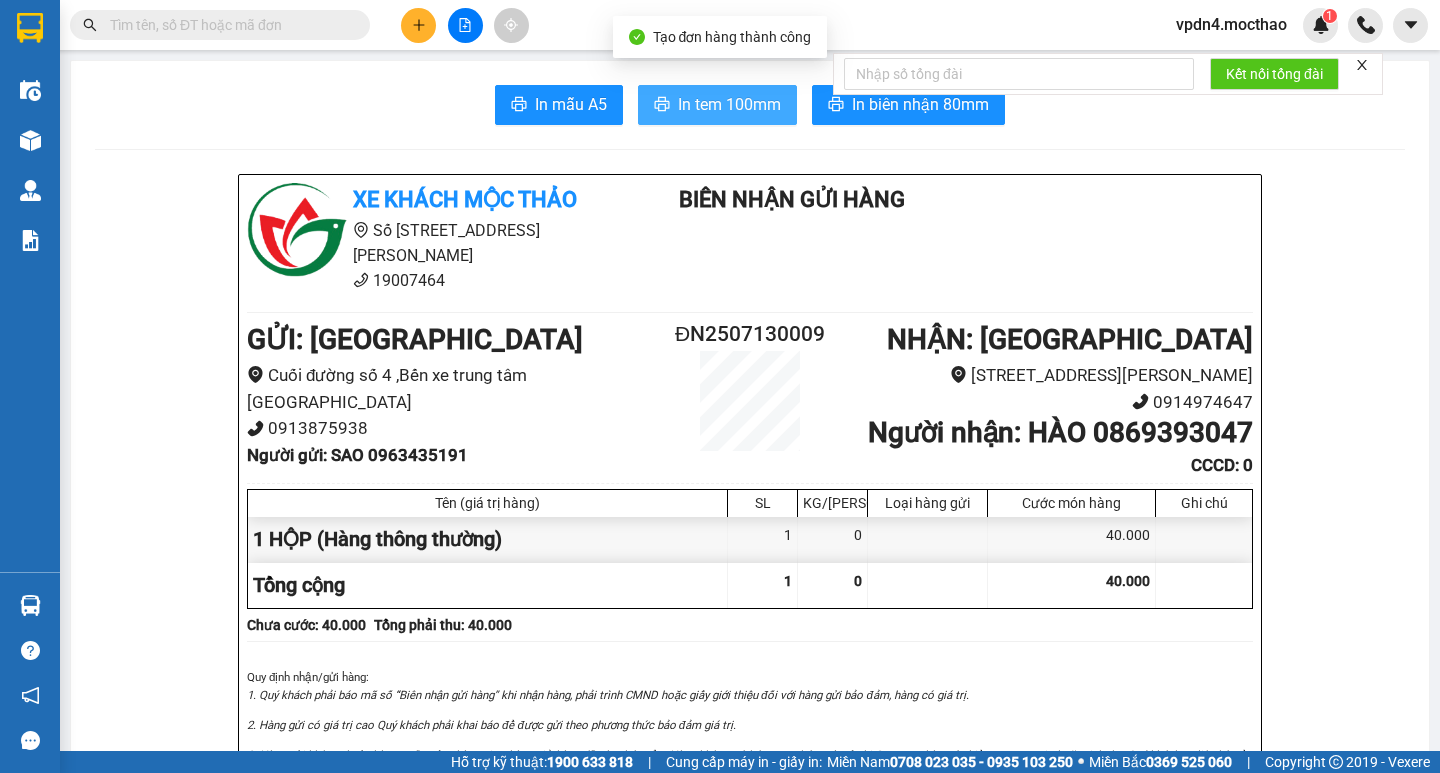 click on "In tem 100mm" at bounding box center (729, 104) 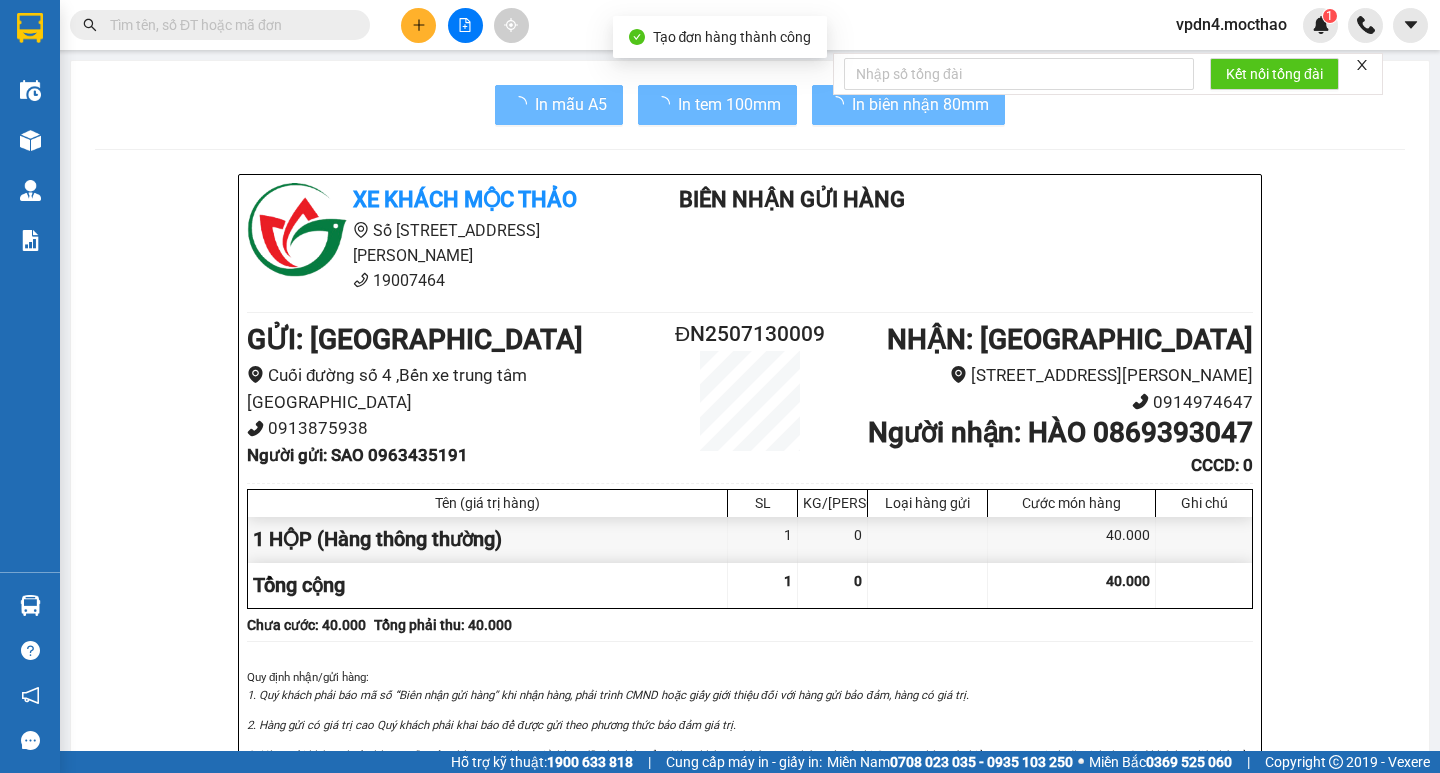 scroll, scrollTop: 0, scrollLeft: 0, axis: both 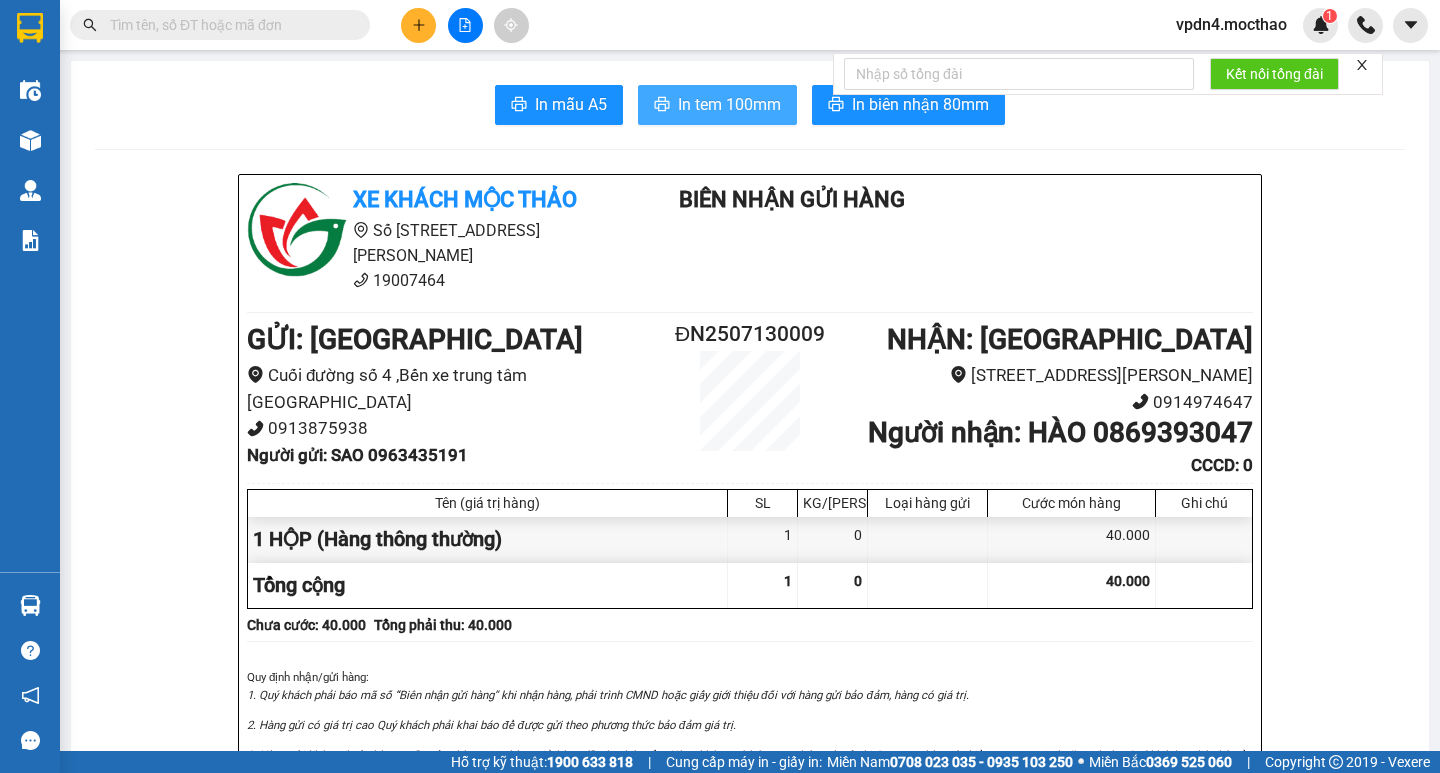 click on "In tem 100mm" at bounding box center (729, 104) 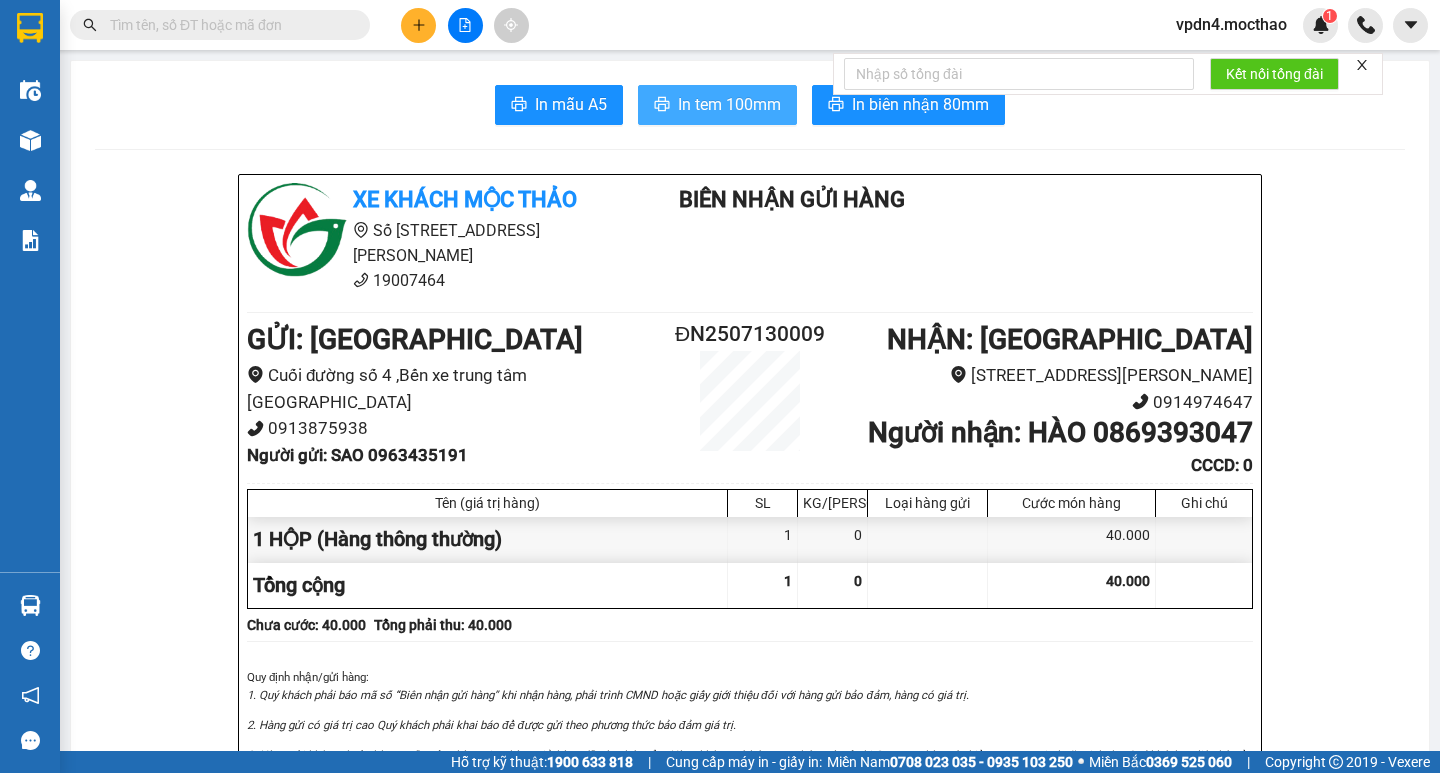 scroll, scrollTop: 0, scrollLeft: 0, axis: both 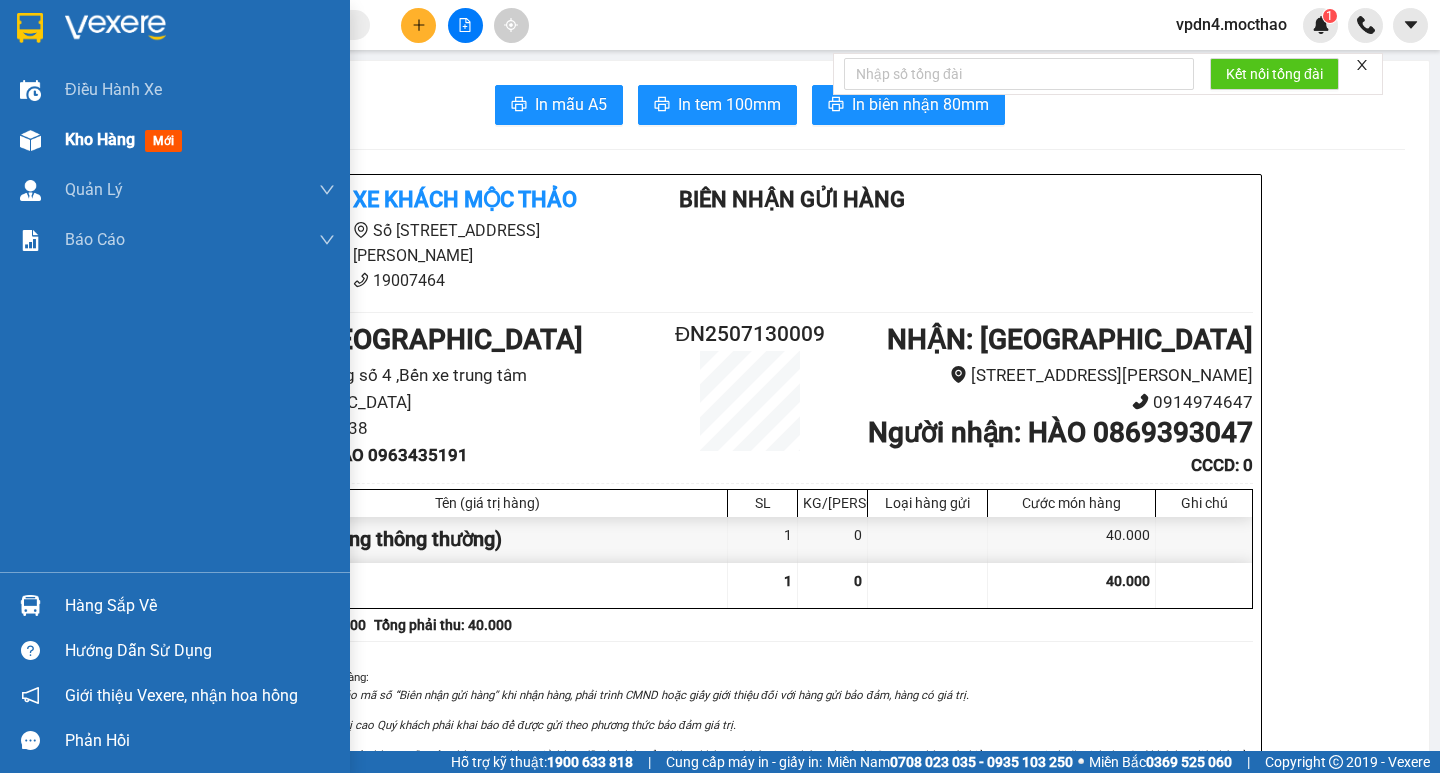 click on "Kho hàng" at bounding box center (100, 139) 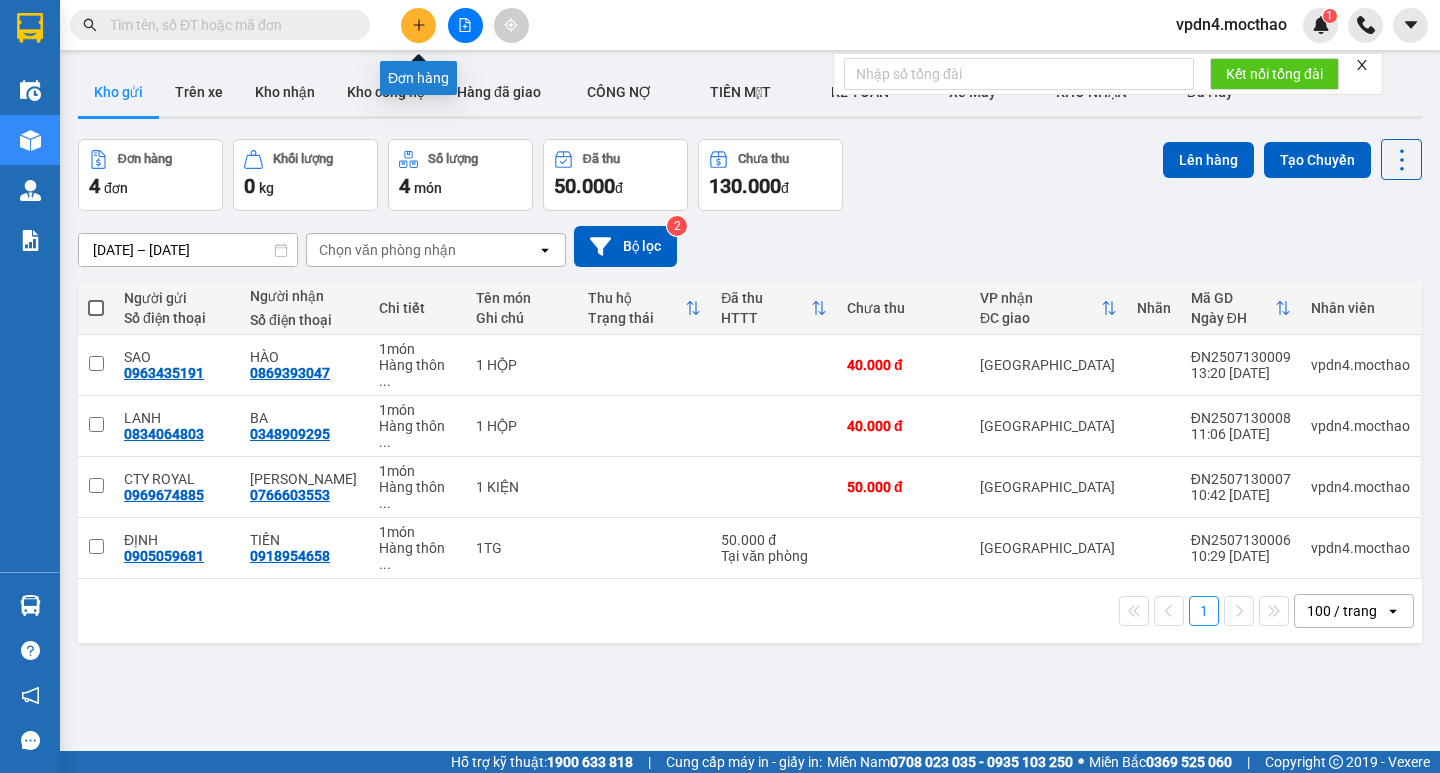 click 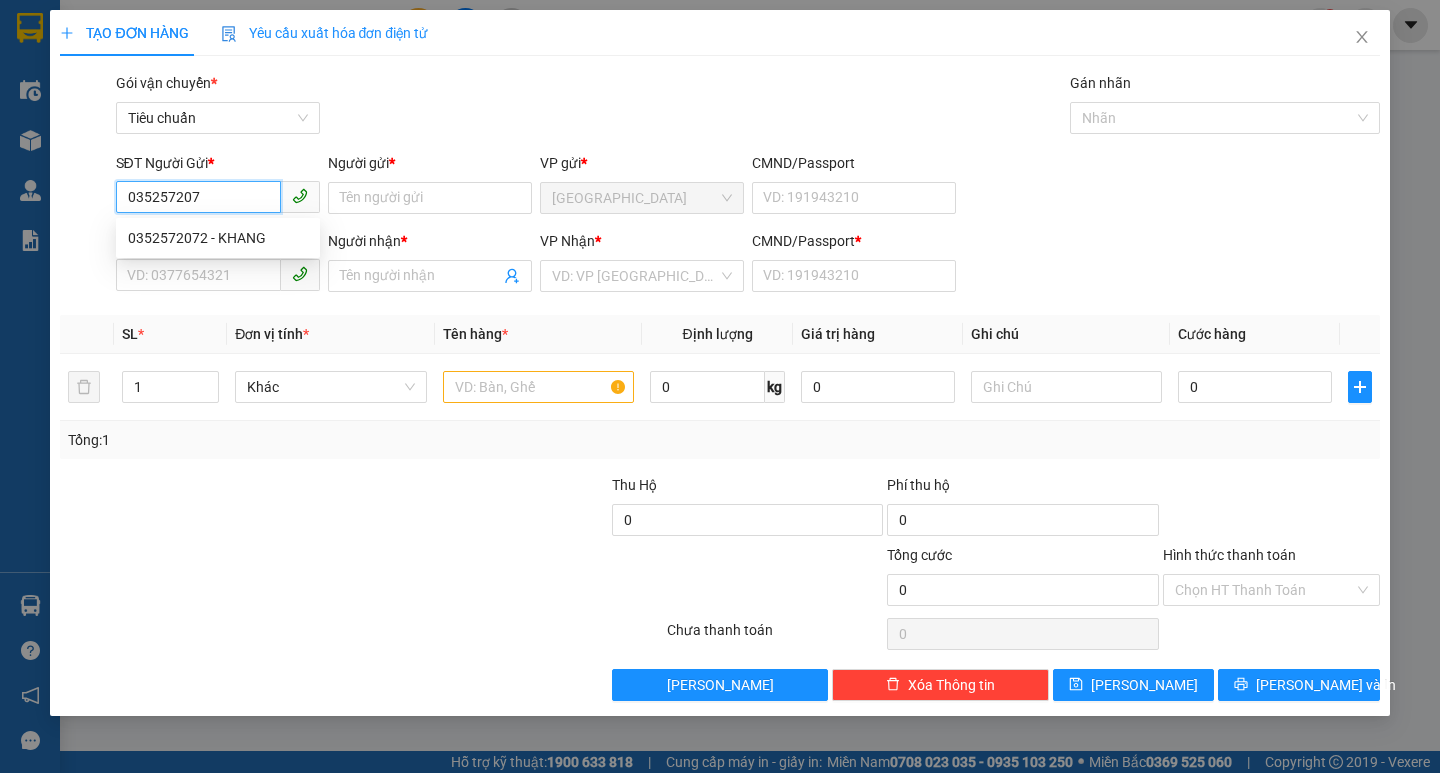 type on "0352572072" 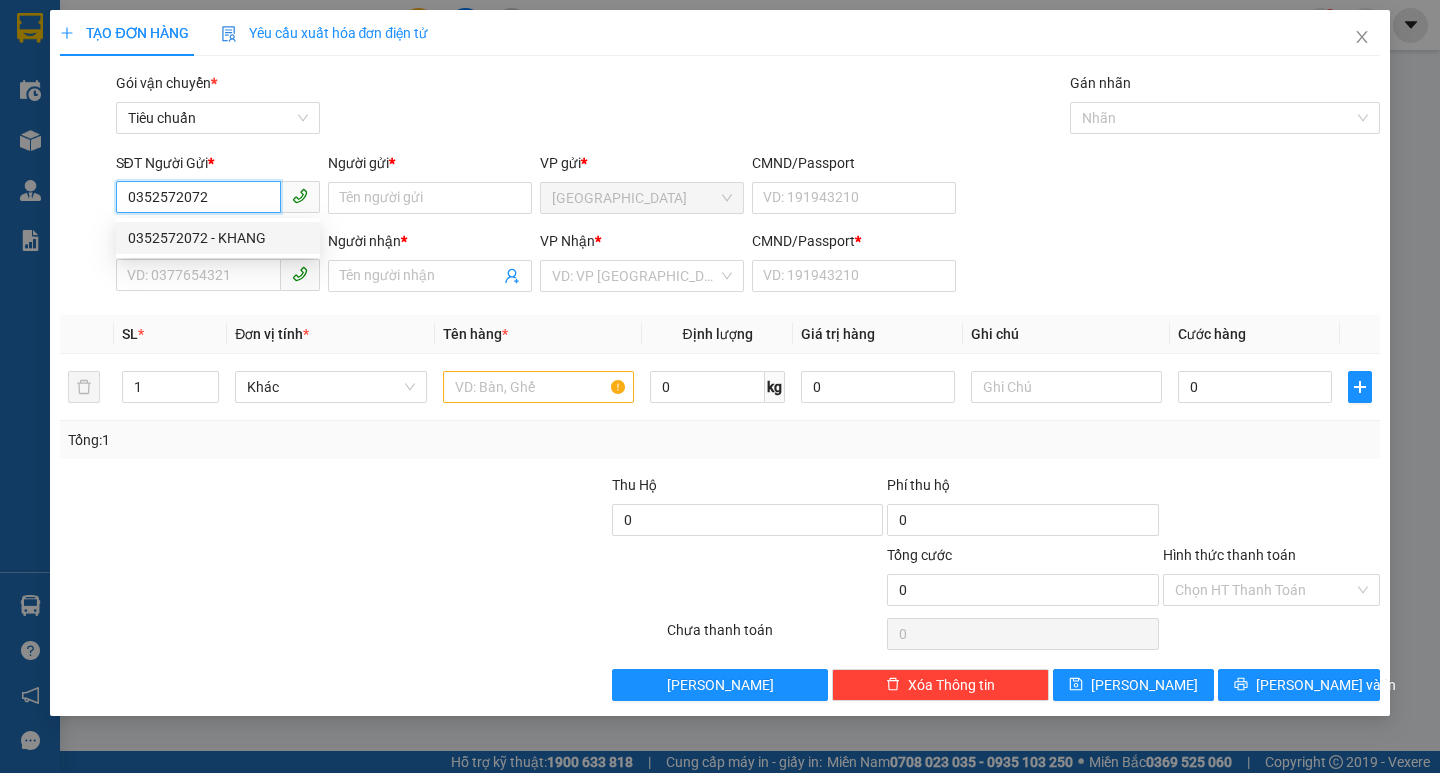 click on "0352572072 - KHANG" at bounding box center [218, 238] 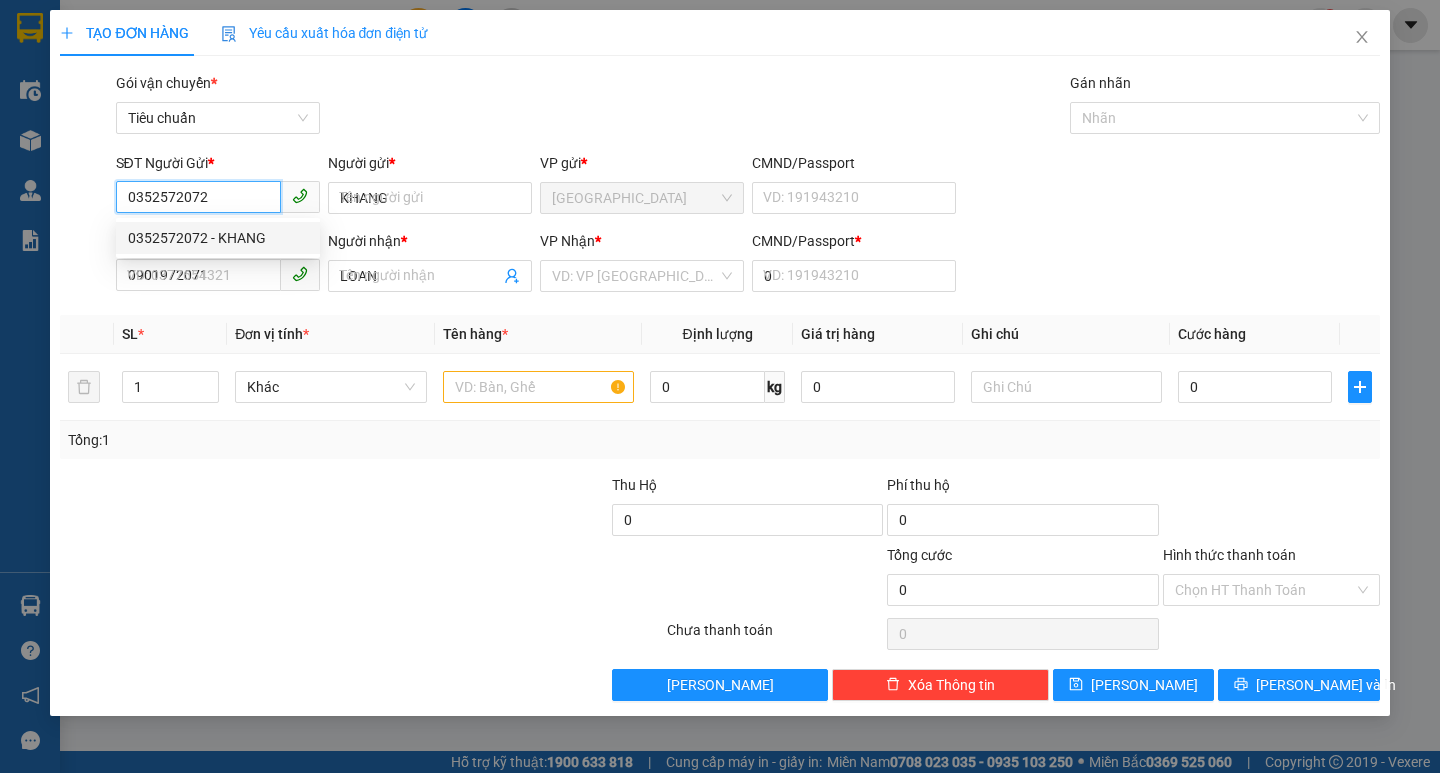 type on "70.000" 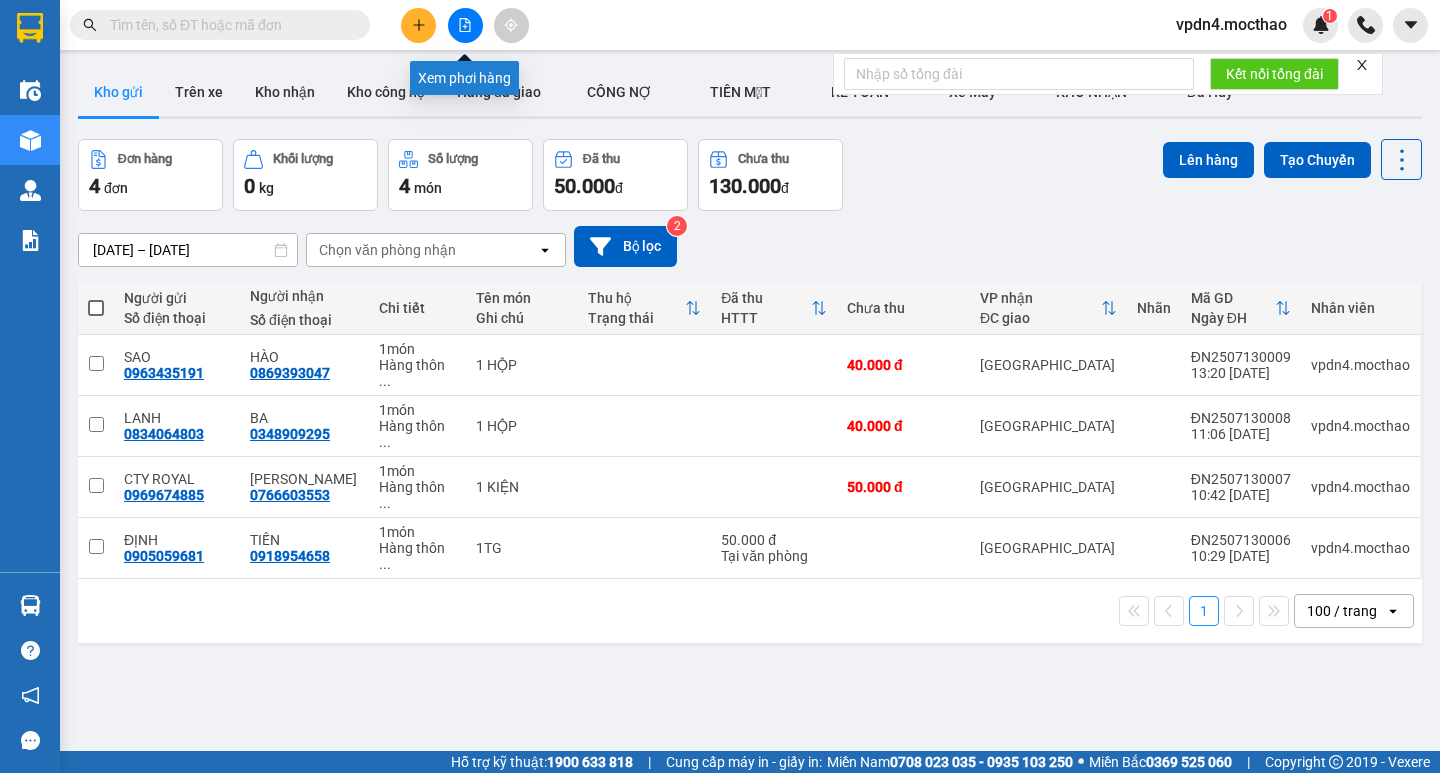click 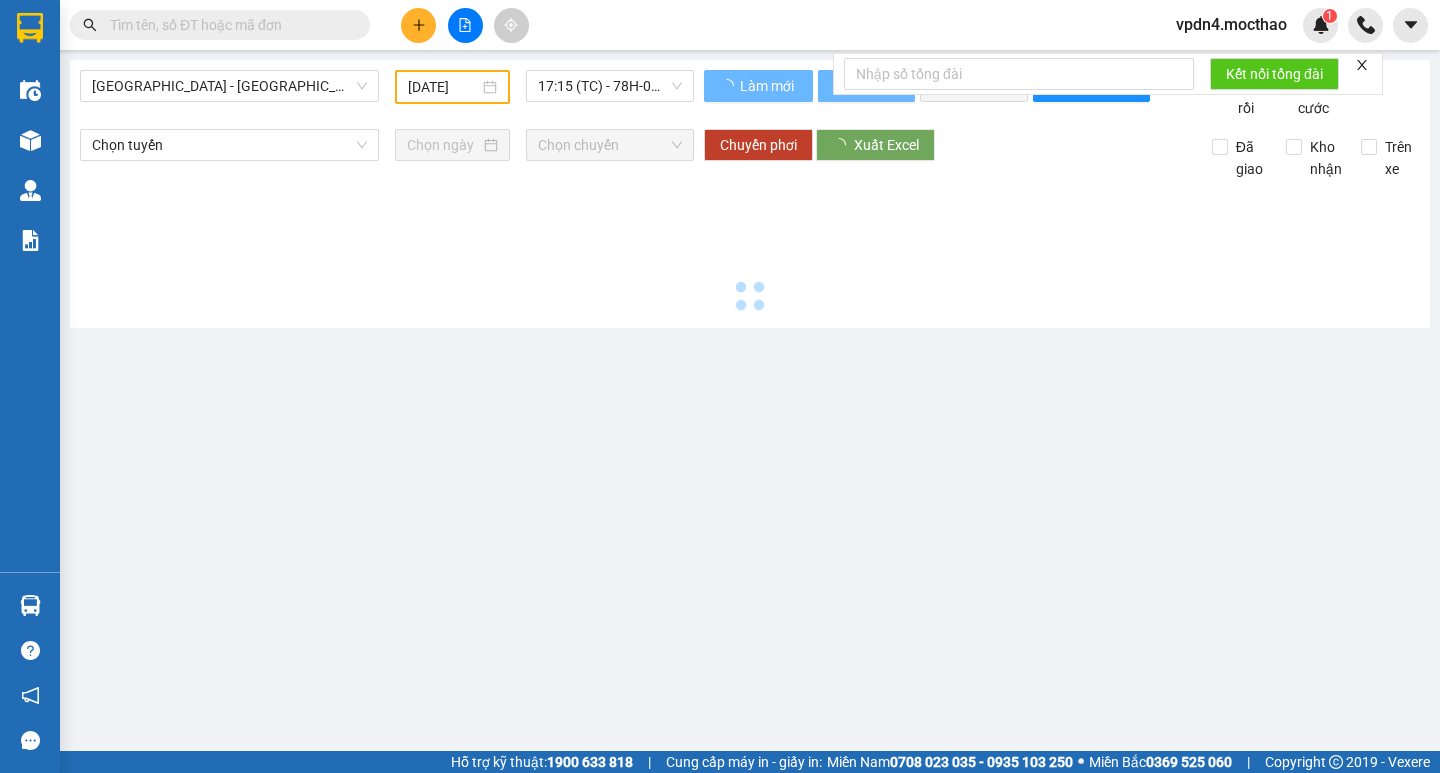 type on "[DATE]" 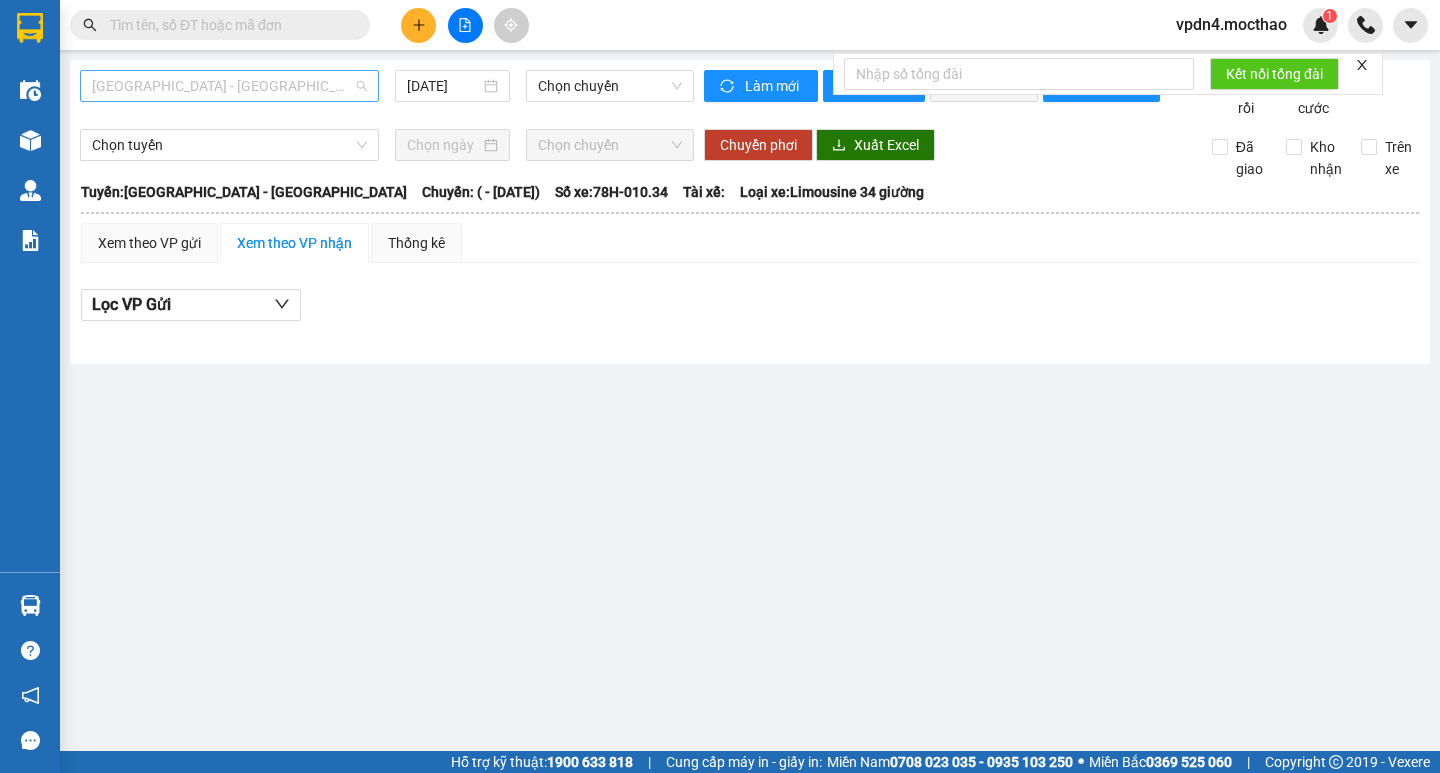 click on "[GEOGRAPHIC_DATA] - [GEOGRAPHIC_DATA]" at bounding box center (229, 86) 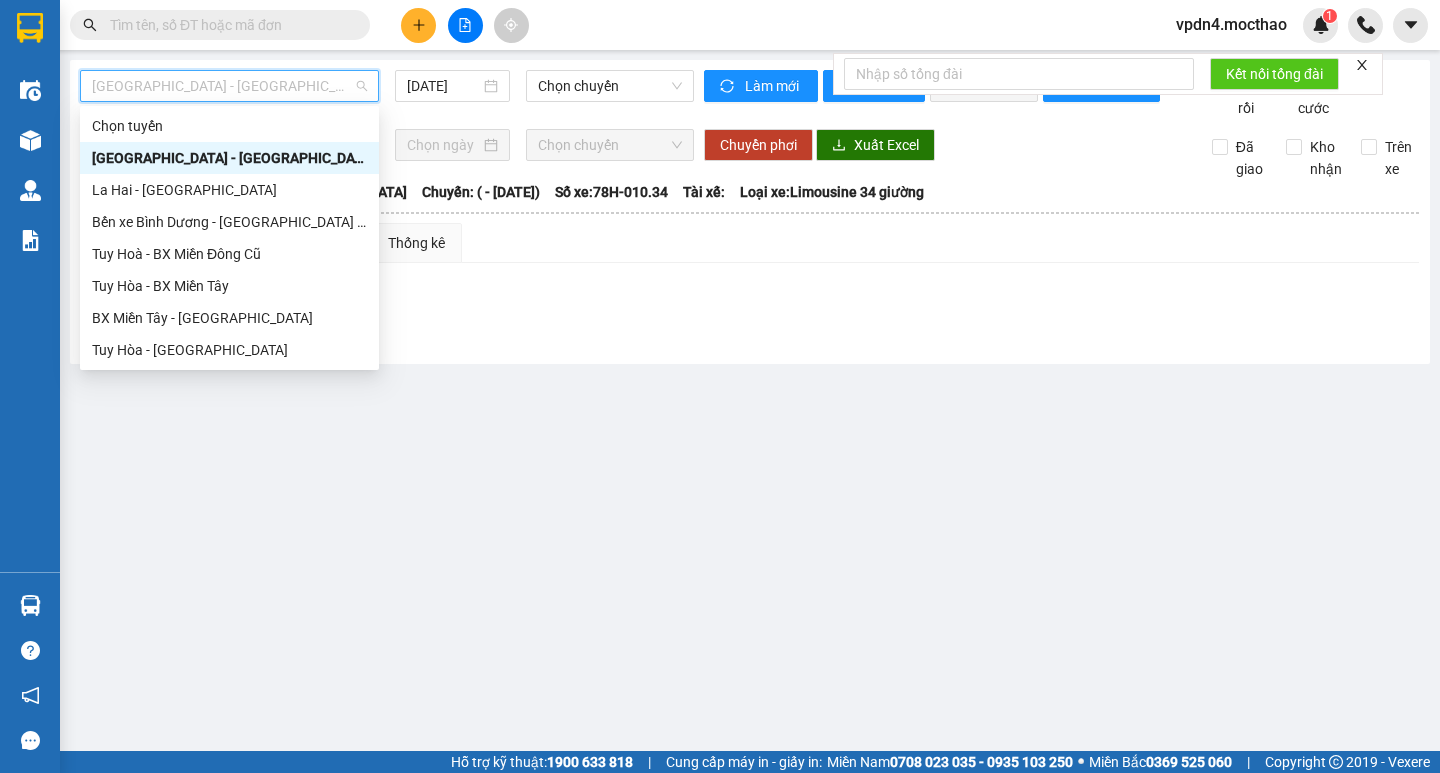 type on "D" 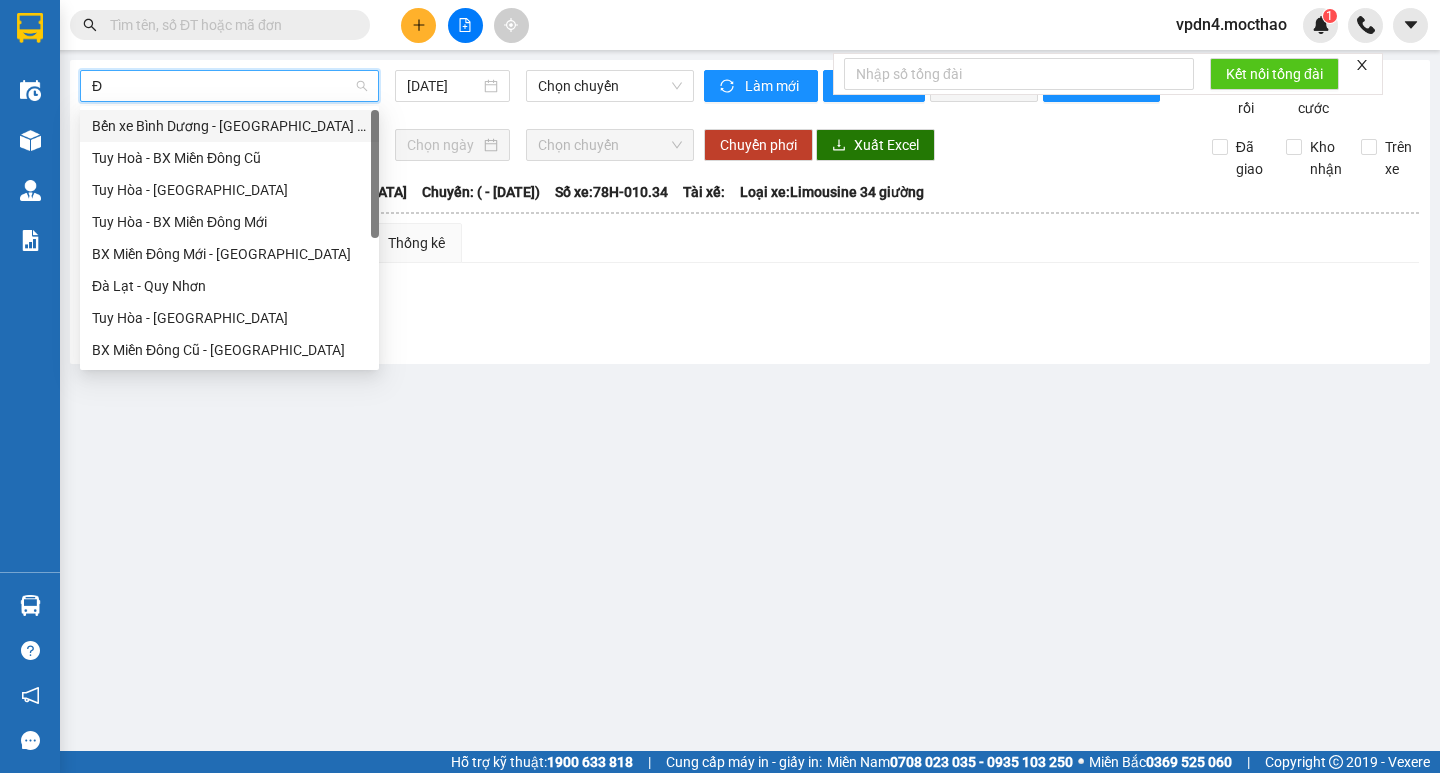 type on "ĐA" 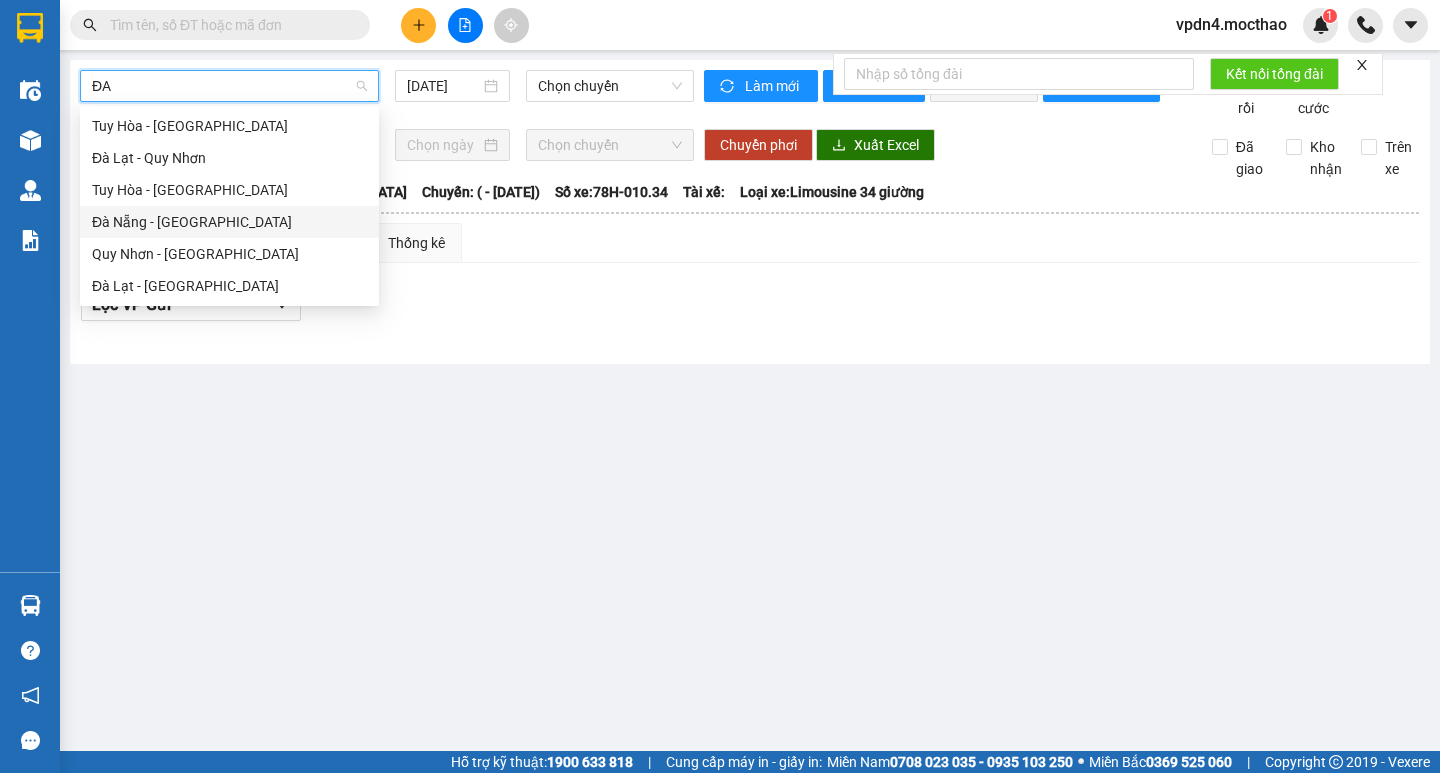 click on "Đà Nẵng - [GEOGRAPHIC_DATA]" at bounding box center [229, 222] 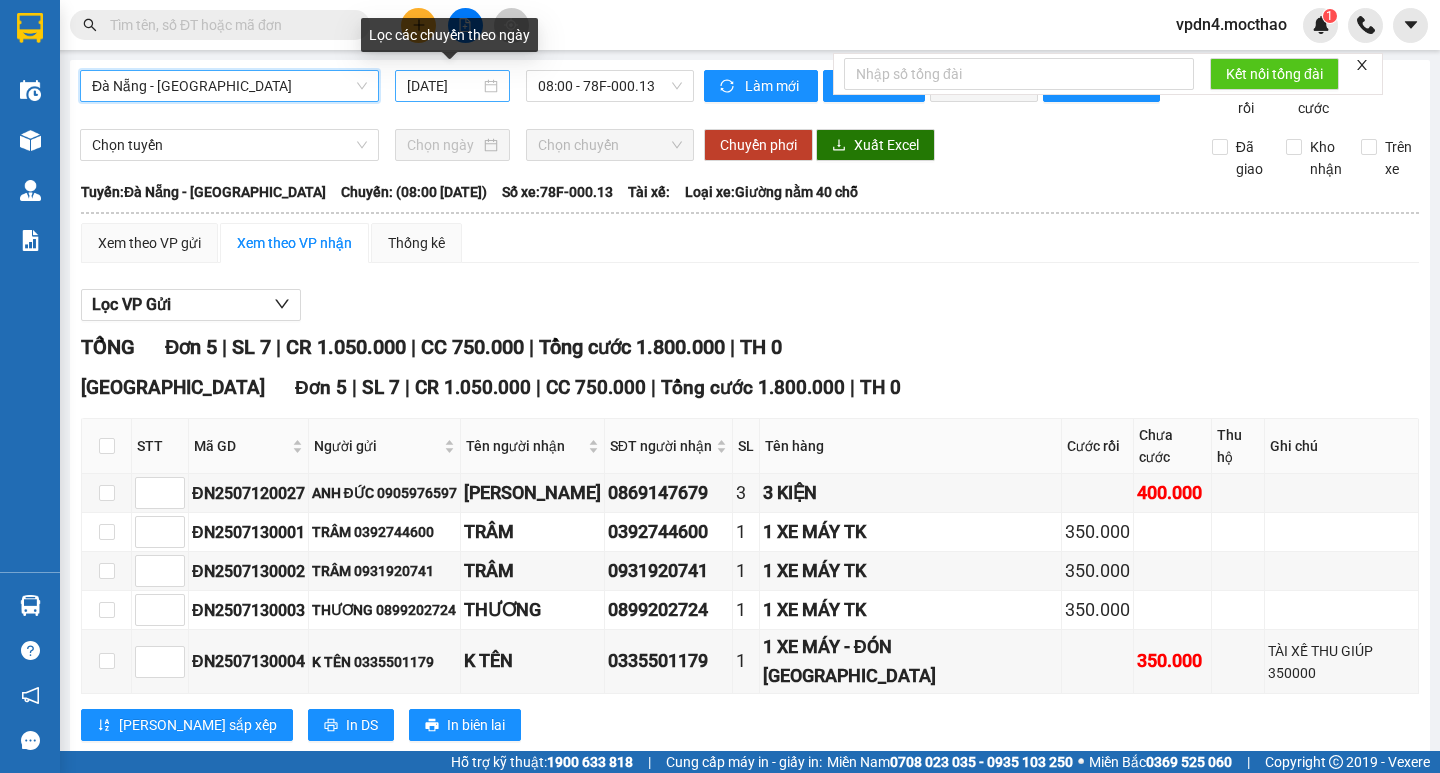 click on "[DATE]" at bounding box center [443, 86] 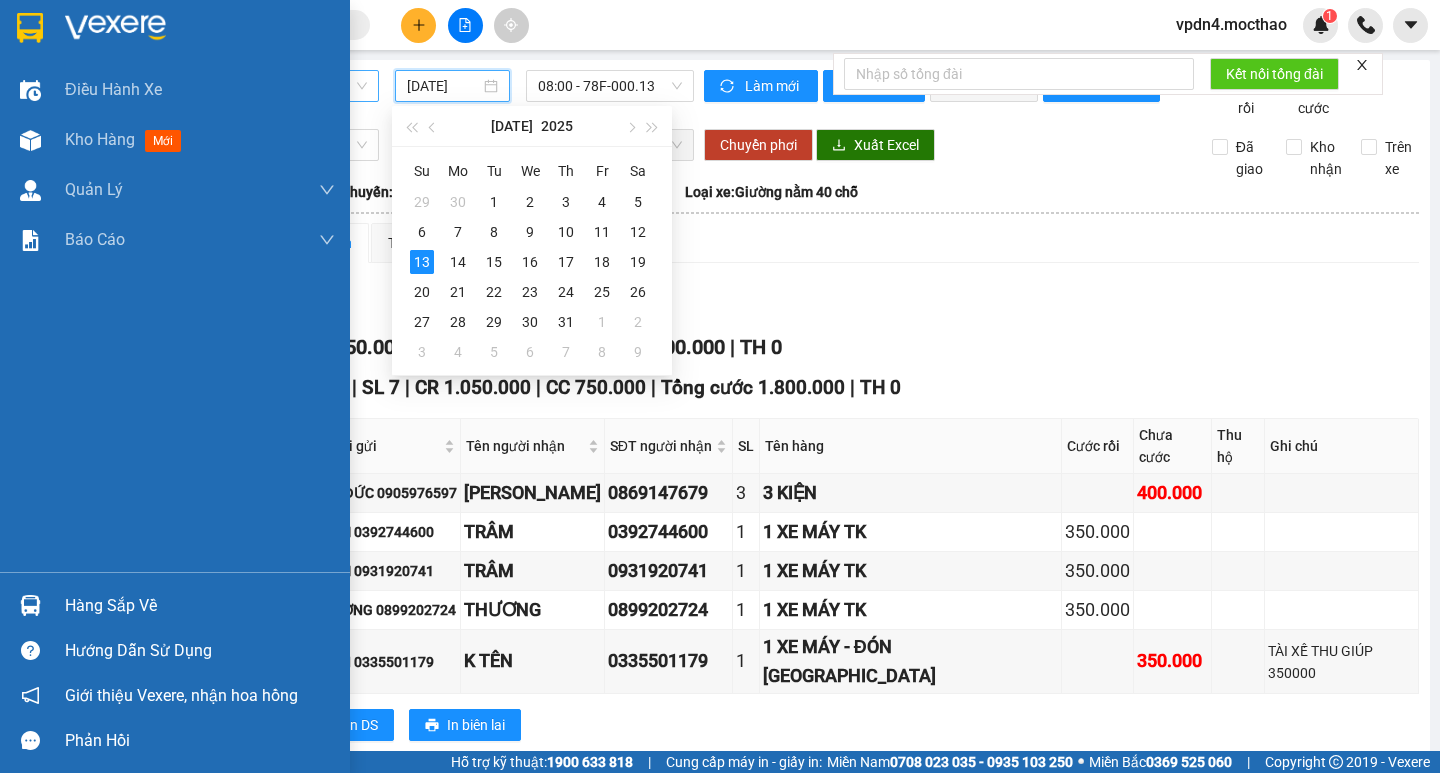 click on "Kết quả tìm kiếm ( 0 )  Bộ lọc  No Data vpdn4.mocthao 1     Điều hành xe     Kho hàng mới     Quản [PERSON_NAME] lý chuyến Quản lý khách hàng mới     Báo cáo Báo cáo dòng tiền (nhân viên) Báo cáo theo chuyến Báo cáo theo chuyến (new version) Doanh số tạo đơn theo VP gửi (nhà xe) Hàng sắp về Hướng dẫn sử dụng Giới thiệu Vexere, nhận hoa hồng Phản hồi Phần mềm hỗ trợ bạn tốt chứ? [GEOGRAPHIC_DATA] - [GEOGRAPHIC_DATA] [DATE] 08:00     - 78F-000.13  Làm mới In phơi In đơn chọn Thống kê Lọc  Cước rồi Lọc  Chưa cước Chọn tuyến Chọn chuyến Chuyển phơi Xuất Excel Đã giao Kho nhận Trên xe Mộc Thảo   19007464   Số 227 đường Nguyễn Tất Thành PHƠI HÀNG 14:20 [DATE] [GEOGRAPHIC_DATA]:  [GEOGRAPHIC_DATA] - [GEOGRAPHIC_DATA]:   (08:00 [DATE]) Số xe:  78F-000.13 Loại xe:  Giường nằm 40 chỗ [GEOGRAPHIC_DATA]:  [GEOGRAPHIC_DATA] - [GEOGRAPHIC_DATA]:   (08:00 [DATE]) Số xe:  78F-000.13   5" at bounding box center (720, 386) 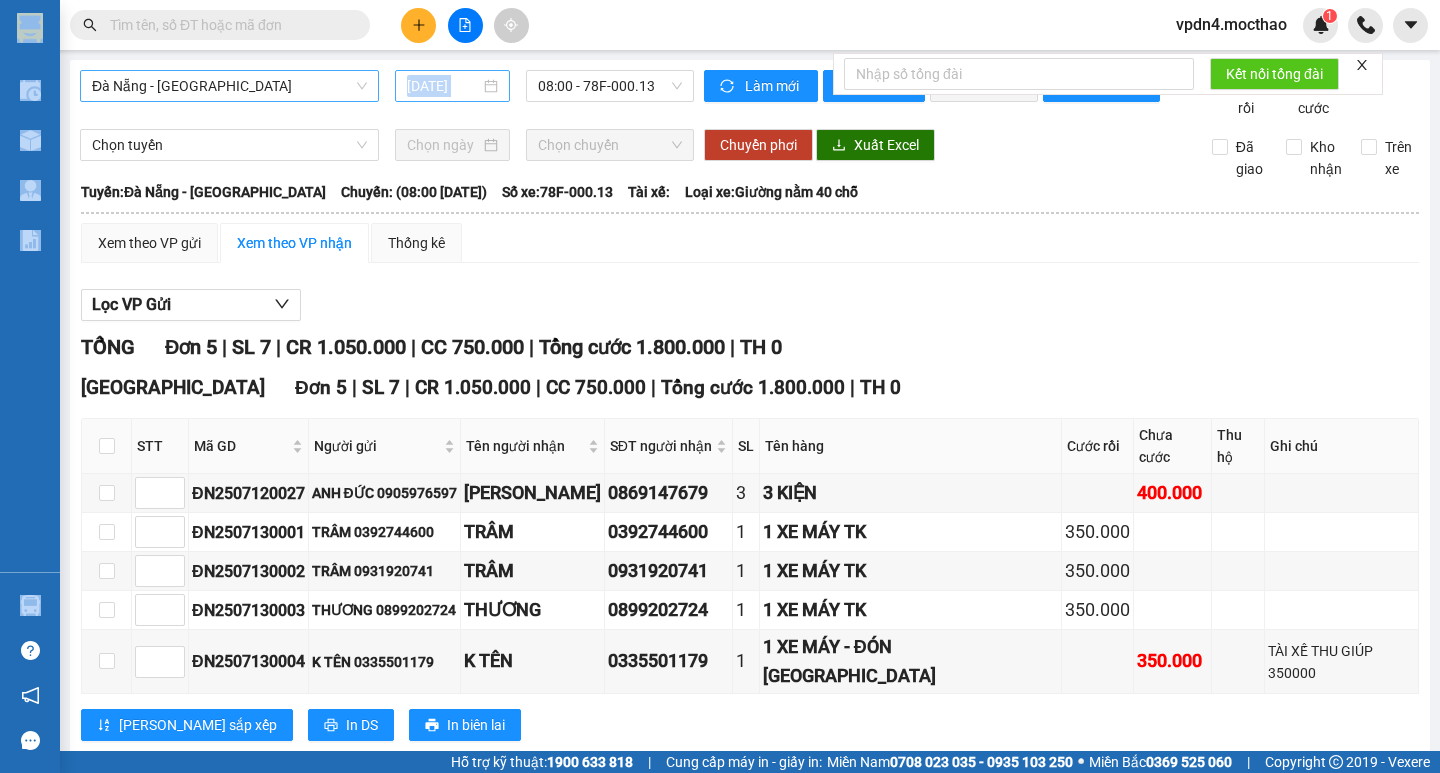 click on "[DATE]" at bounding box center [452, 86] 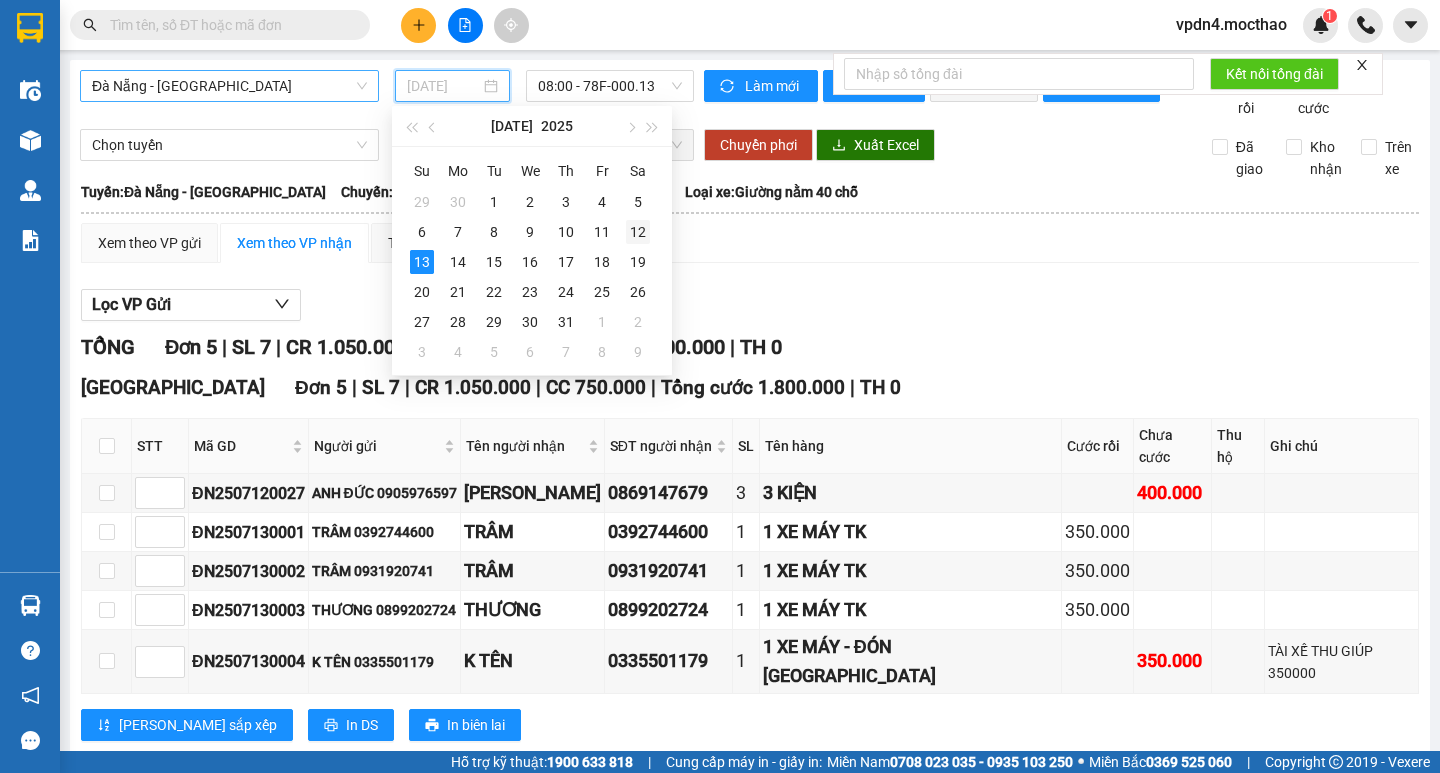 click on "12" at bounding box center [638, 232] 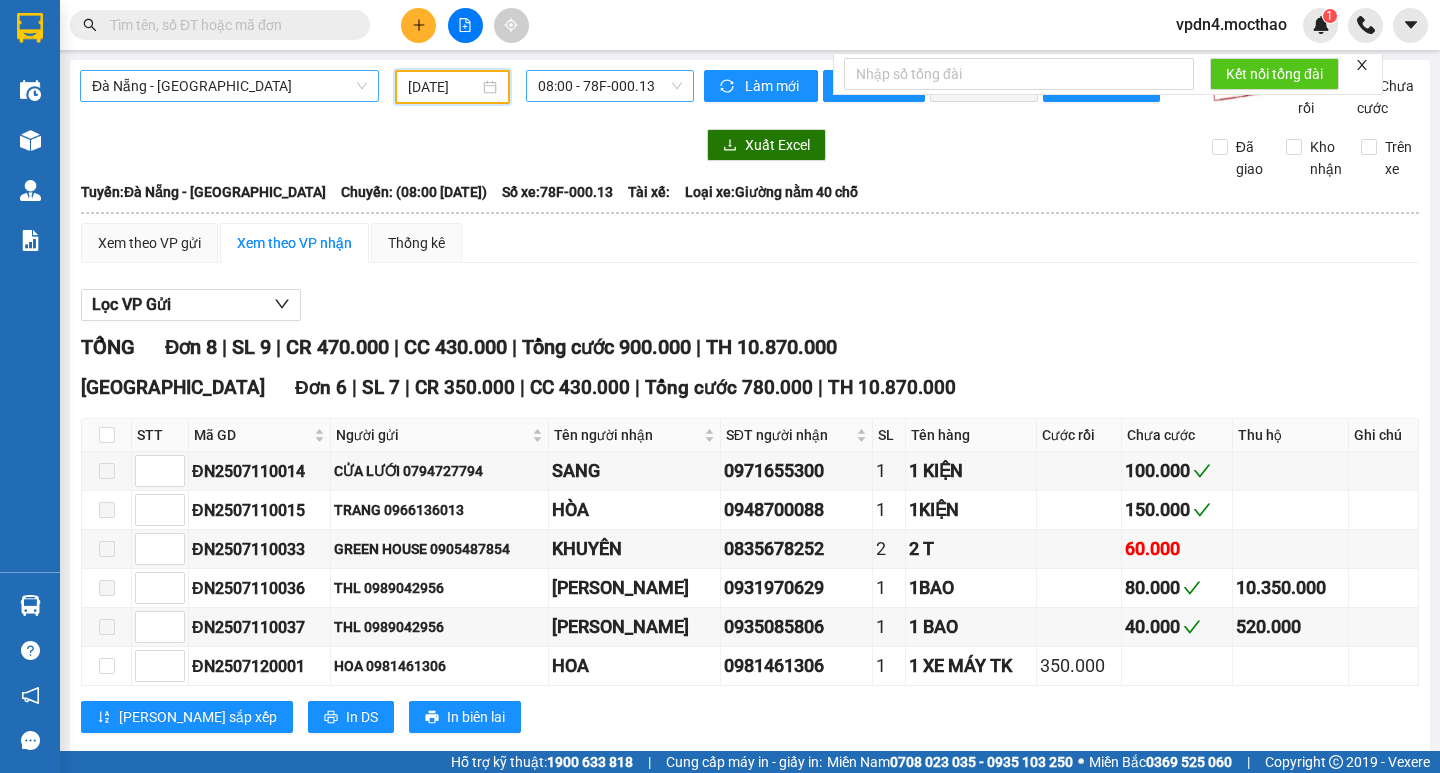 click on "08:00     - 78F-000.13" at bounding box center [610, 86] 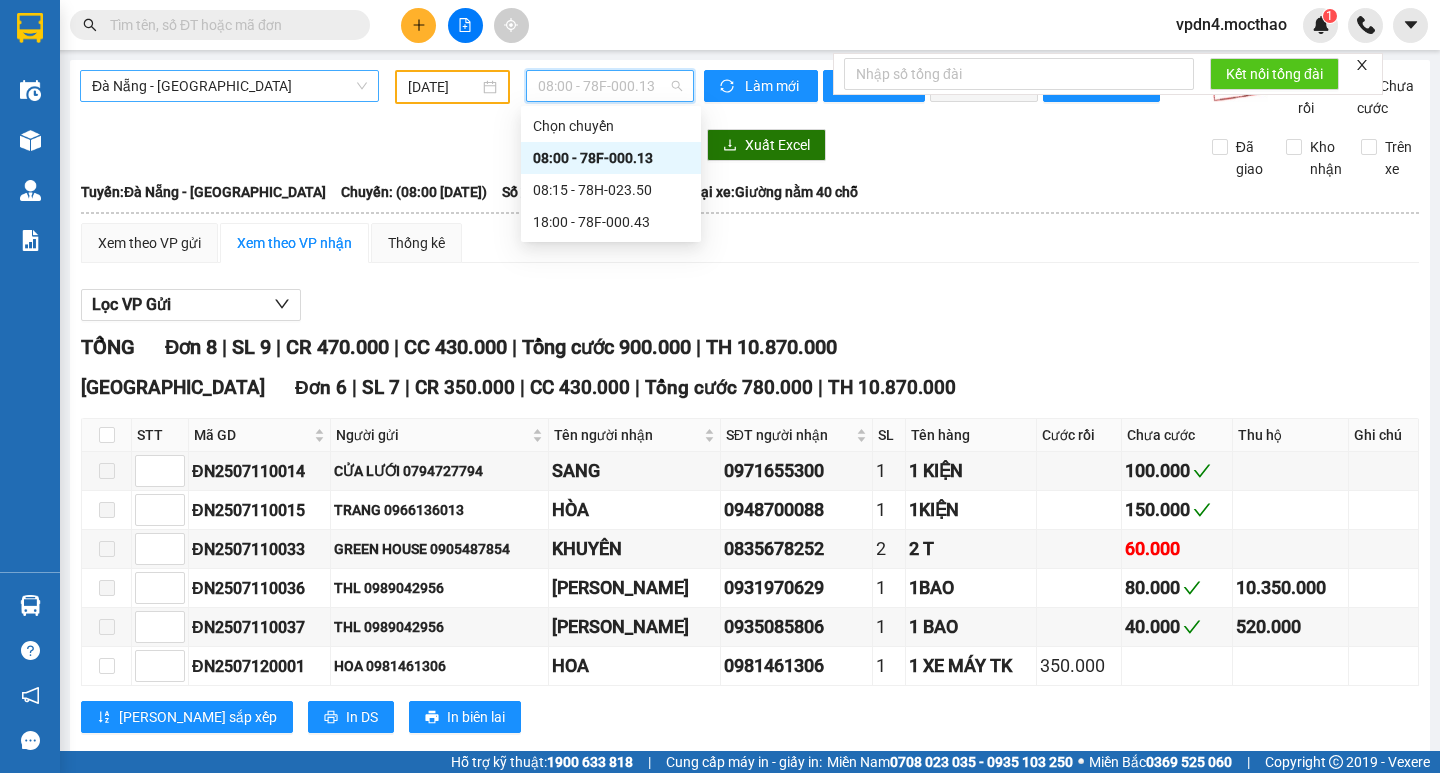 click on "08:00     - 78F-000.13" at bounding box center [611, 158] 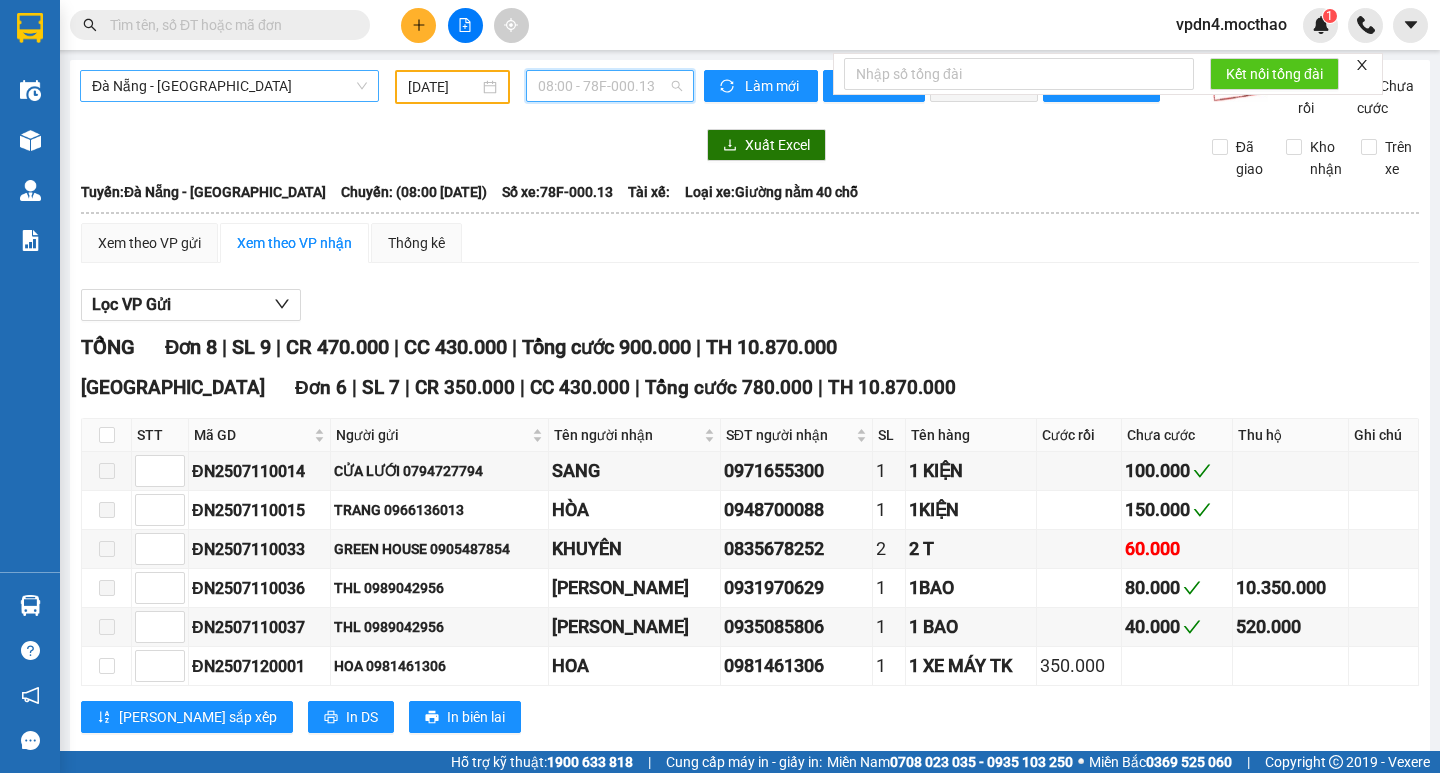 click on "08:00     - 78F-000.13" at bounding box center [610, 86] 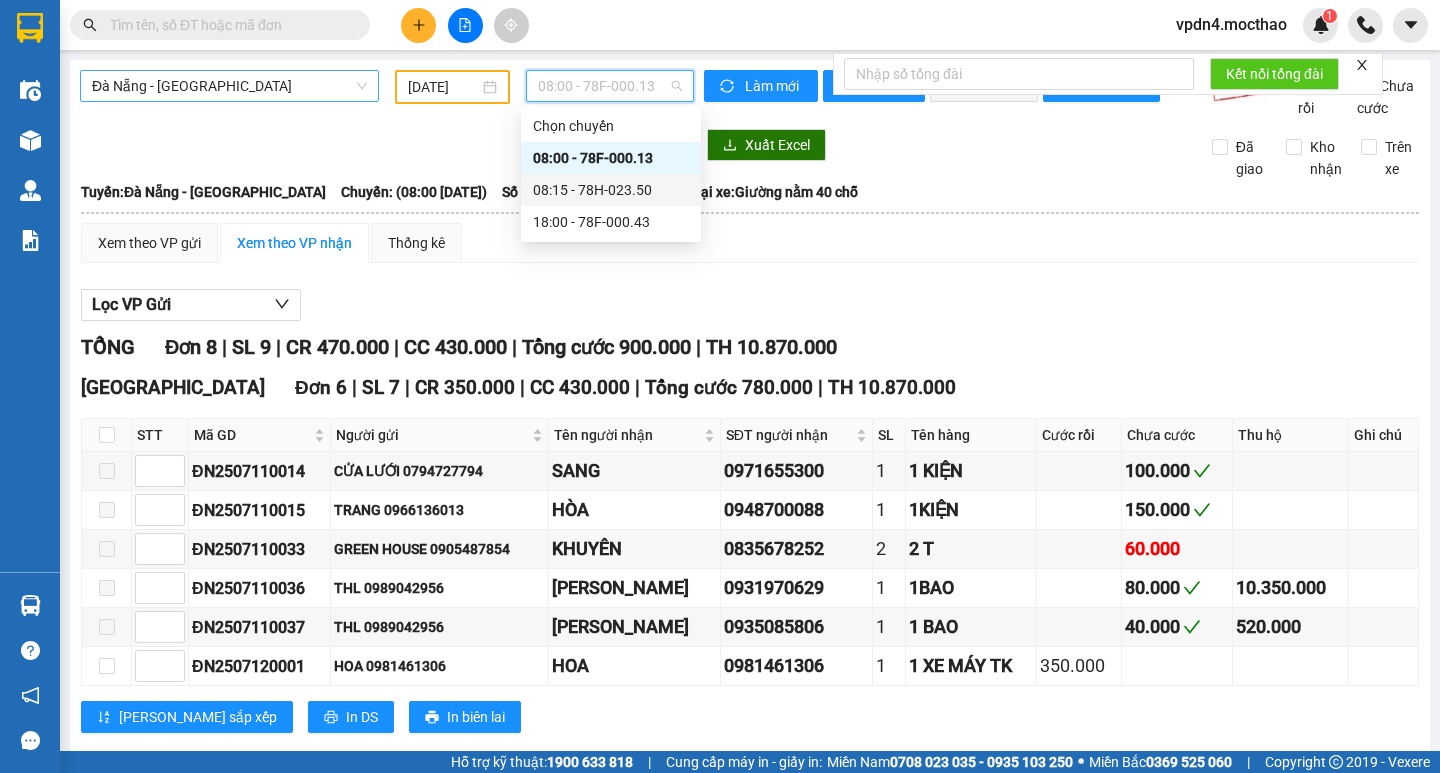 click on "08:15     - 78H-023.50" at bounding box center [611, 190] 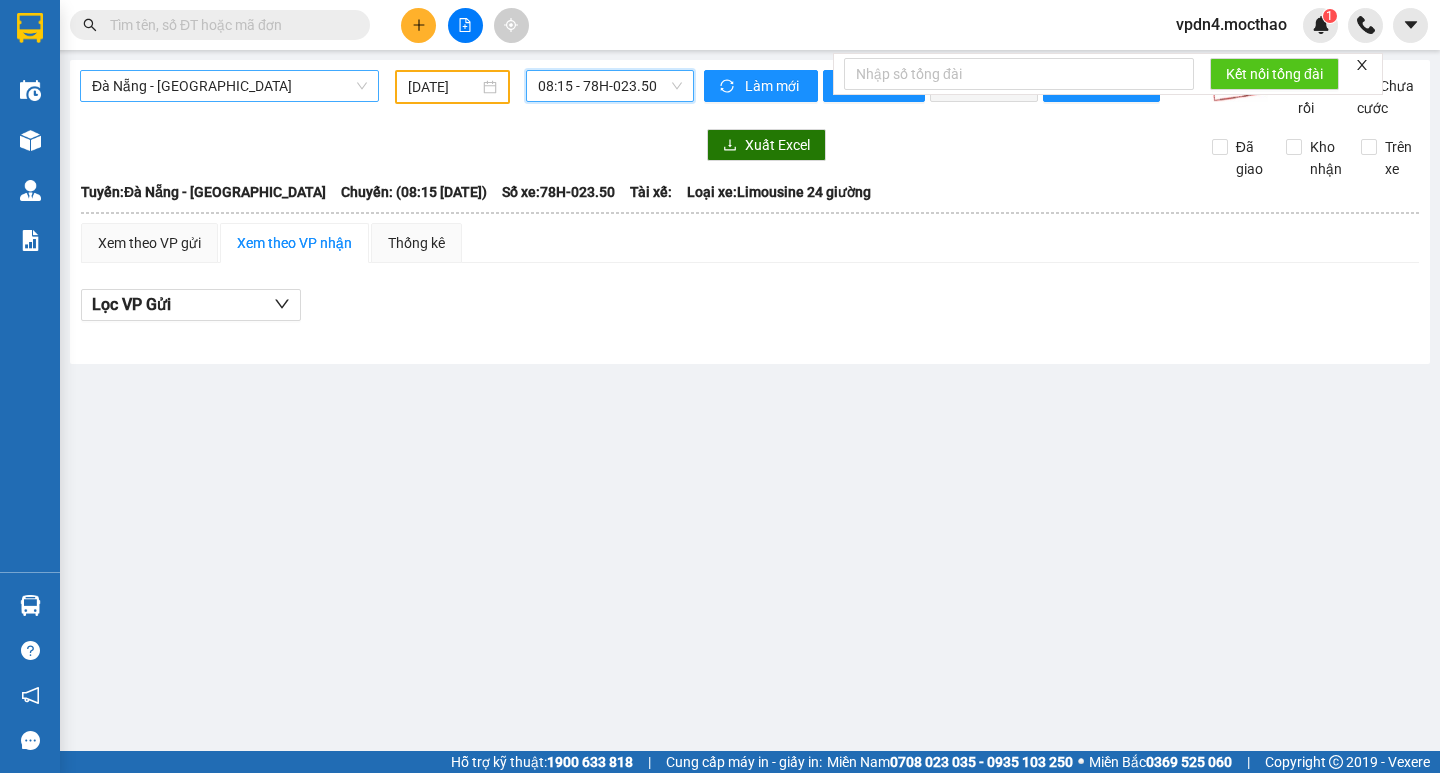 click on "08:15     - 78H-023.50" at bounding box center (610, 86) 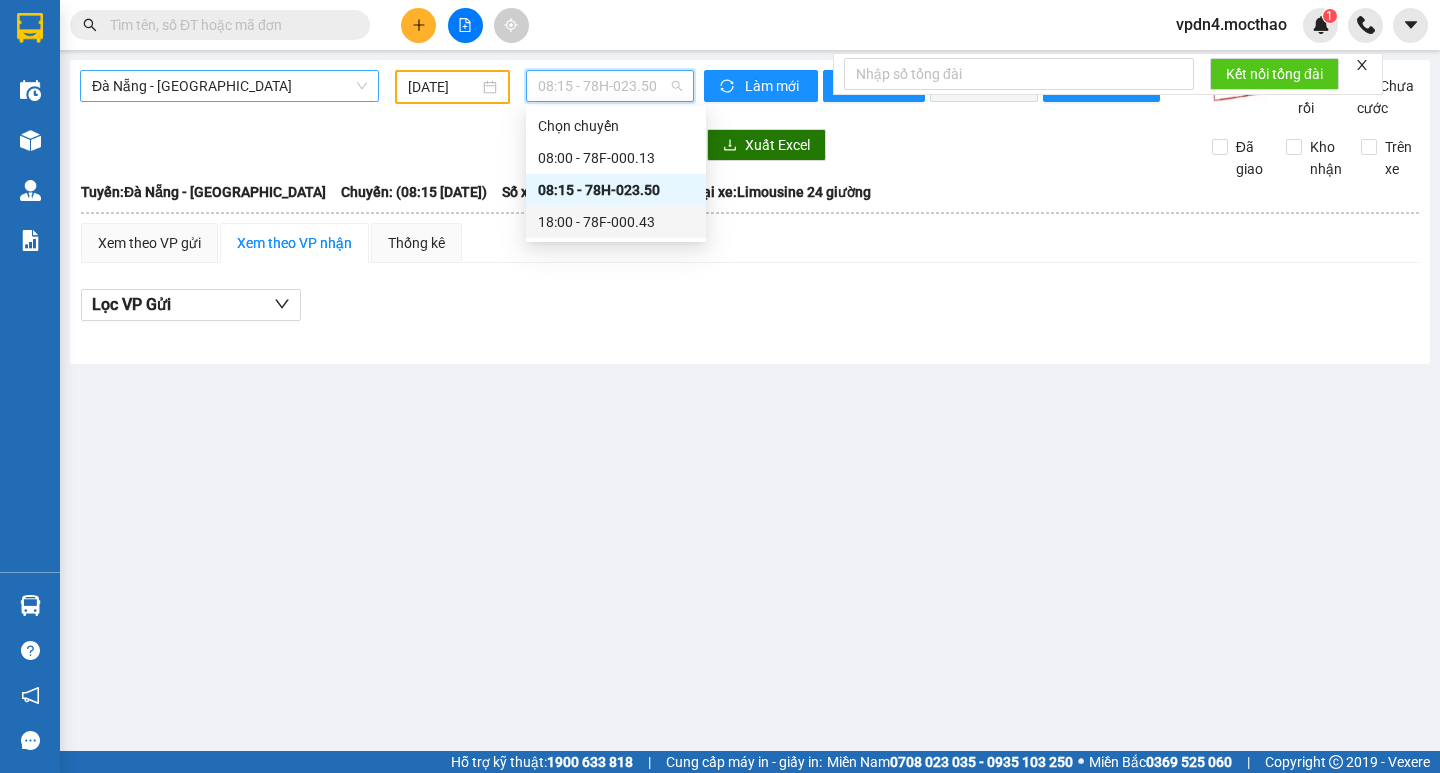 click on "18:00     - 78F-000.43" at bounding box center (616, 222) 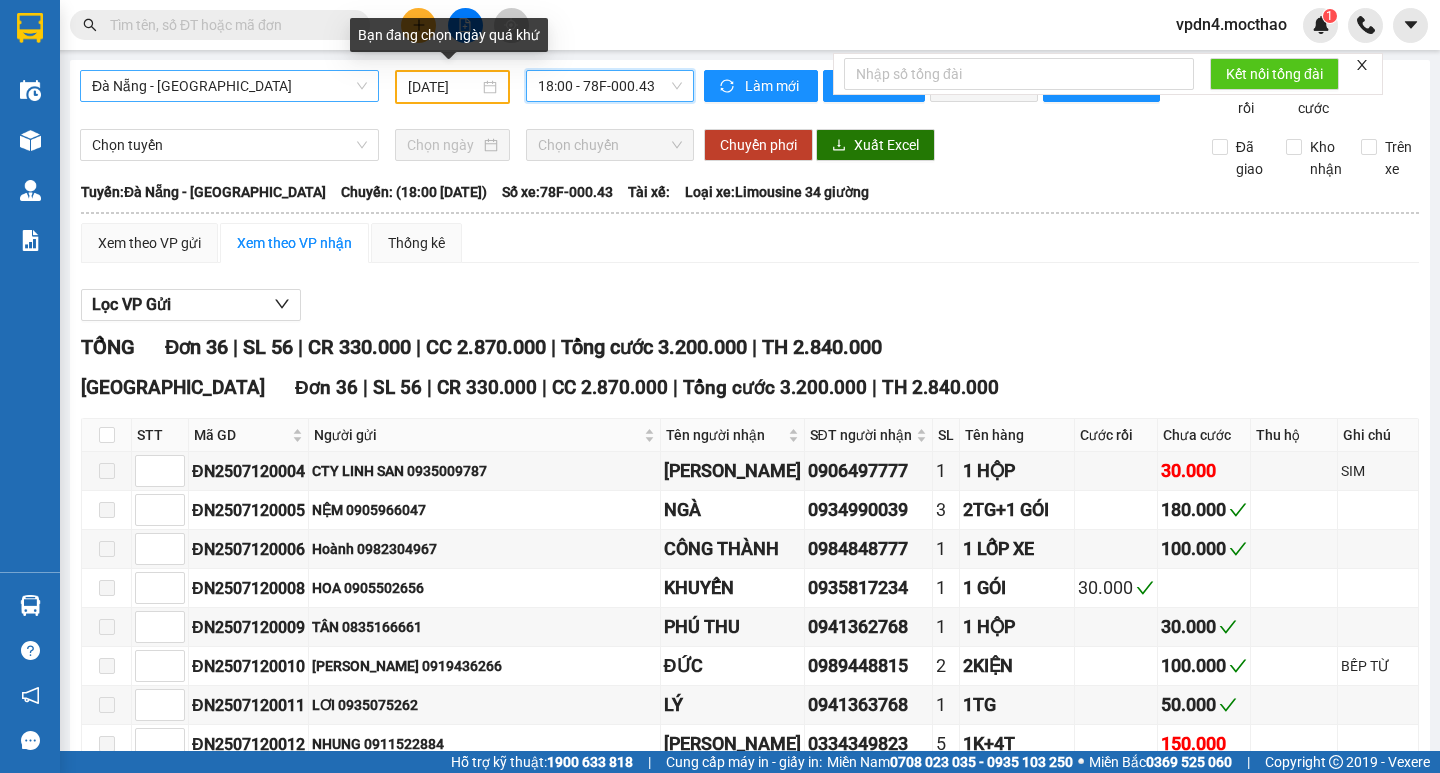 click on "[DATE]" at bounding box center [452, 87] 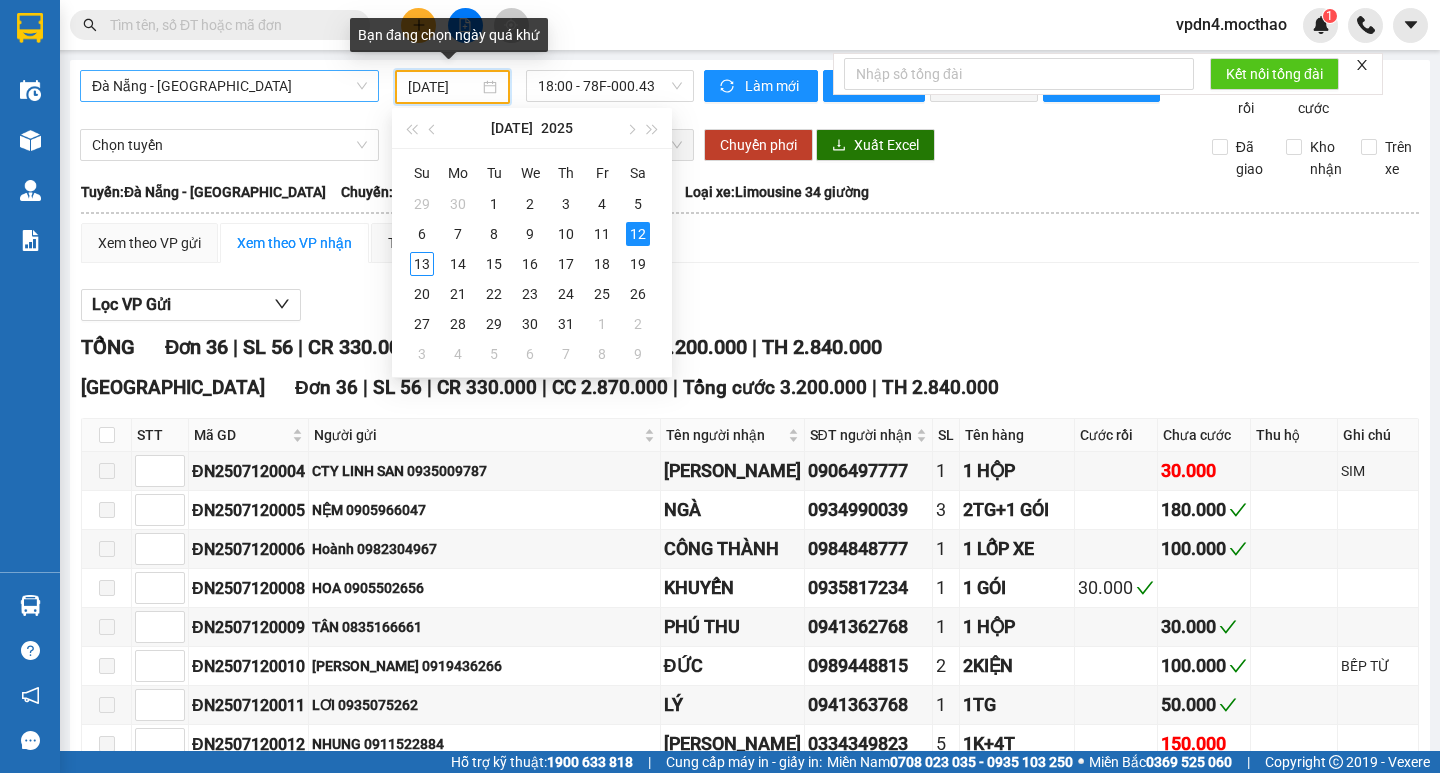 scroll, scrollTop: 0, scrollLeft: 1, axis: horizontal 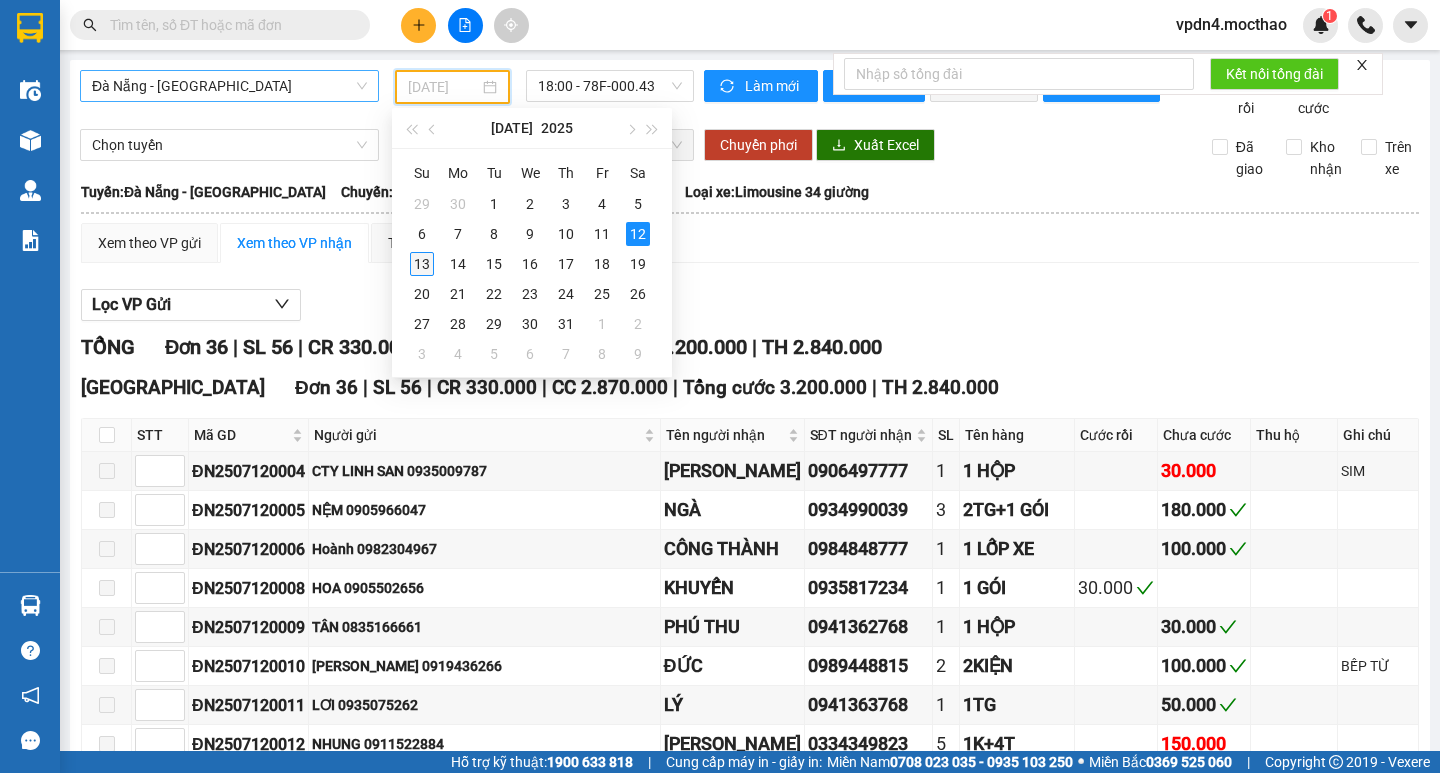 click on "13" at bounding box center (422, 264) 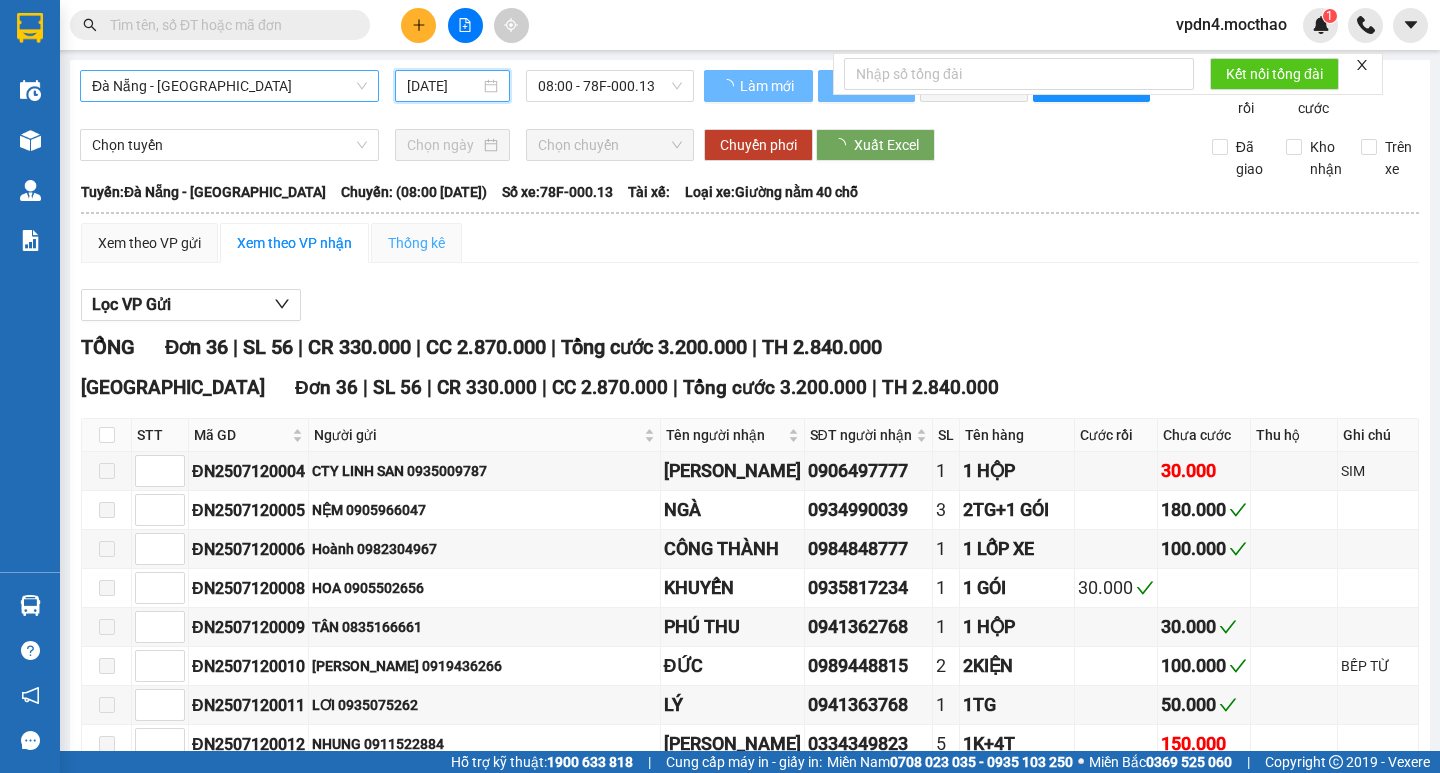 scroll, scrollTop: 0, scrollLeft: 0, axis: both 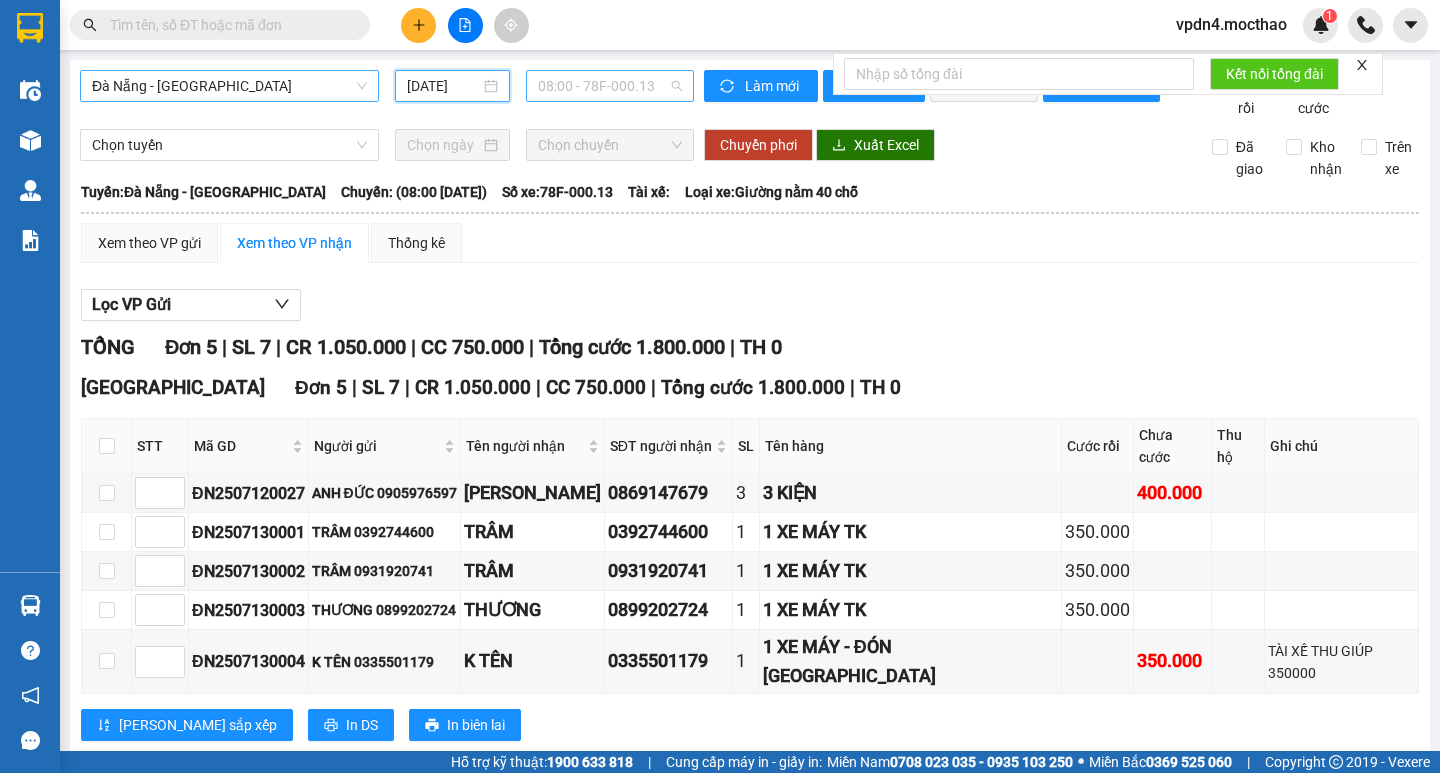 click on "08:00     - 78F-000.13" at bounding box center (610, 86) 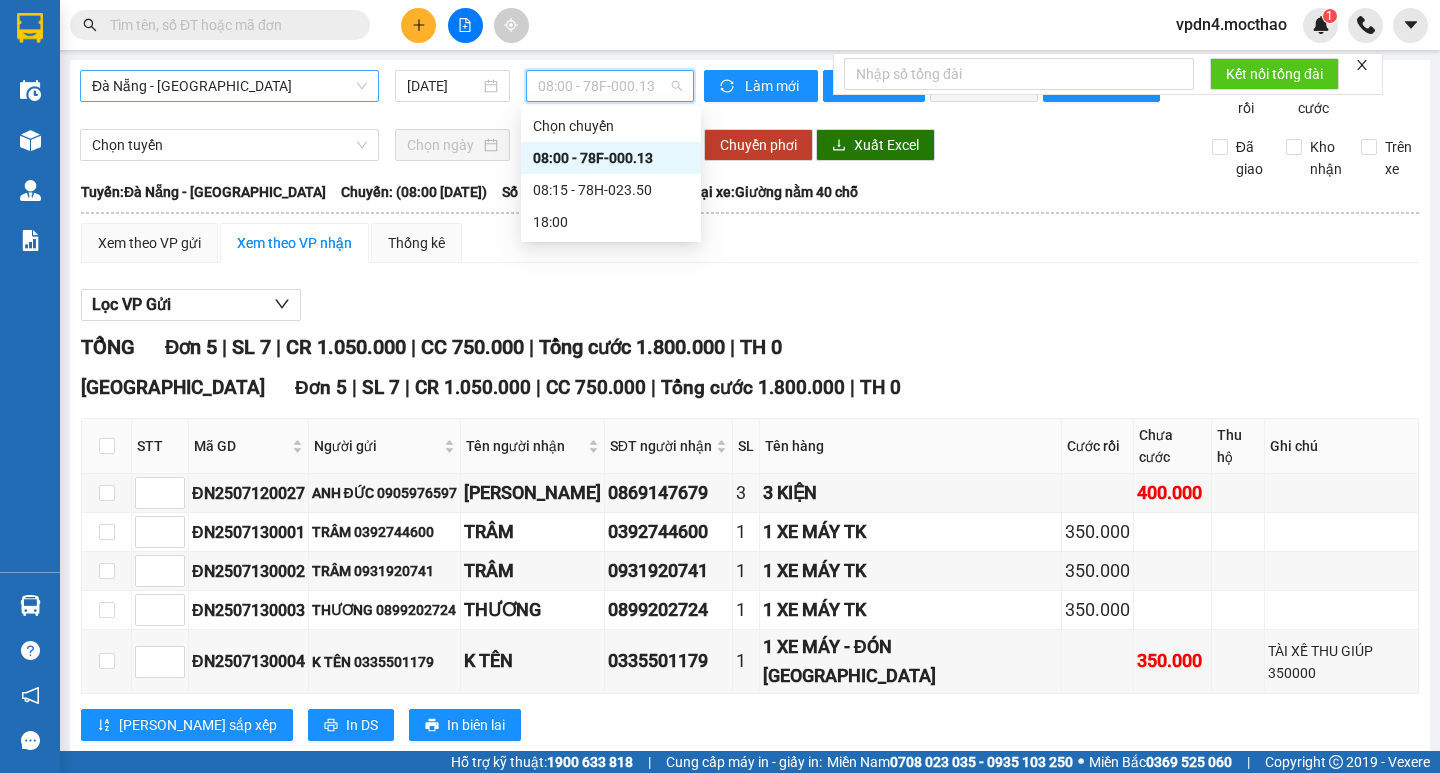 click on "08:00     - 78F-000.13" at bounding box center (611, 158) 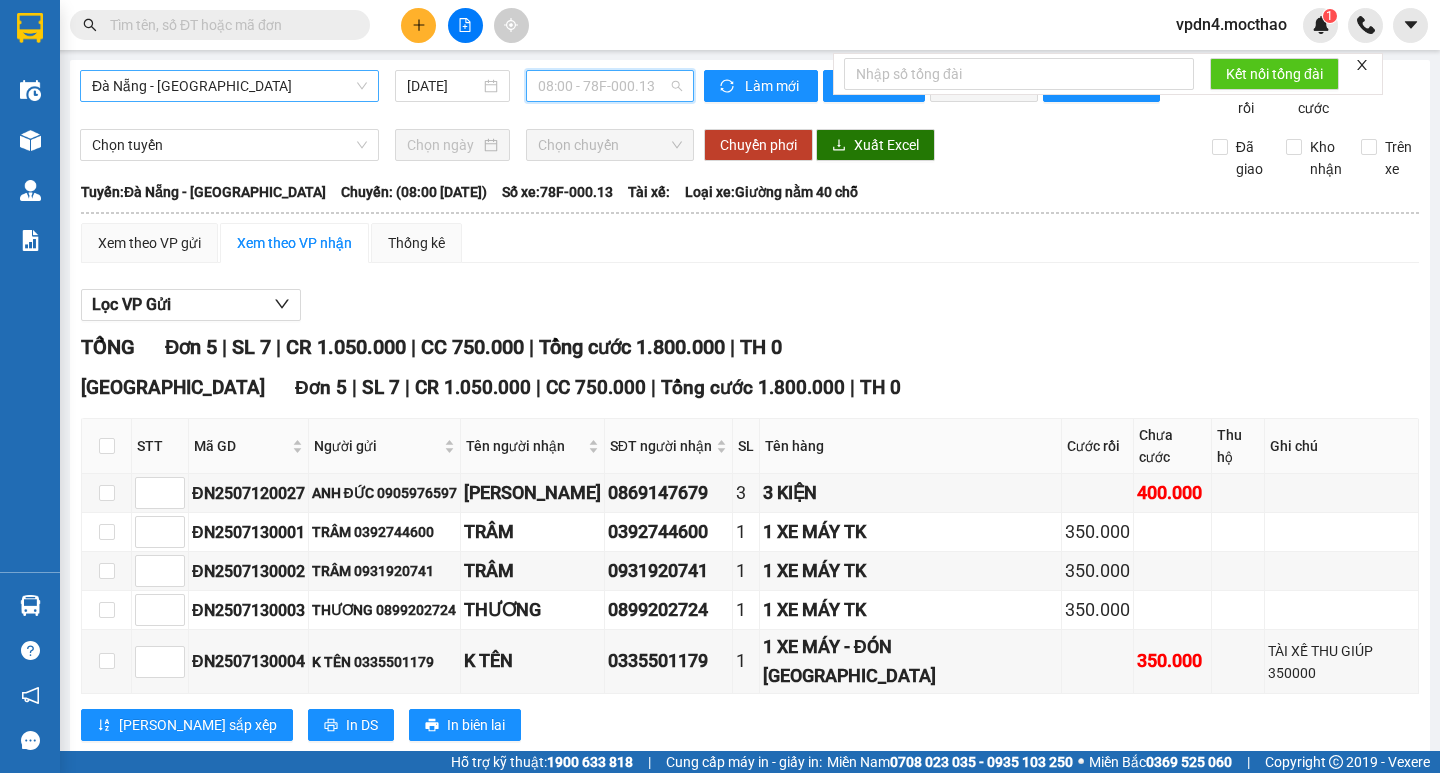click on "08:00     - 78F-000.13" at bounding box center [610, 86] 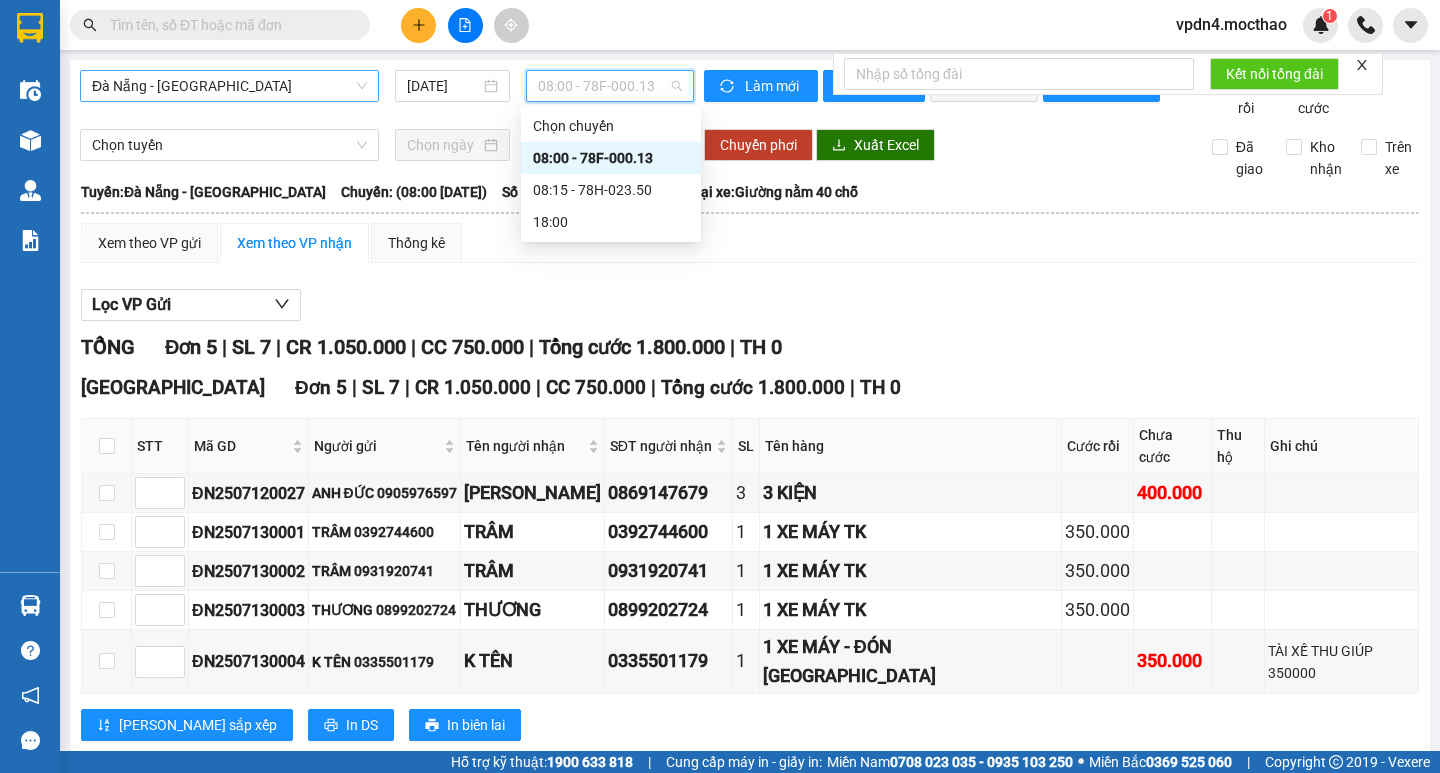 click on "08:00     - 78F-000.13" at bounding box center (611, 158) 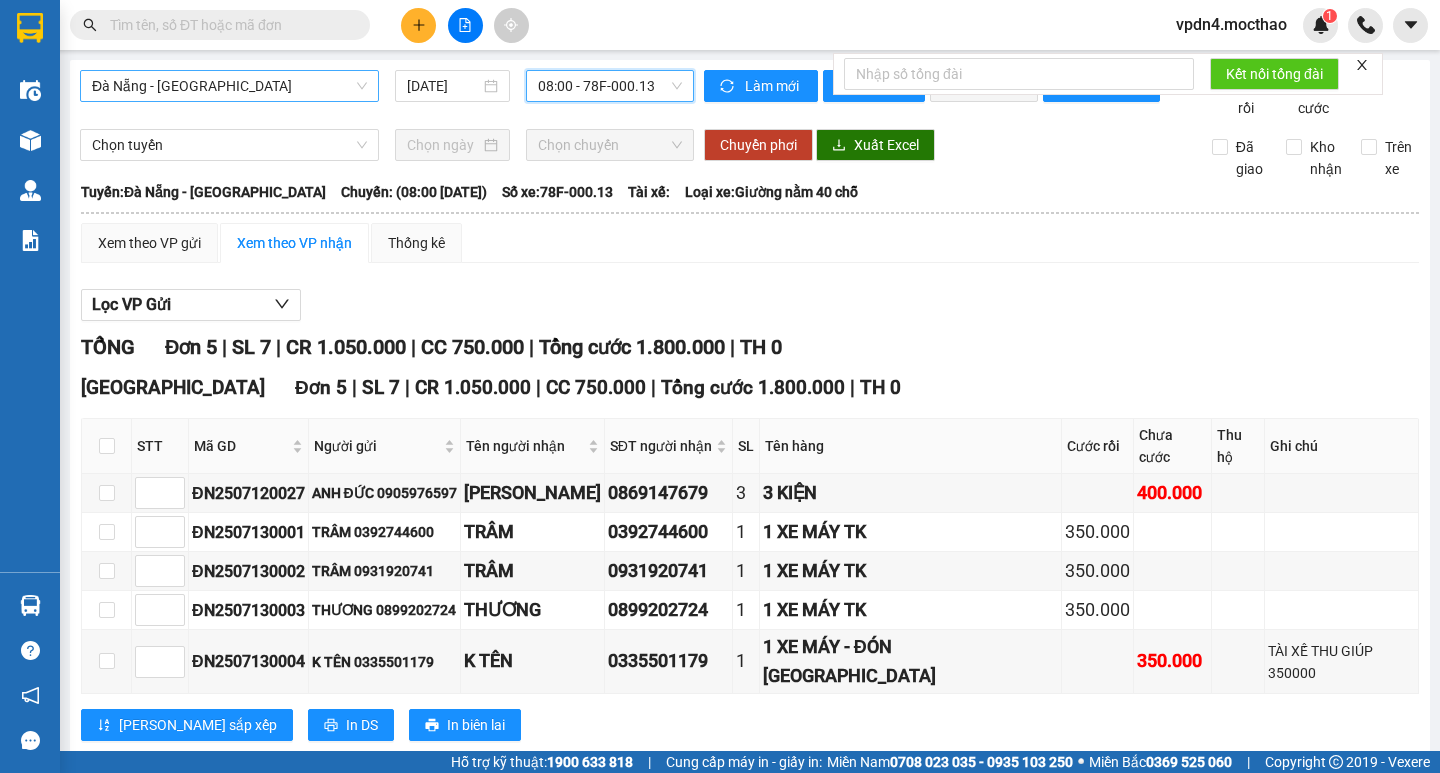 click on "08:00     - 78F-000.13" at bounding box center (610, 86) 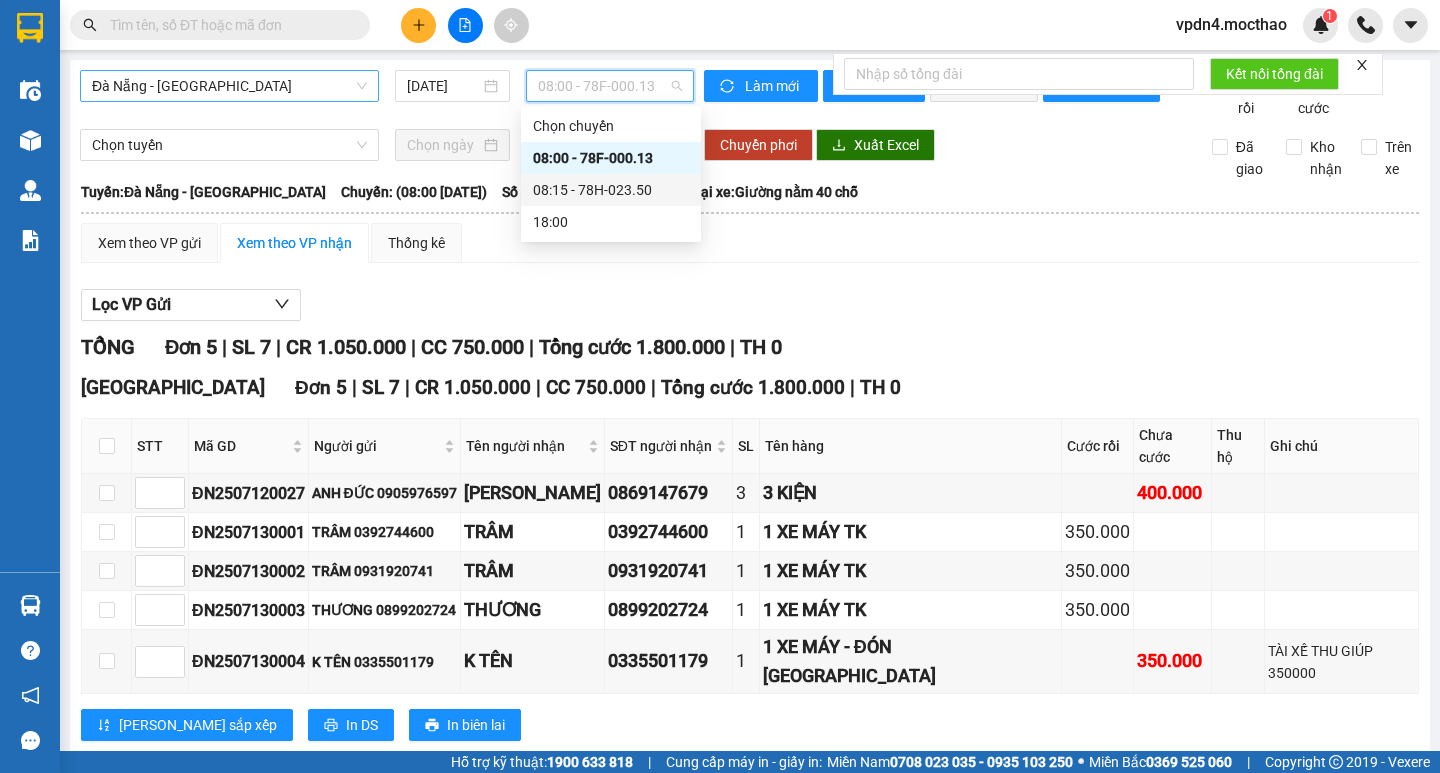 click on "08:15     - 78H-023.50" at bounding box center (611, 190) 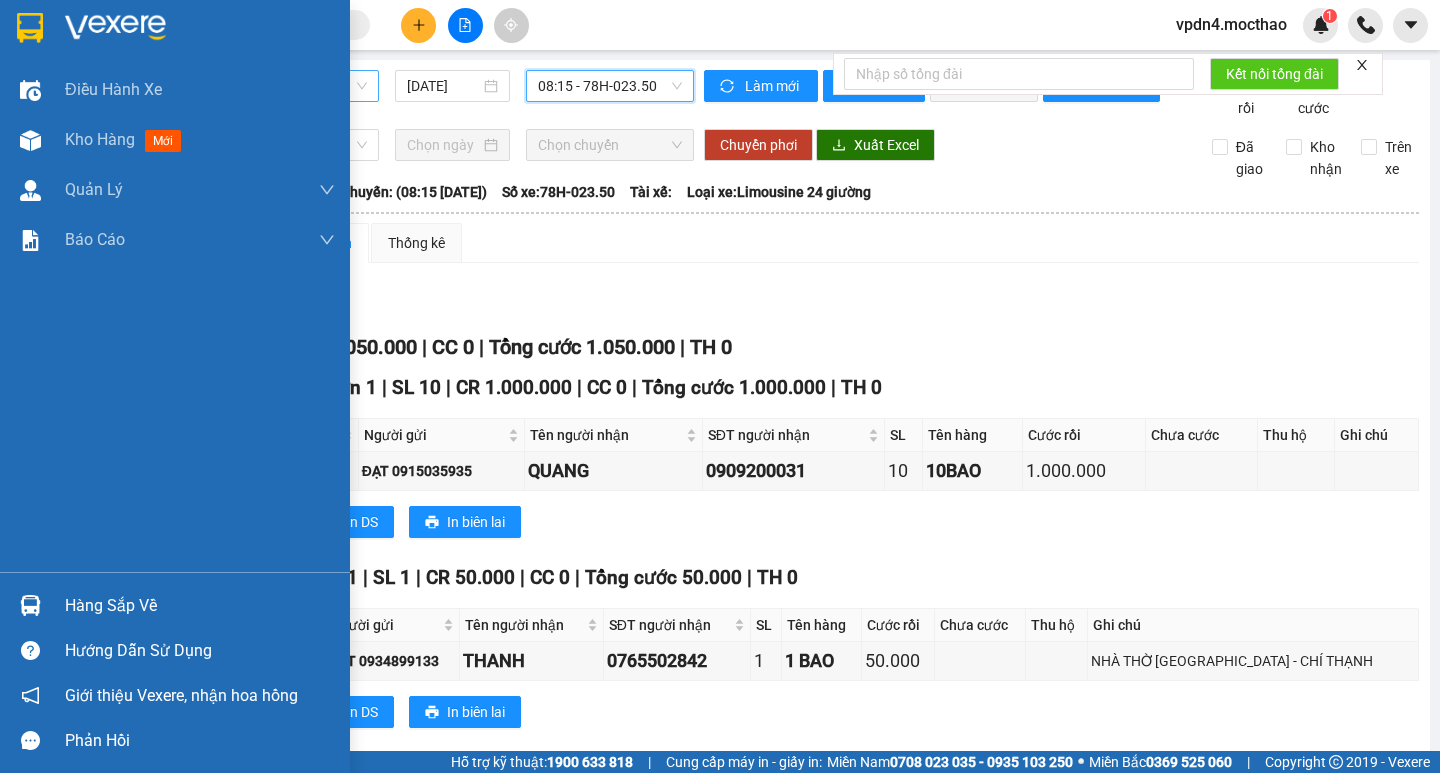 click on "Hàng sắp về" at bounding box center [200, 606] 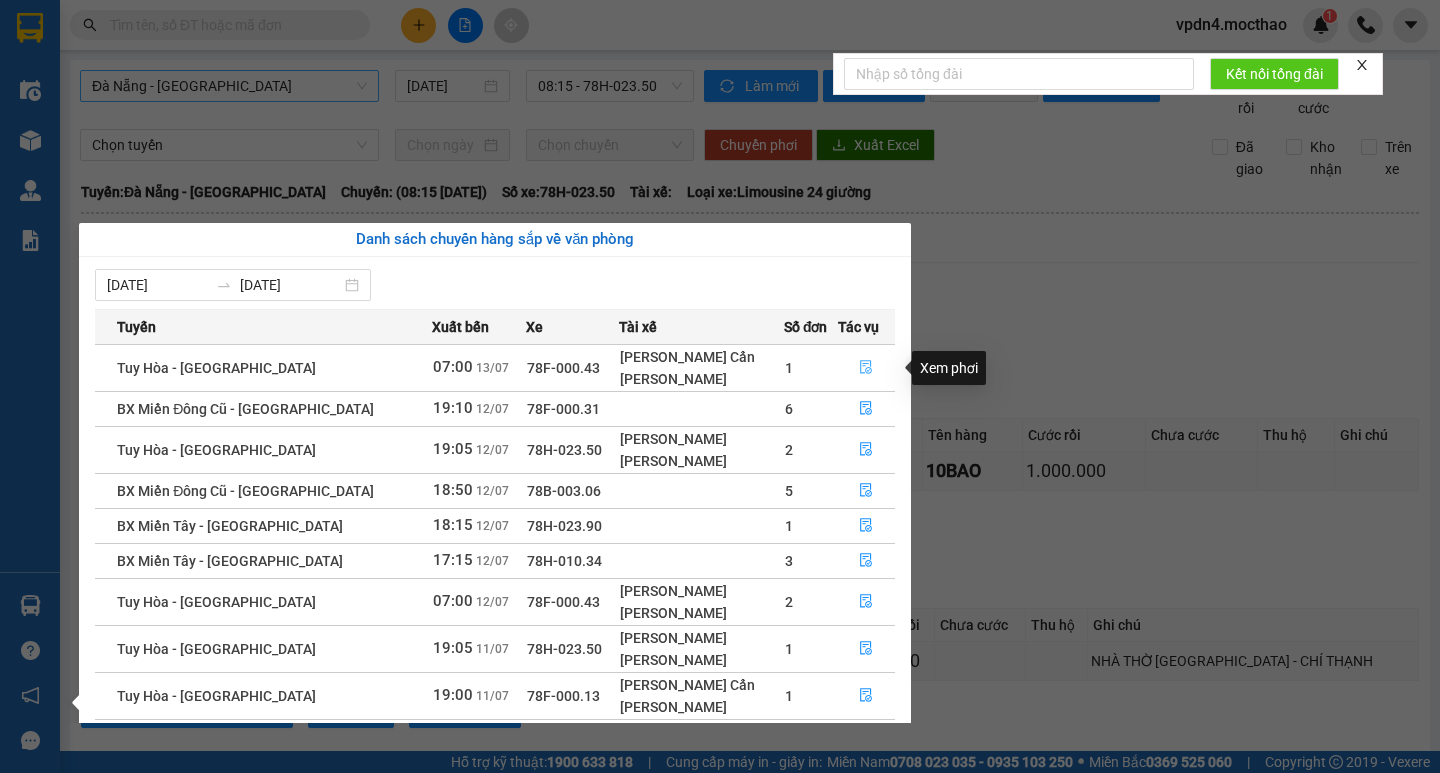 click 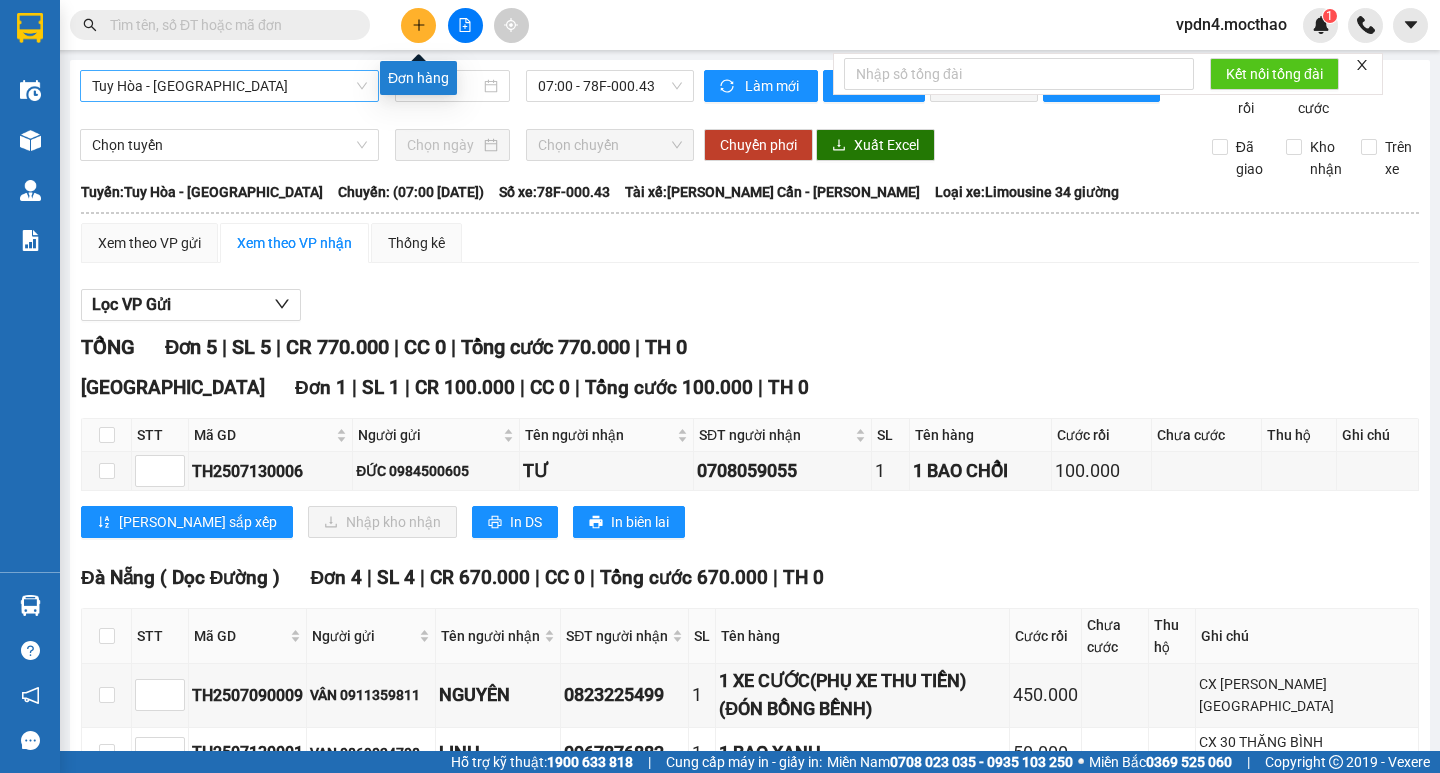 click 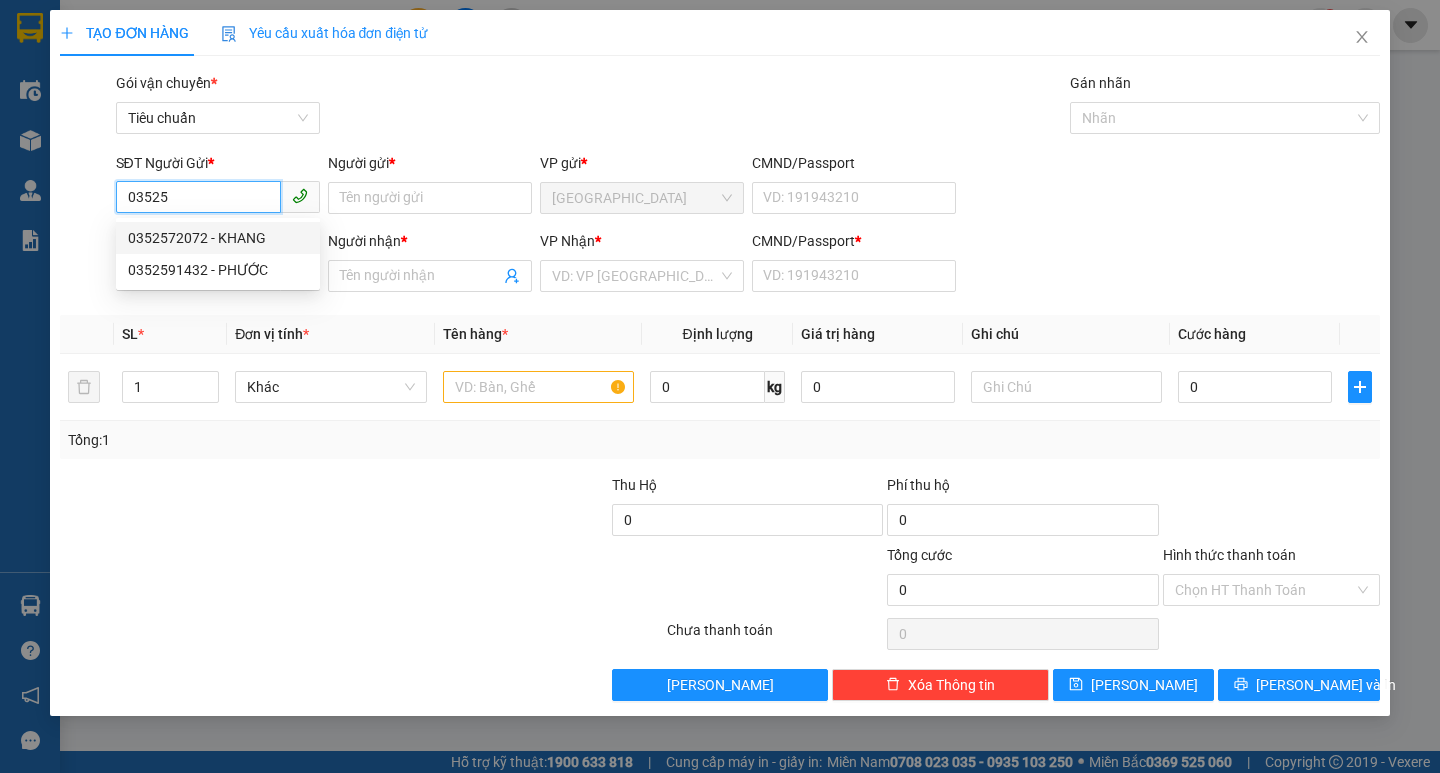 click on "0352572072 - KHANG" at bounding box center [218, 238] 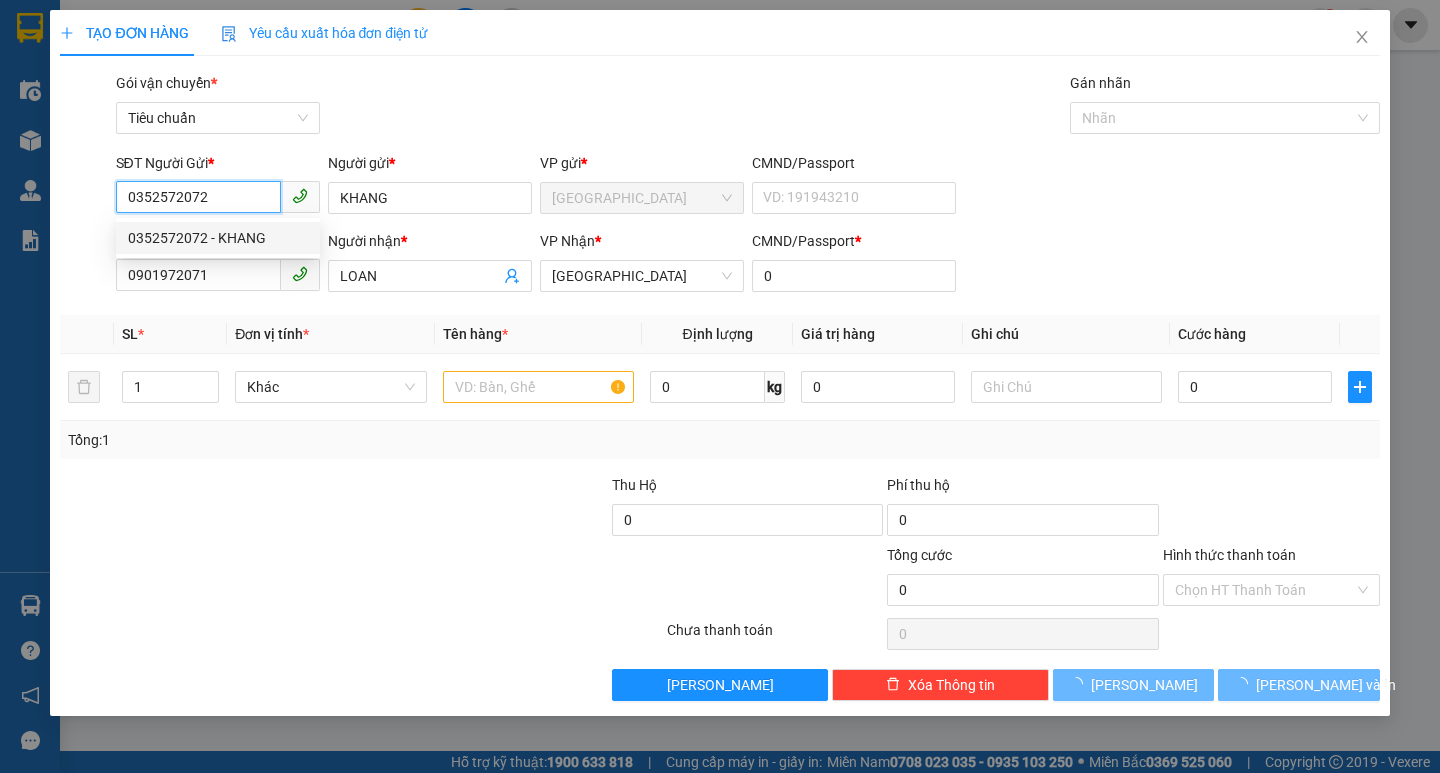 type on "70.000" 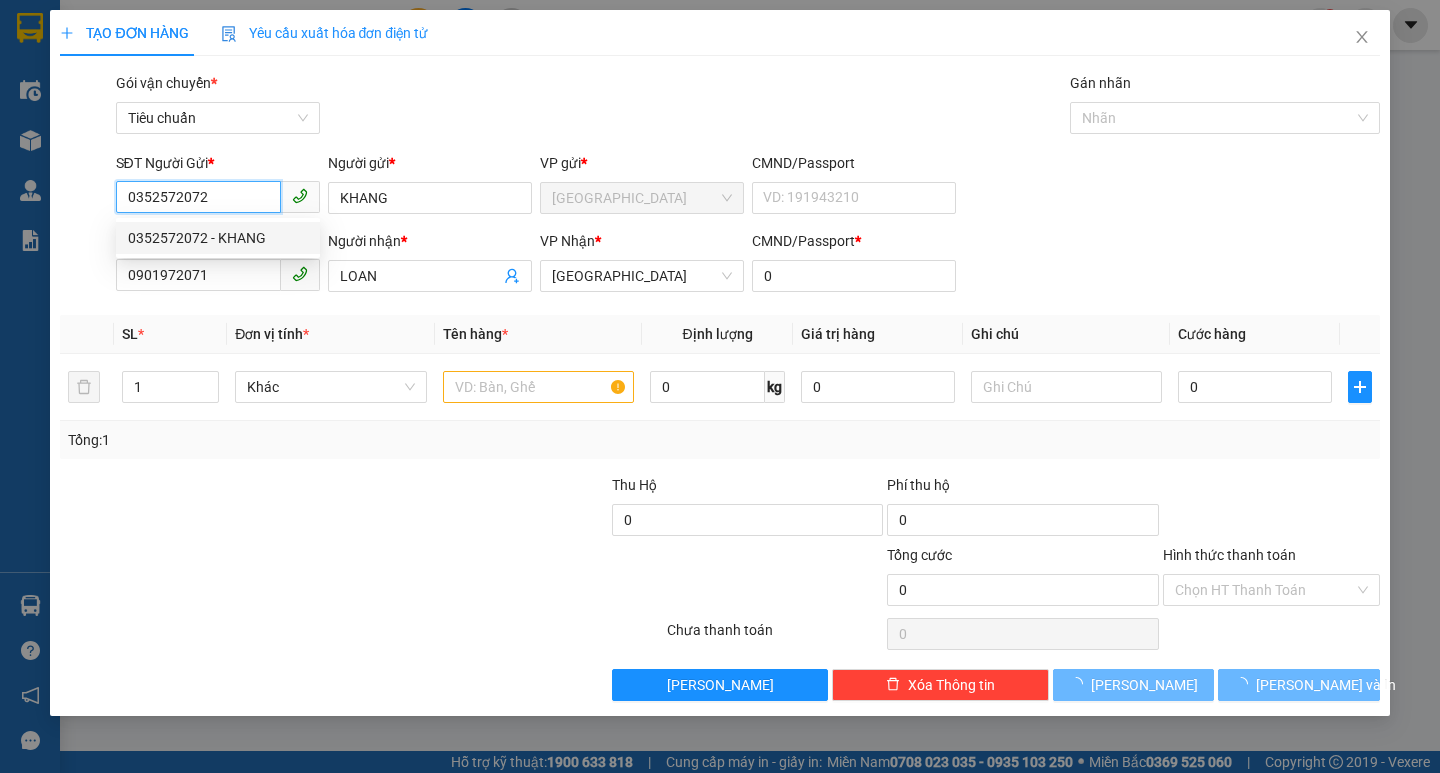 type on "70.000" 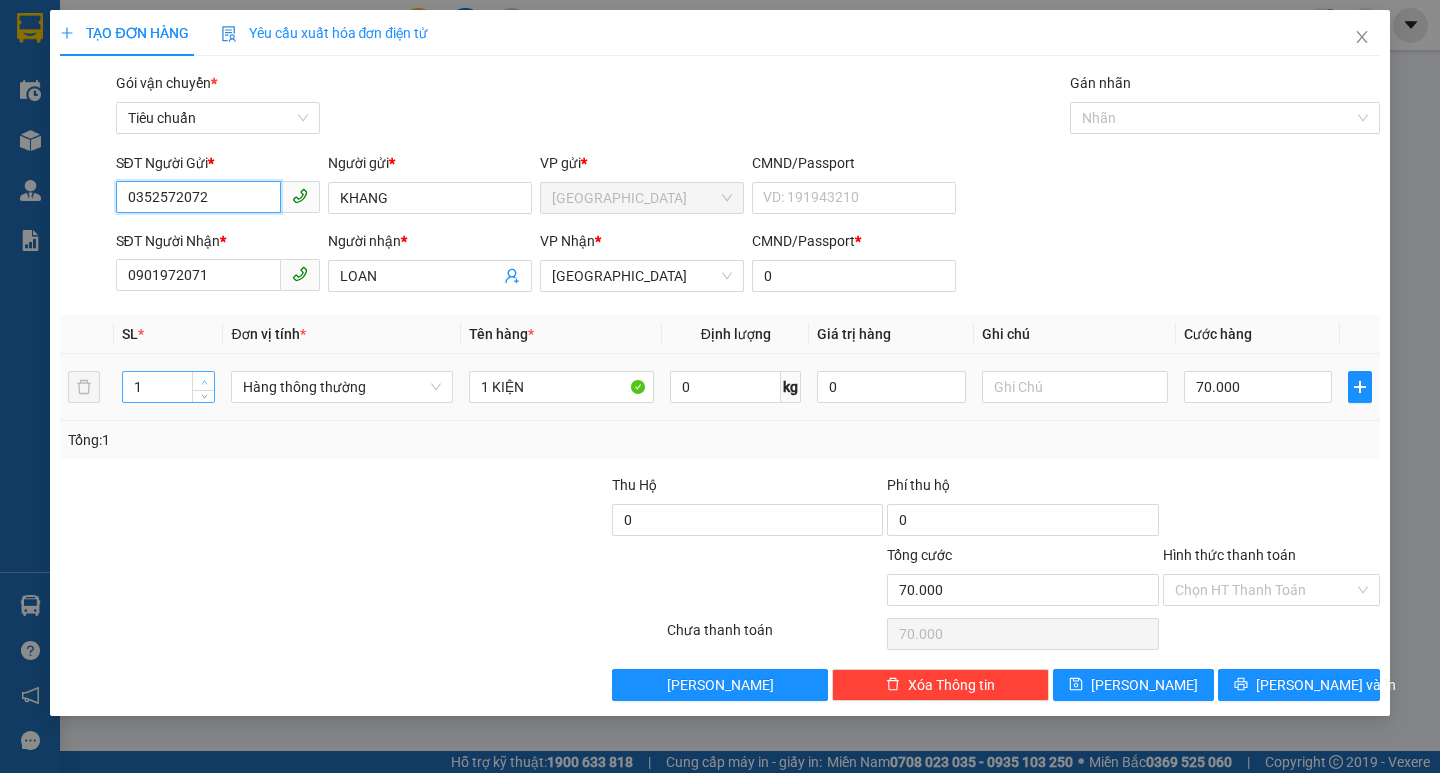 type on "0352572072" 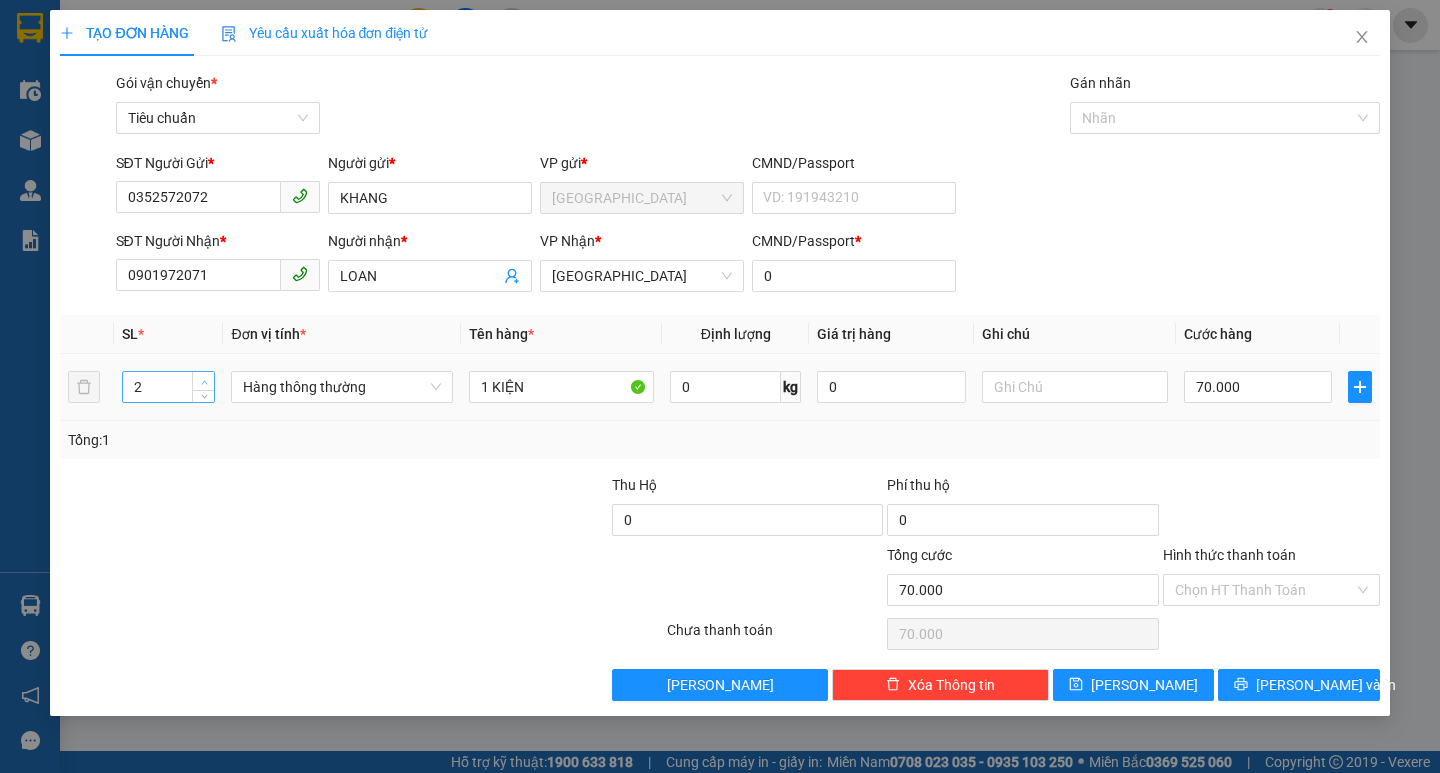 click at bounding box center (204, 382) 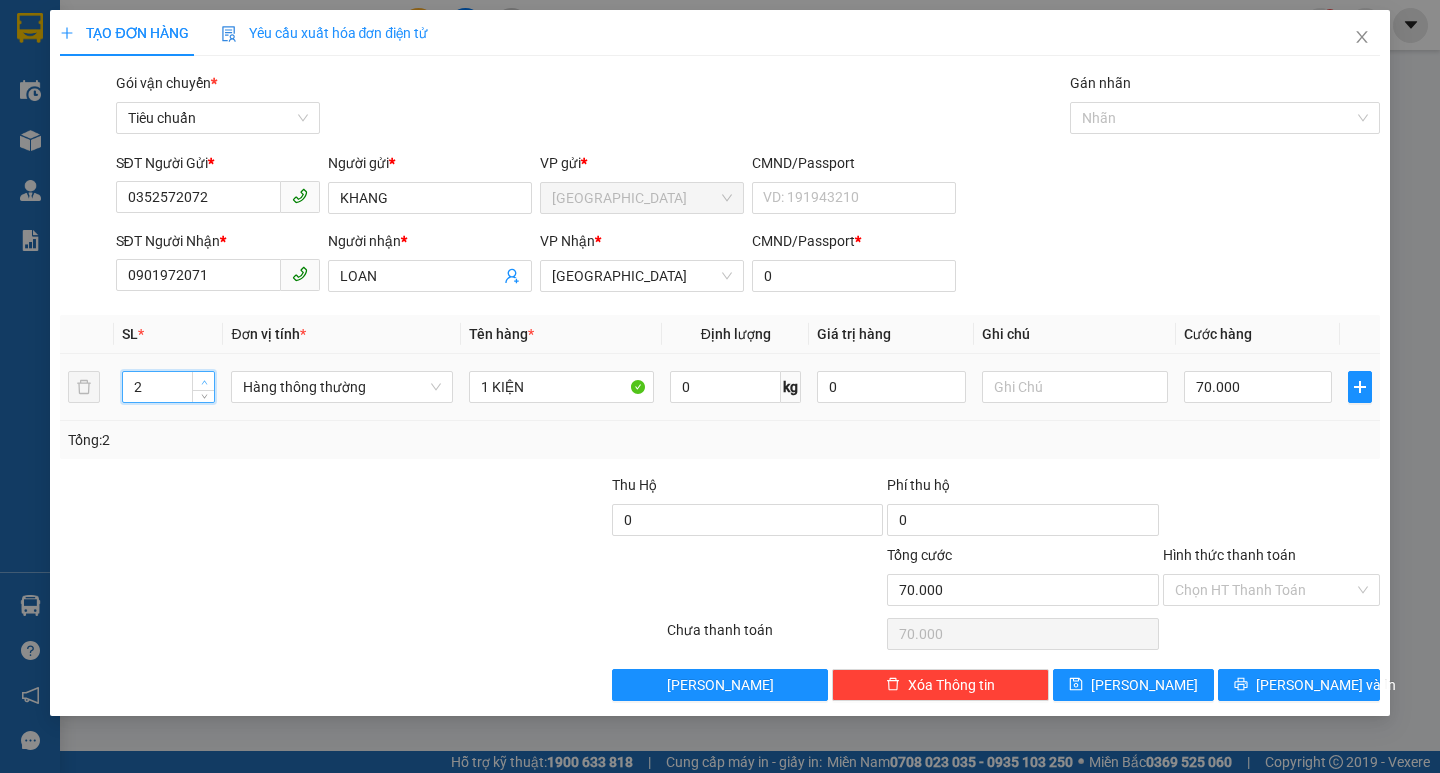 type on "3" 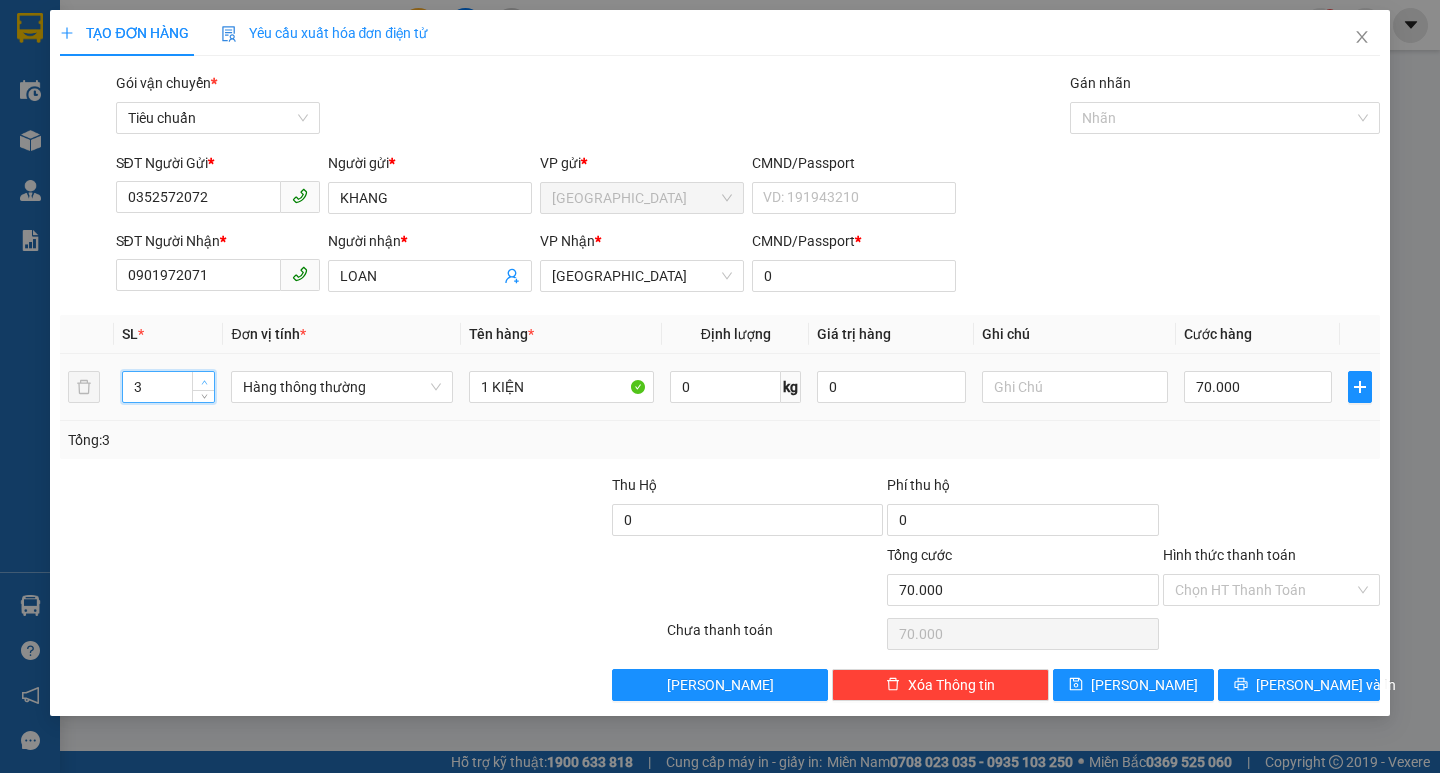 click at bounding box center (204, 382) 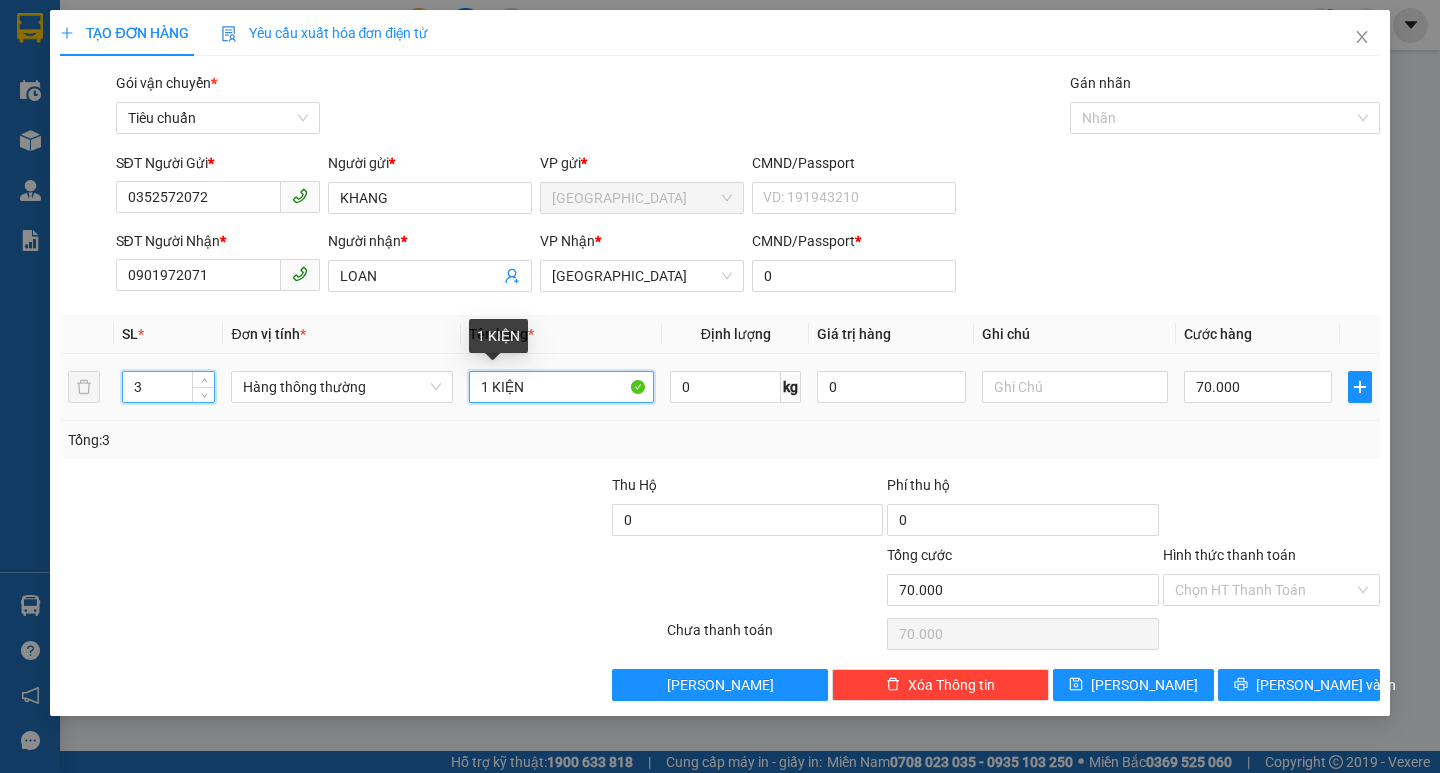 click on "1 KIỆN" at bounding box center (562, 387) 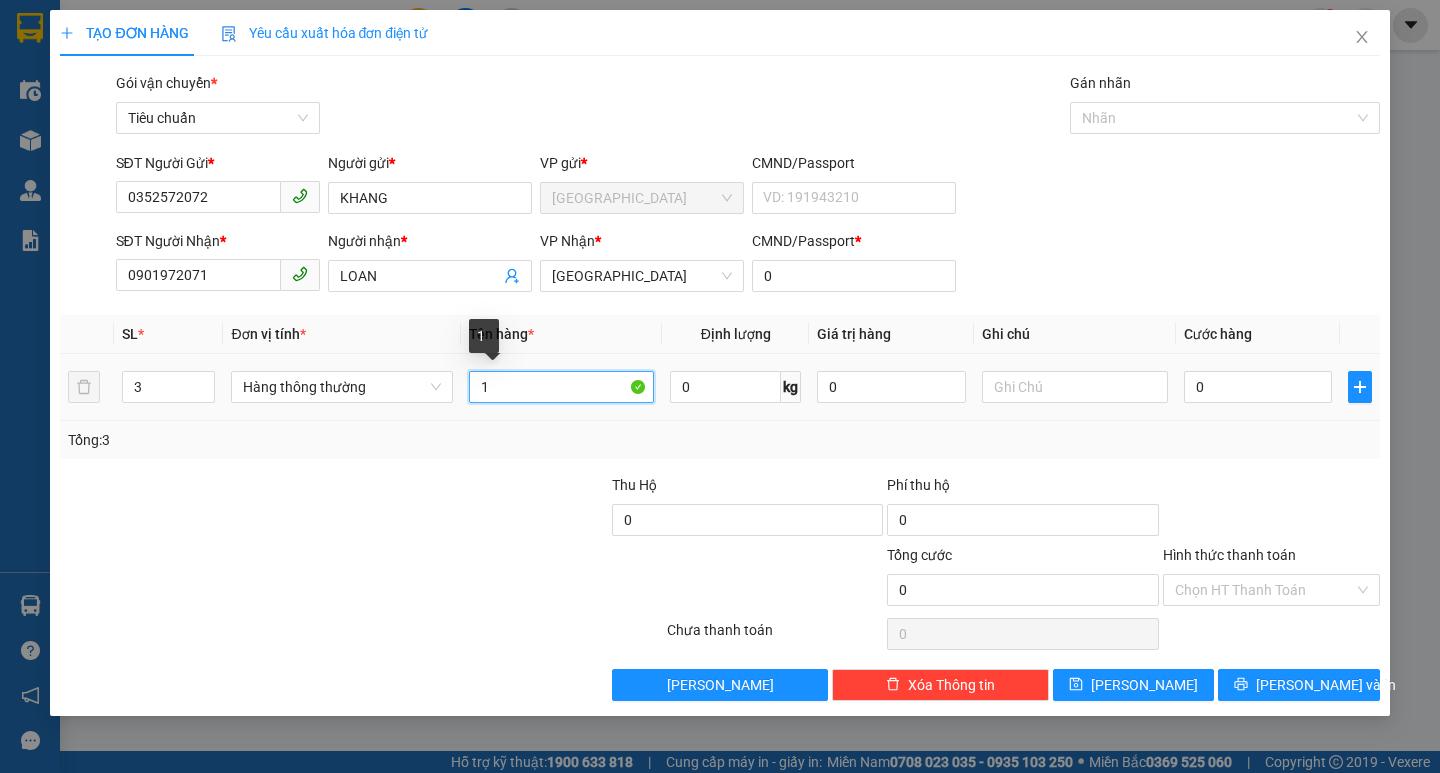type on "1" 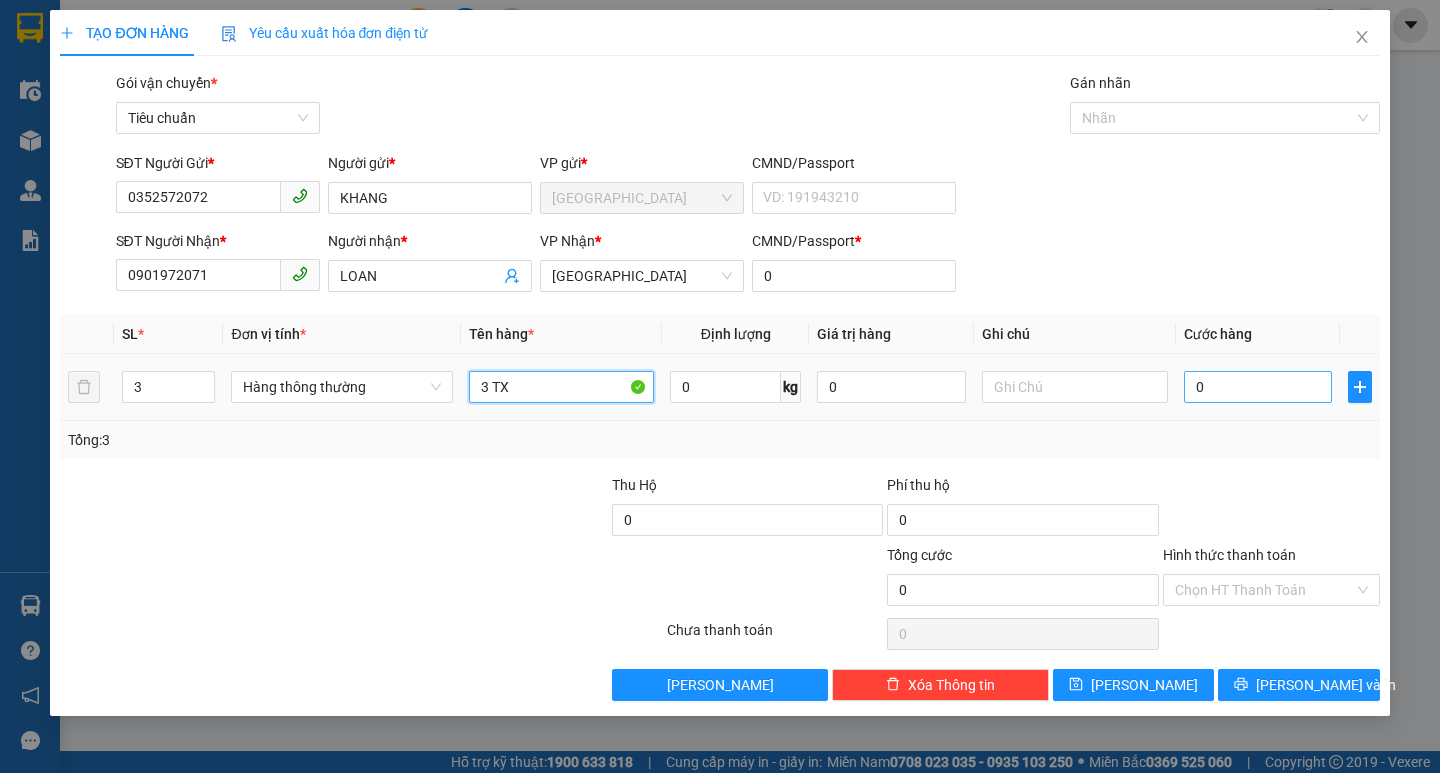 type on "3 TX" 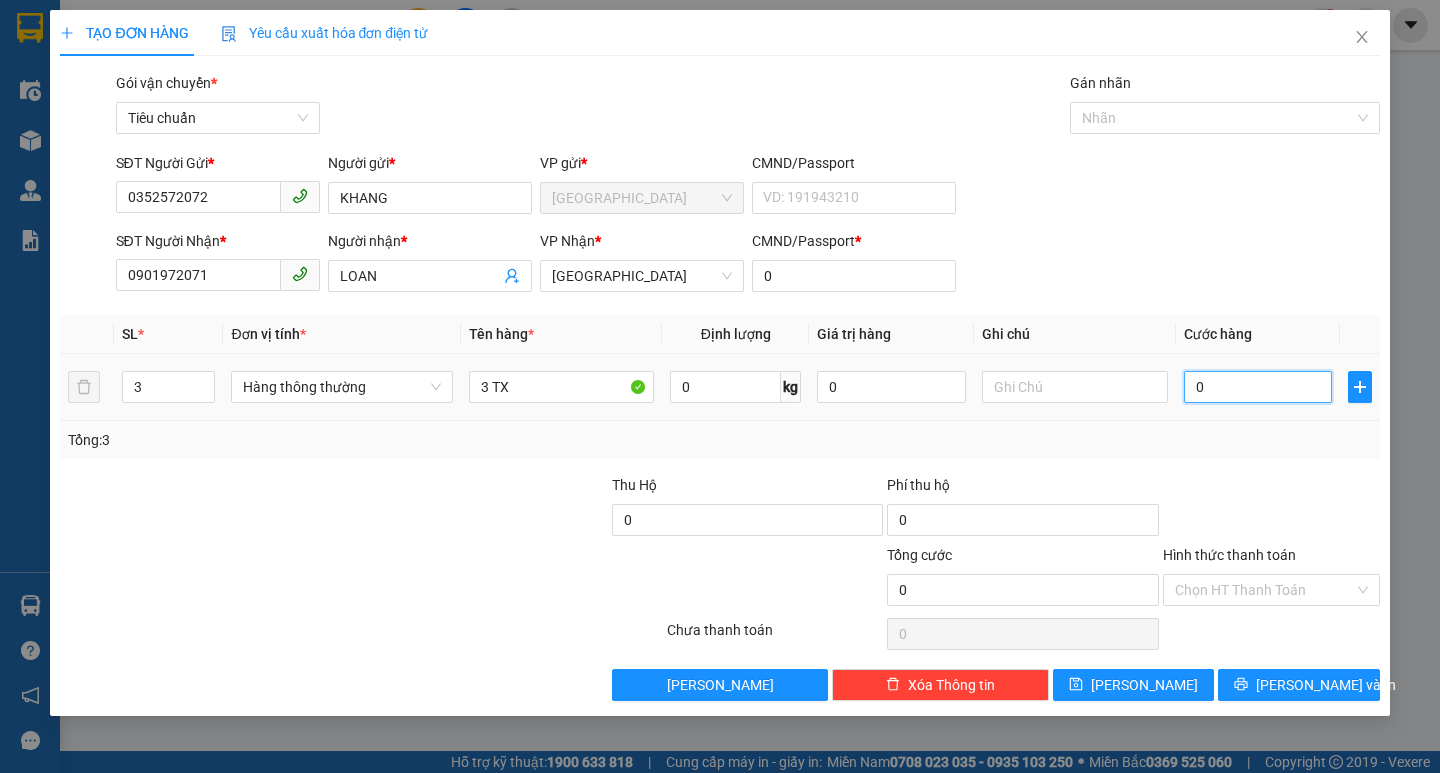 click on "0" at bounding box center (1258, 387) 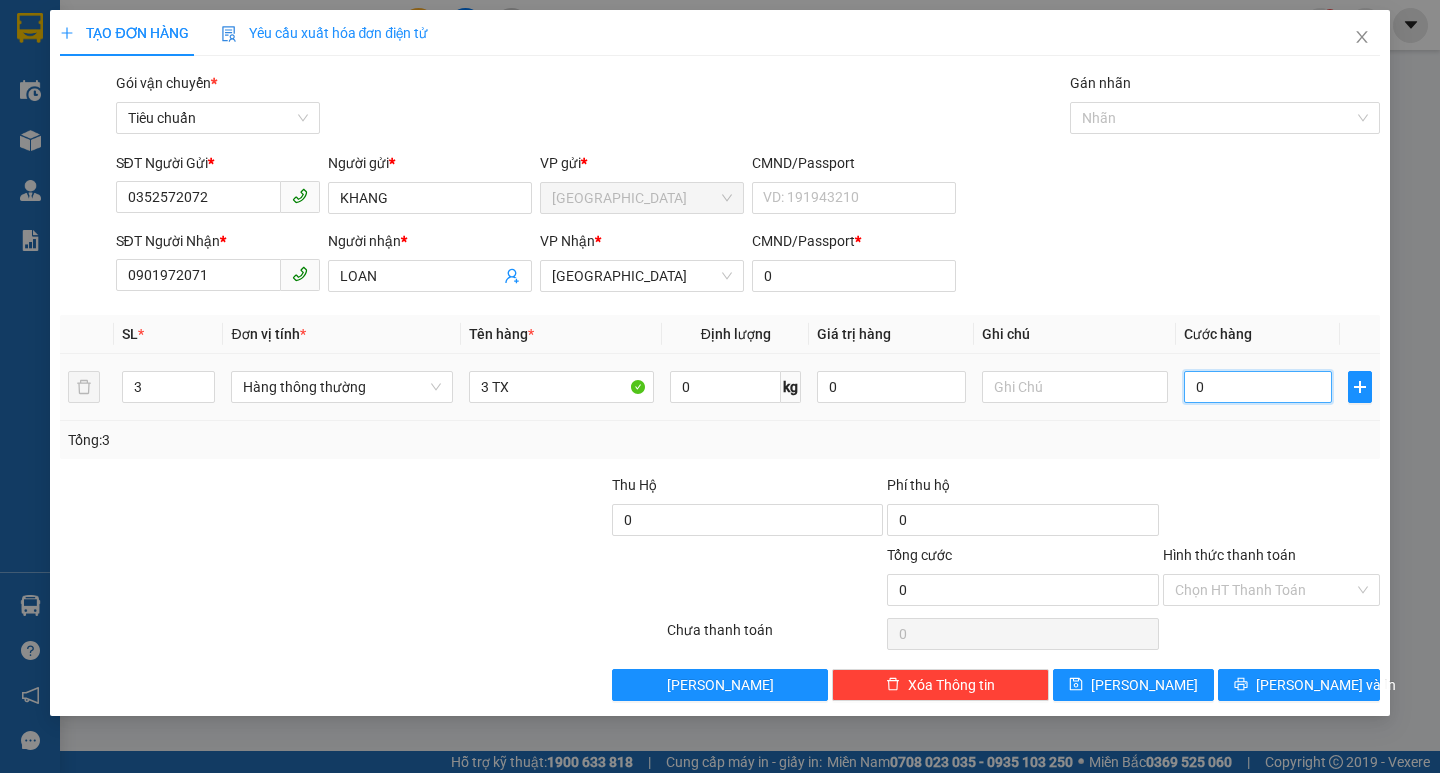 type on "2" 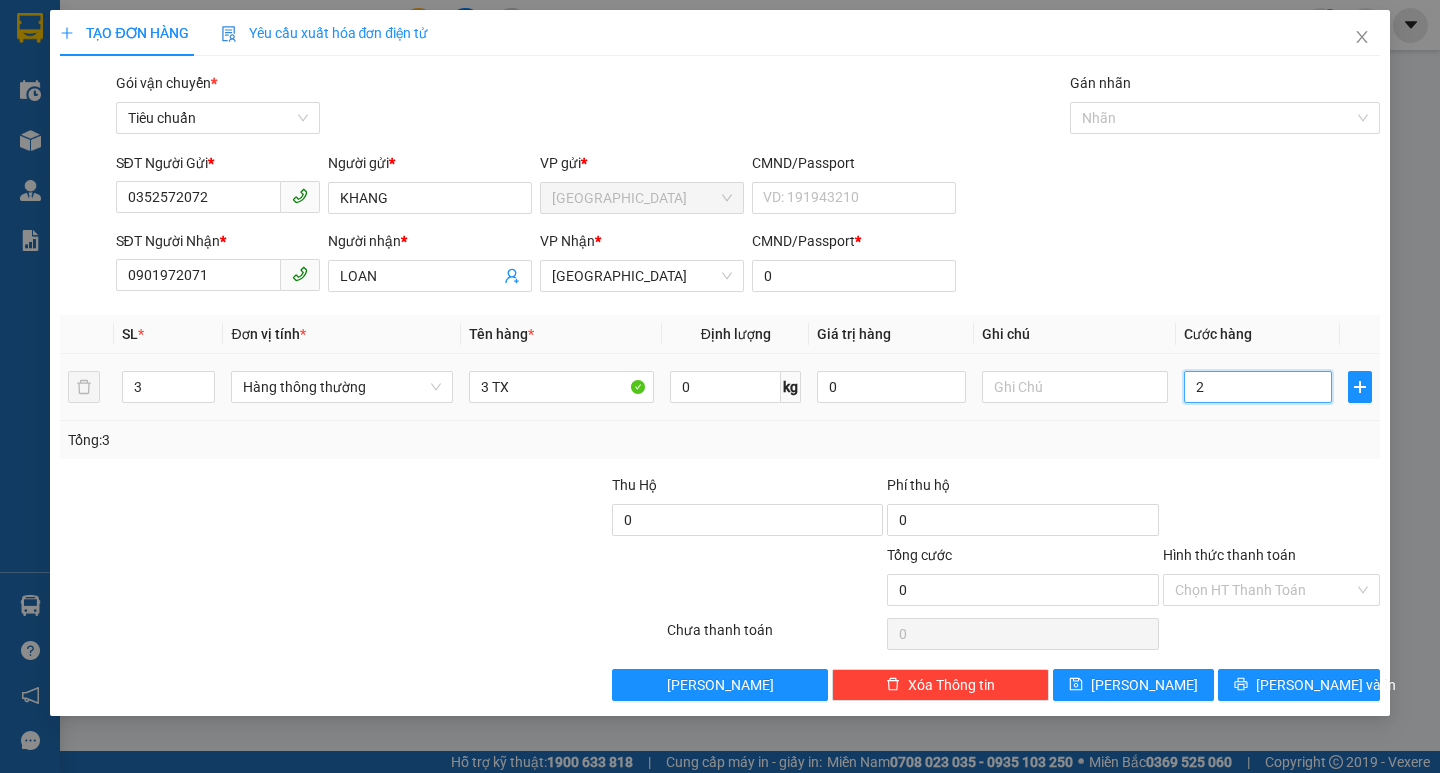 type on "2" 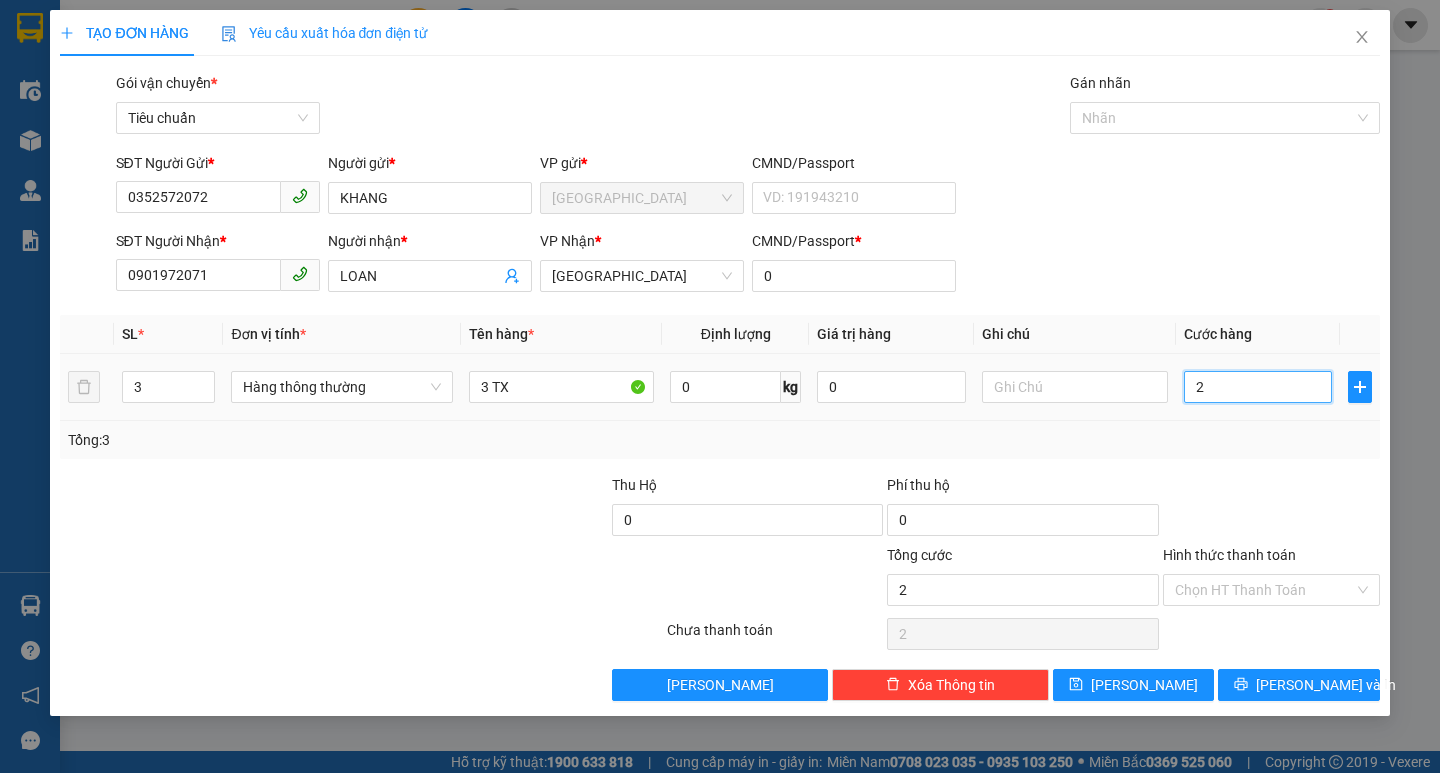 type on "25" 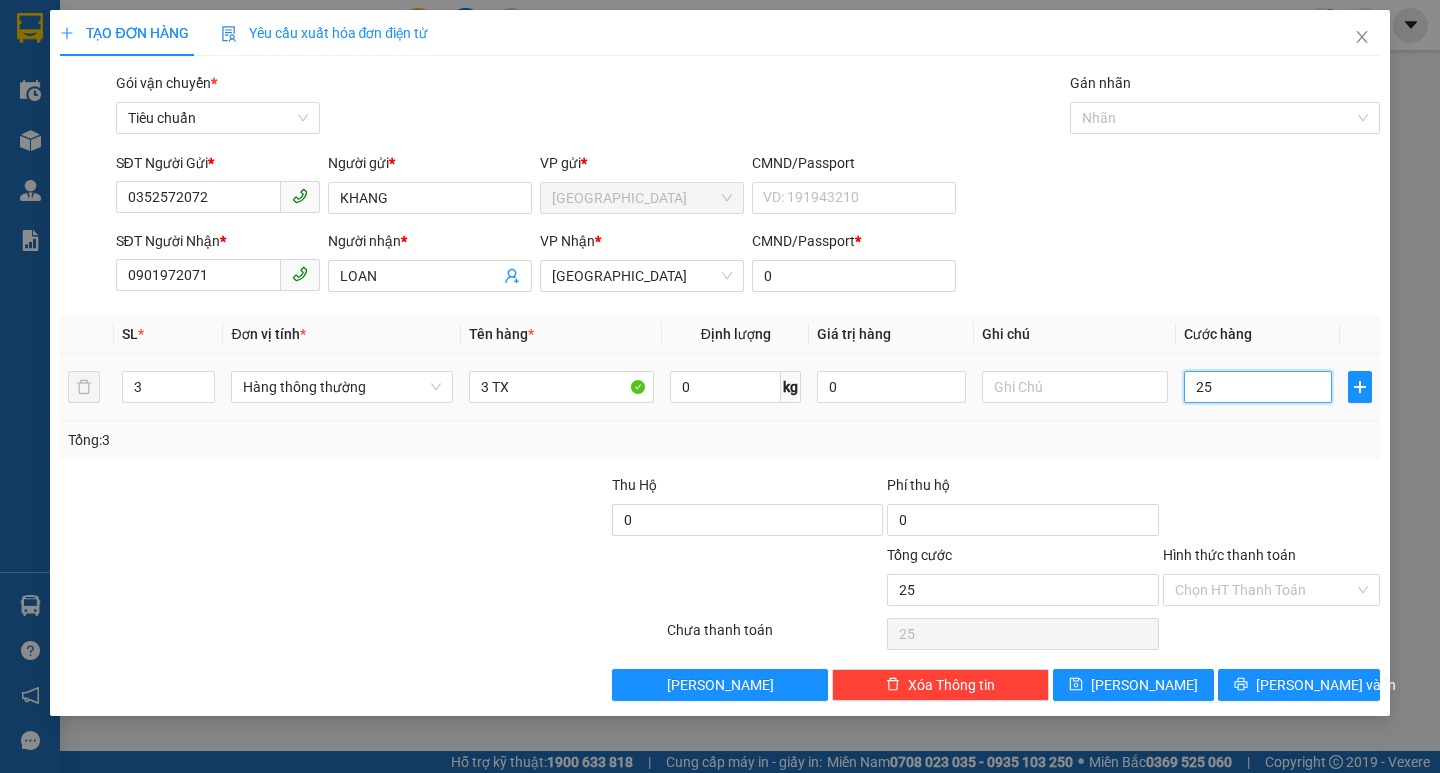 type on "250" 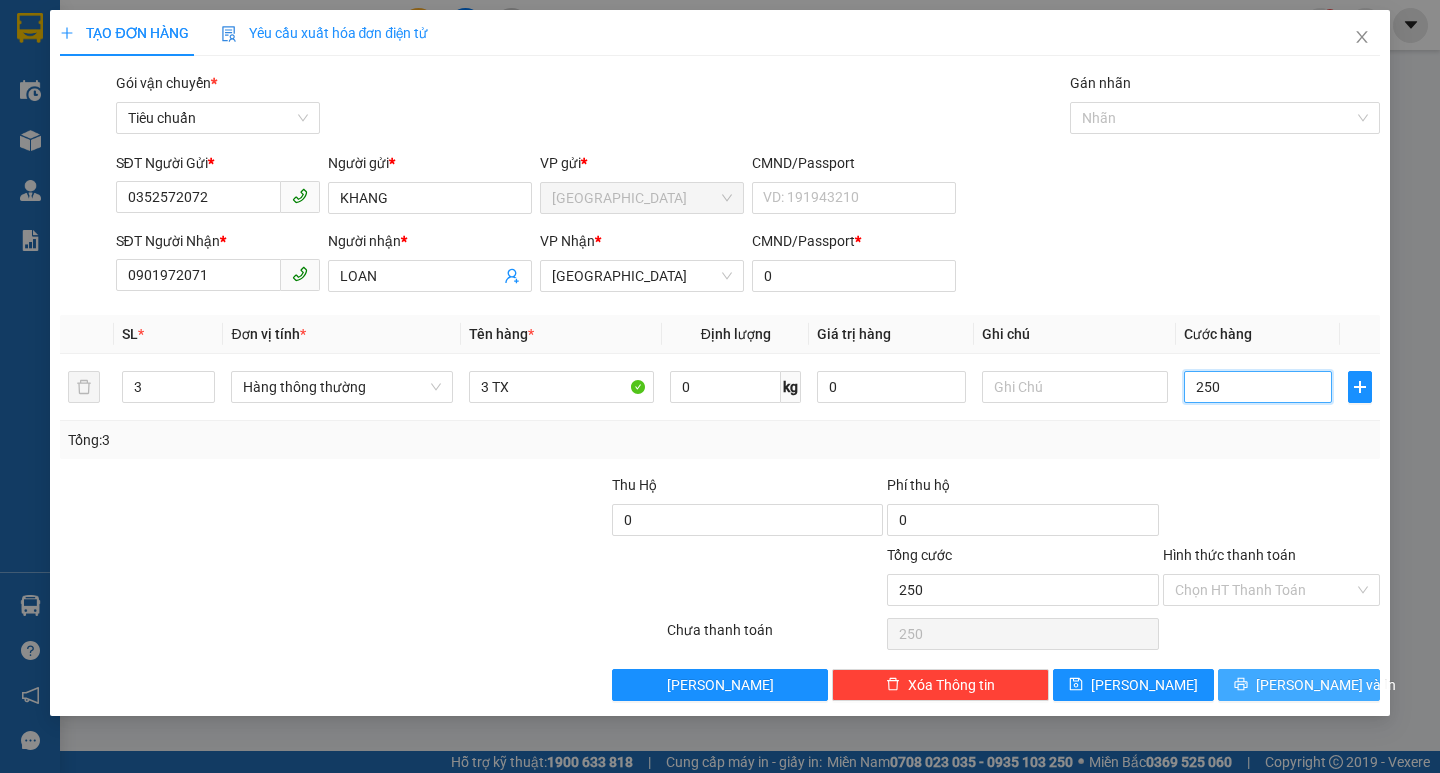 type on "250" 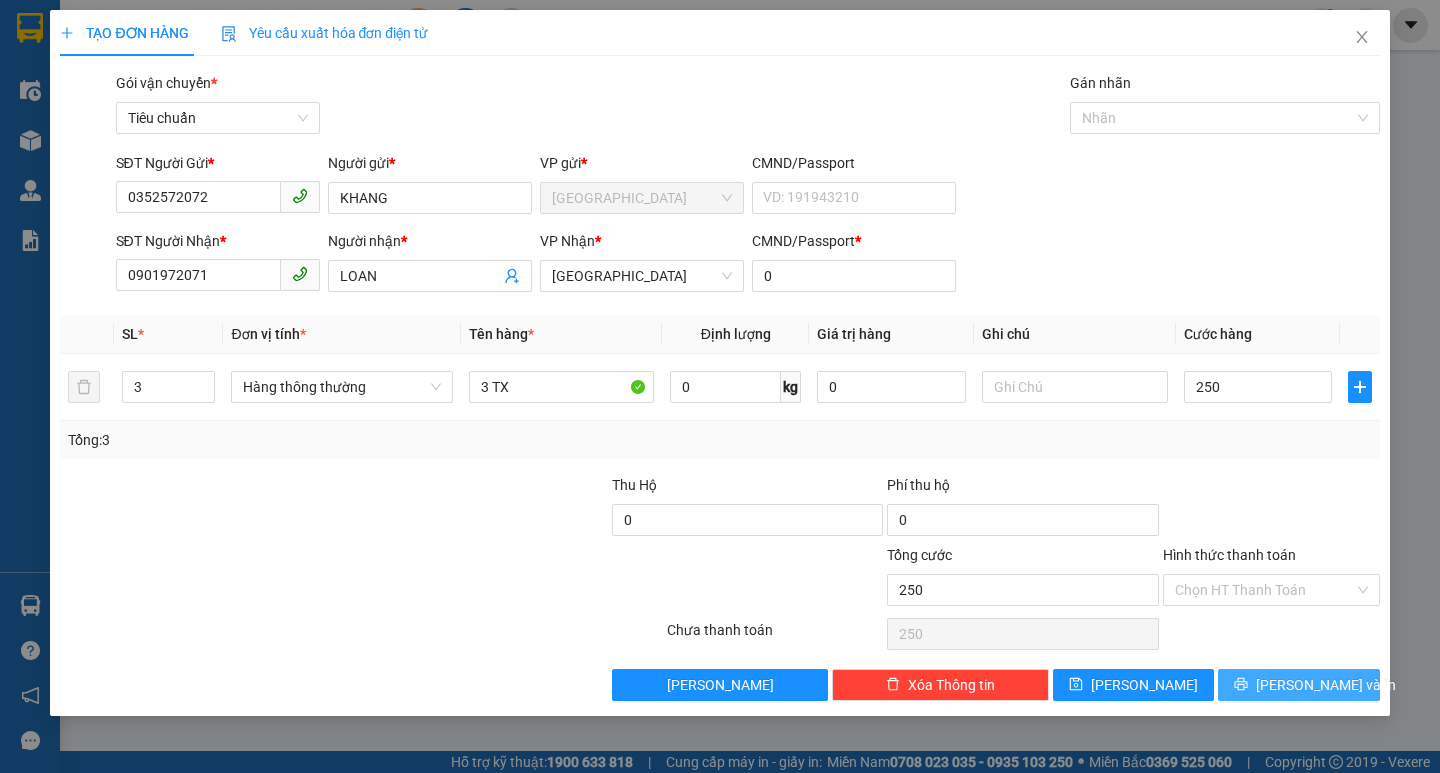 type on "250.000" 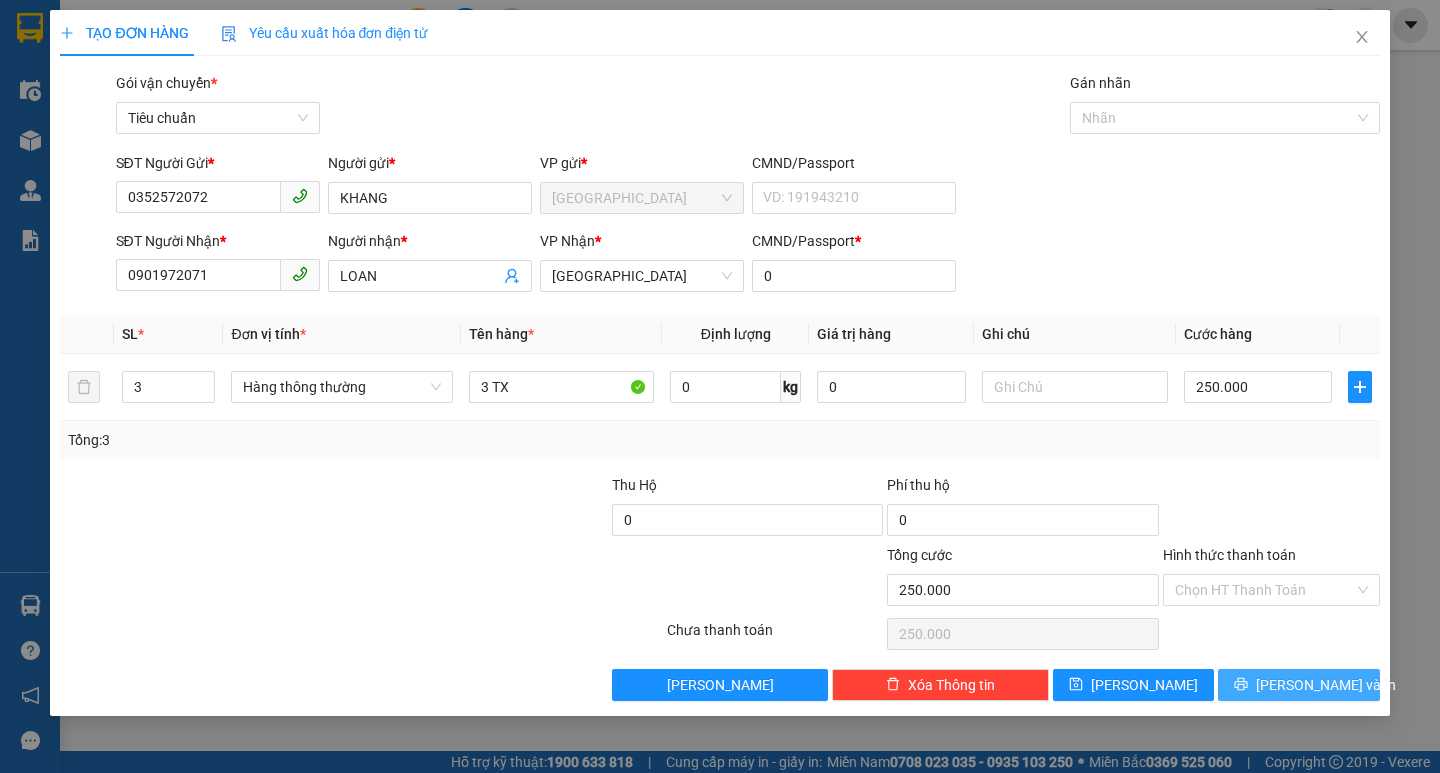 click 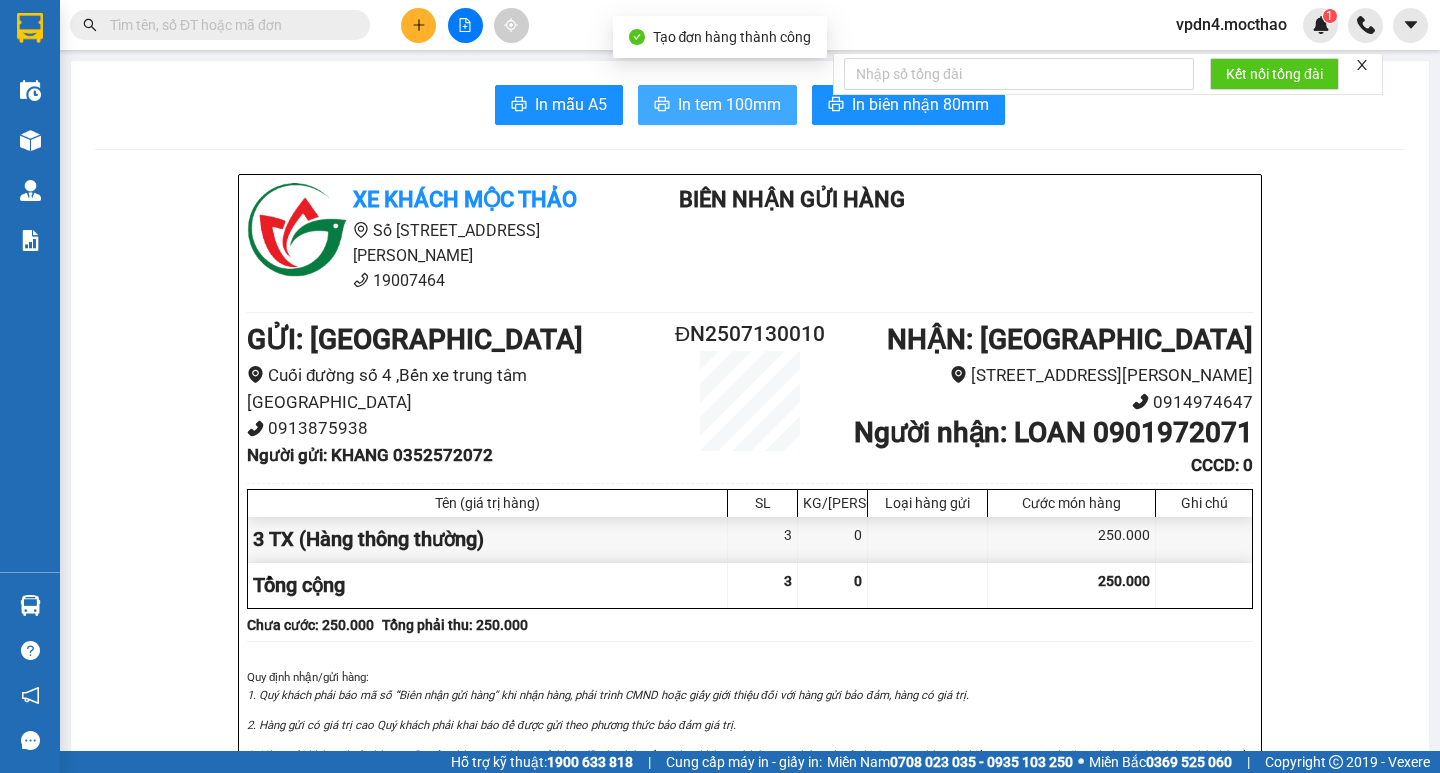 click on "In tem 100mm" at bounding box center (729, 104) 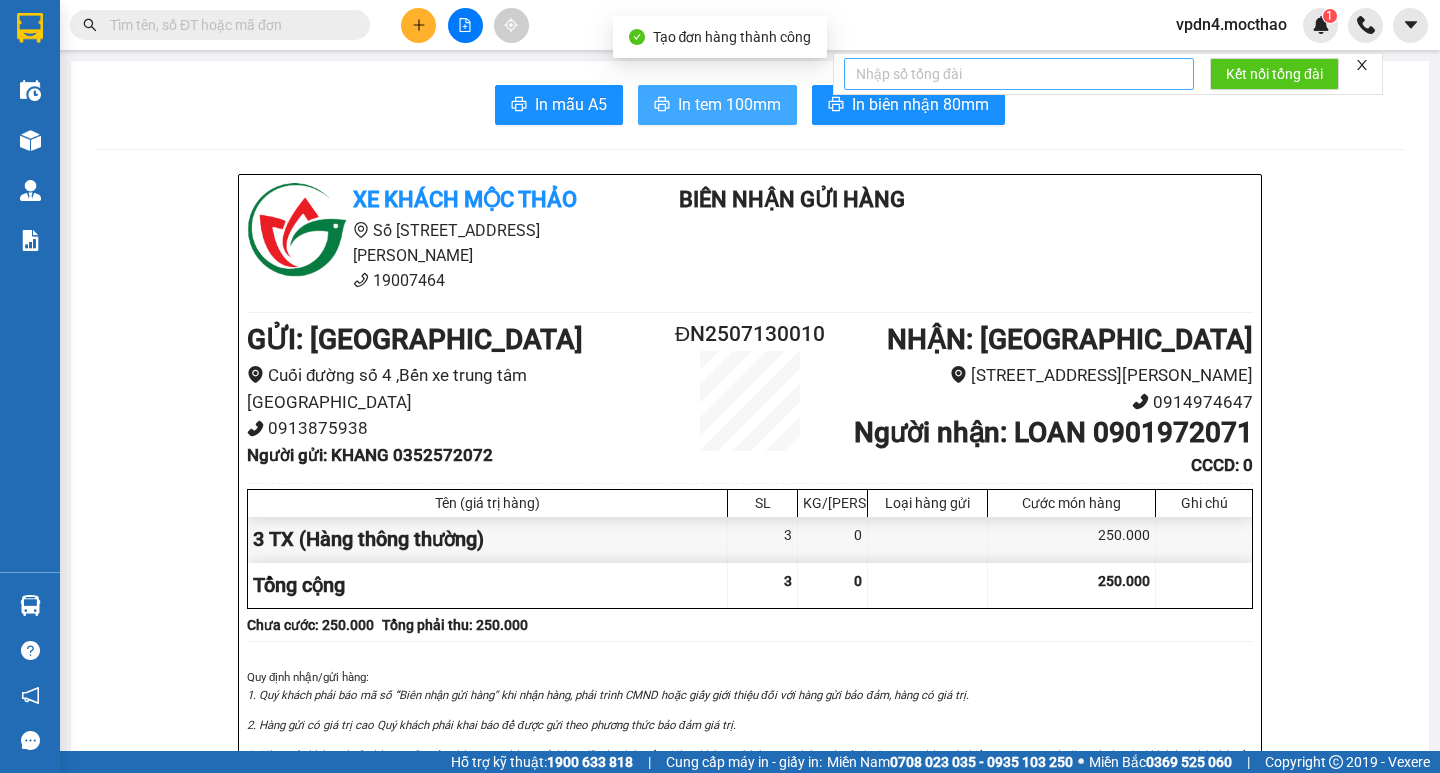 scroll, scrollTop: 0, scrollLeft: 0, axis: both 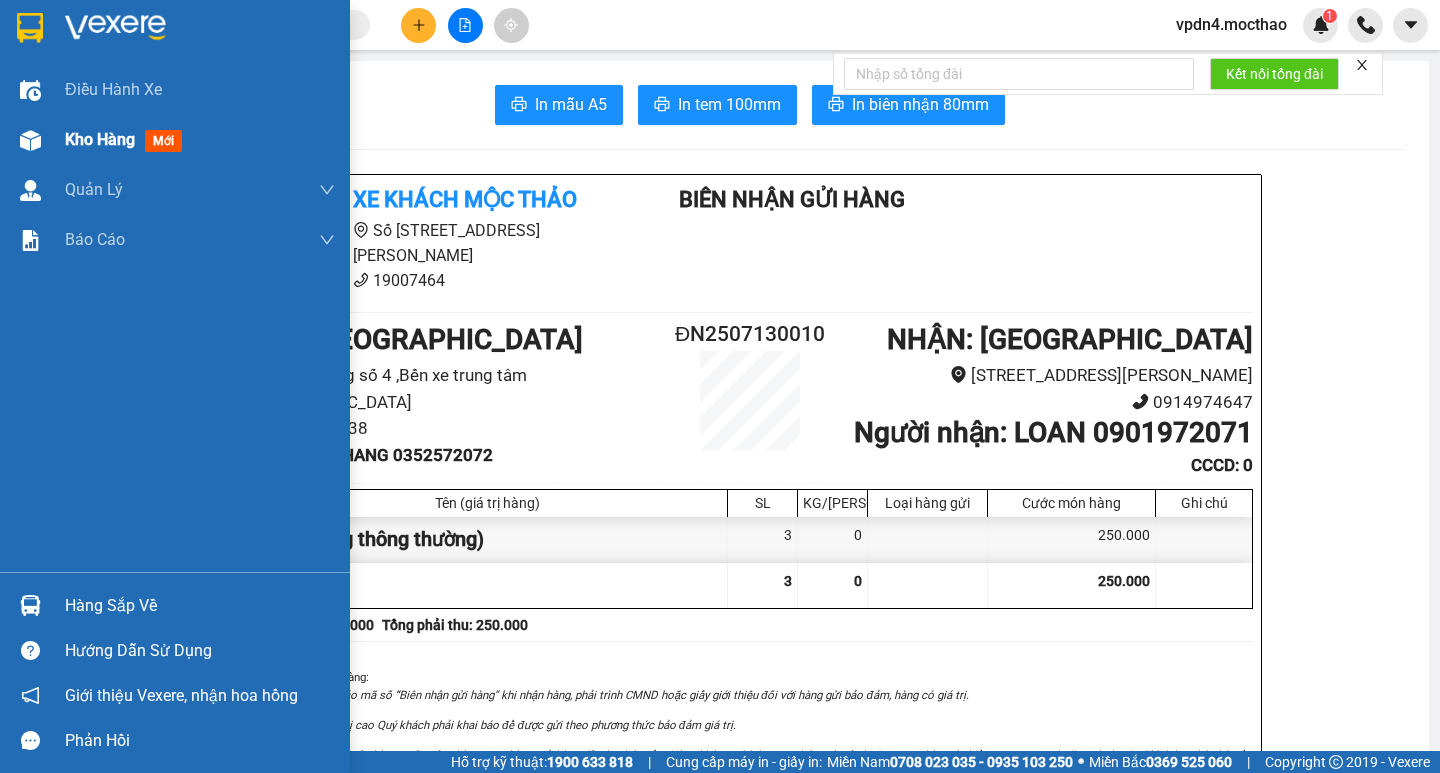 click on "Kho hàng" at bounding box center (100, 139) 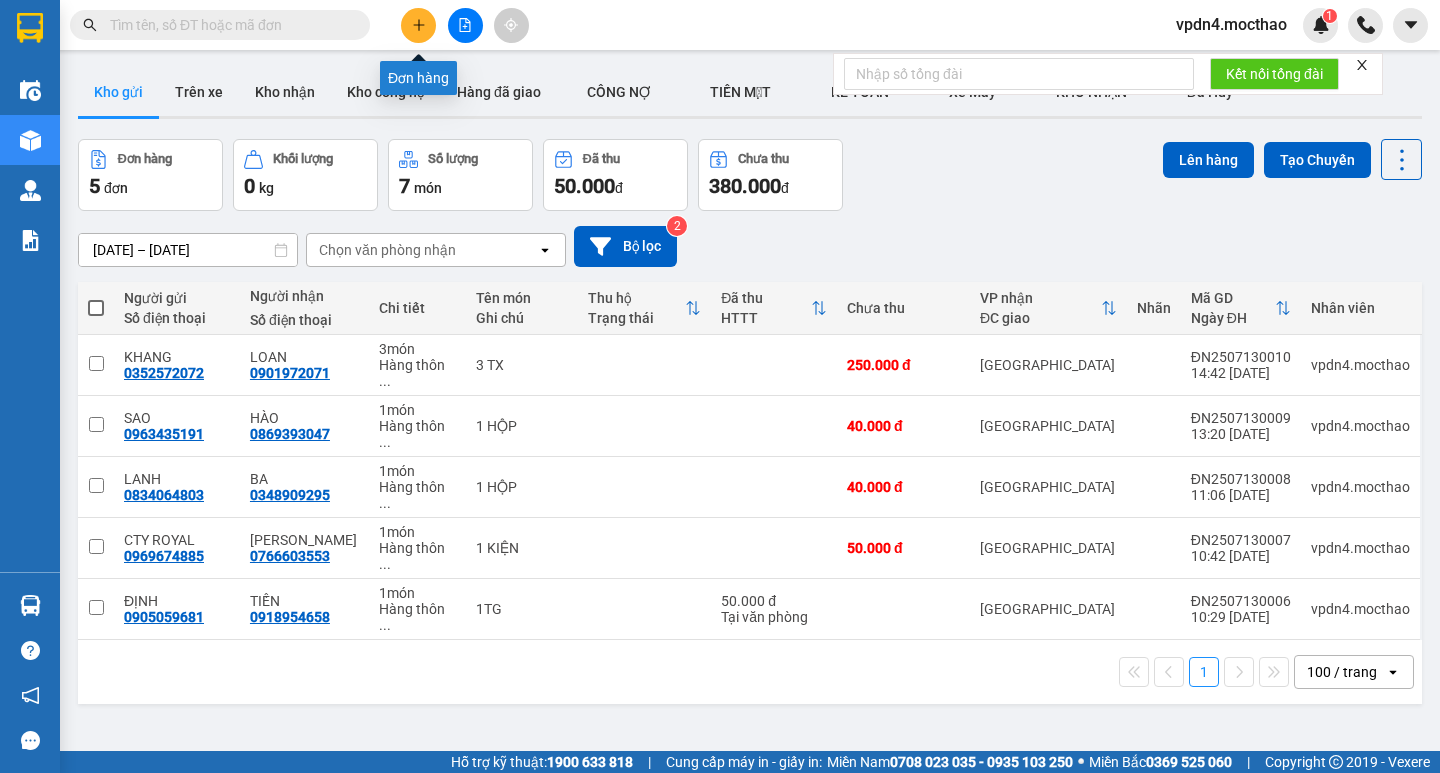 click 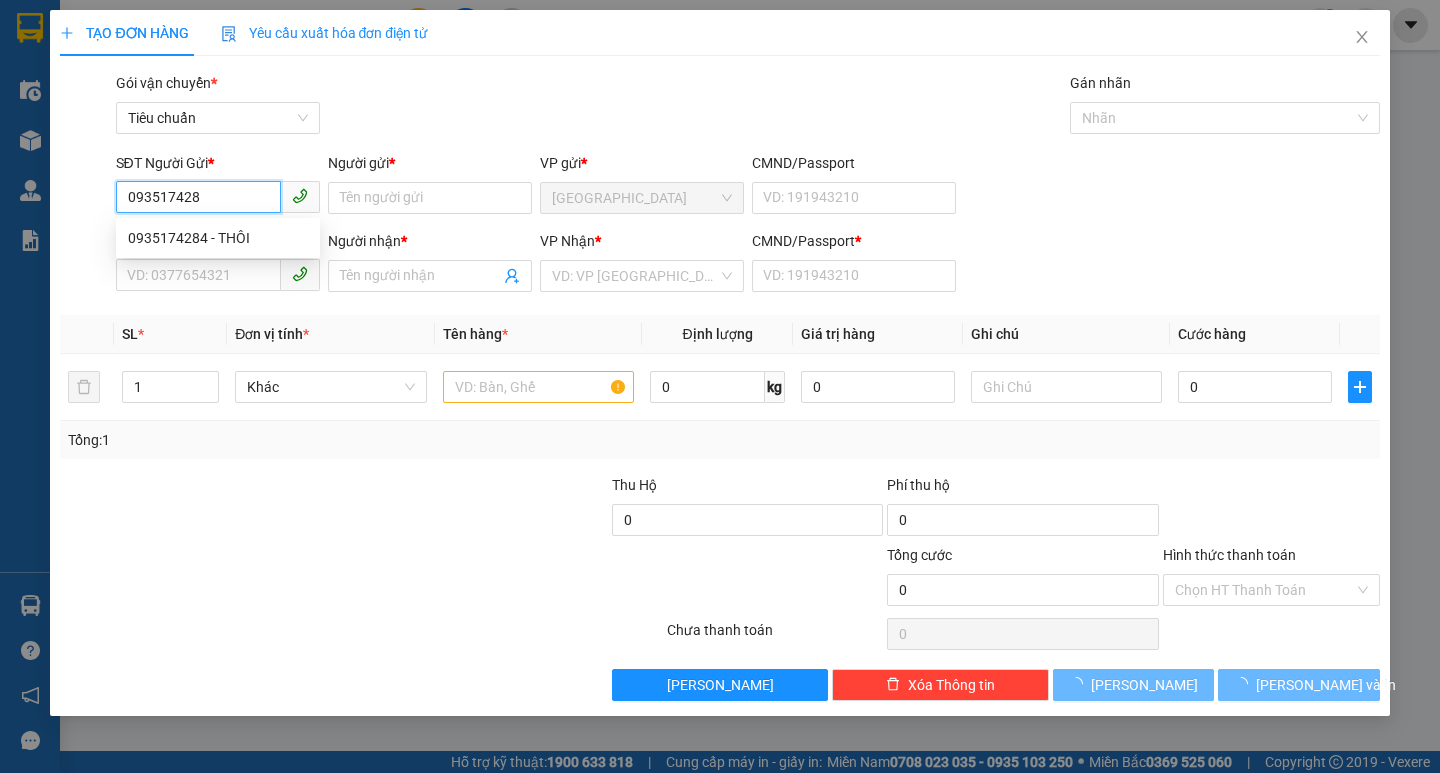 type on "0935174284" 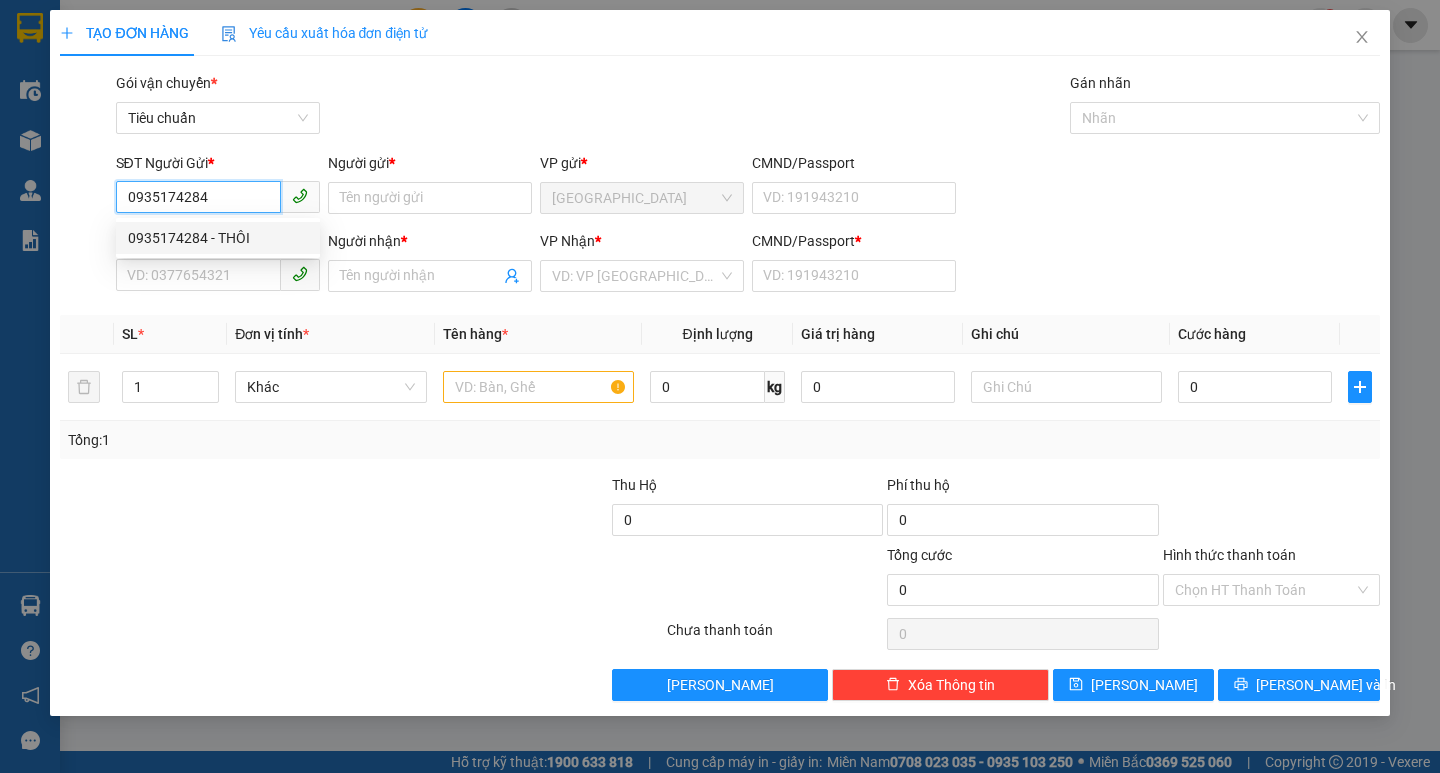 click on "0935174284 - THÔI" at bounding box center (218, 238) 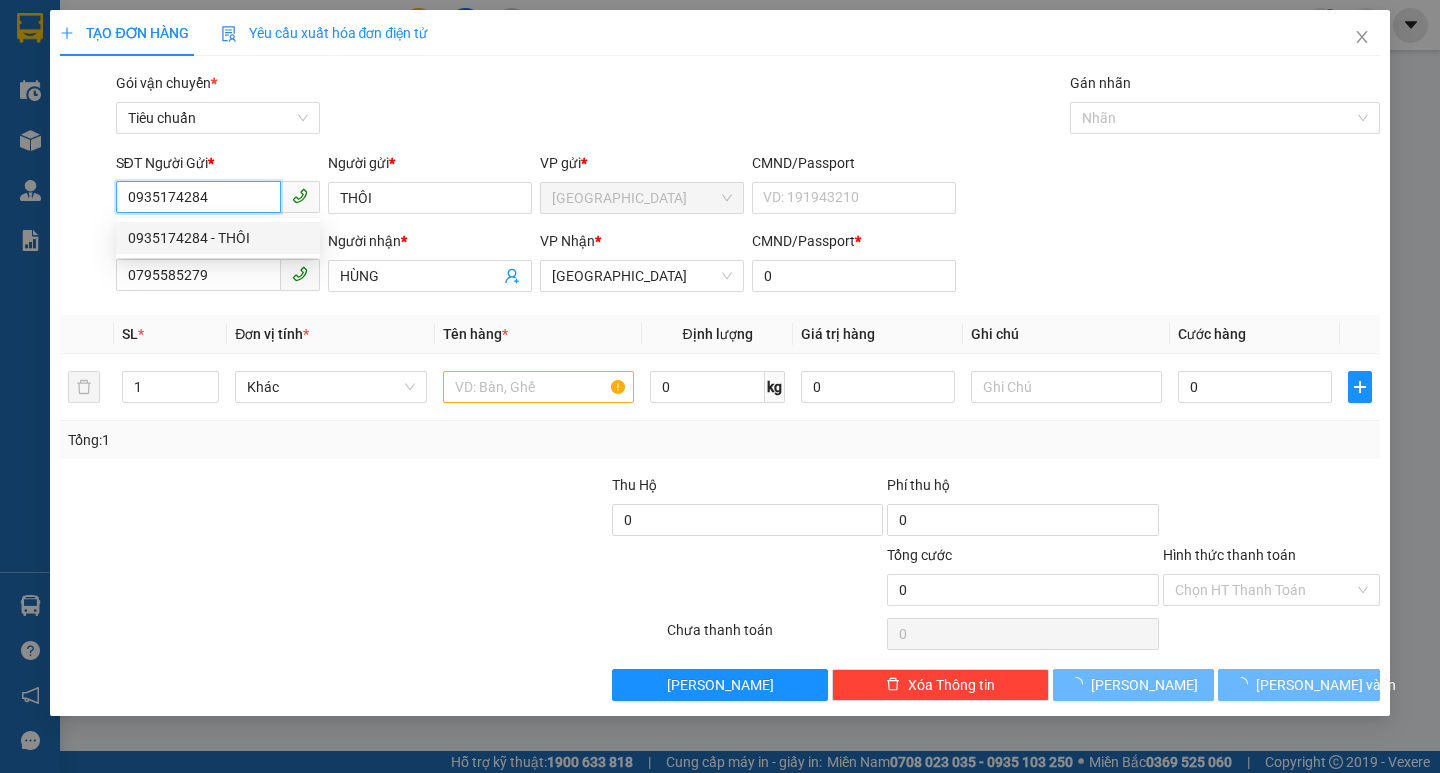 type on "200.000" 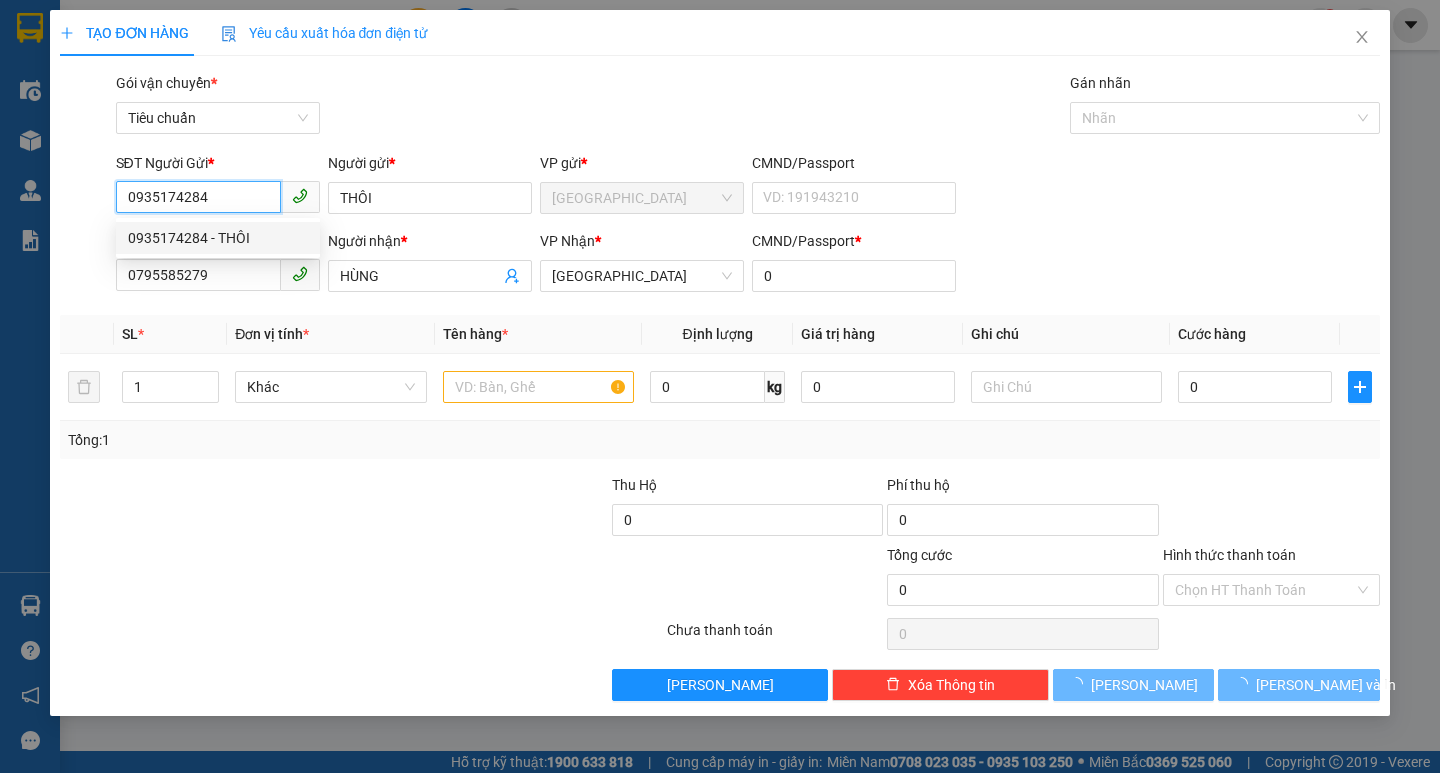 type on "200.000" 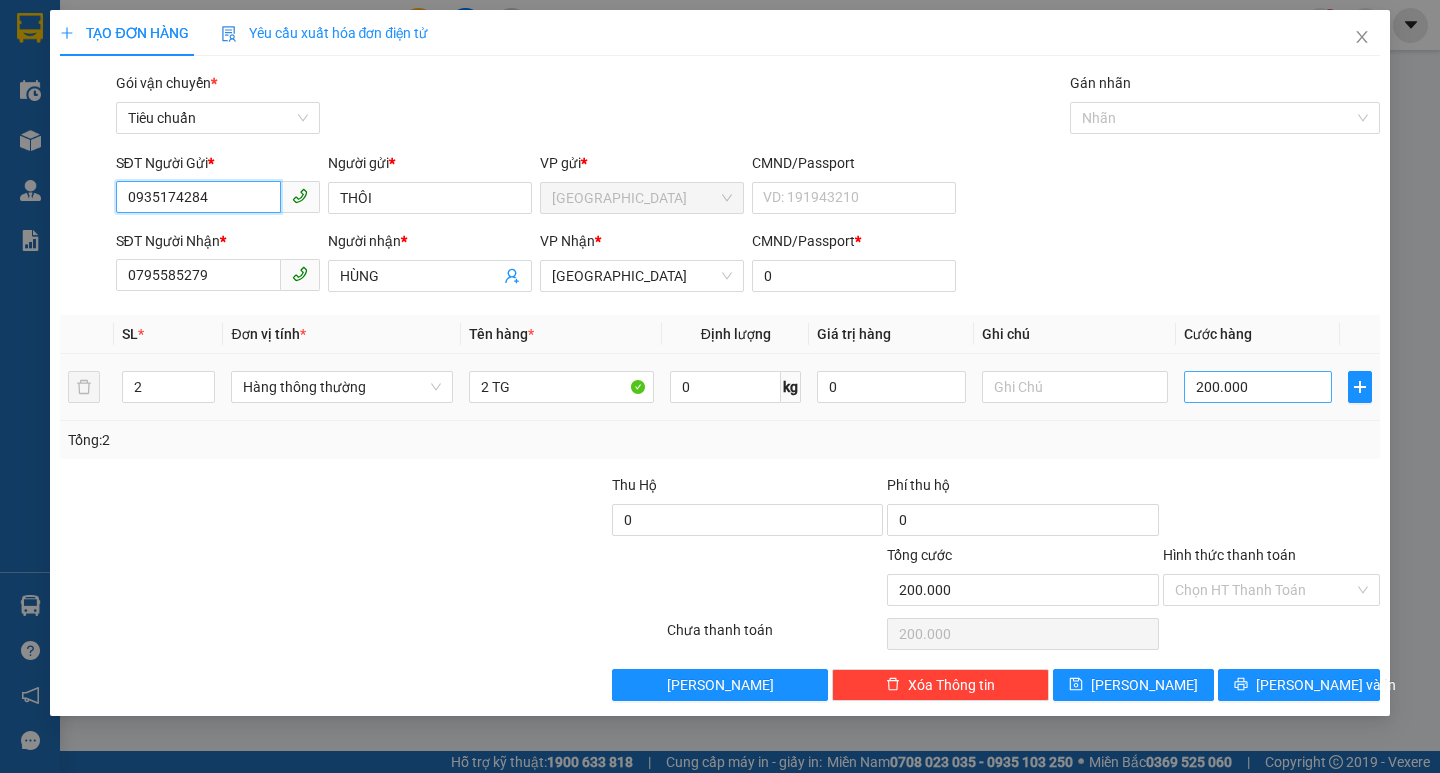type on "0935174284" 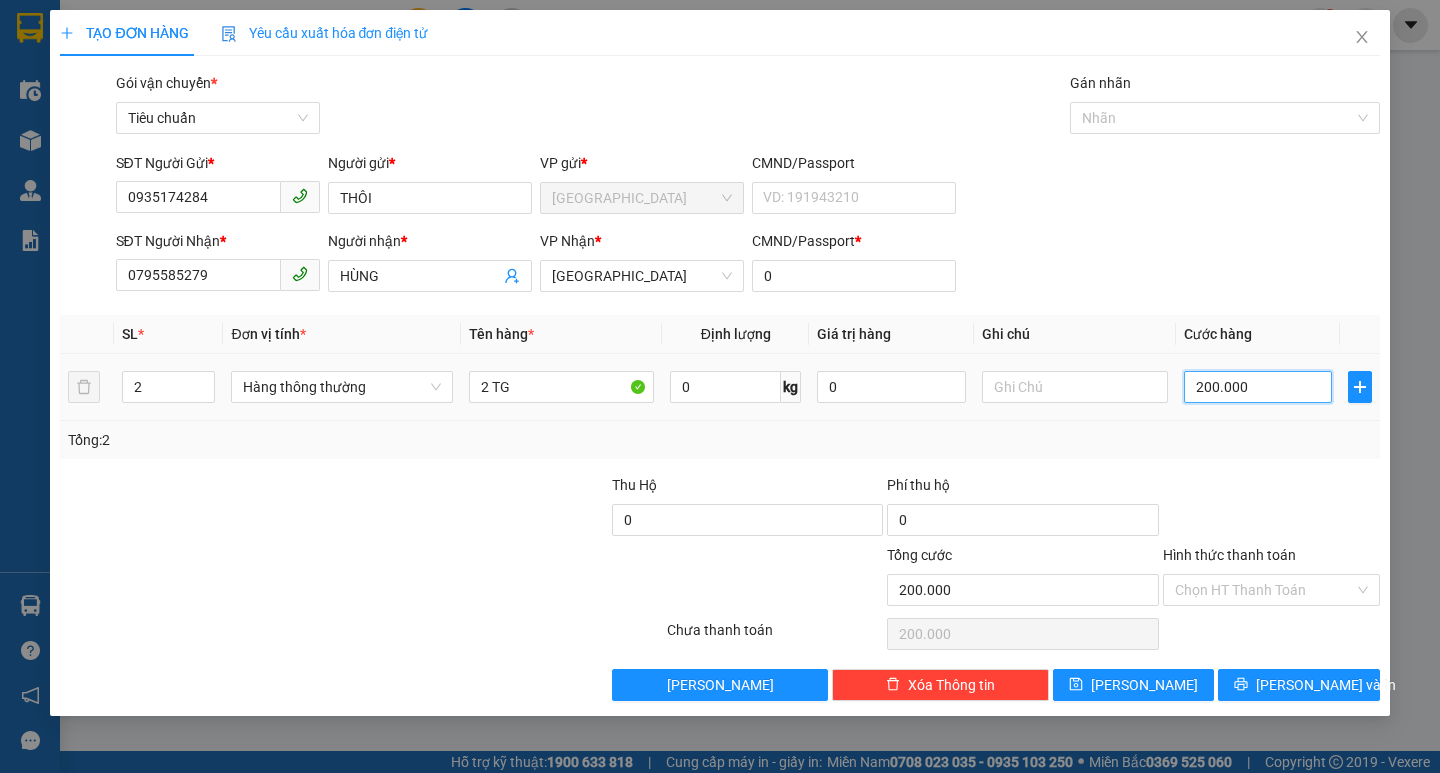 click on "200.000" at bounding box center (1258, 387) 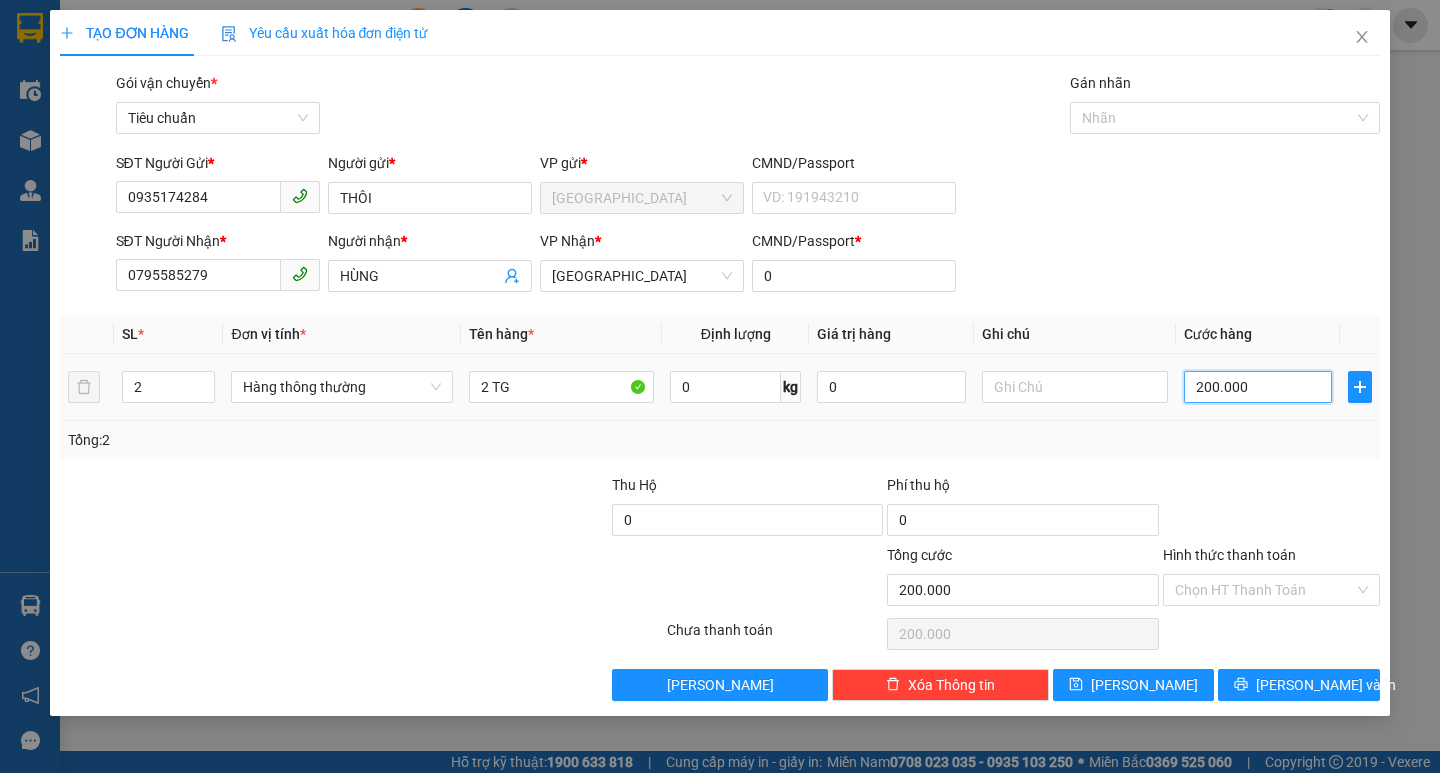 type on "3" 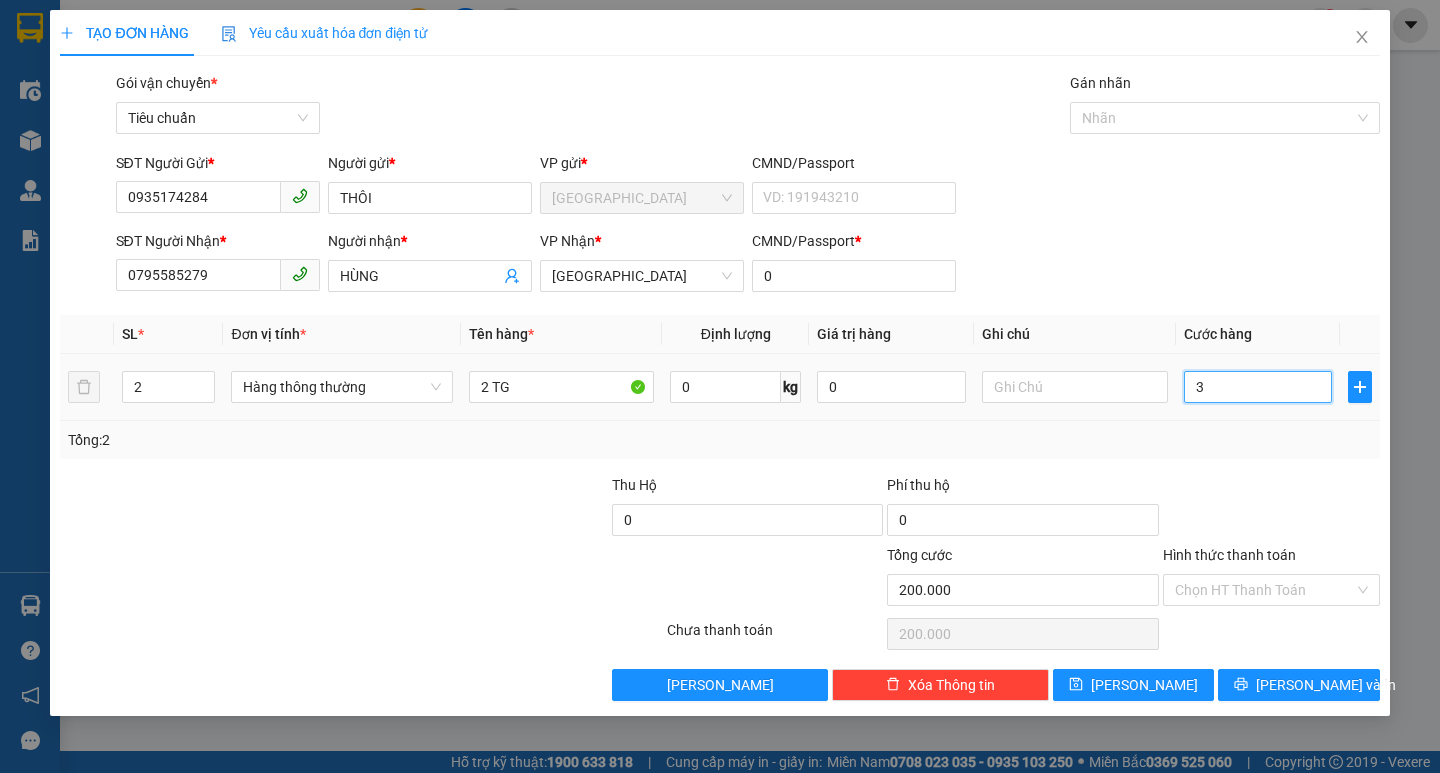 type on "3" 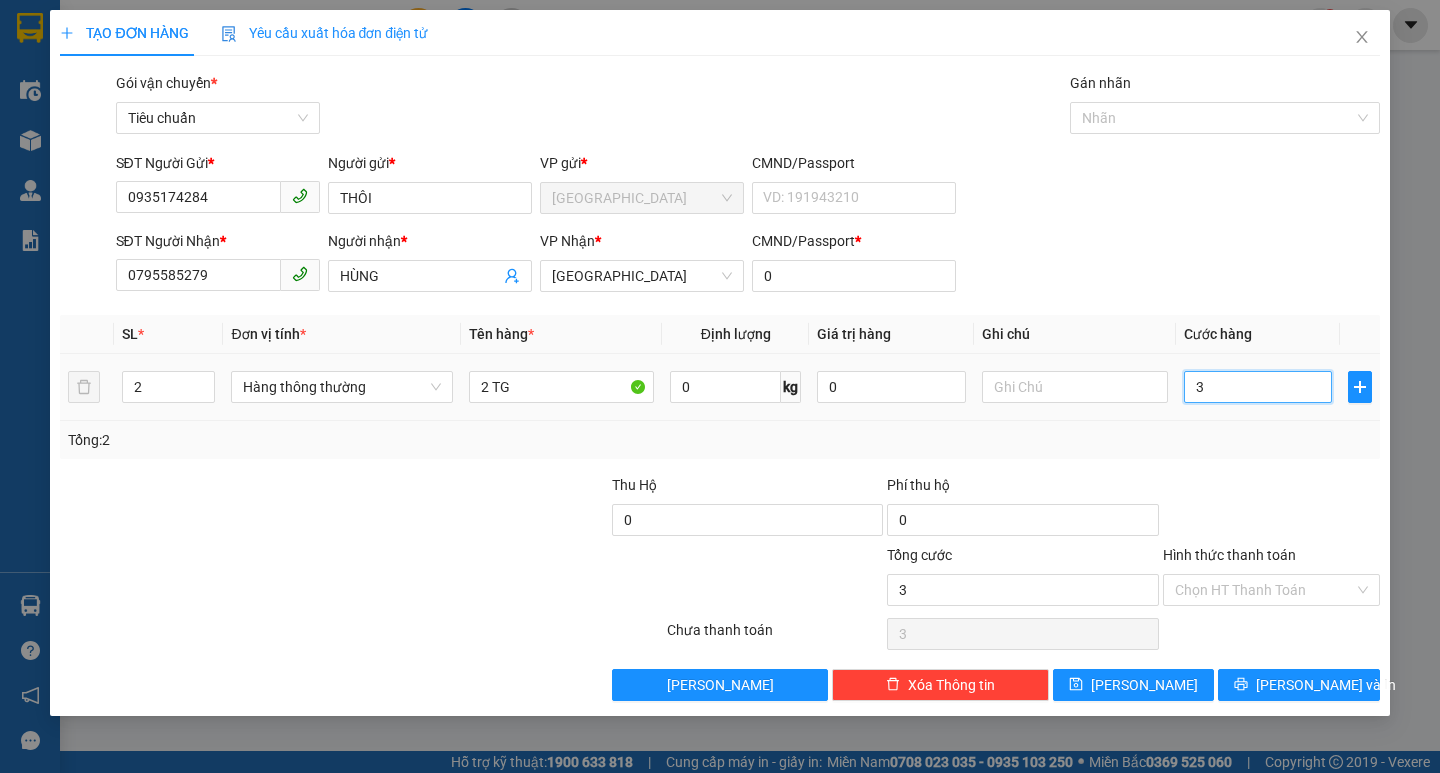 type on "30" 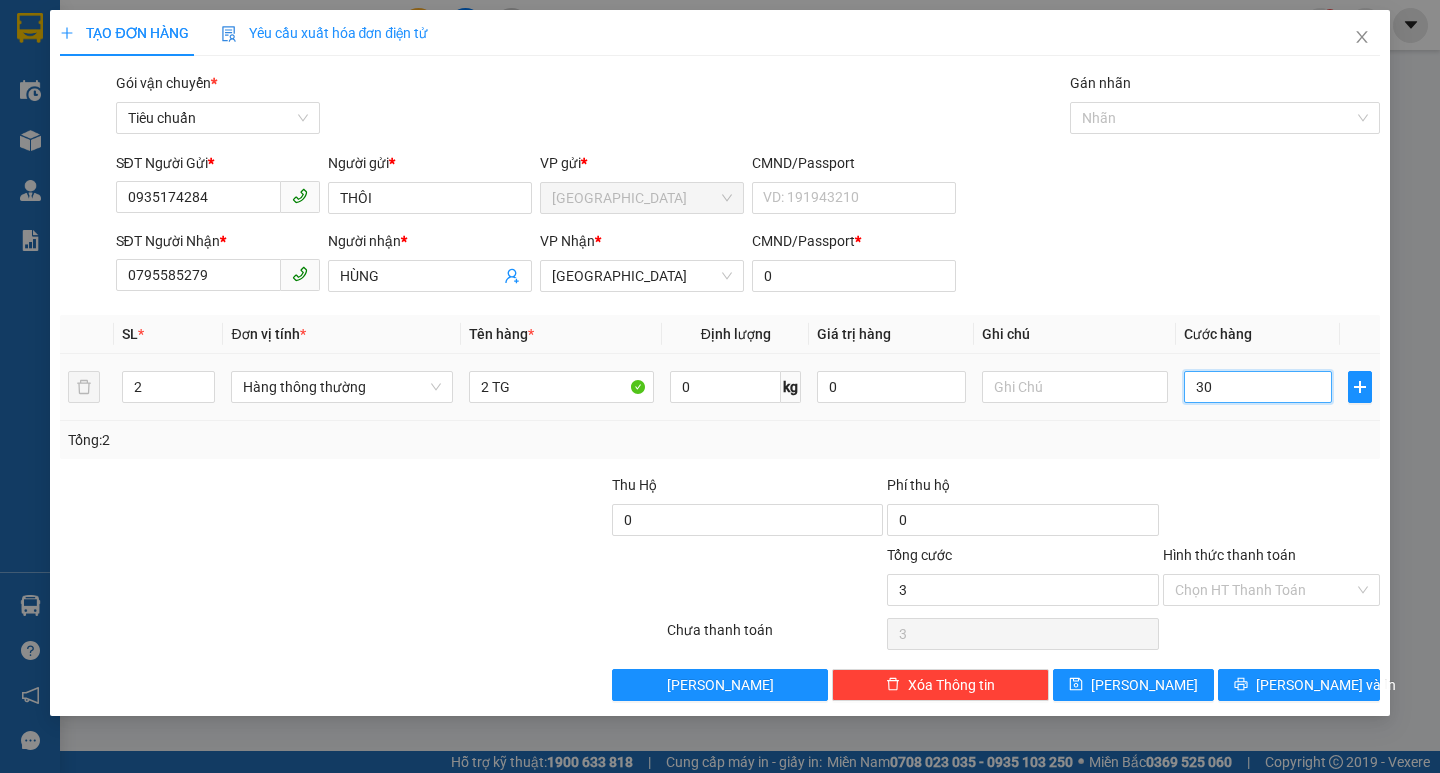 type on "30" 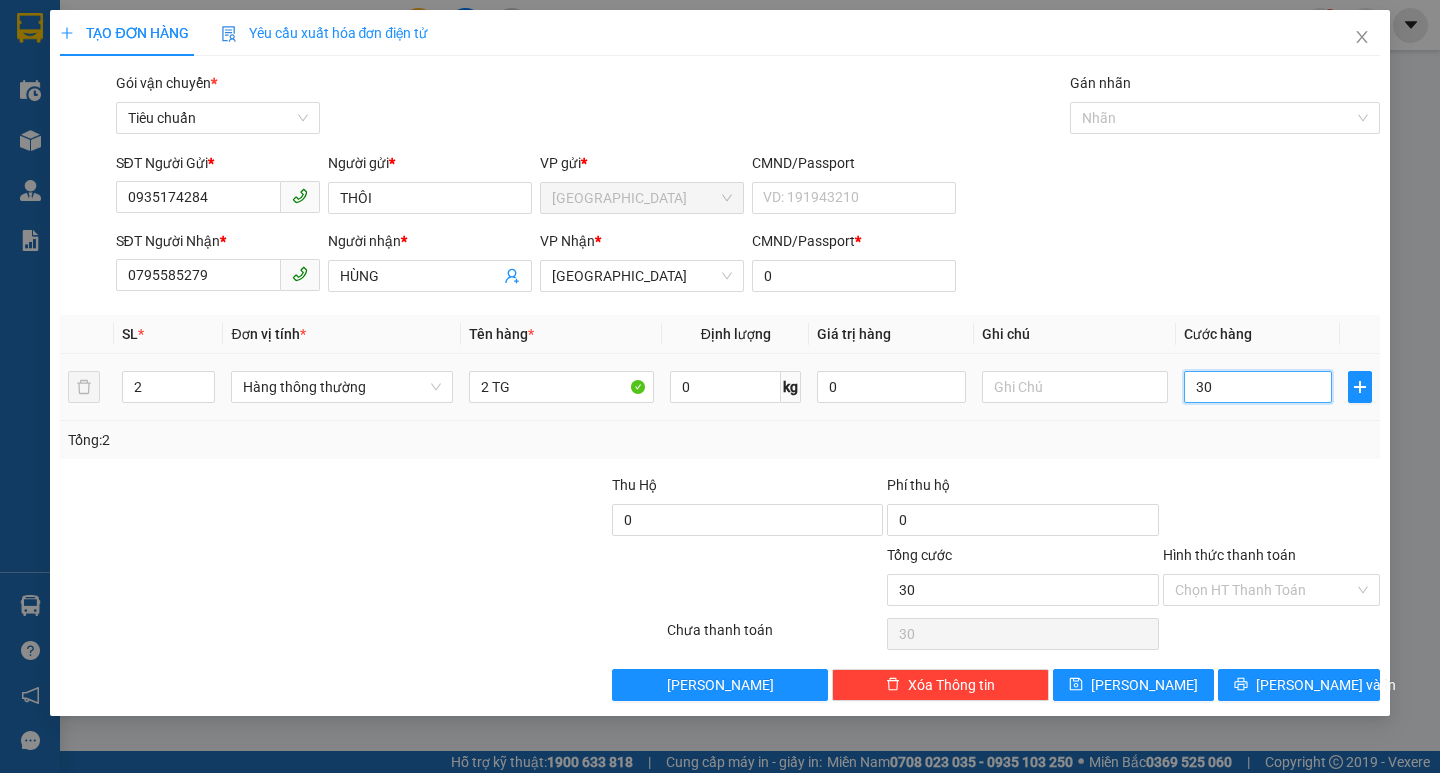 type on "300" 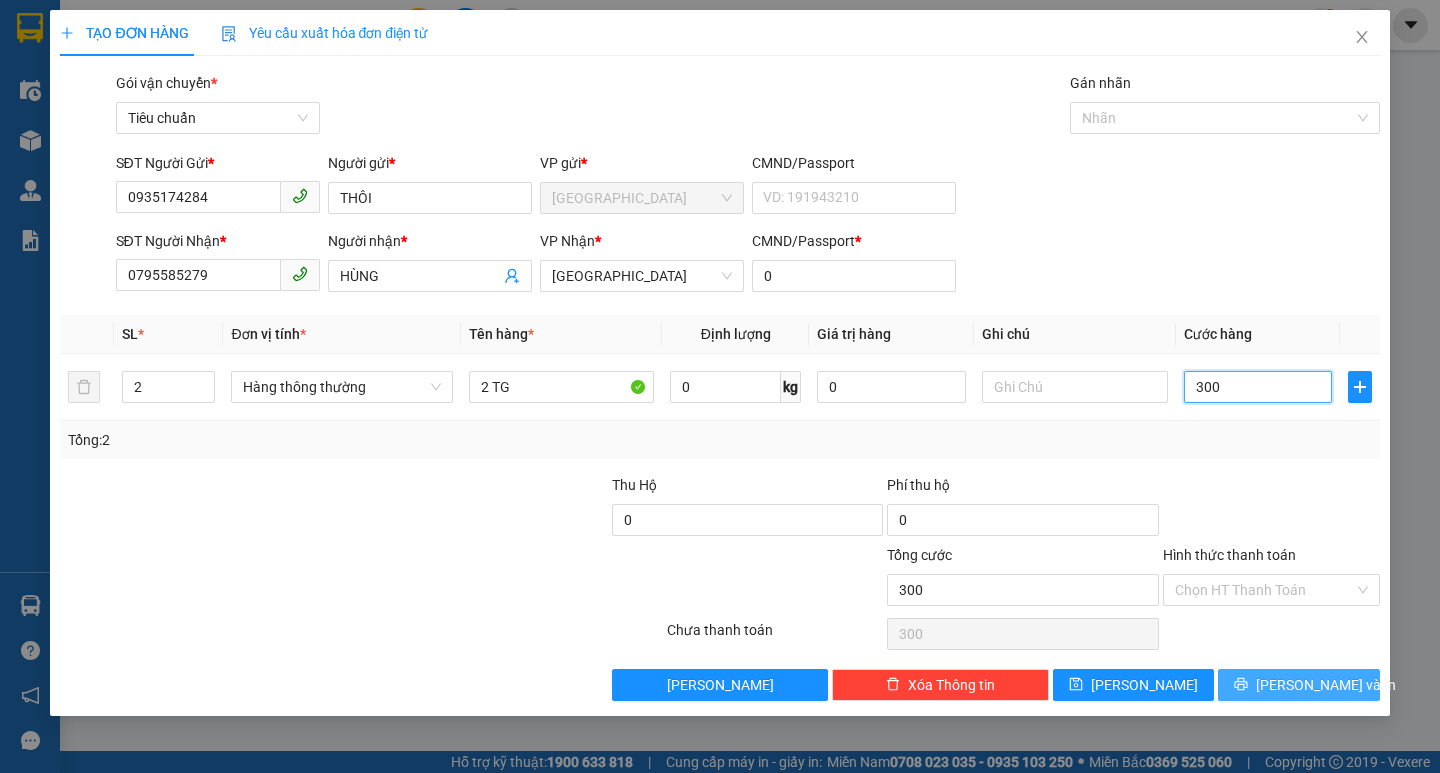 type on "300" 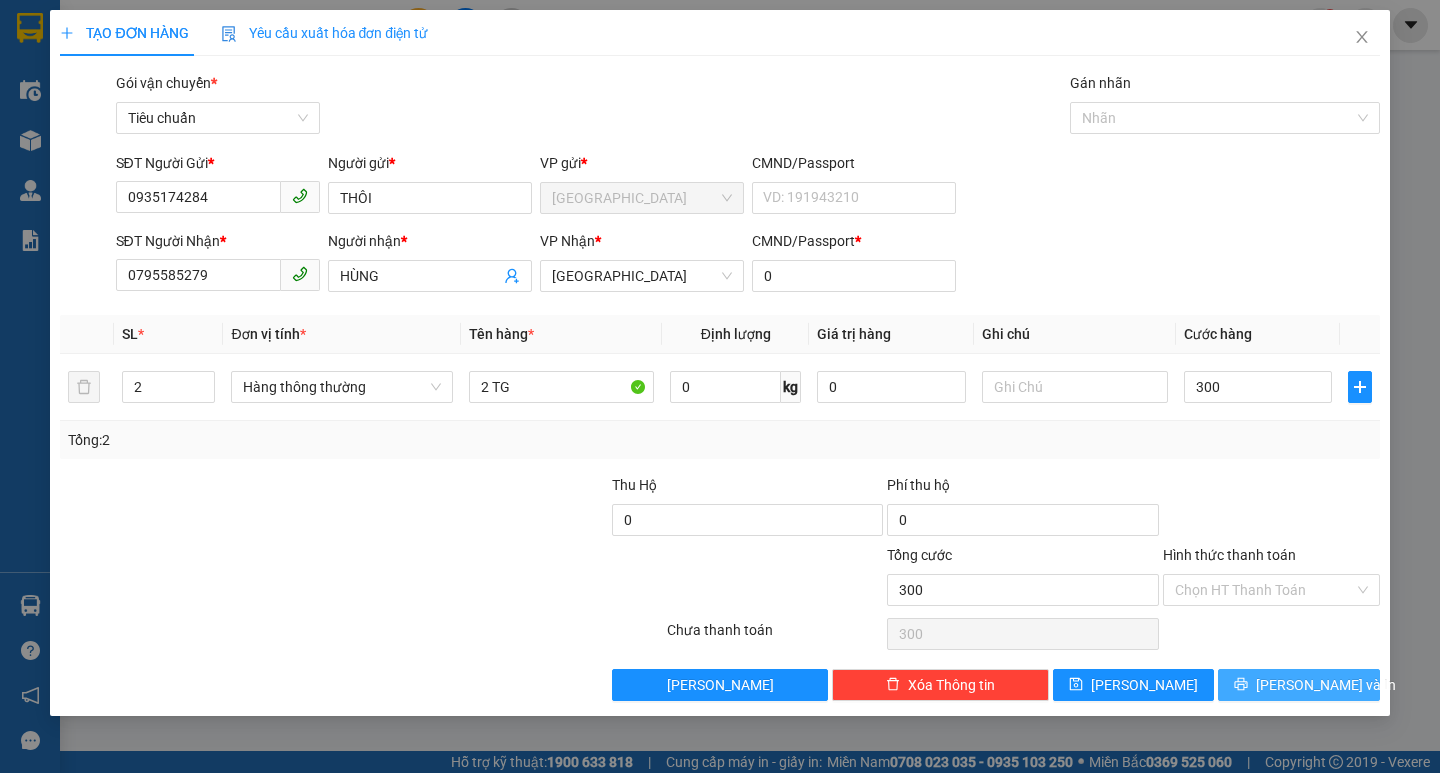 type on "300.000" 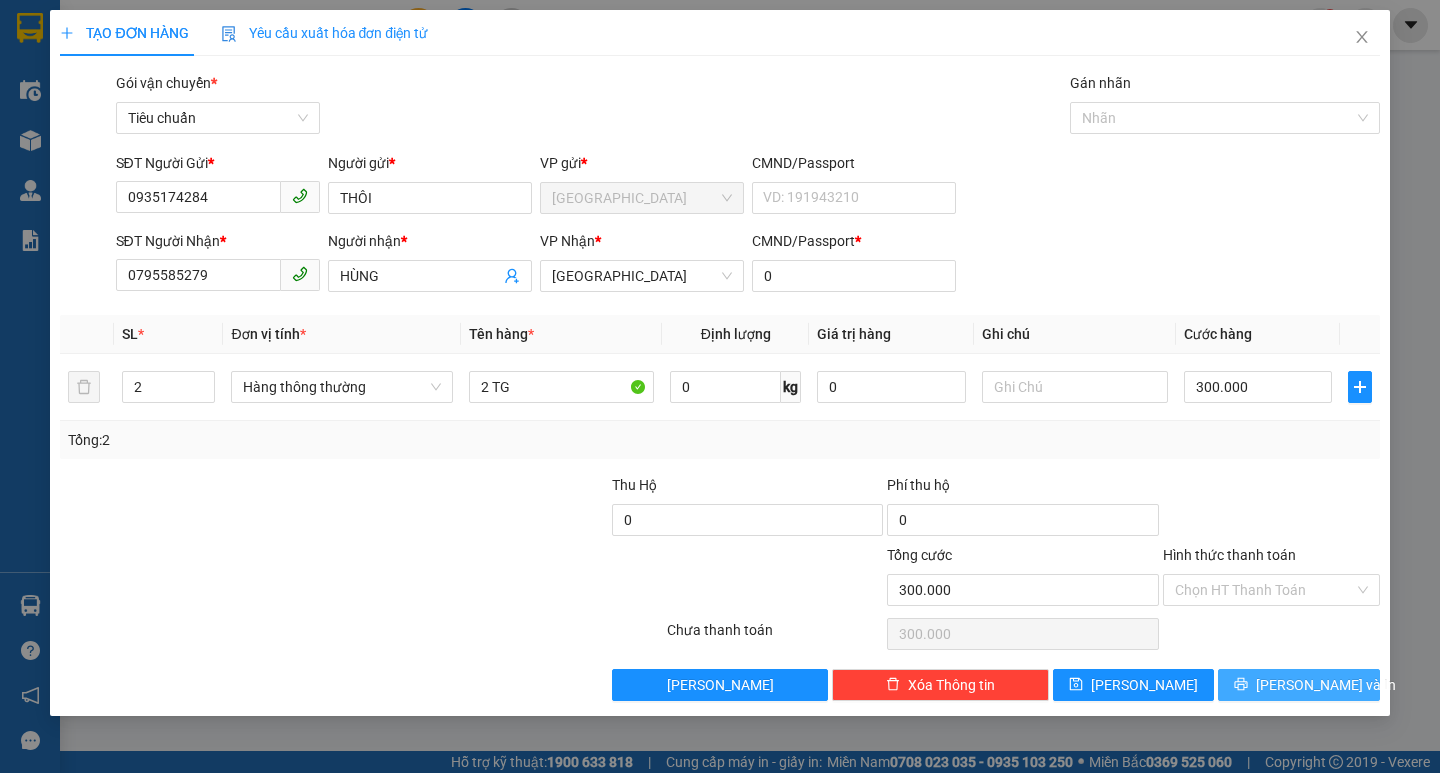 click on "[PERSON_NAME] và In" at bounding box center [1326, 685] 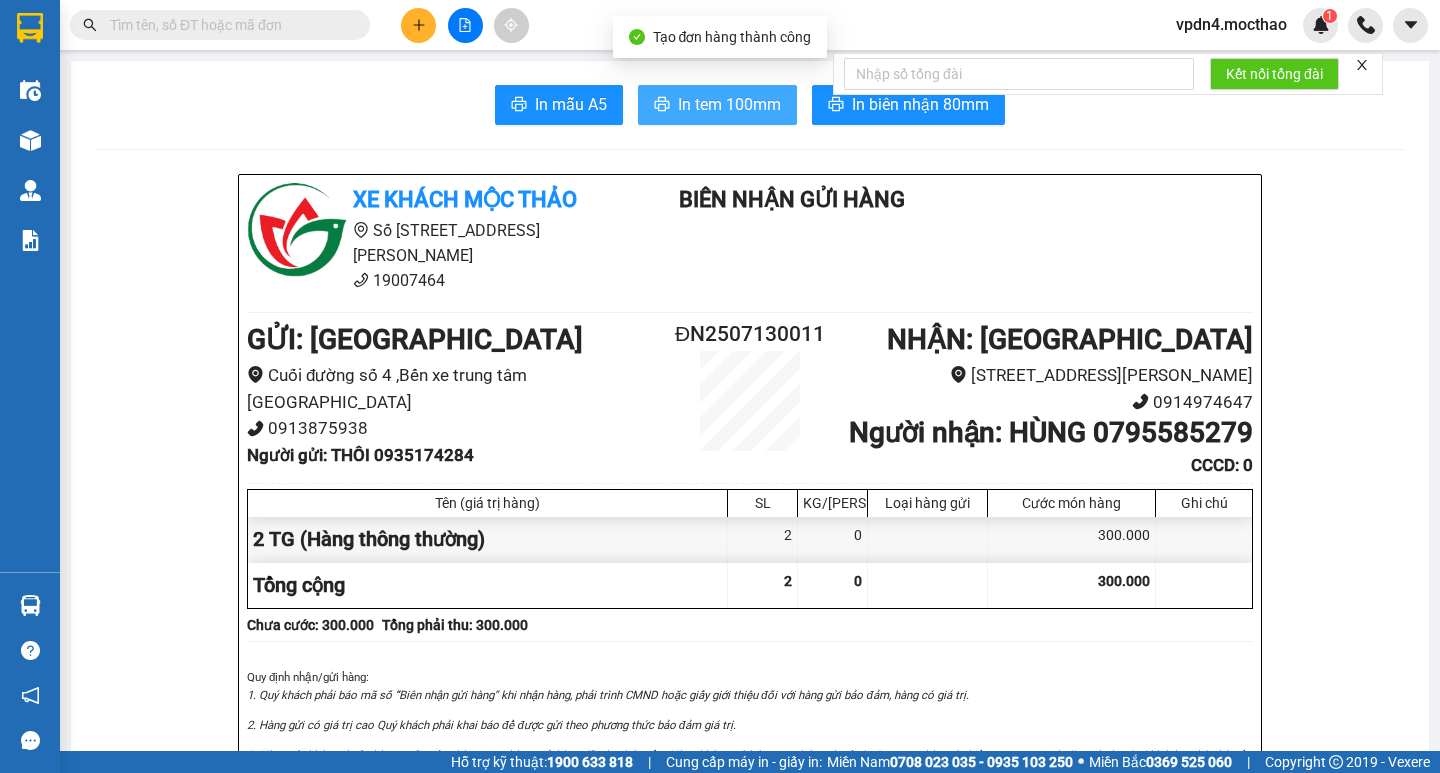 click on "In tem 100mm" at bounding box center (729, 104) 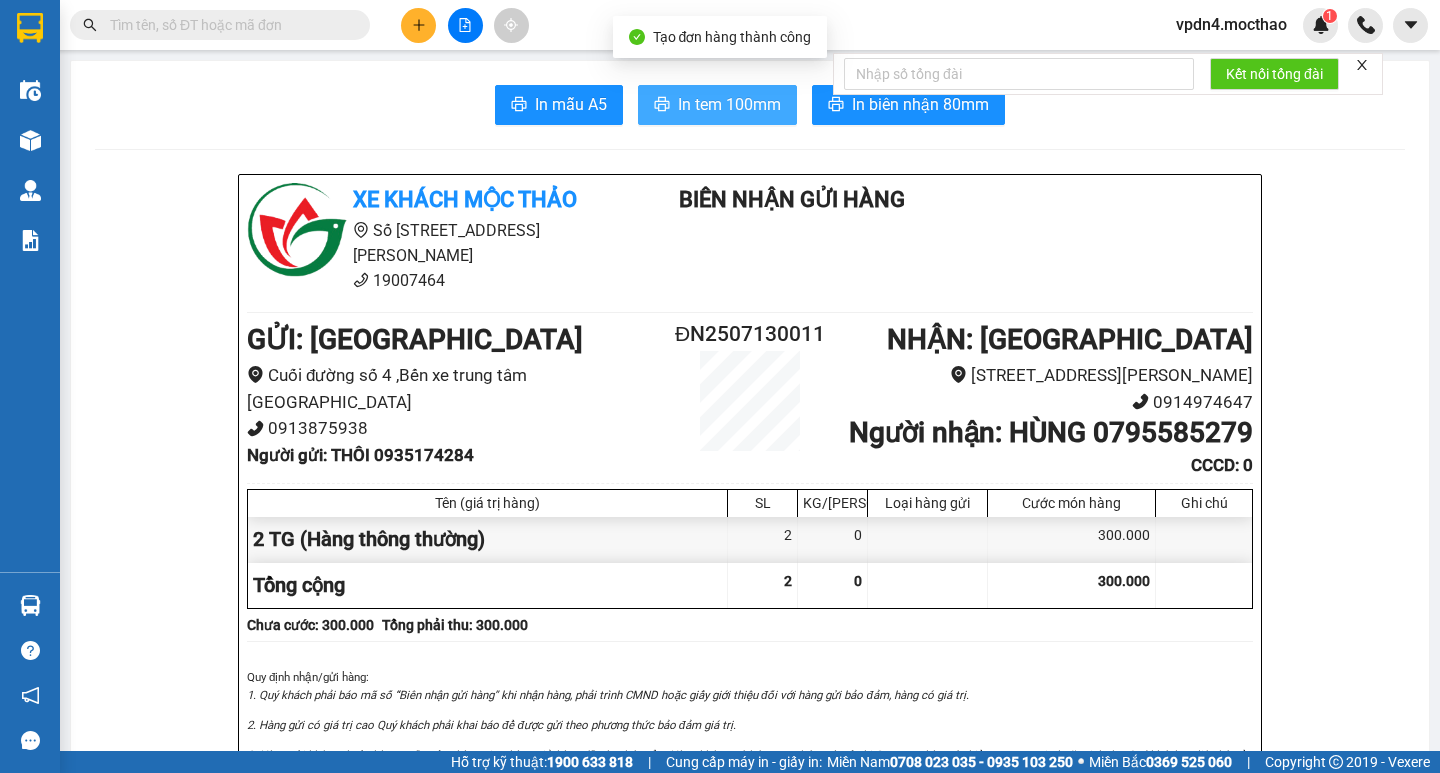 scroll, scrollTop: 0, scrollLeft: 0, axis: both 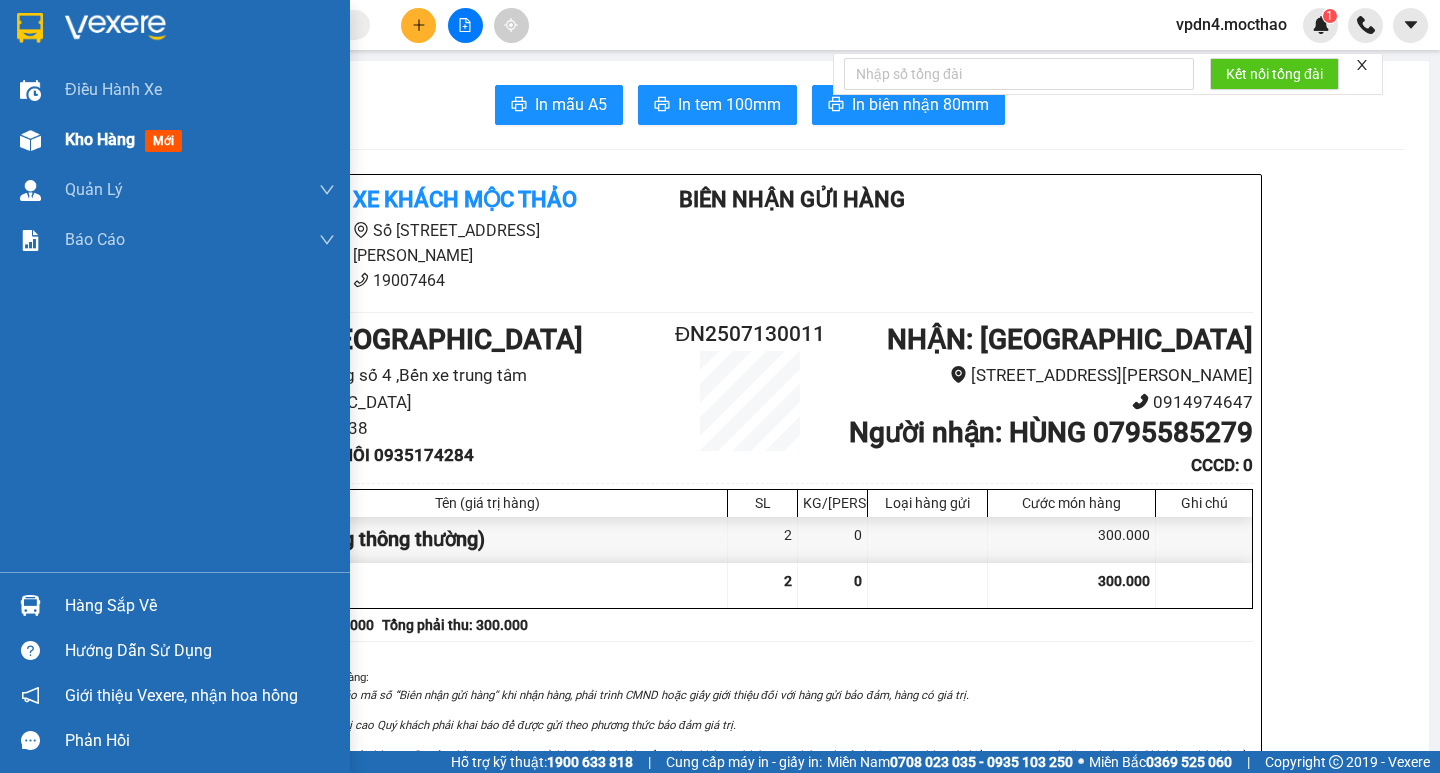 click on "Kho hàng" at bounding box center [100, 139] 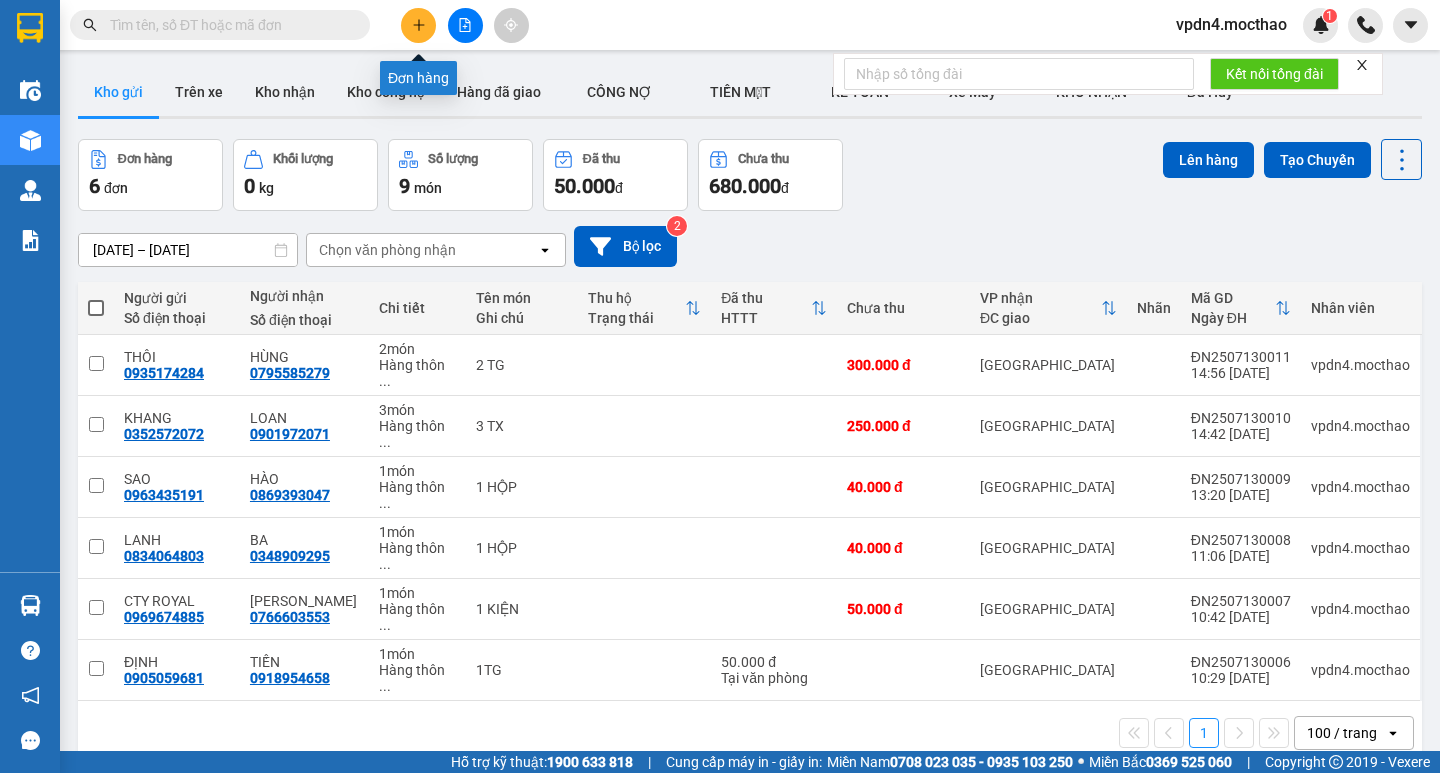 click 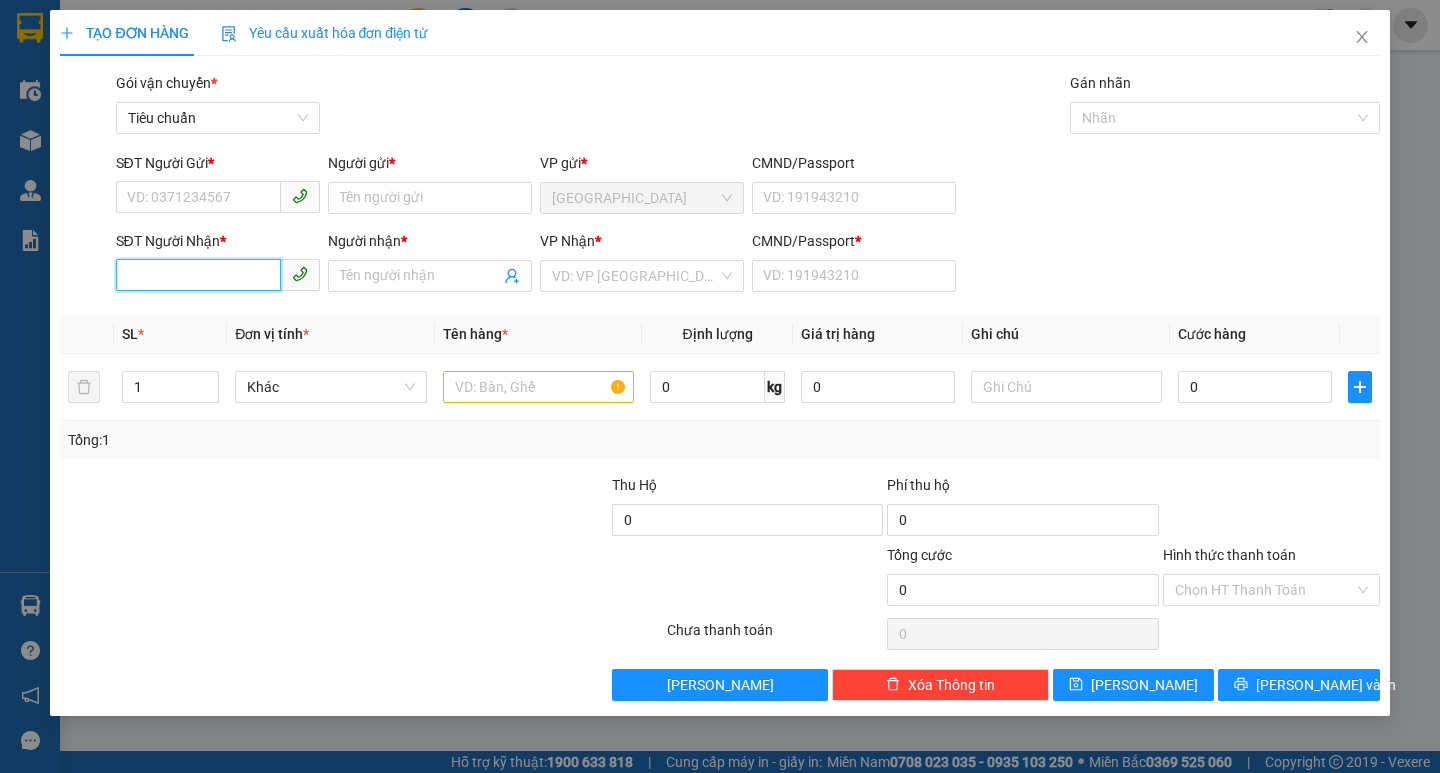 click on "SĐT Người Nhận  *" at bounding box center [198, 275] 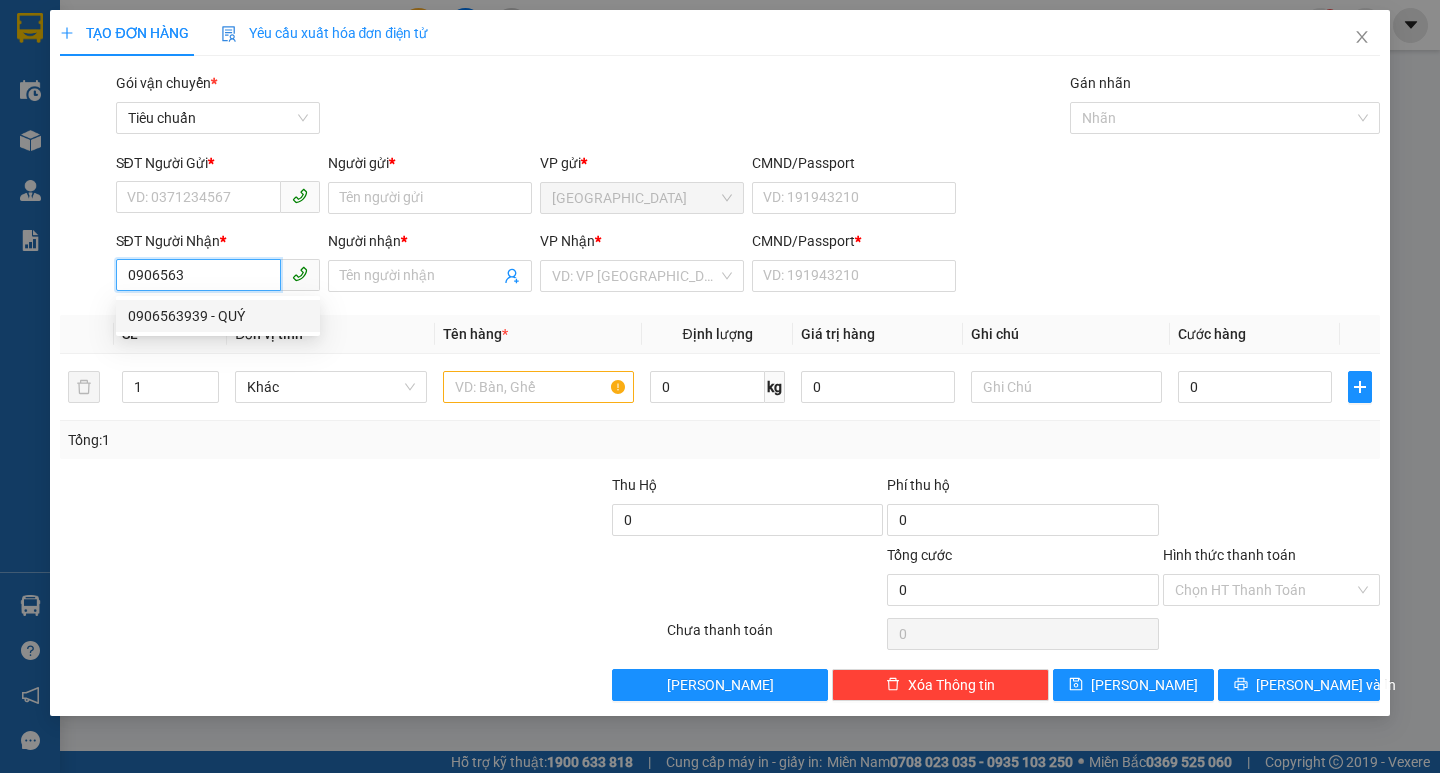 click on "0906563939 - QUÝ" at bounding box center (218, 316) 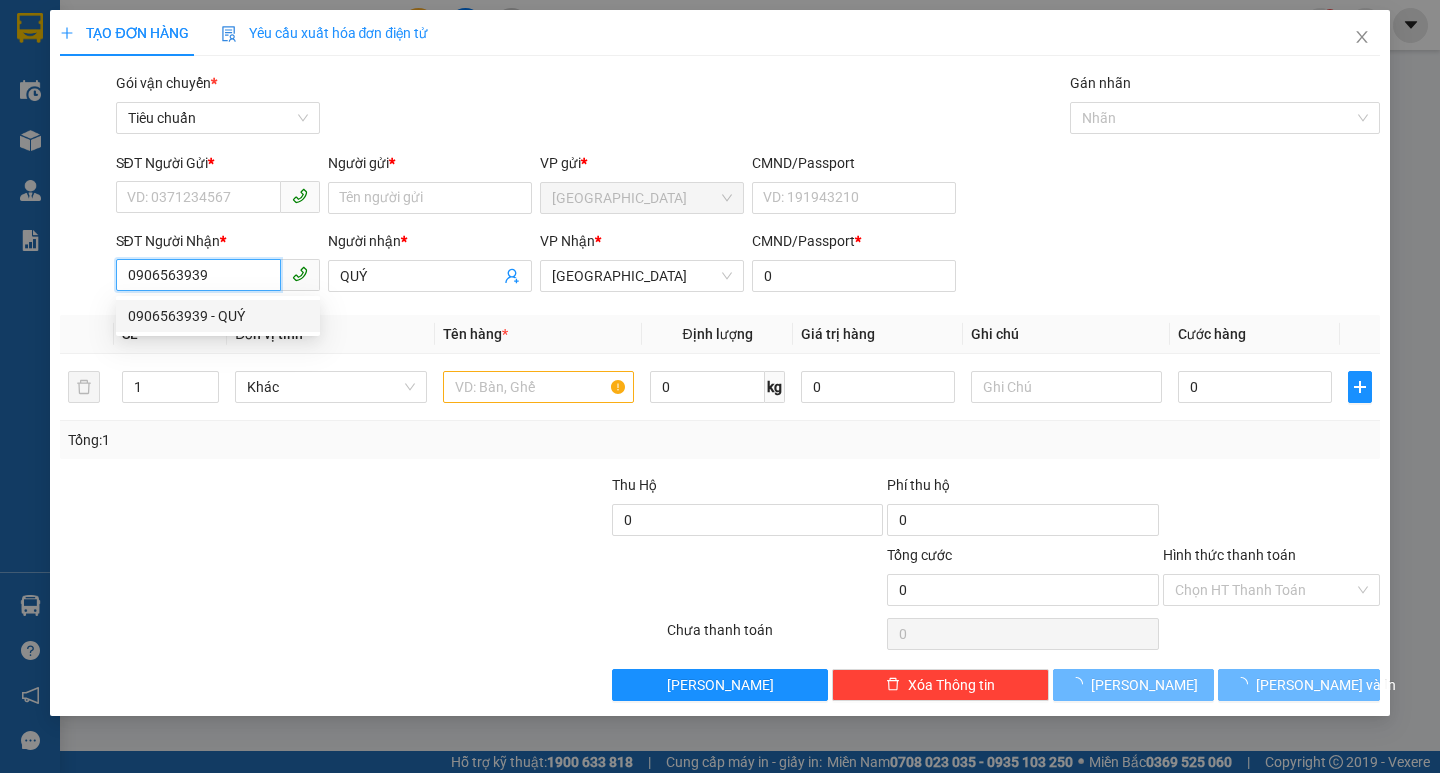 type on "20.000" 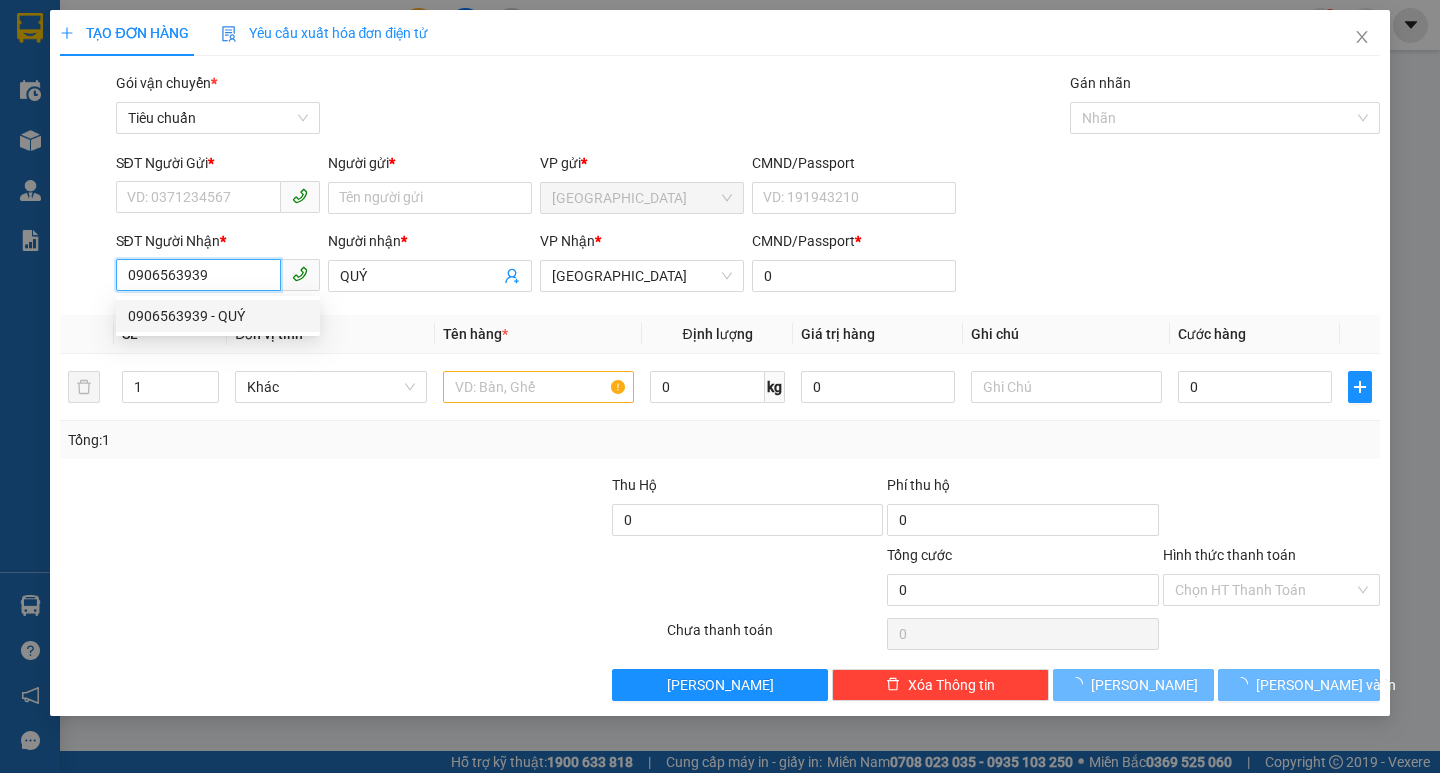 type on "20.000" 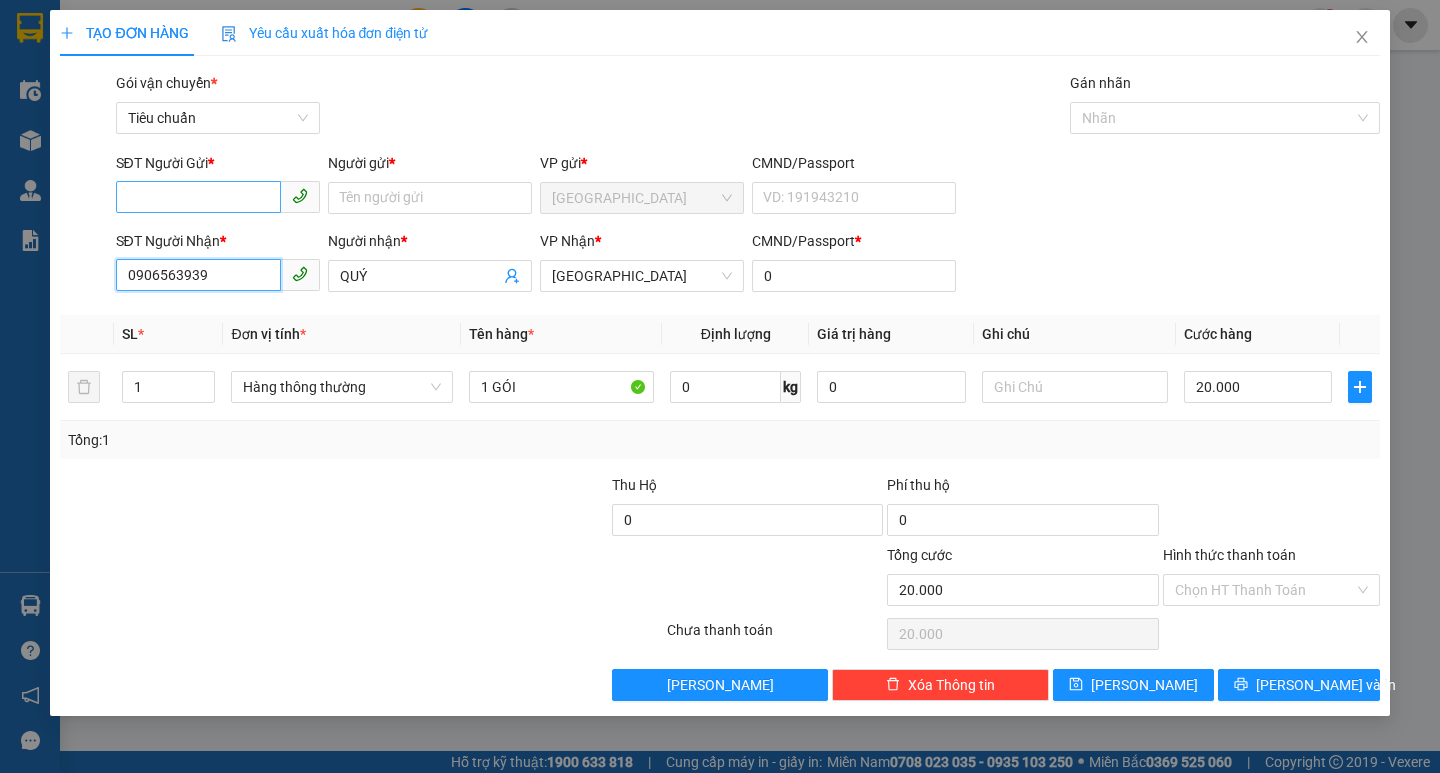 type on "0906563939" 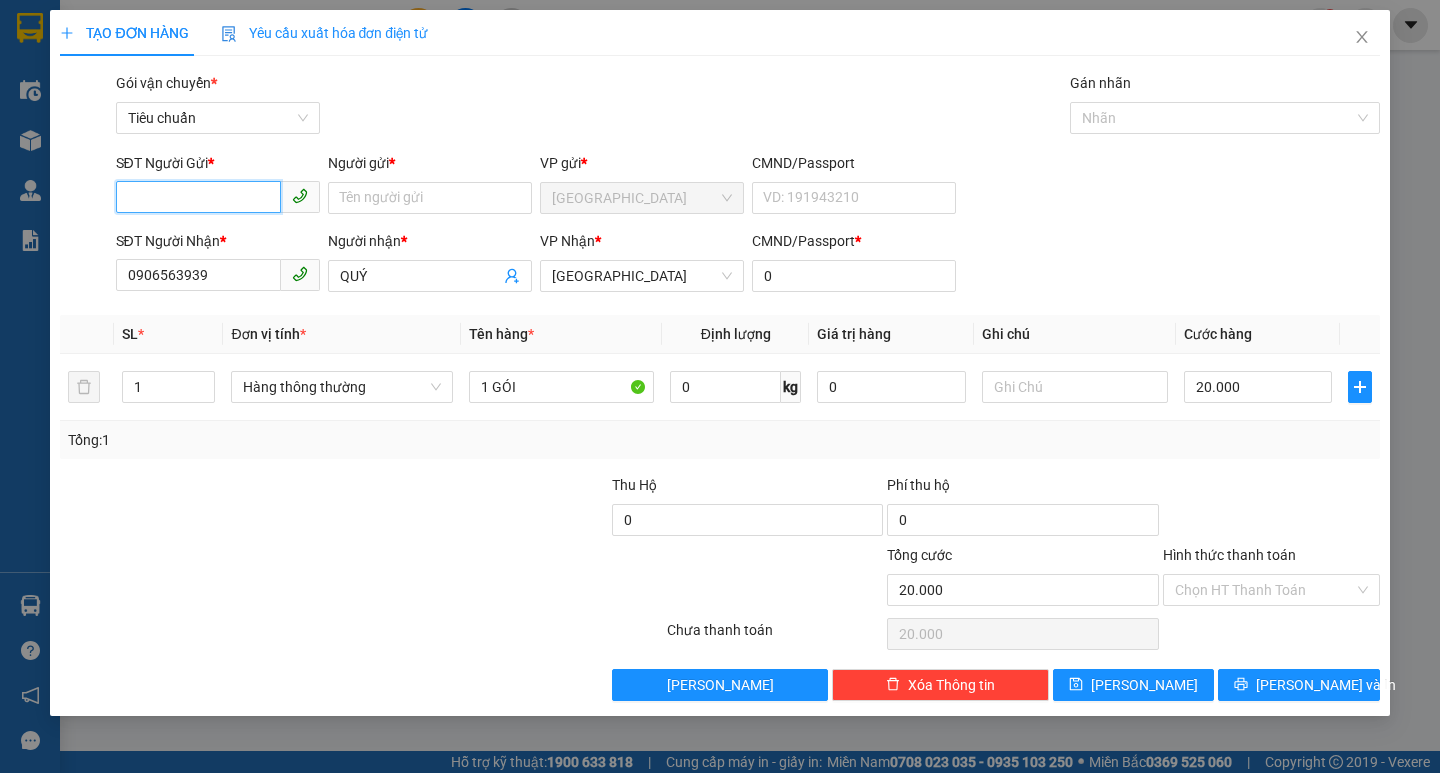 click on "SĐT Người Gửi  *" at bounding box center (198, 197) 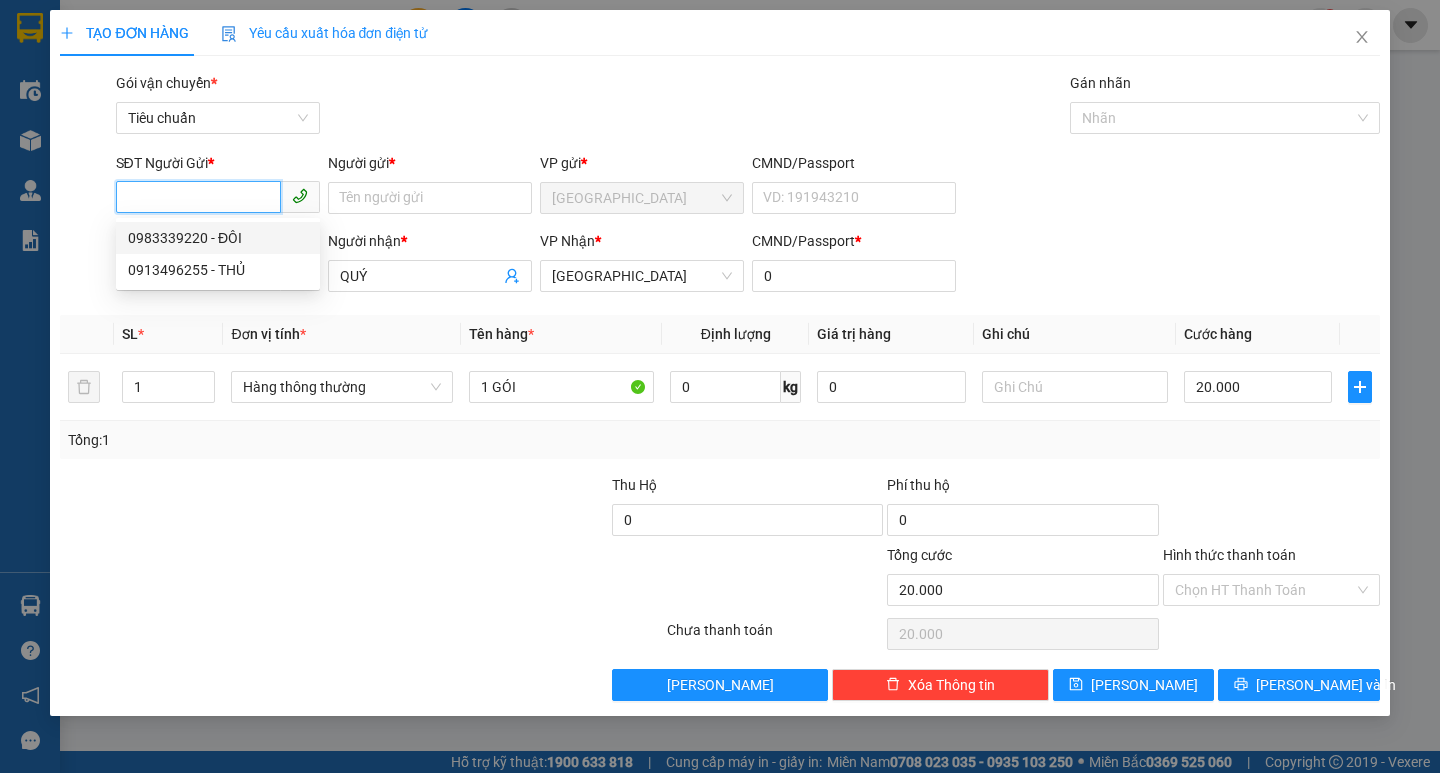 click on "0983339220 - ĐÔI" at bounding box center (218, 238) 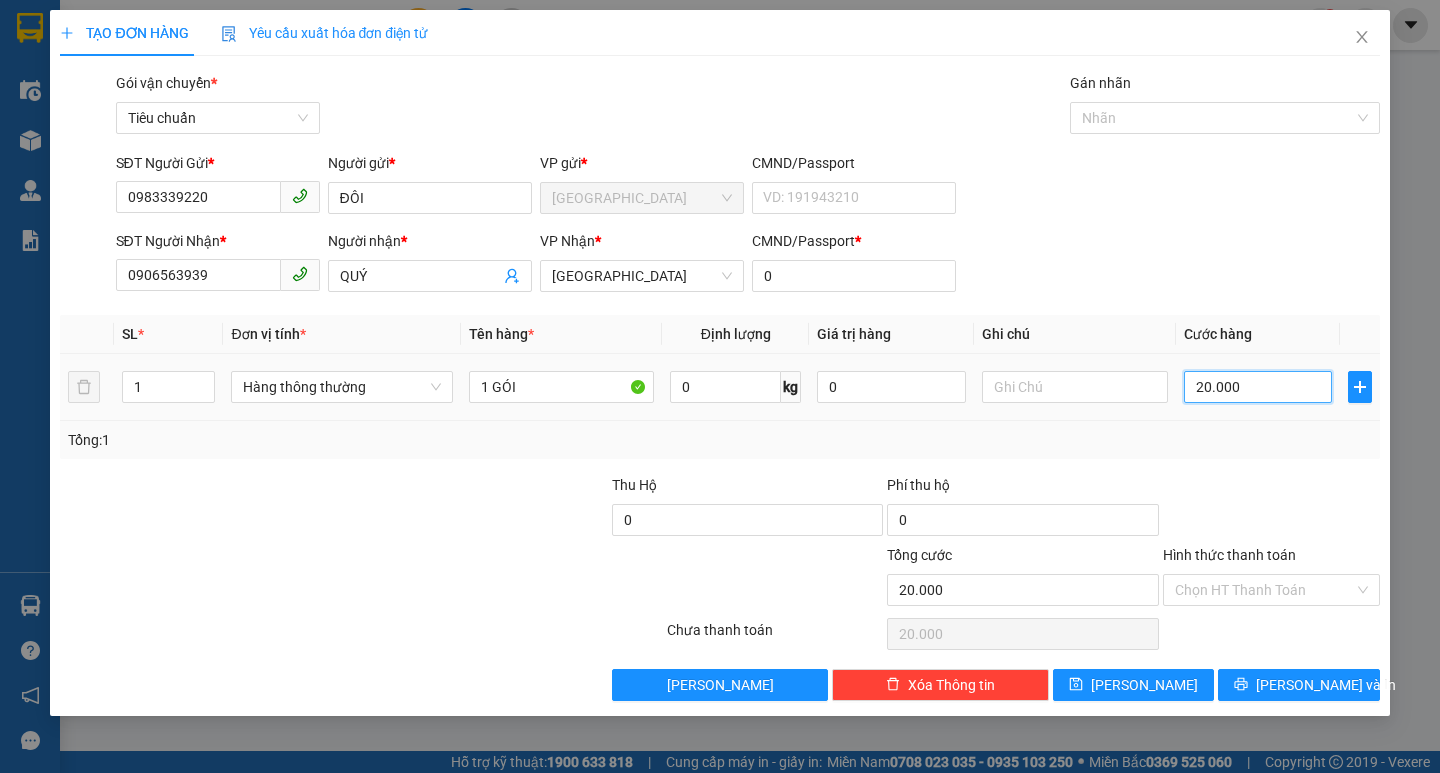 click on "20.000" at bounding box center (1258, 387) 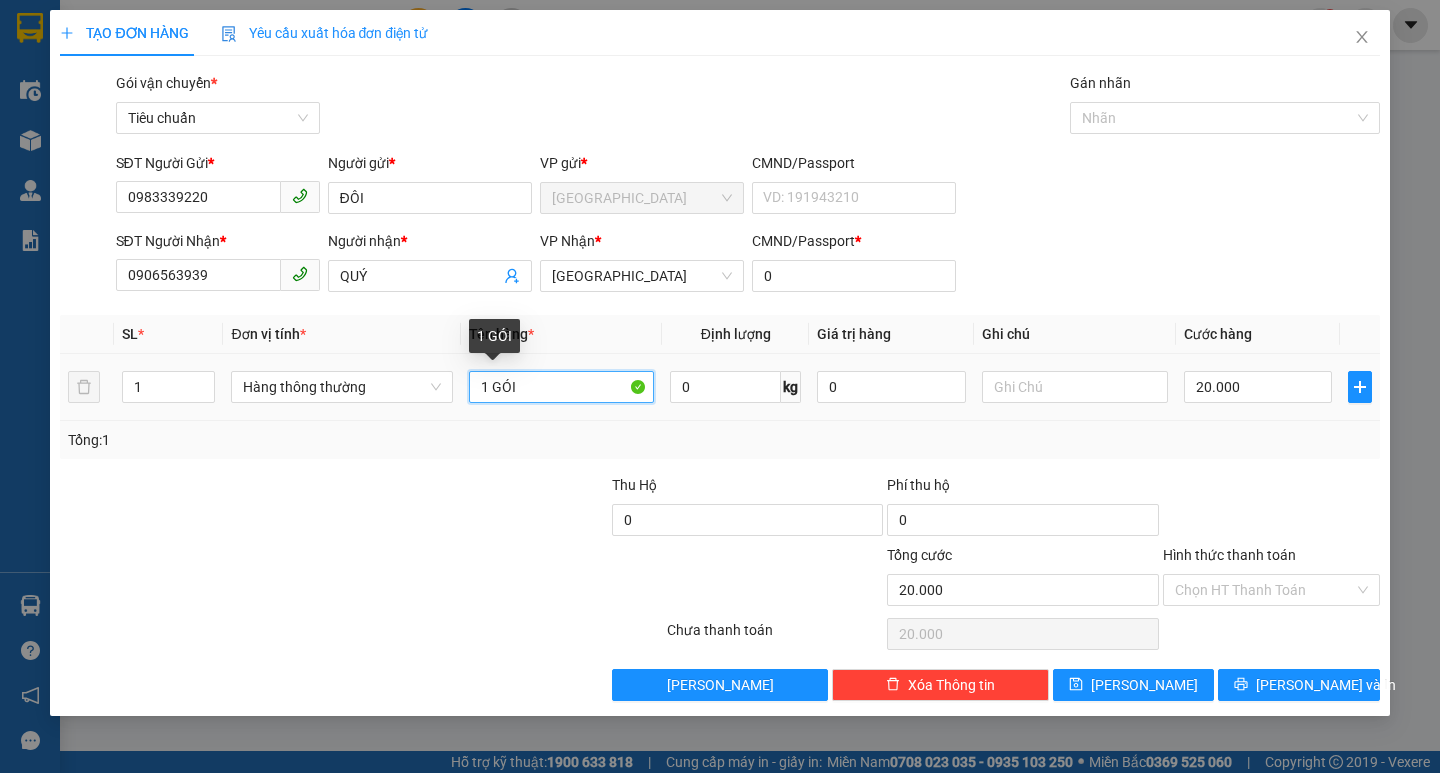click on "1 GÓI" at bounding box center (562, 387) 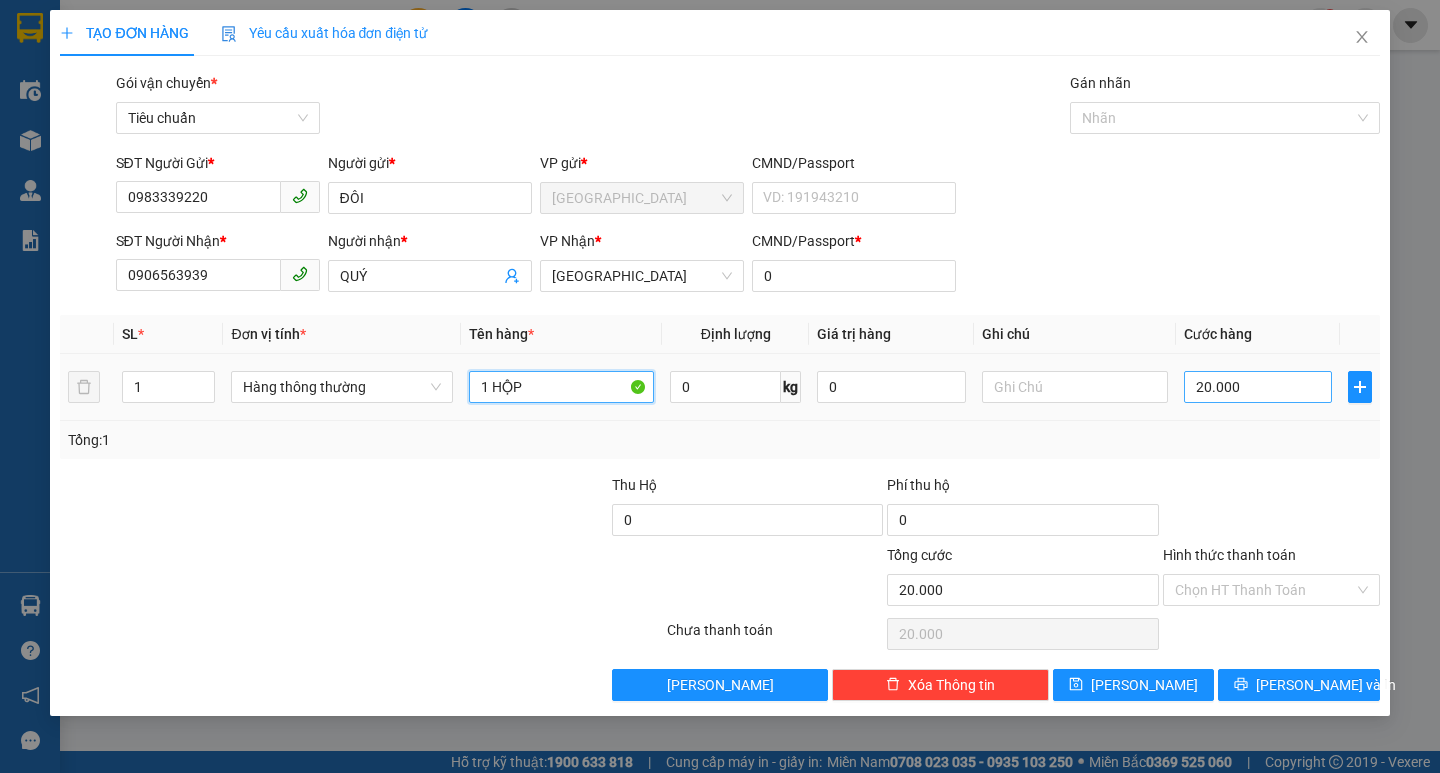 type on "1 HỘP" 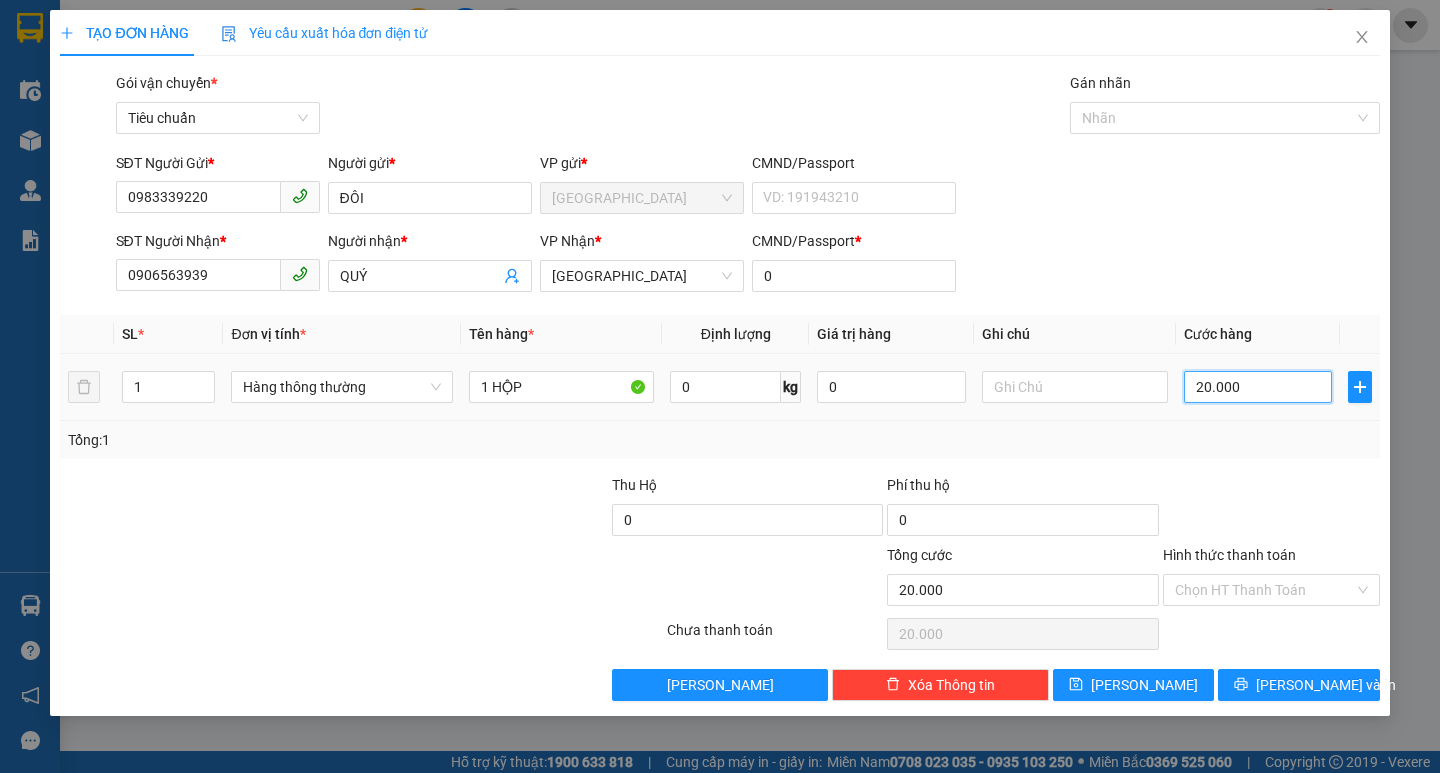 click on "20.000" at bounding box center [1258, 387] 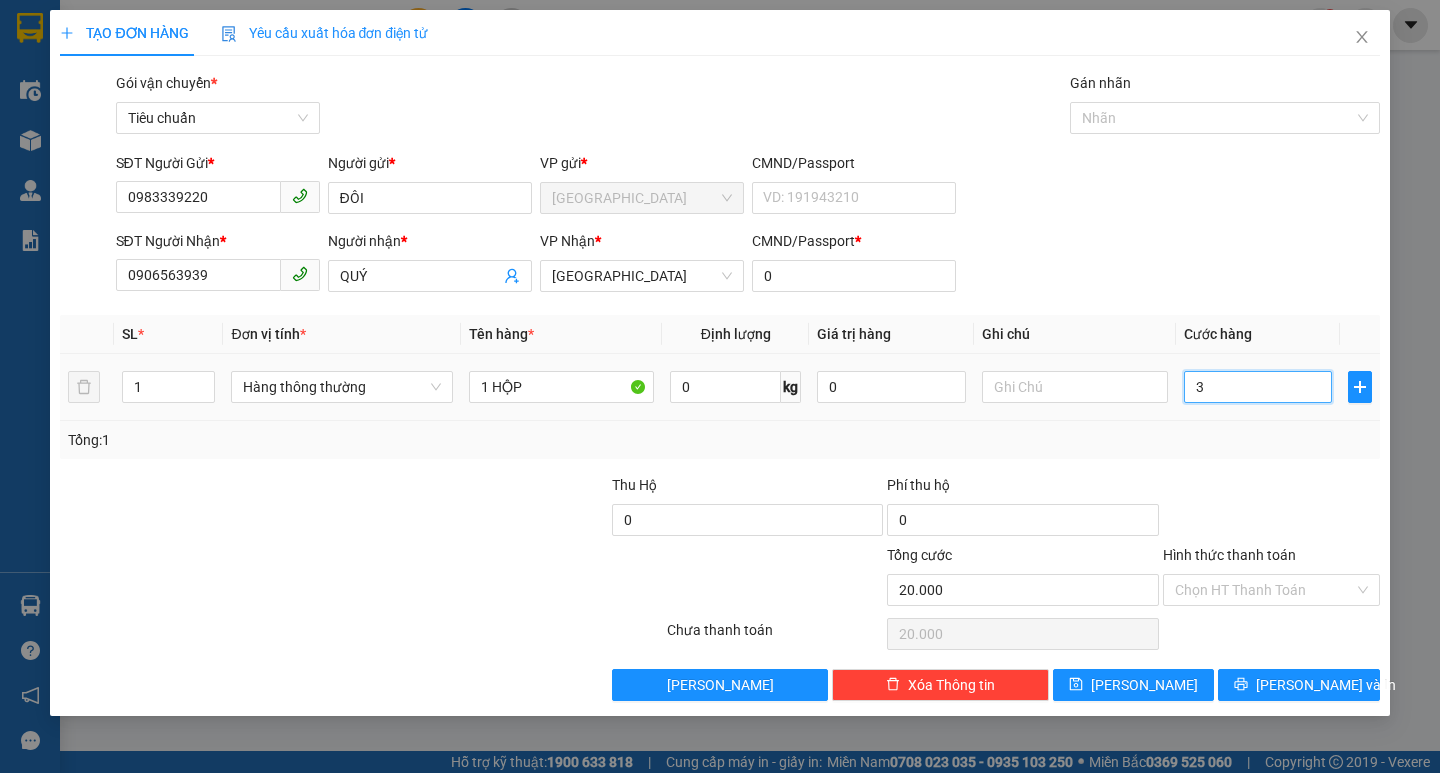 type on "3" 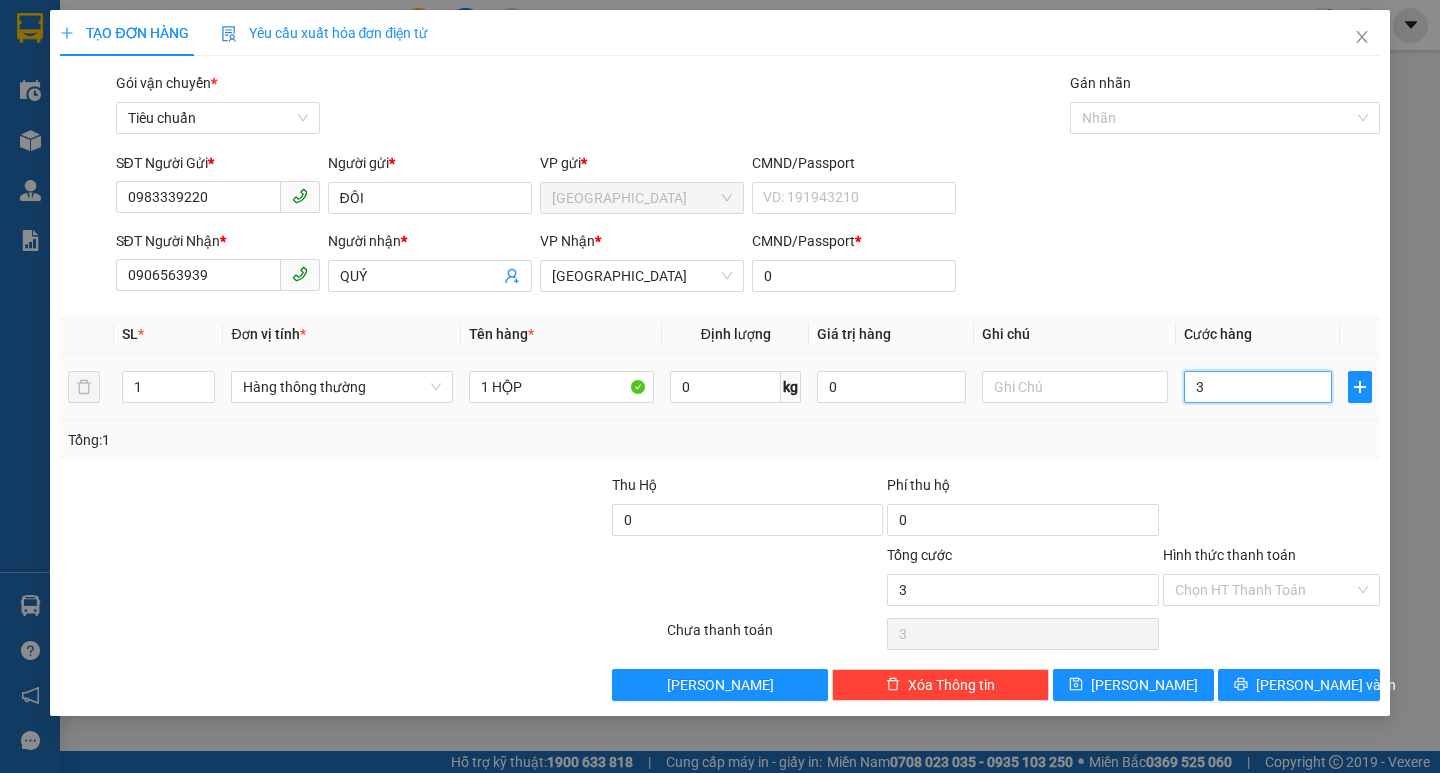 type on "30" 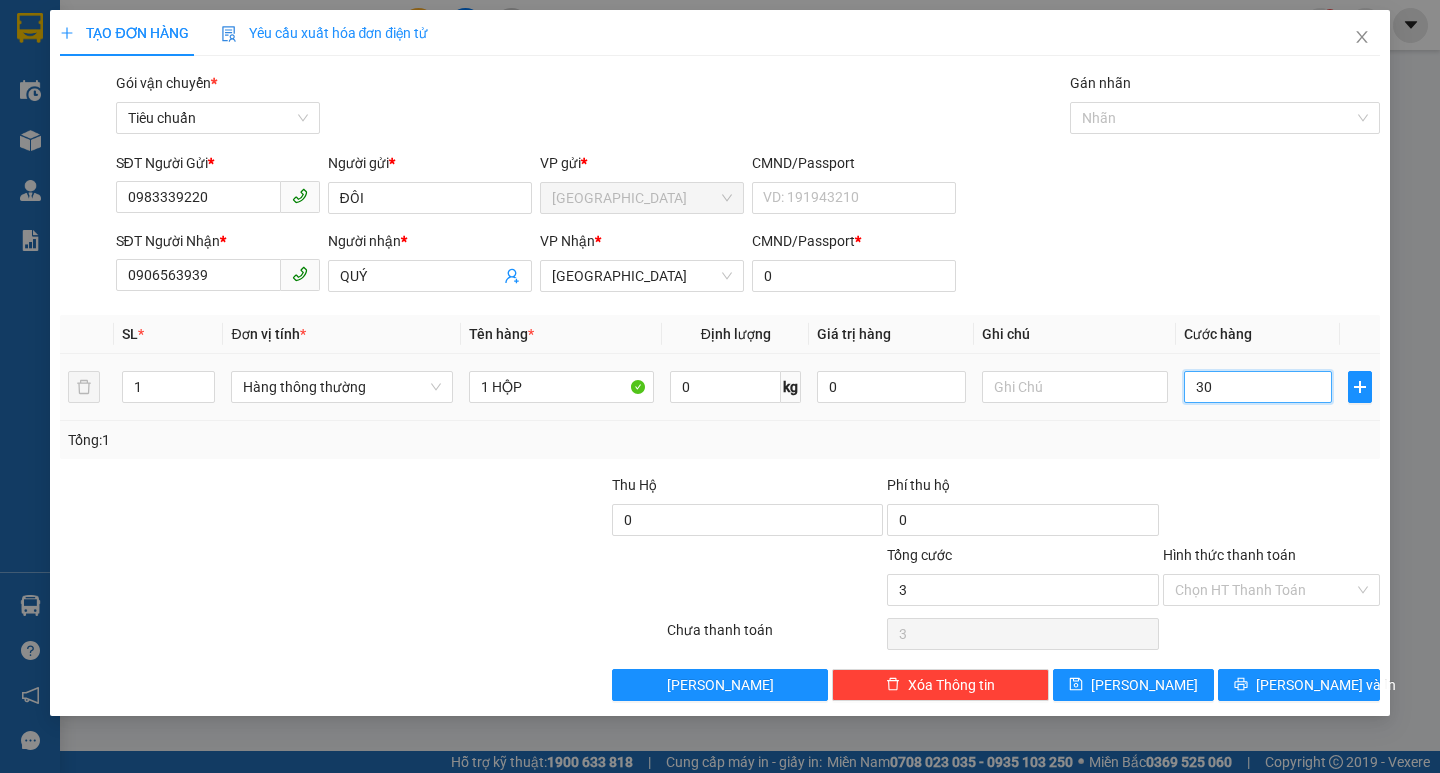 type on "30" 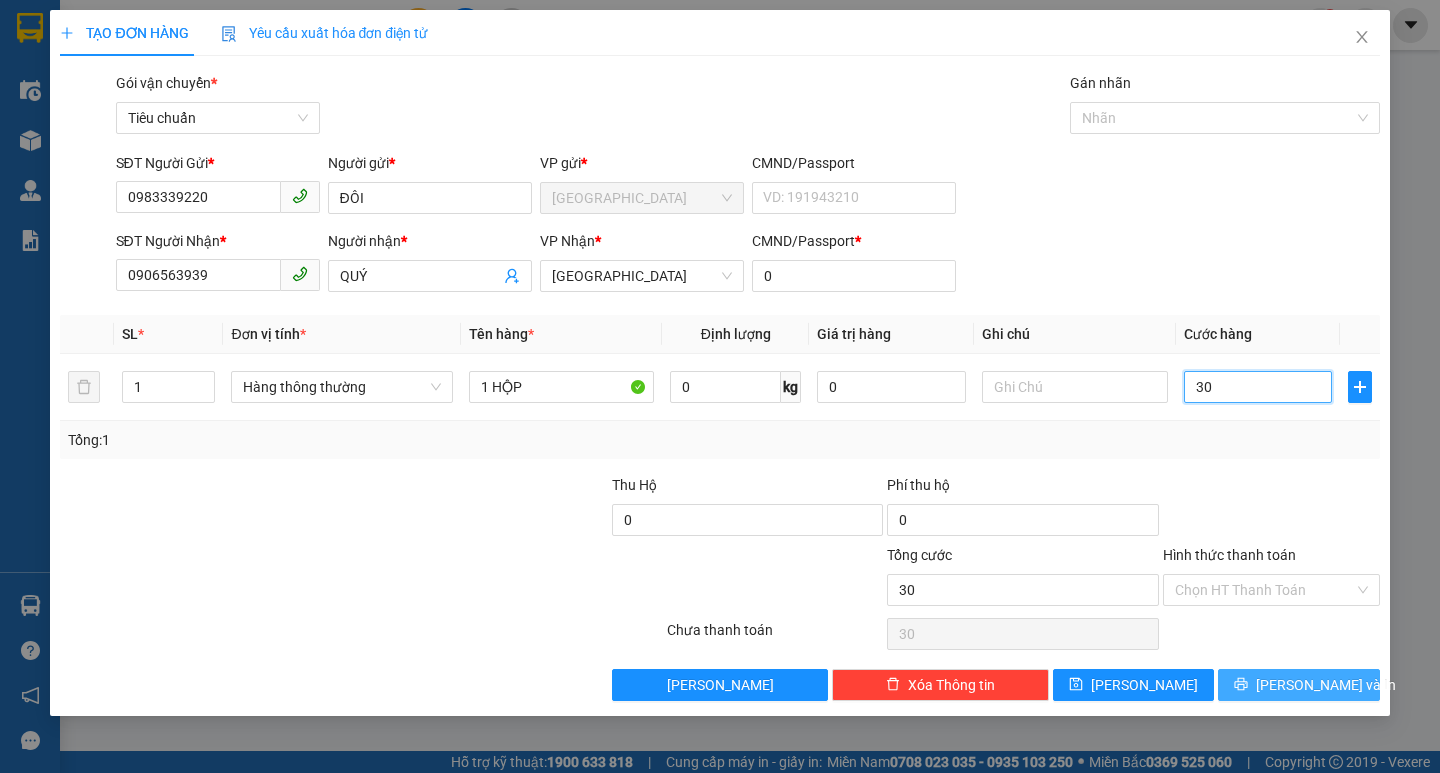 type on "30" 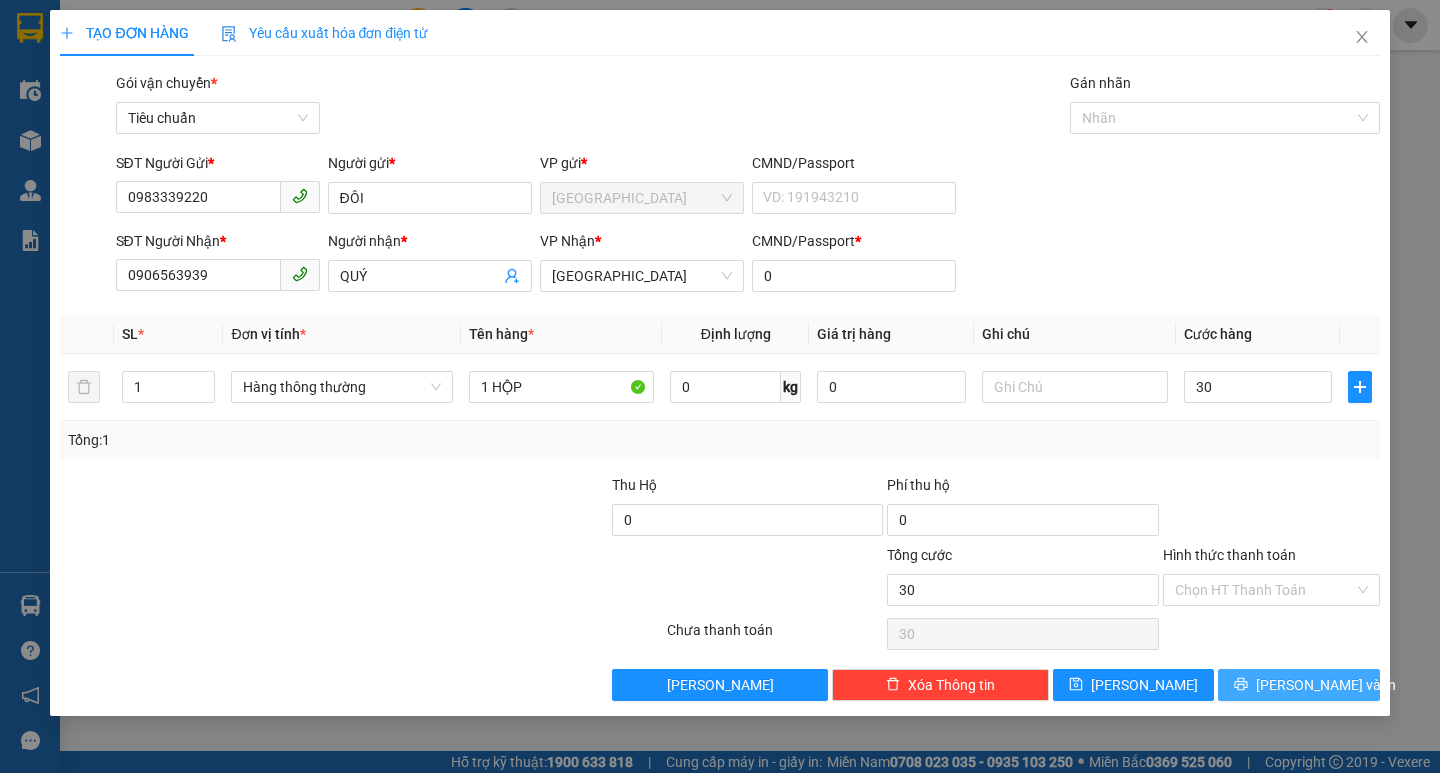 type on "30.000" 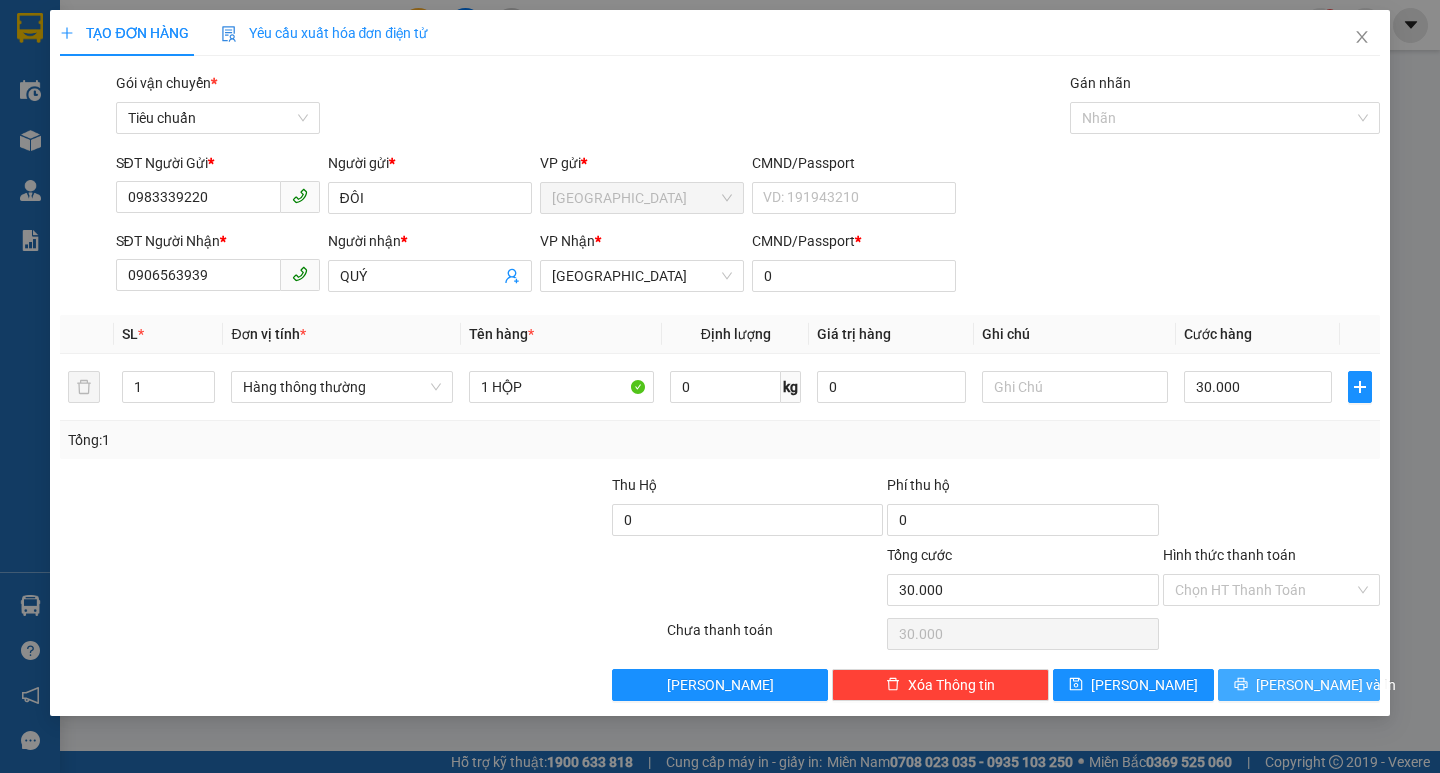 click on "[PERSON_NAME] và In" at bounding box center [1326, 685] 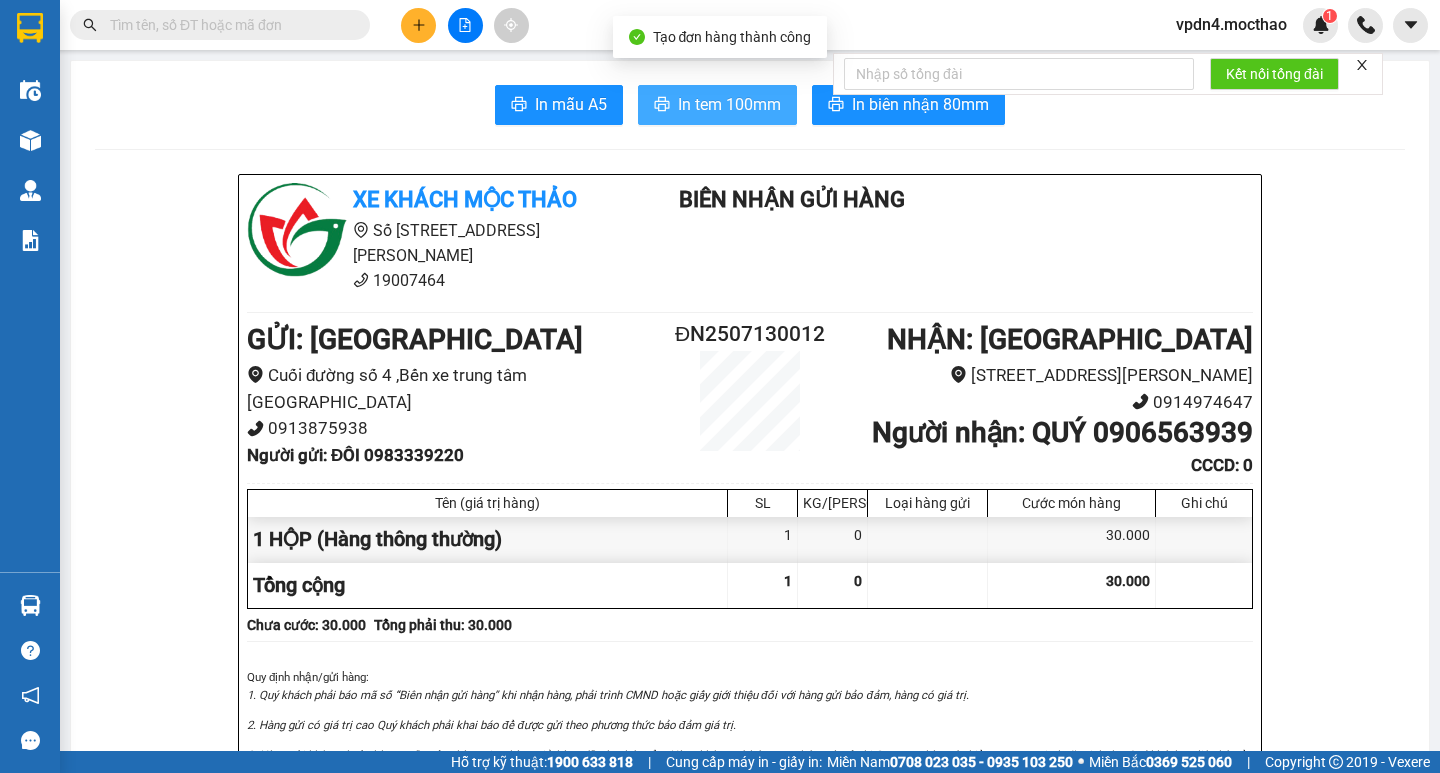 click on "In tem 100mm" at bounding box center (729, 104) 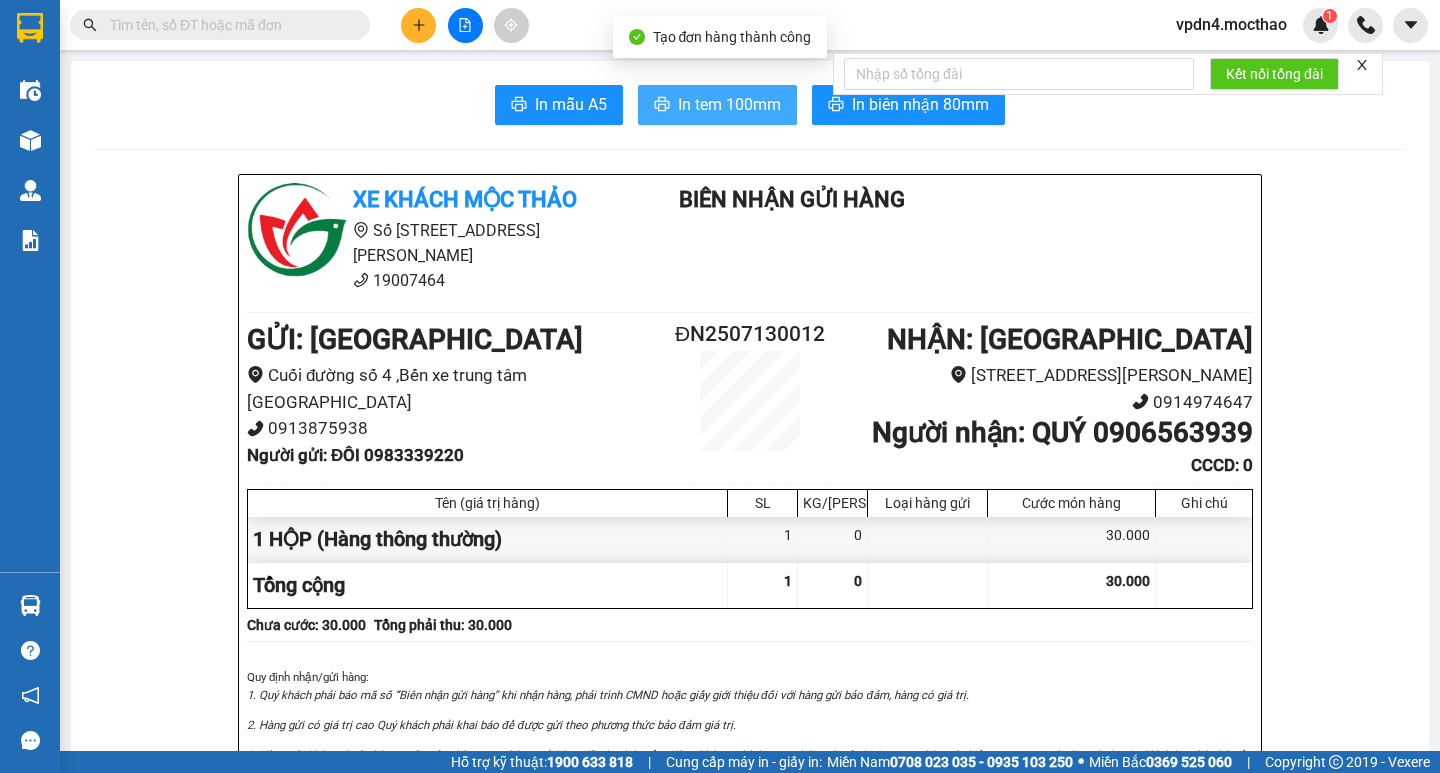 scroll, scrollTop: 0, scrollLeft: 0, axis: both 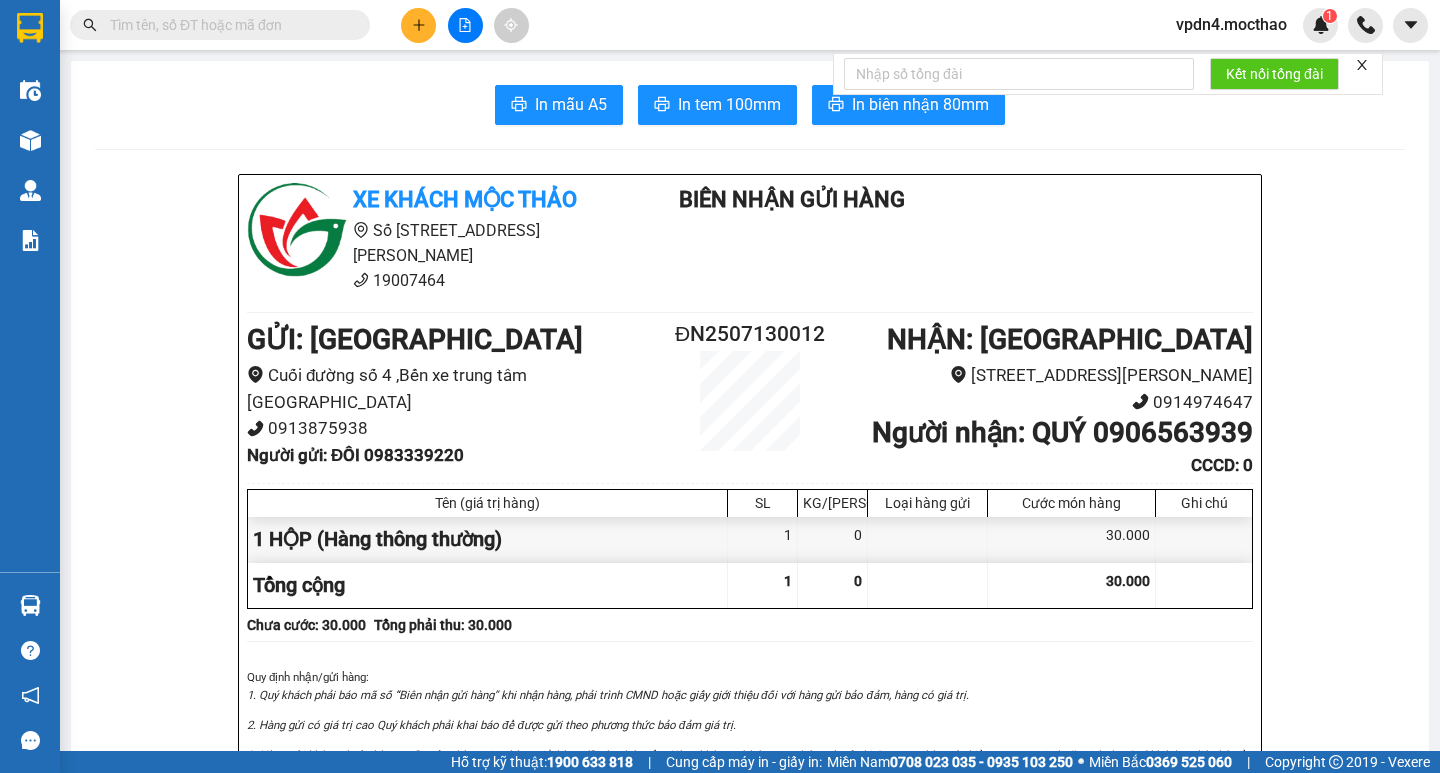 click on "Kết quả tìm kiếm ( 0 )  Bộ lọc  No Data vpdn4.mocthao 1     Điều hành xe     Kho hàng mới     Quản [PERSON_NAME] lý chuyến Quản lý khách hàng mới     Báo cáo Báo cáo dòng tiền (nhân viên) Báo cáo theo chuyến Báo cáo theo chuyến (new version) Doanh số tạo đơn theo VP gửi (nhà xe) Hàng sắp về Hướng dẫn sử dụng Giới thiệu Vexere, nhận hoa hồng Phản hồi Phần mềm hỗ trợ bạn tốt chứ? In mẫu A5
In tem 100mm
In biên nhận 80mm Xe khách Mộc Thảo   Số 227 [GEOGRAPHIC_DATA][PERSON_NAME]   19007464 Biên Nhận Gửi Hàng GỬI :   [GEOGRAPHIC_DATA] xe trung tâm [GEOGRAPHIC_DATA]   0913875938 Người gửi :   ĐÔI 0983339220 ĐN2507130012 NHẬN :   [GEOGRAPHIC_DATA]   227 [GEOGRAPHIC_DATA] - Phường 8   0914974647 Người nhận :   QUÝ 0906563939 CCCD :   0 Tên (giá trị hàng) SL KG/Món Loại hàng gửi Cước món hàng Ghi chú 1 HỘP (Hàng thông thường) 1 0 1" at bounding box center (720, 386) 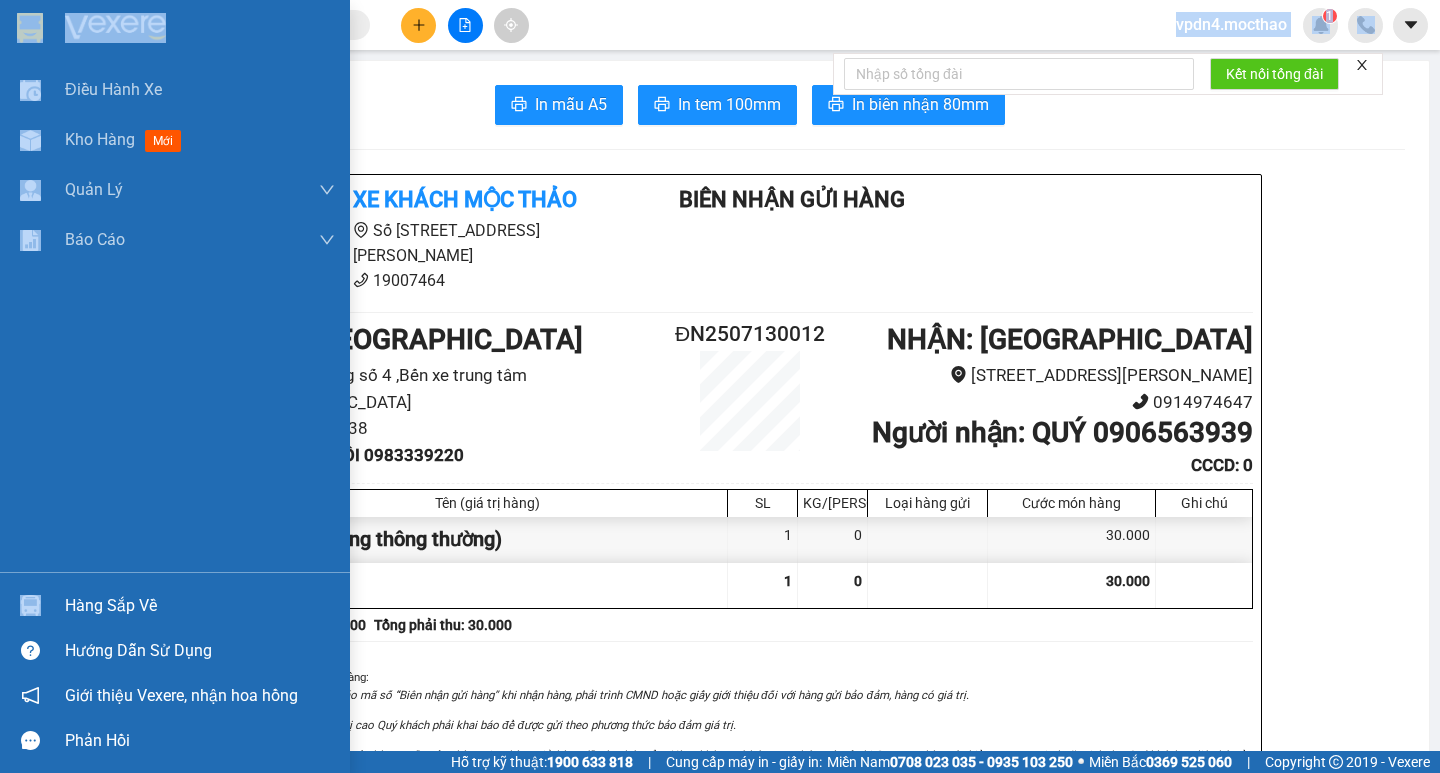 click on "Hàng sắp về" at bounding box center [200, 606] 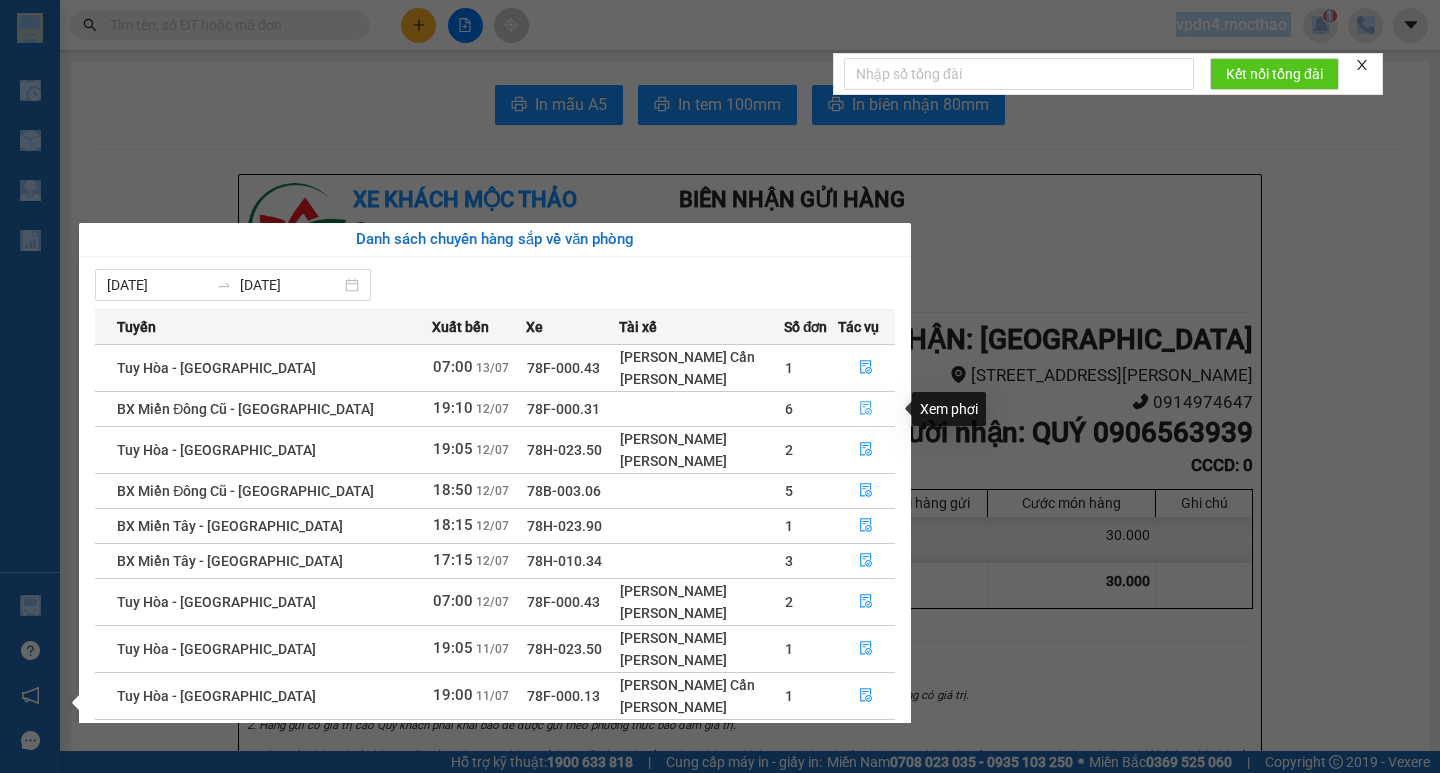 click at bounding box center [867, 409] 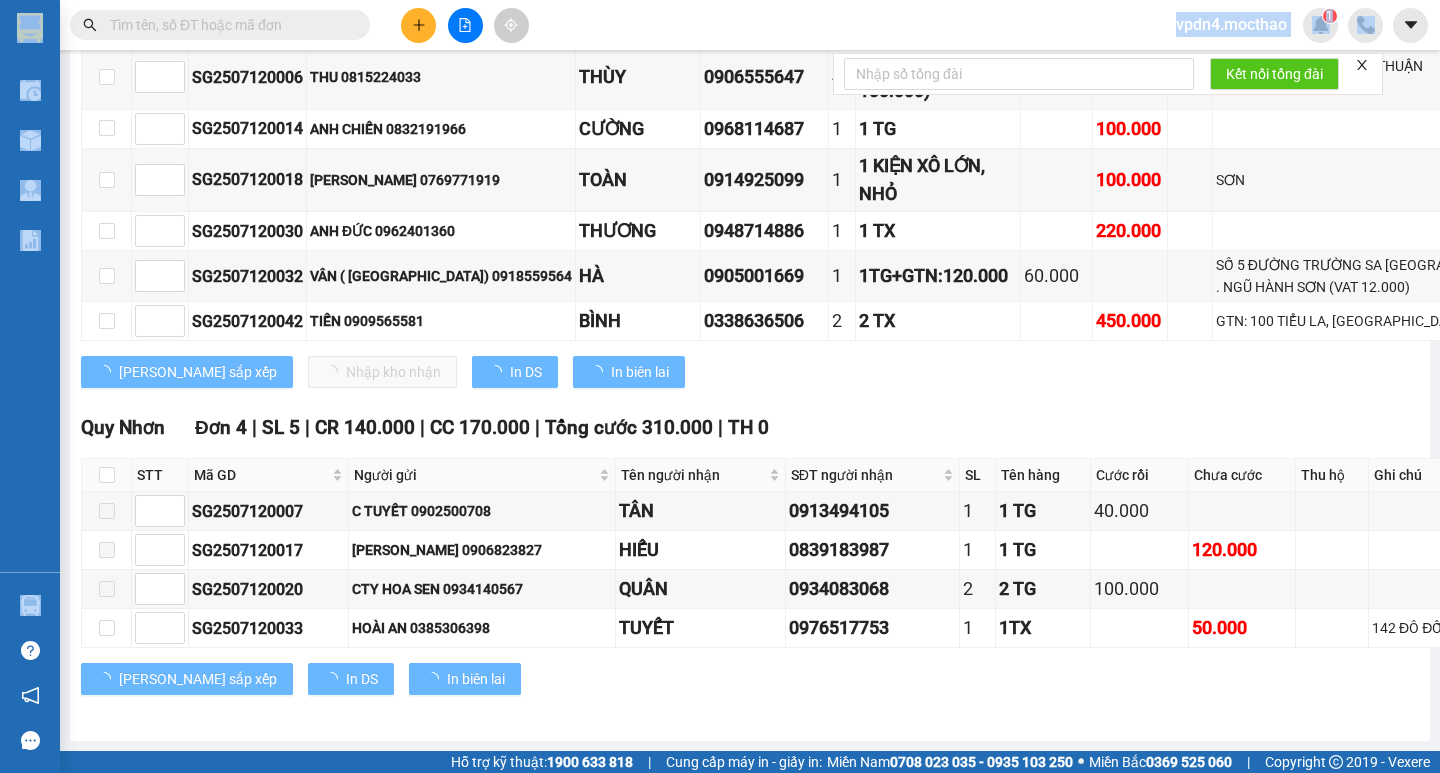 scroll, scrollTop: 1810, scrollLeft: 0, axis: vertical 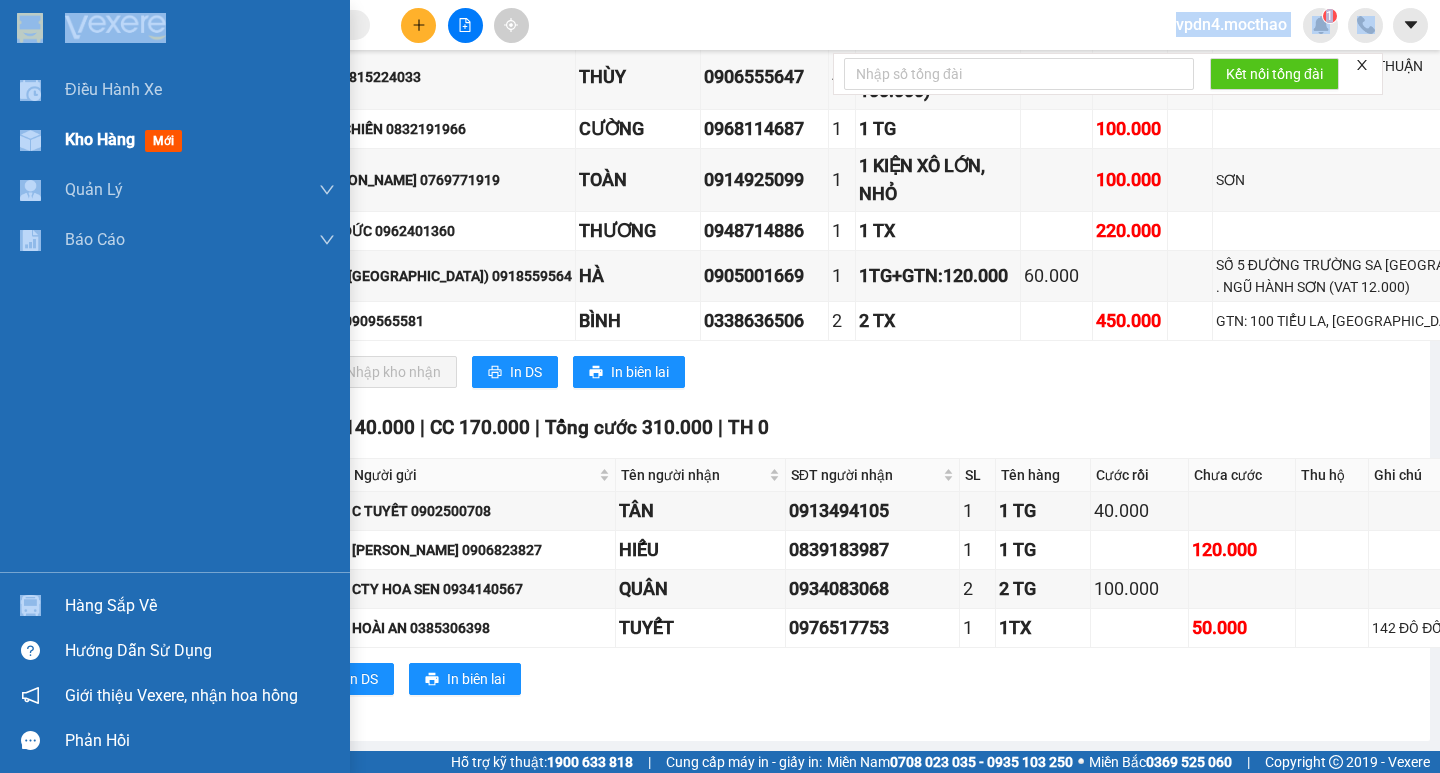 click on "Kho hàng" at bounding box center [100, 139] 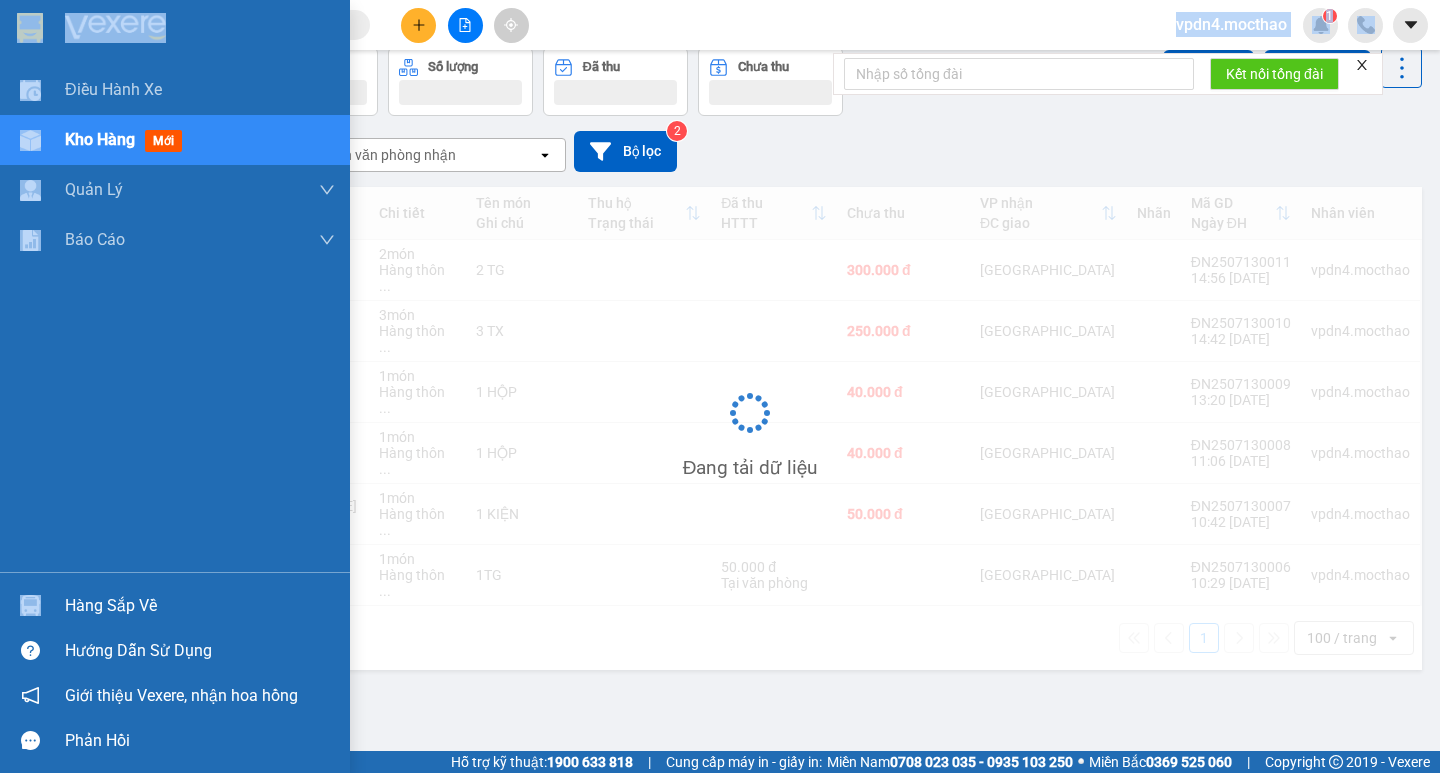 scroll, scrollTop: 92, scrollLeft: 0, axis: vertical 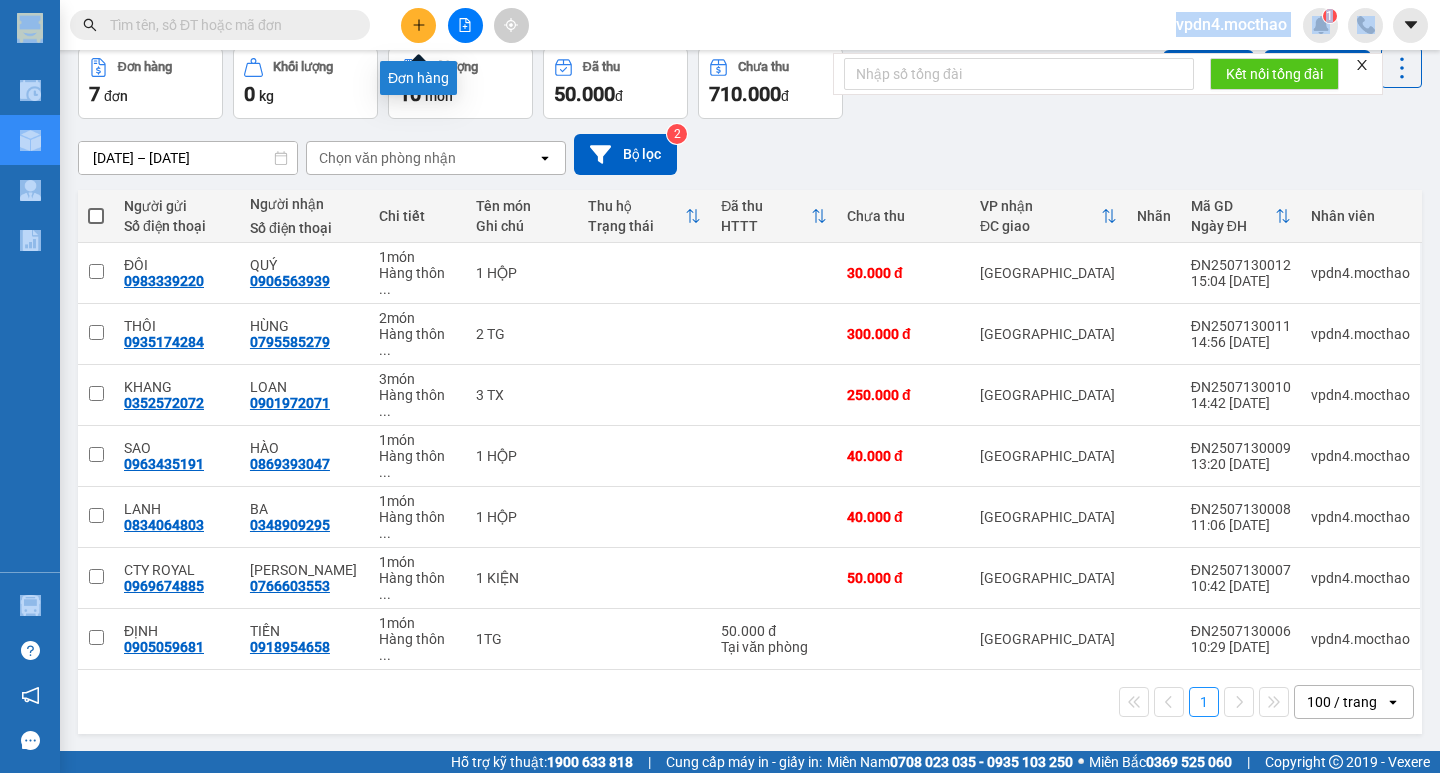 click 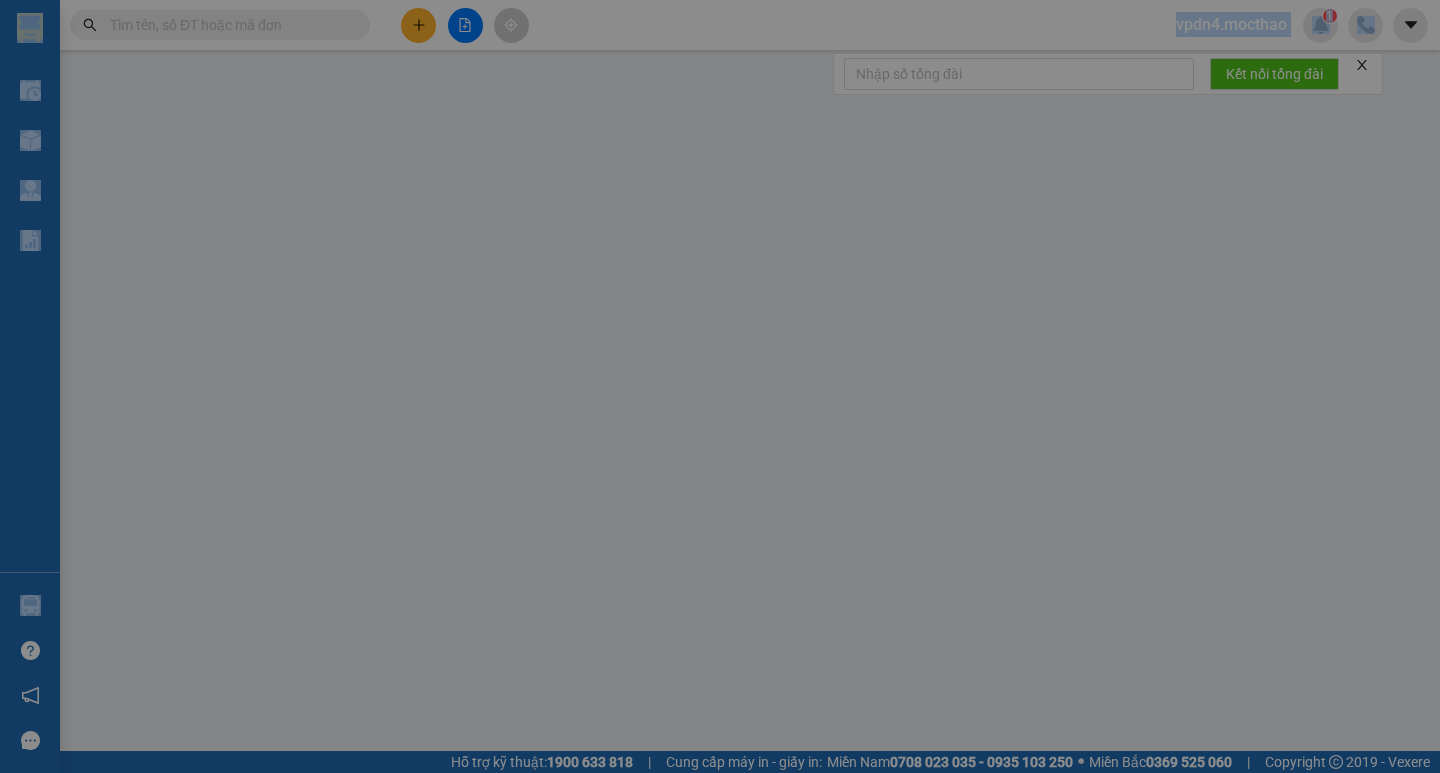 scroll, scrollTop: 0, scrollLeft: 0, axis: both 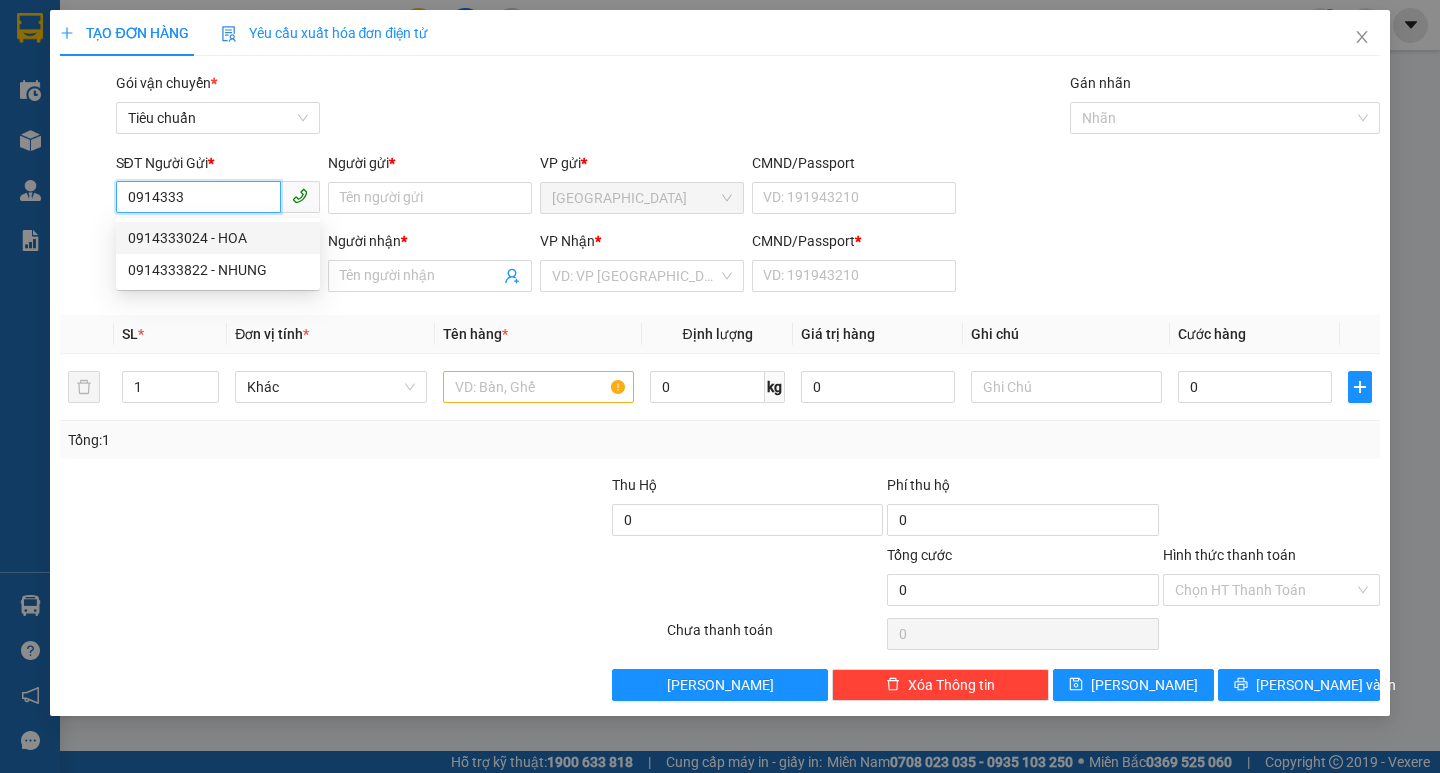 click on "0914333024 - HOA" at bounding box center (218, 238) 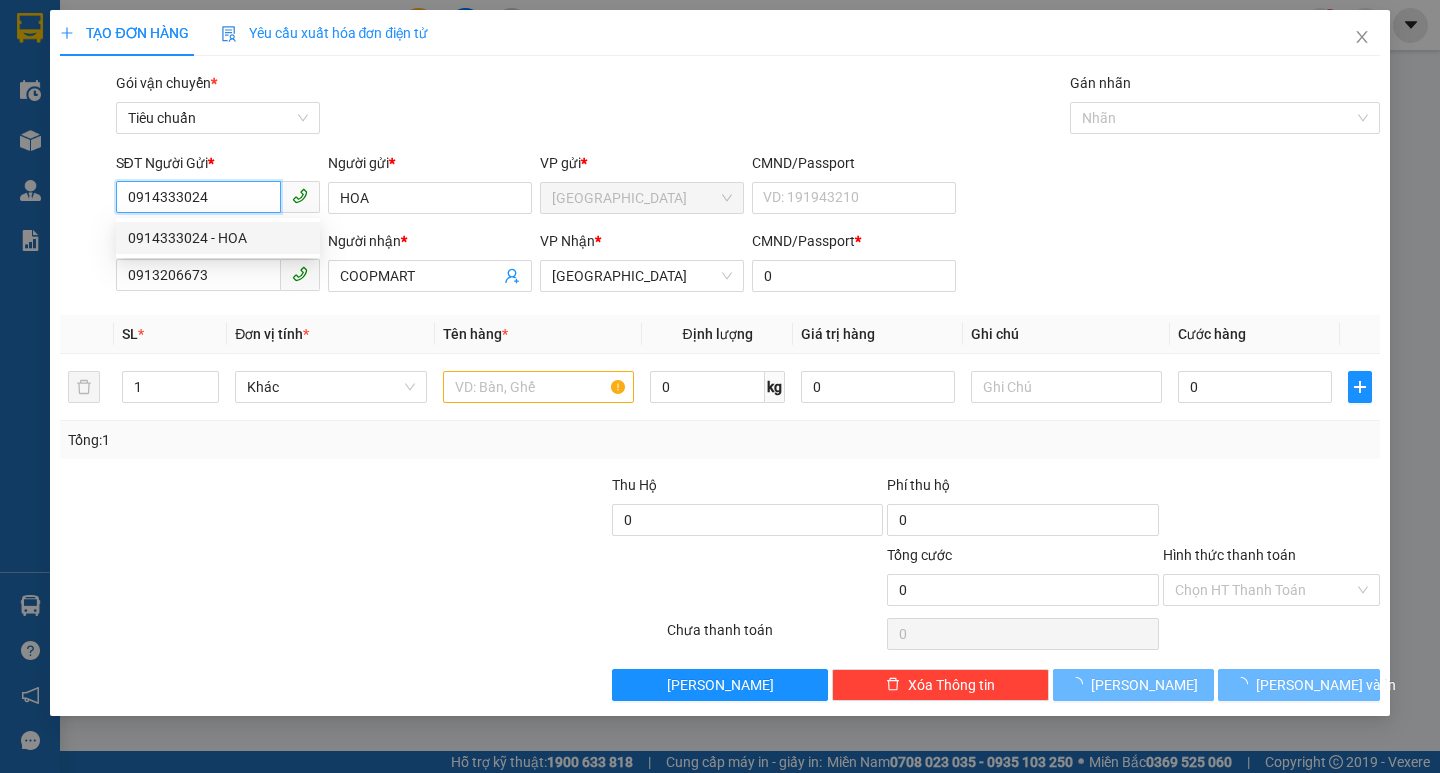 type on "70.000" 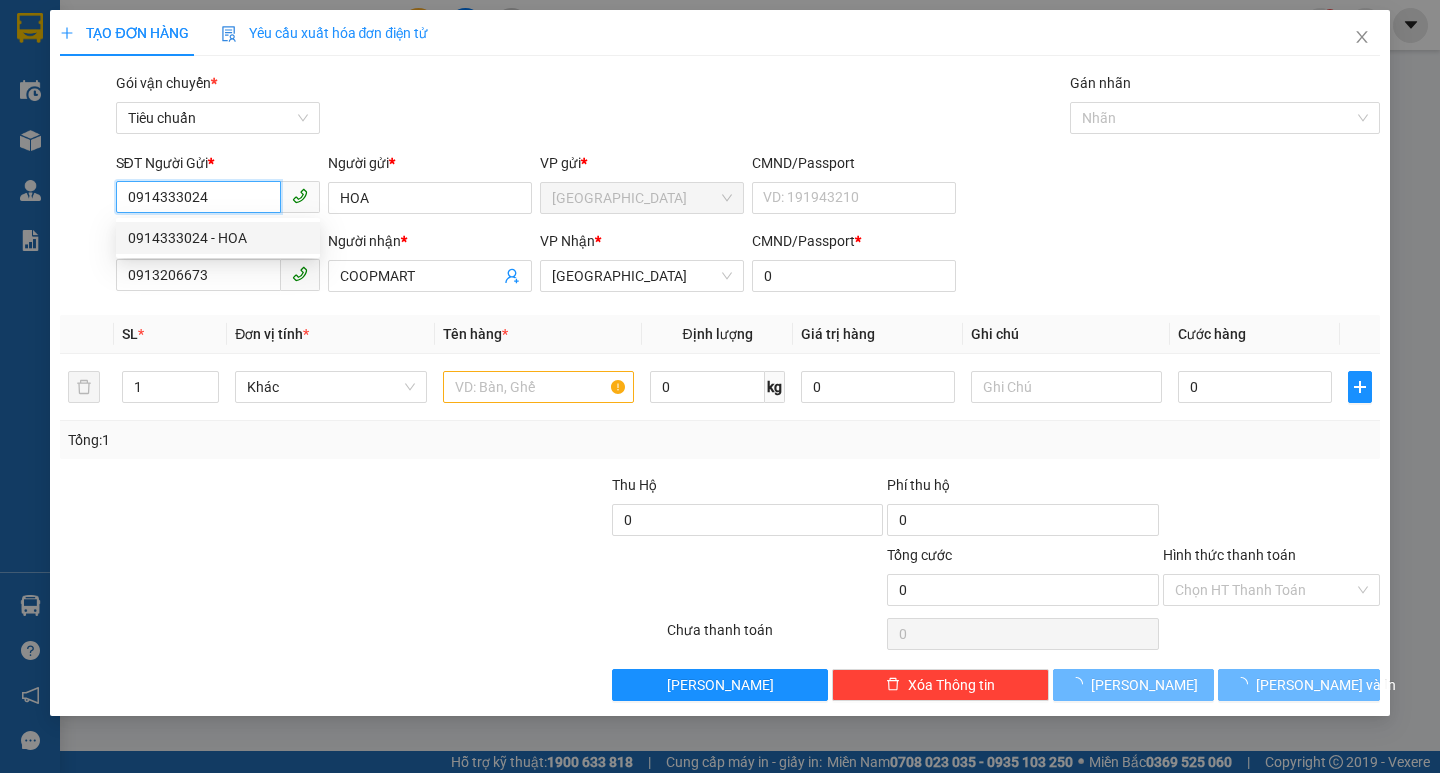 type on "70.000" 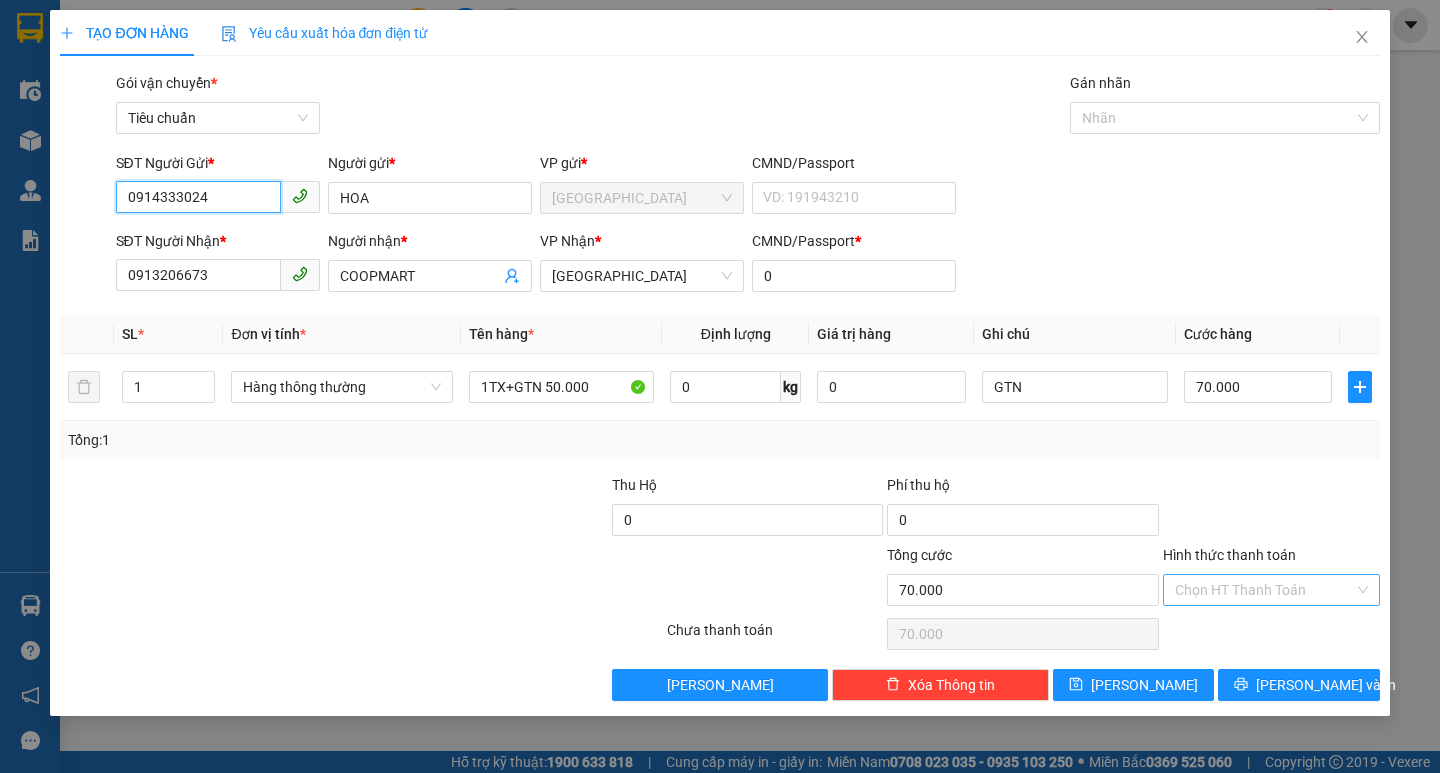 type on "0914333024" 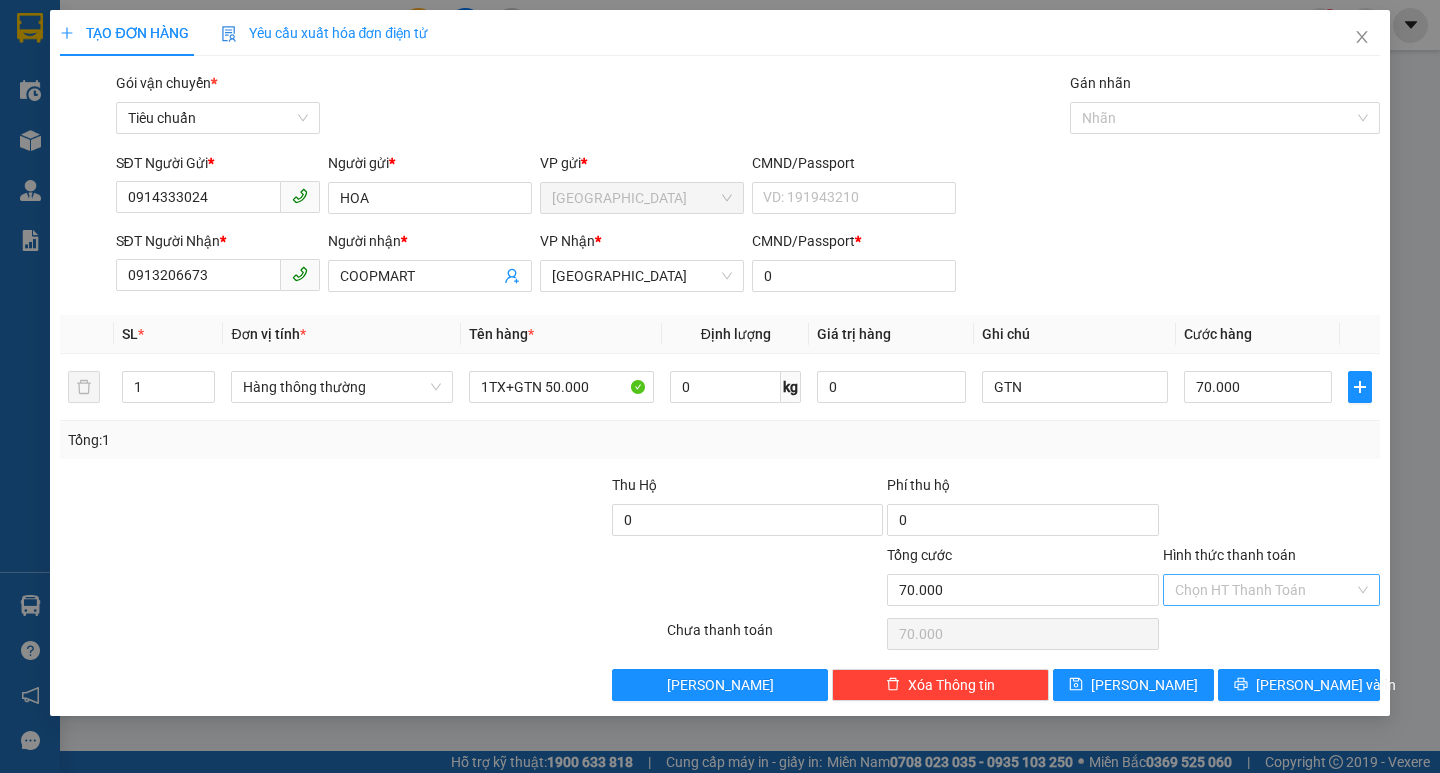 click on "Hình thức thanh toán" at bounding box center [1264, 590] 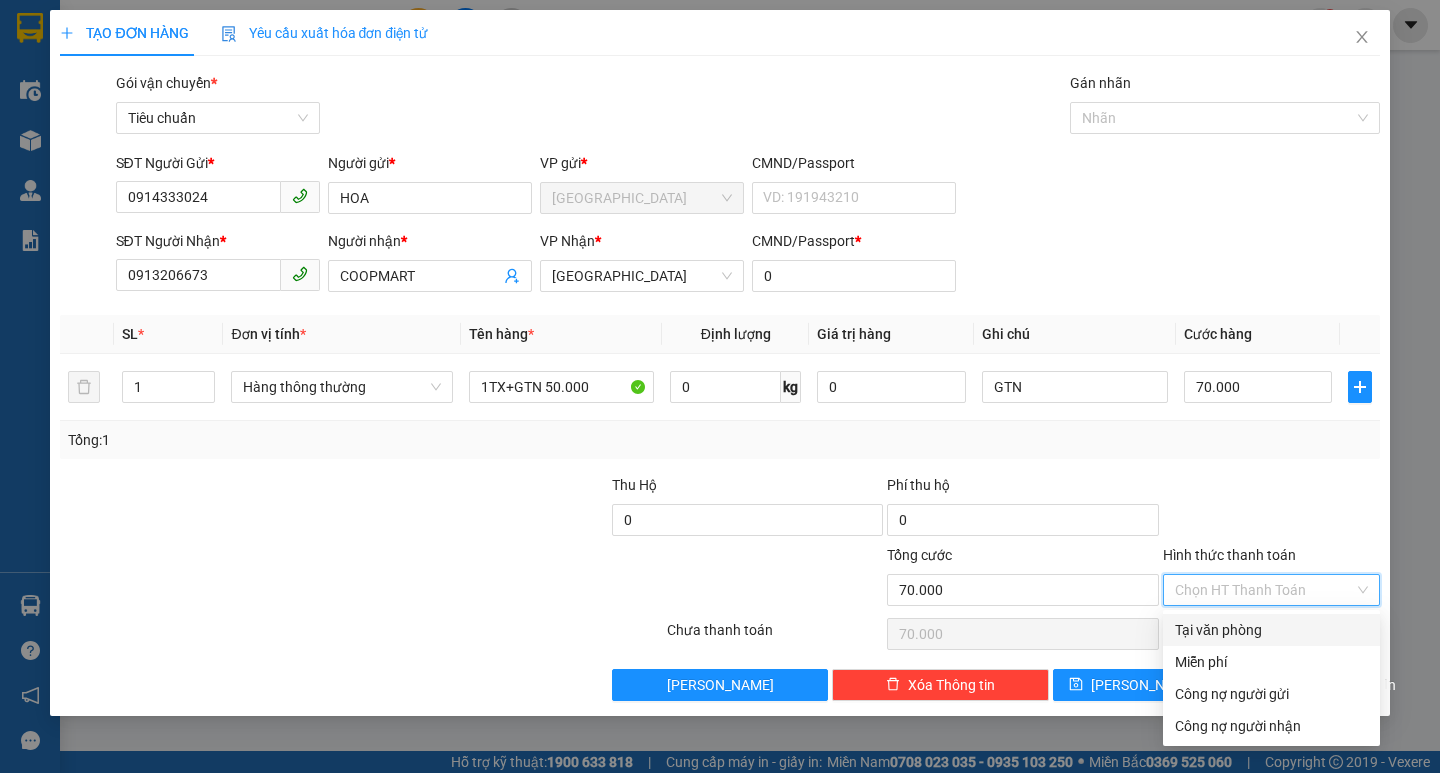 click on "Tại văn phòng" at bounding box center [1271, 630] 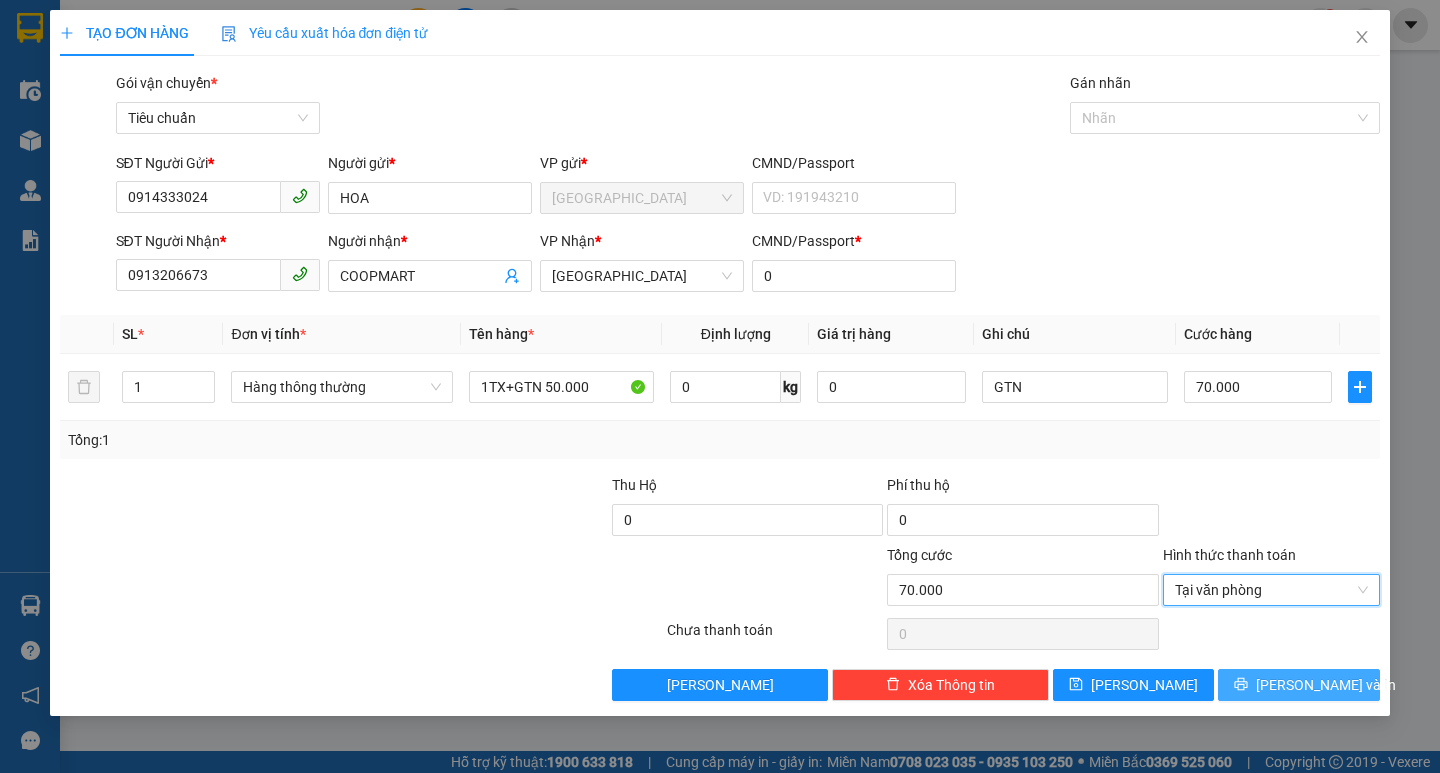 click on "[PERSON_NAME] và In" at bounding box center [1326, 685] 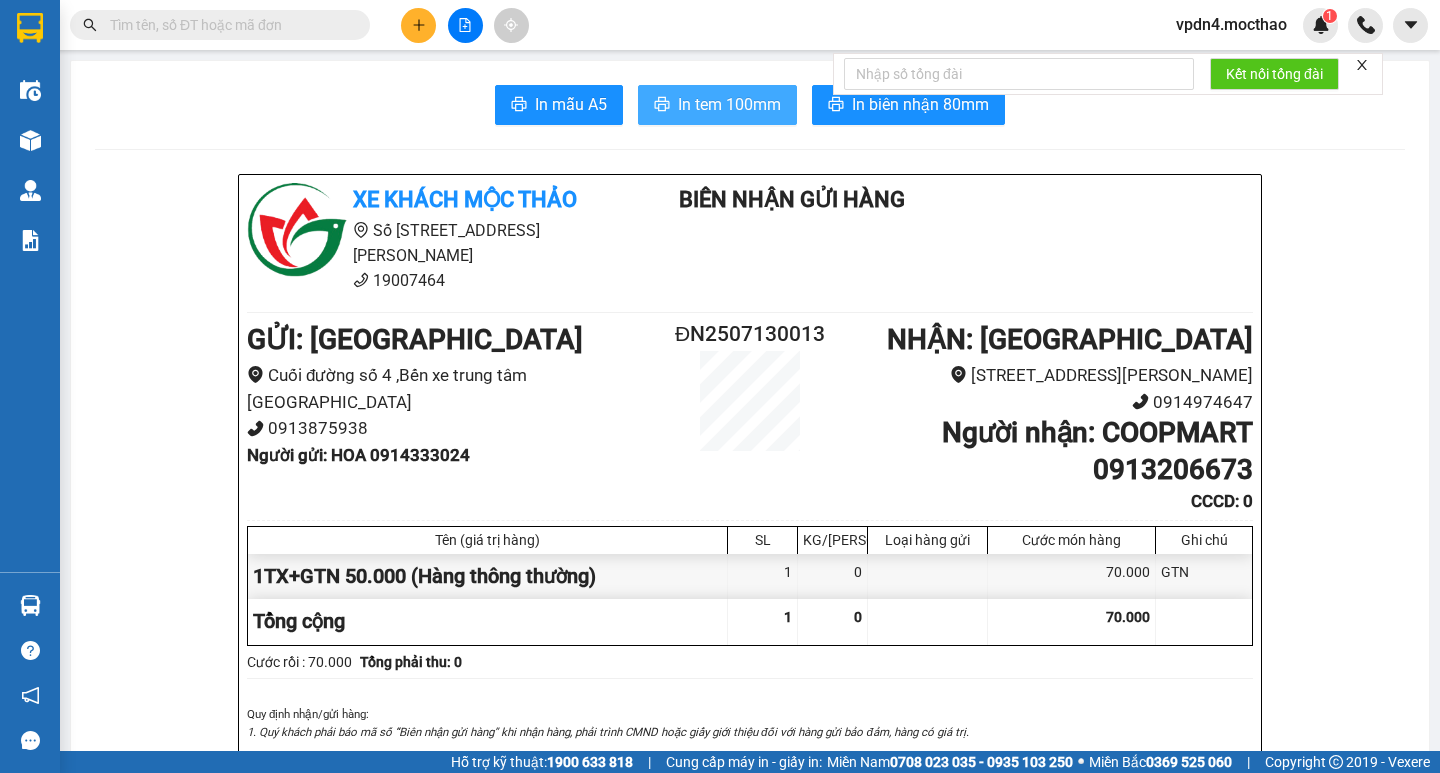 click on "In tem 100mm" at bounding box center (729, 104) 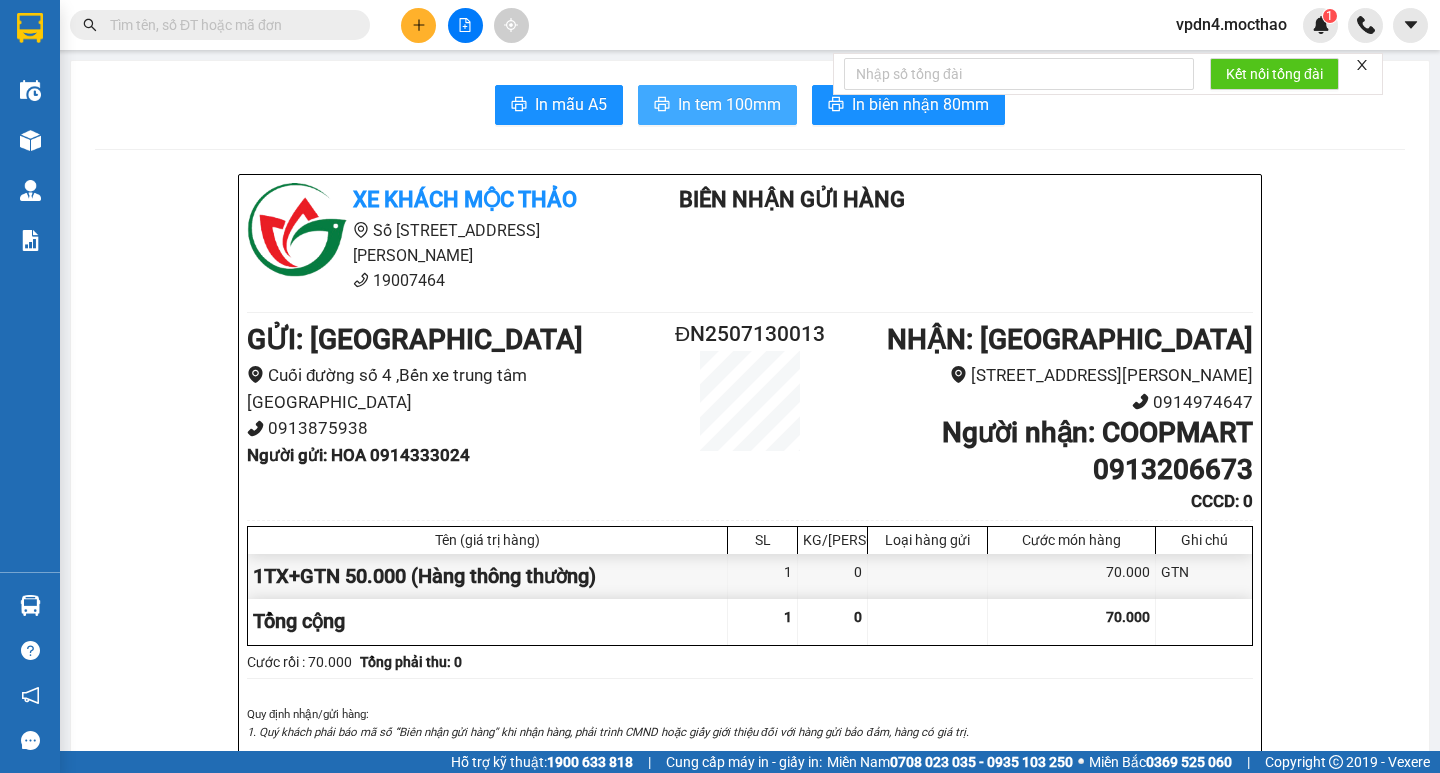 scroll, scrollTop: 0, scrollLeft: 0, axis: both 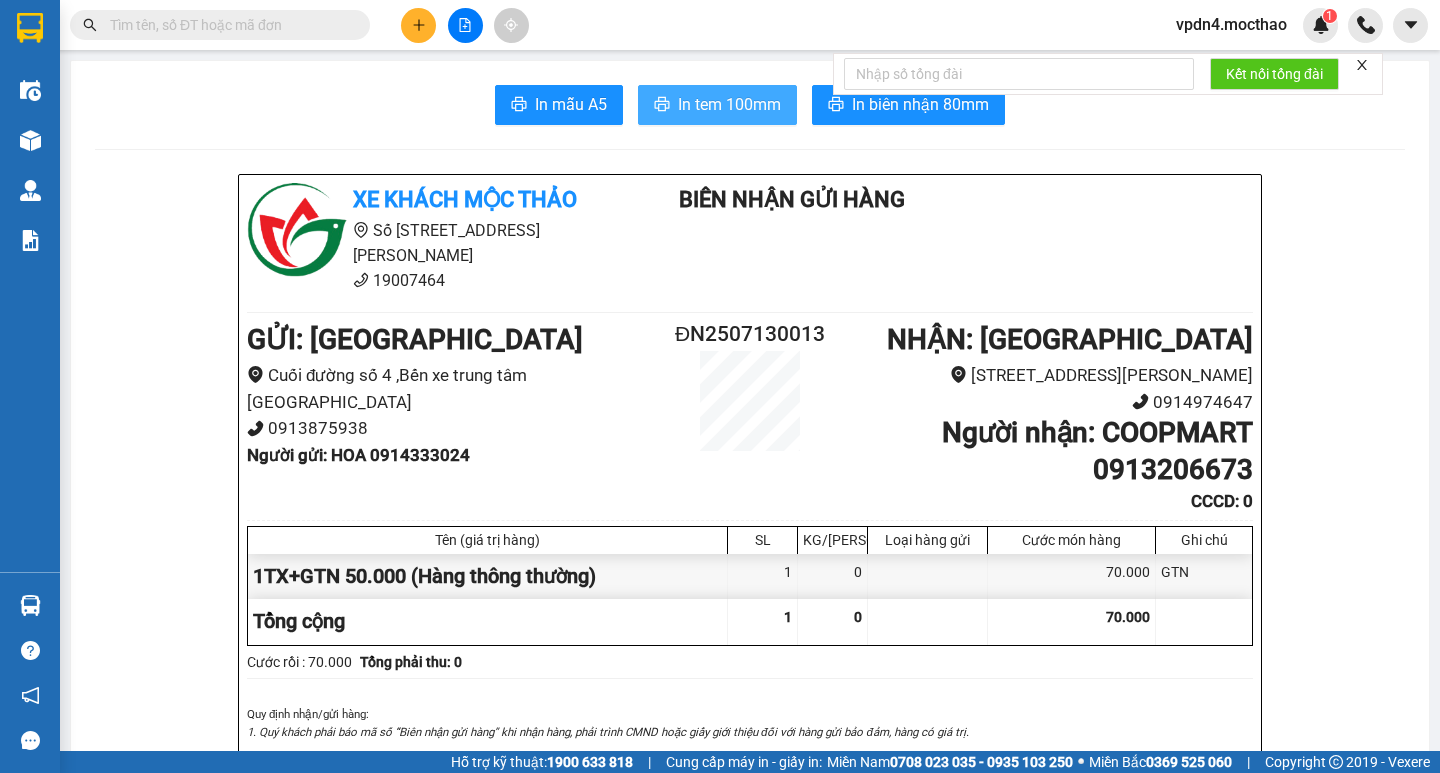 click on "In tem 100mm" at bounding box center (729, 104) 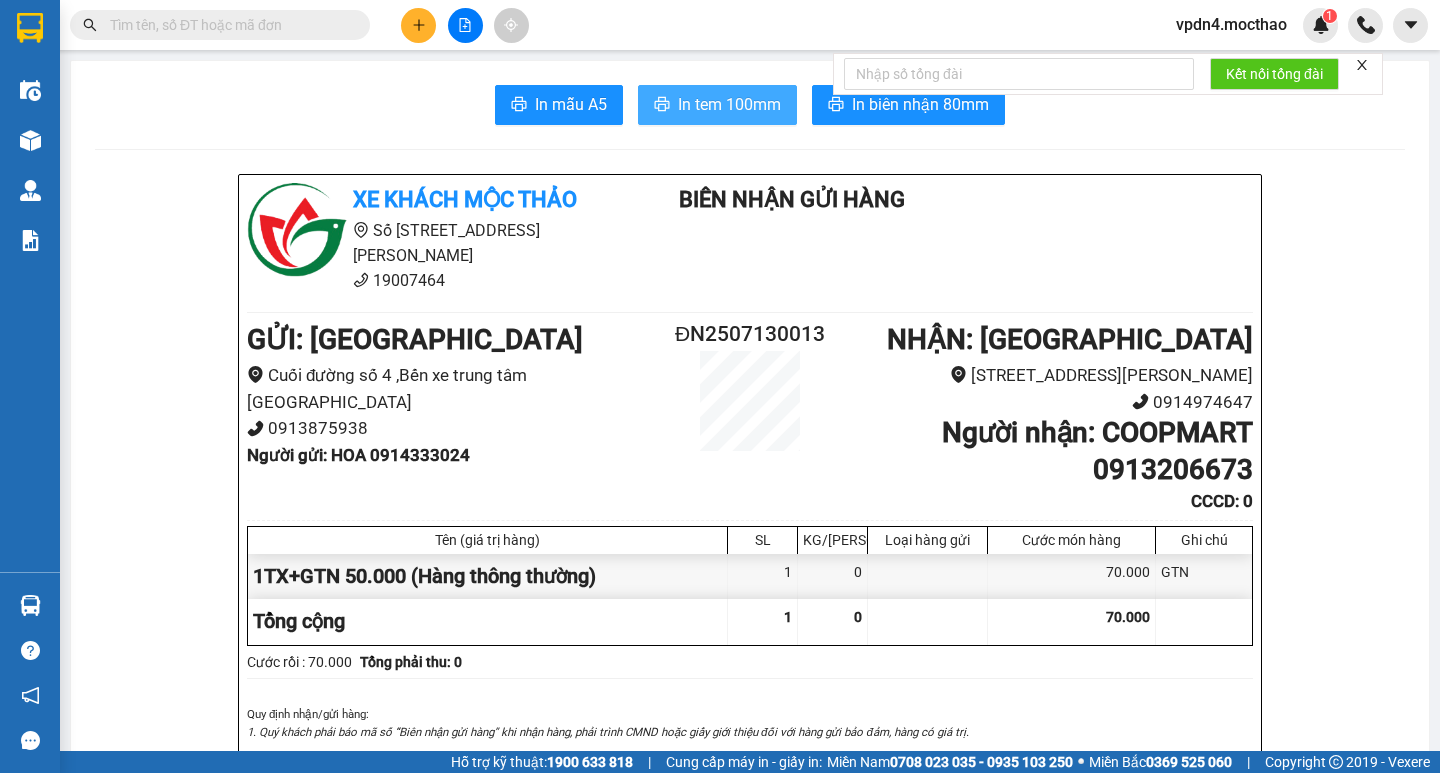 scroll, scrollTop: 0, scrollLeft: 0, axis: both 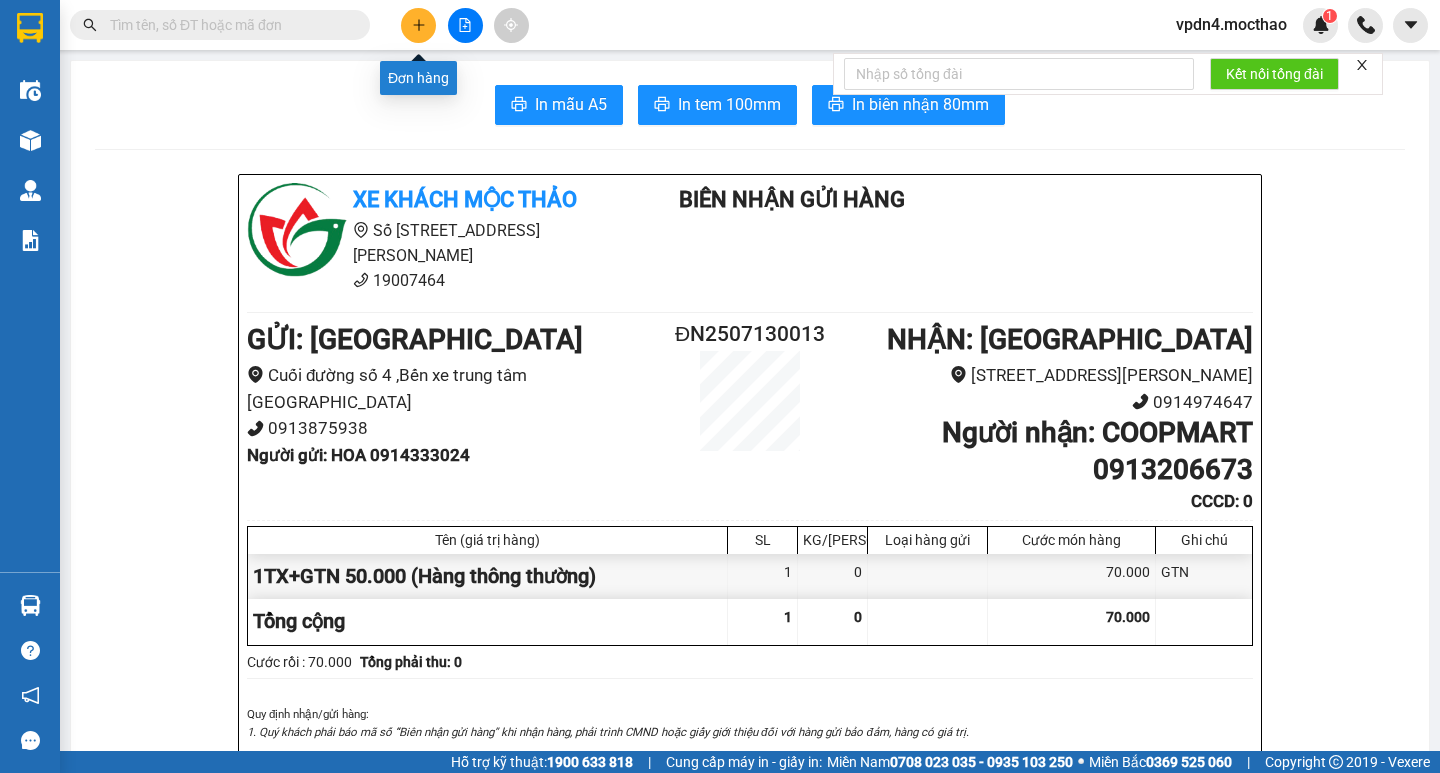 click 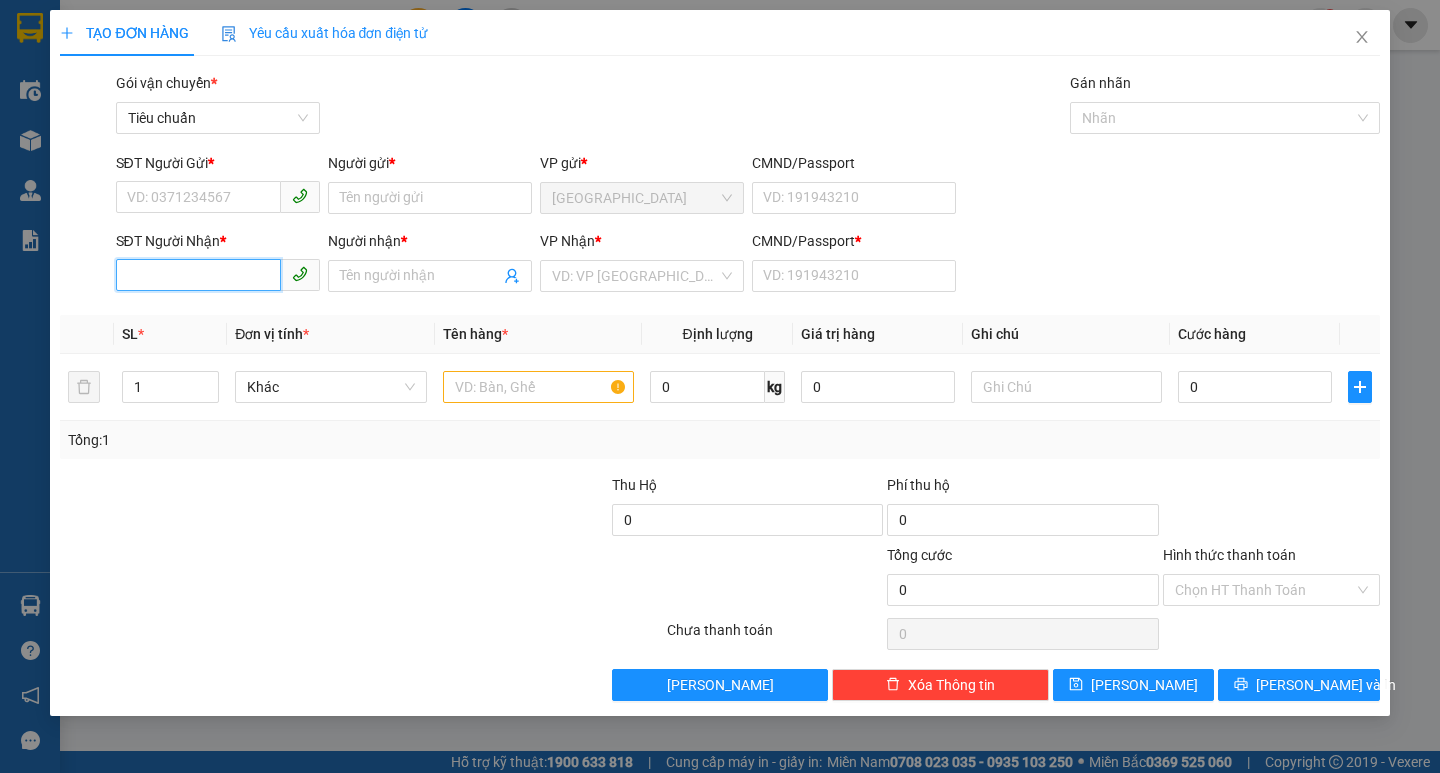 click on "SĐT Người Nhận  *" at bounding box center (198, 275) 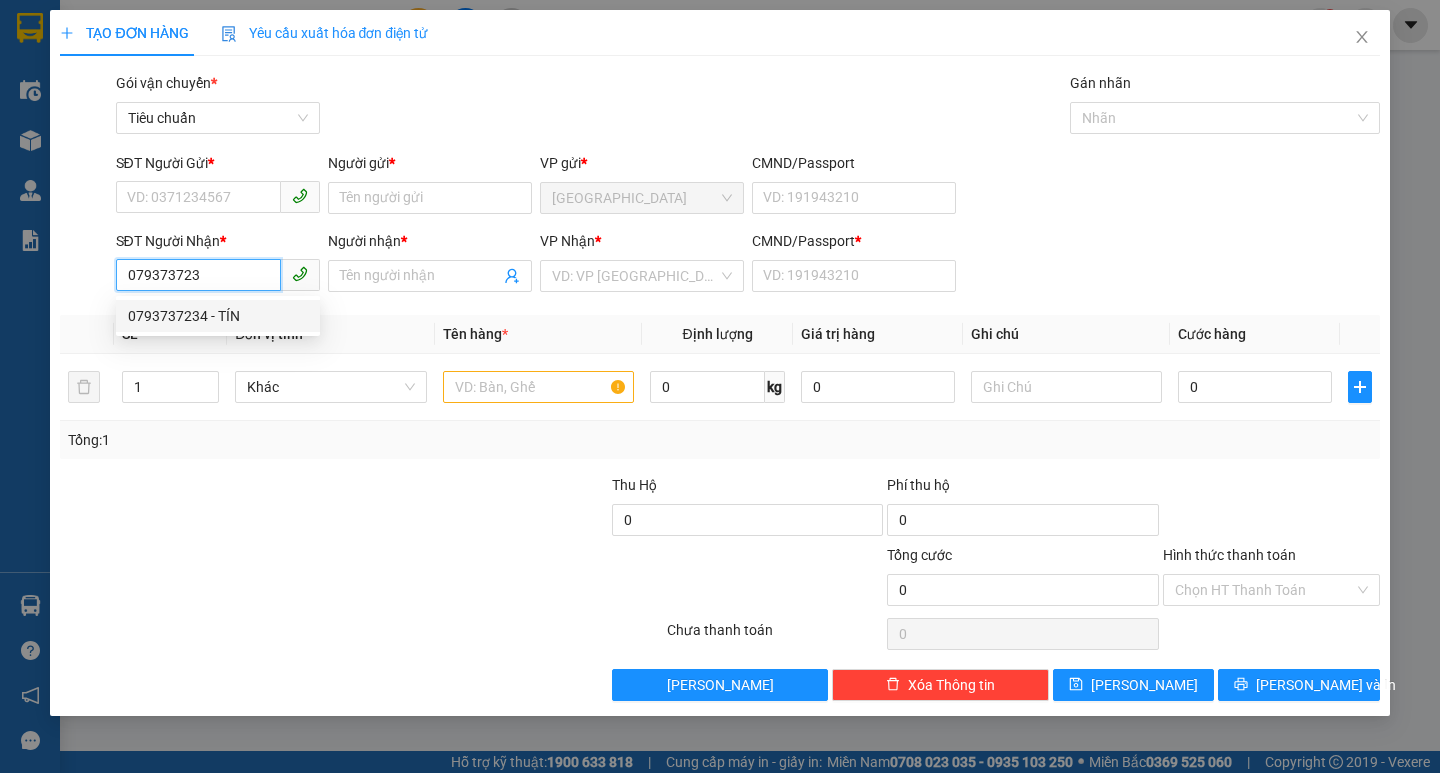 click on "0793737234 - TÍN" at bounding box center [218, 316] 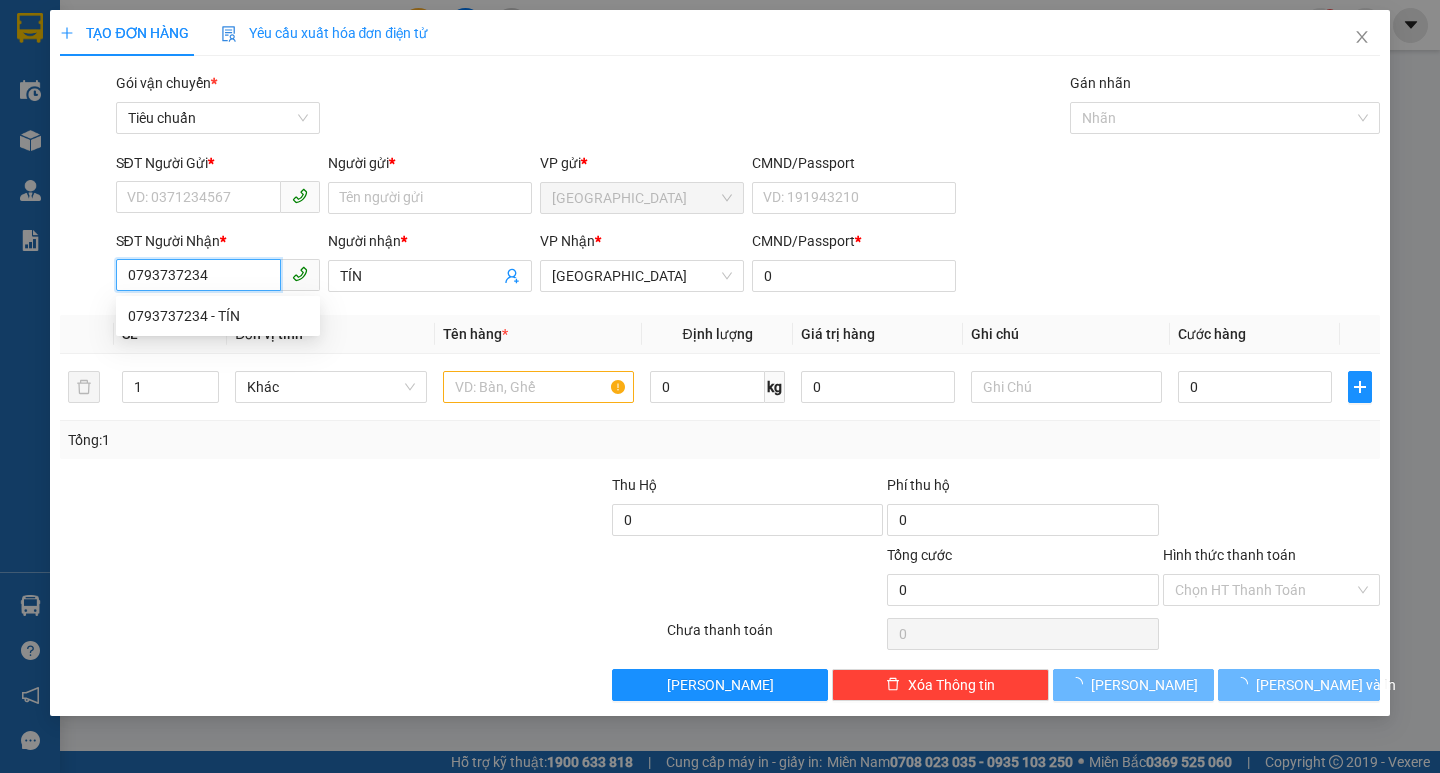 type on "750.000" 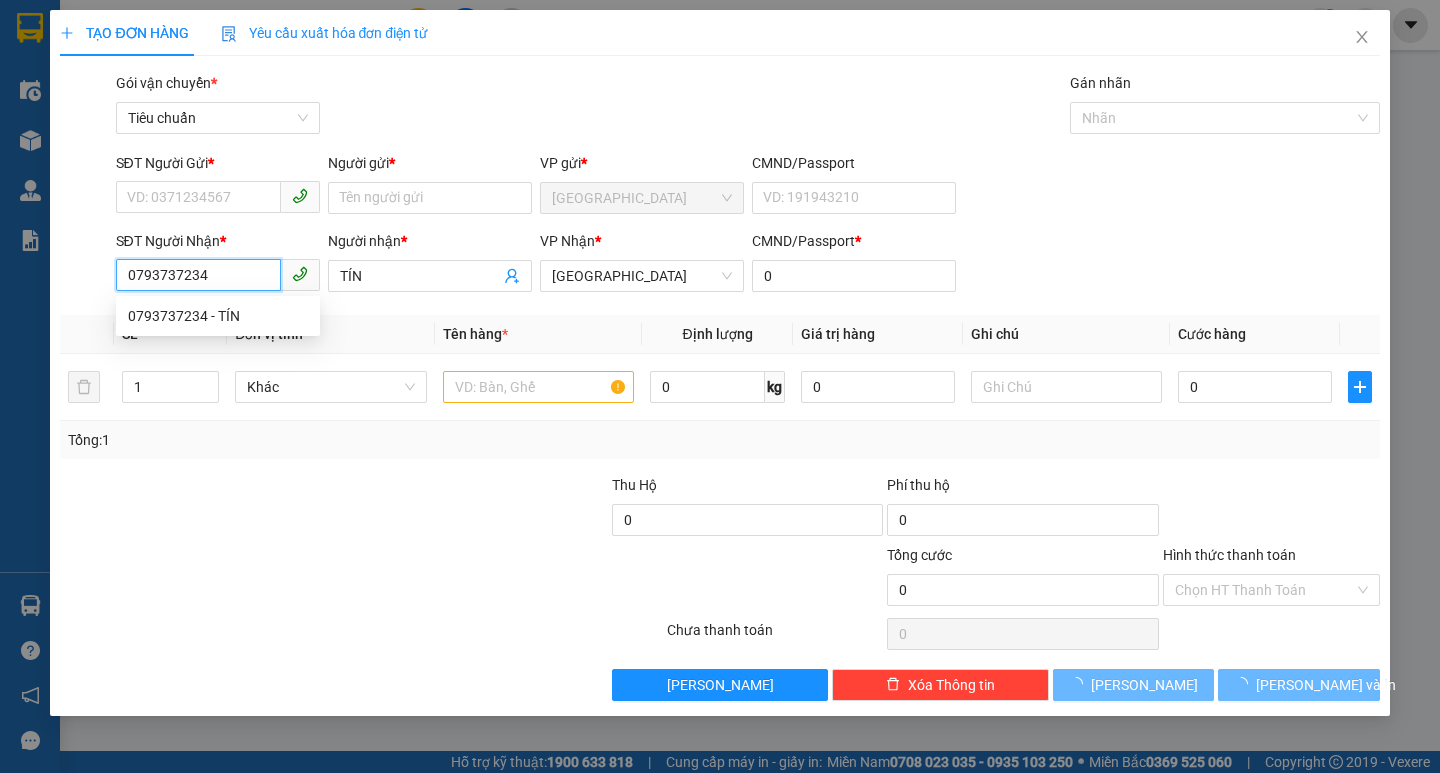 type on "750.000" 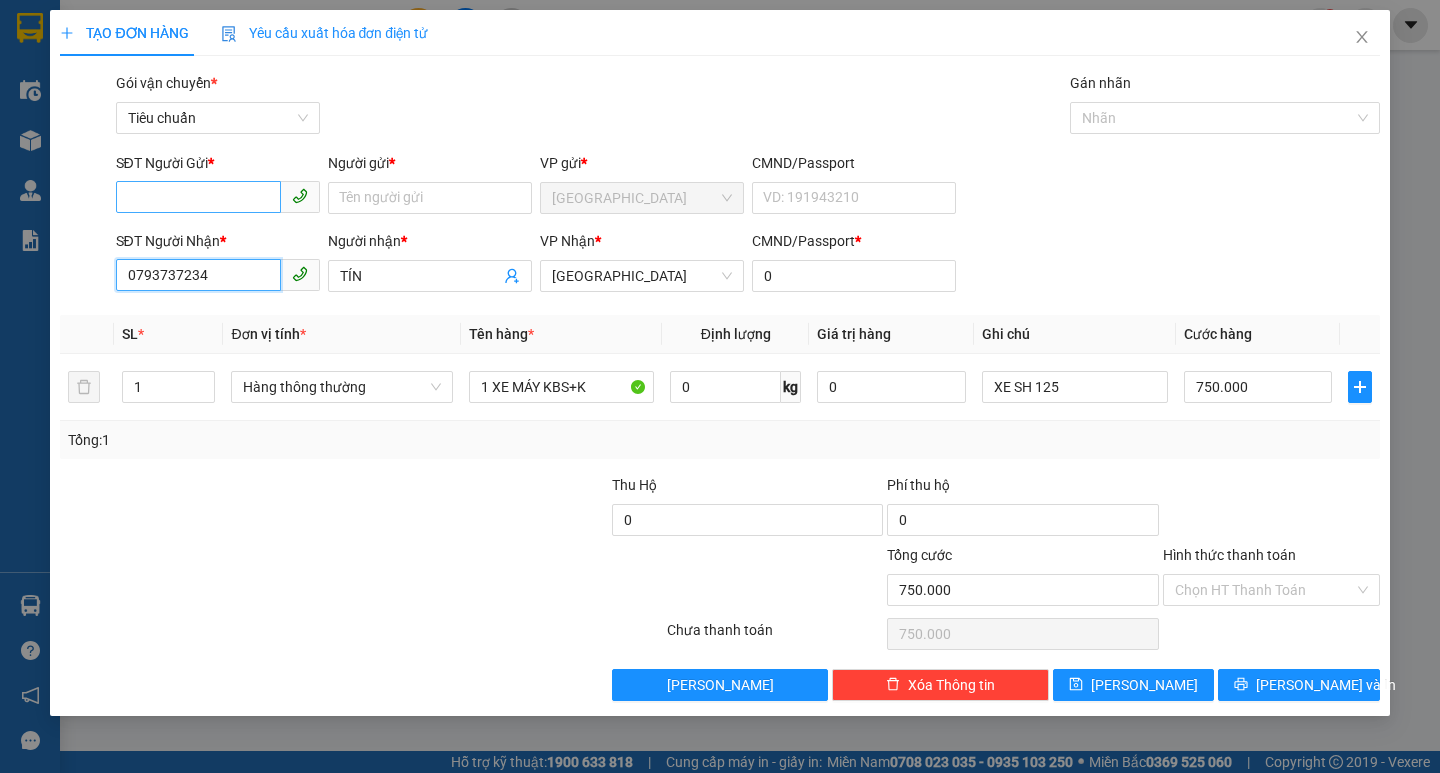 type on "0793737234" 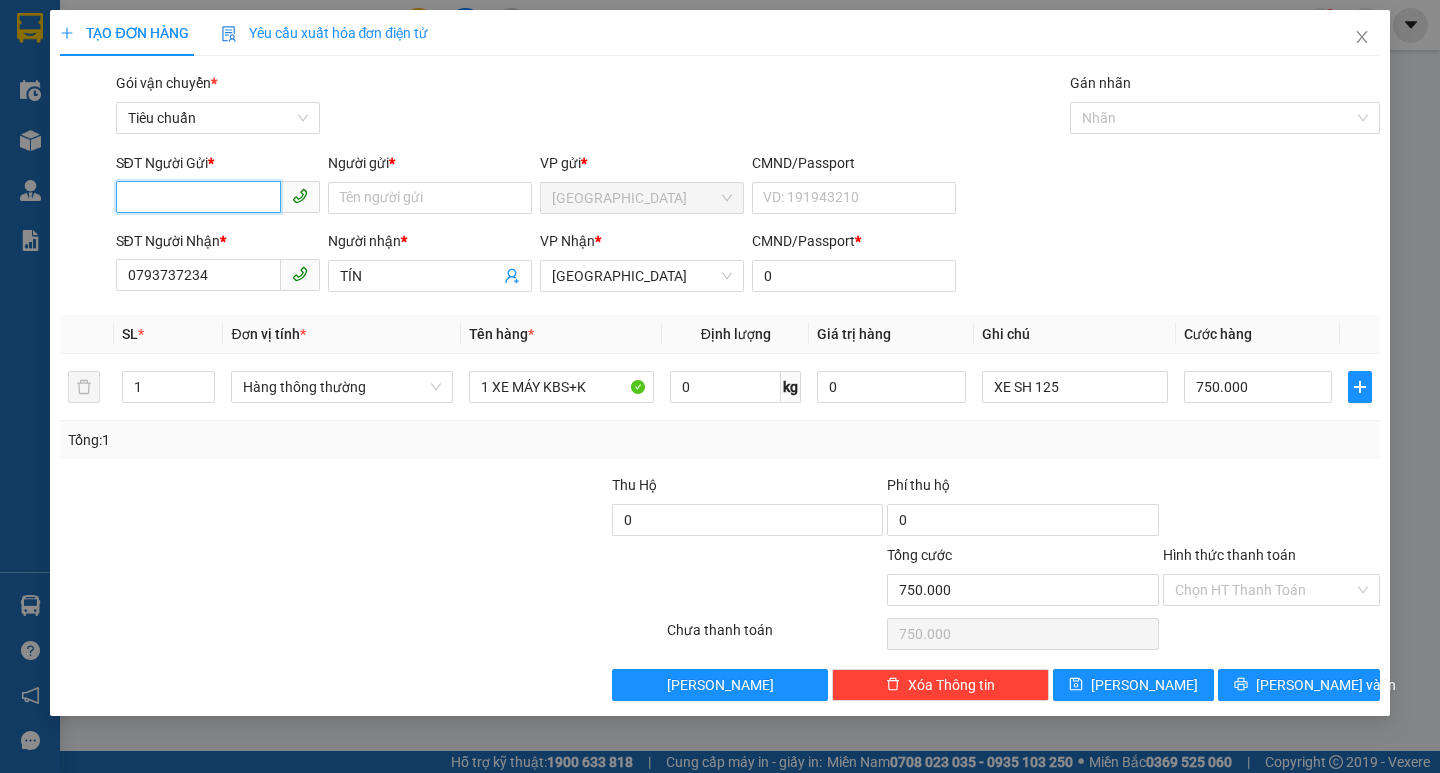 click on "SĐT Người Gửi  *" at bounding box center [198, 197] 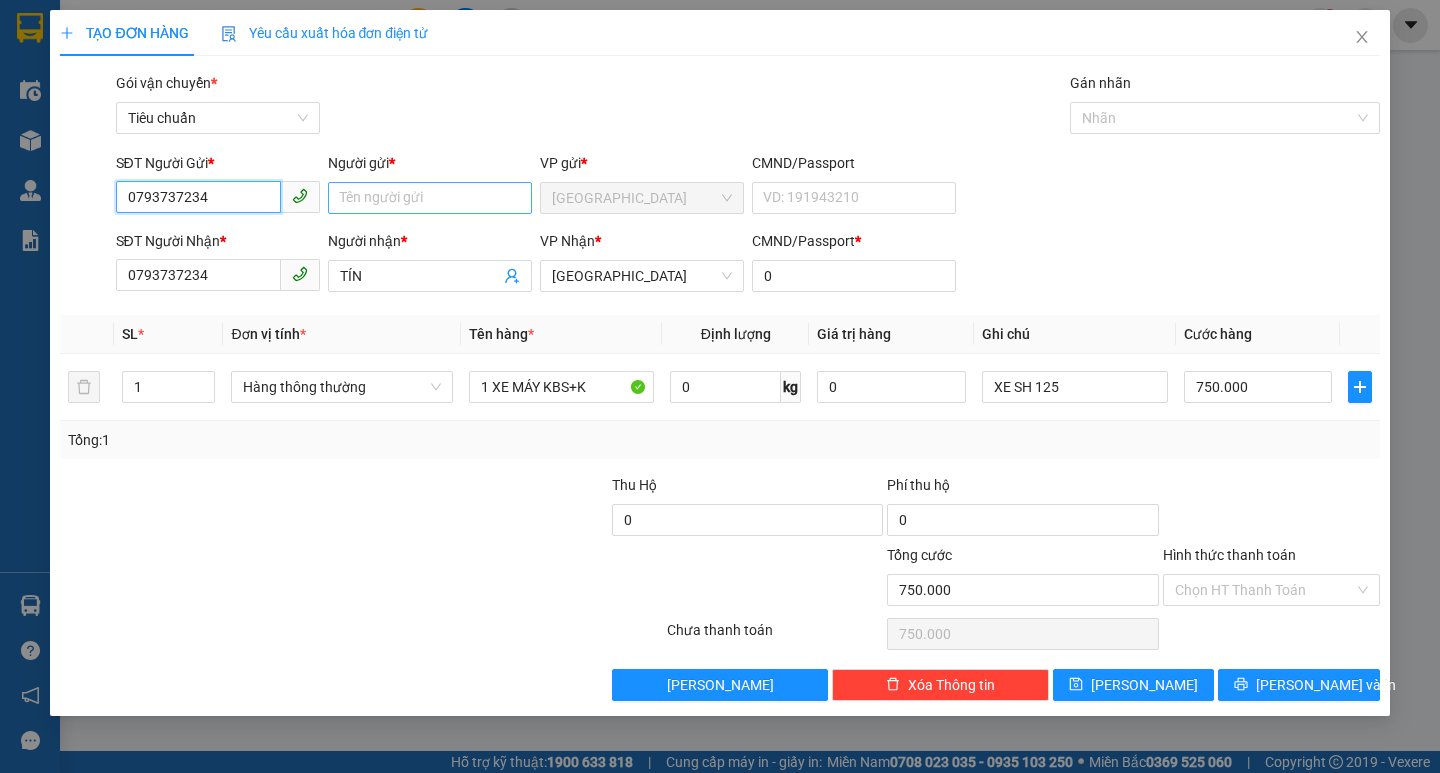 type on "0793737234" 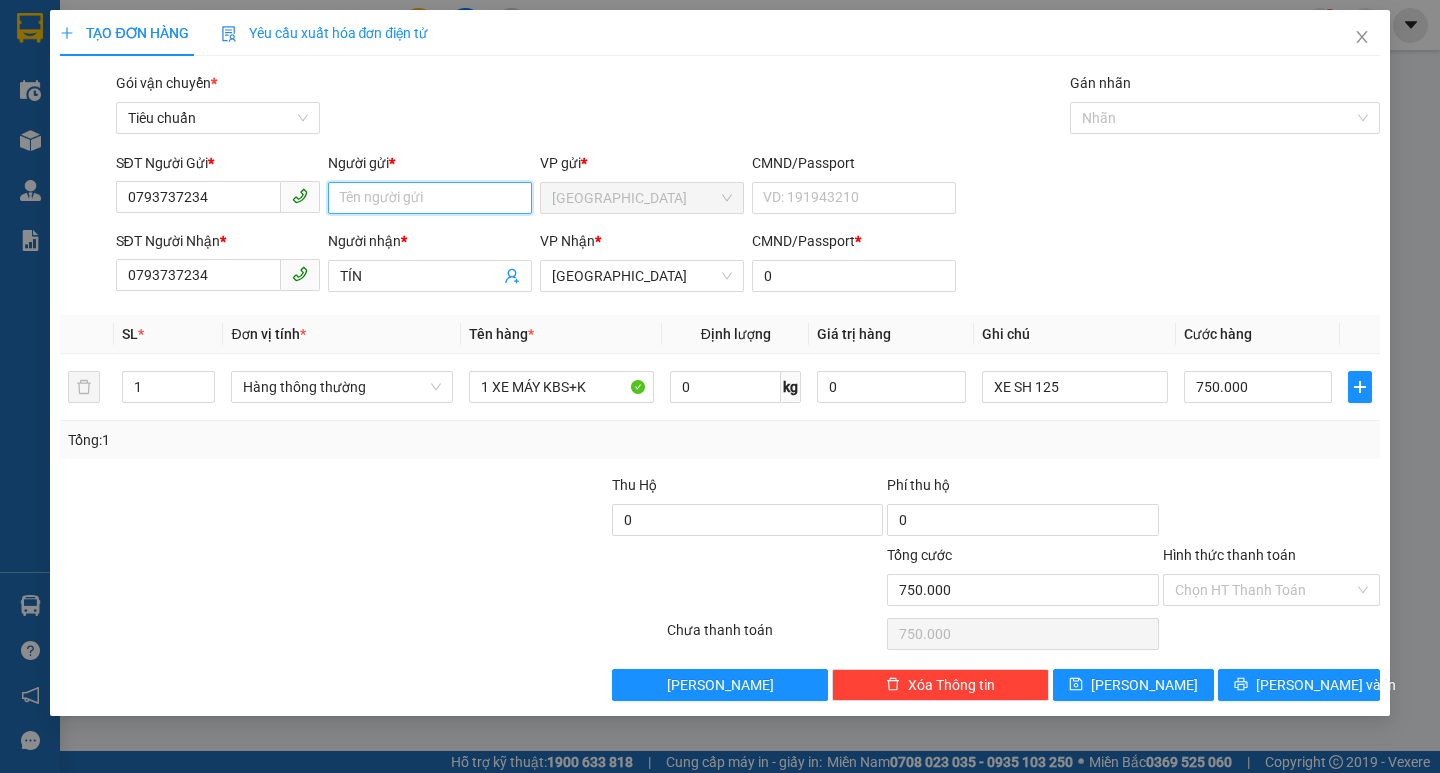 click on "Người gửi  *" at bounding box center (430, 198) 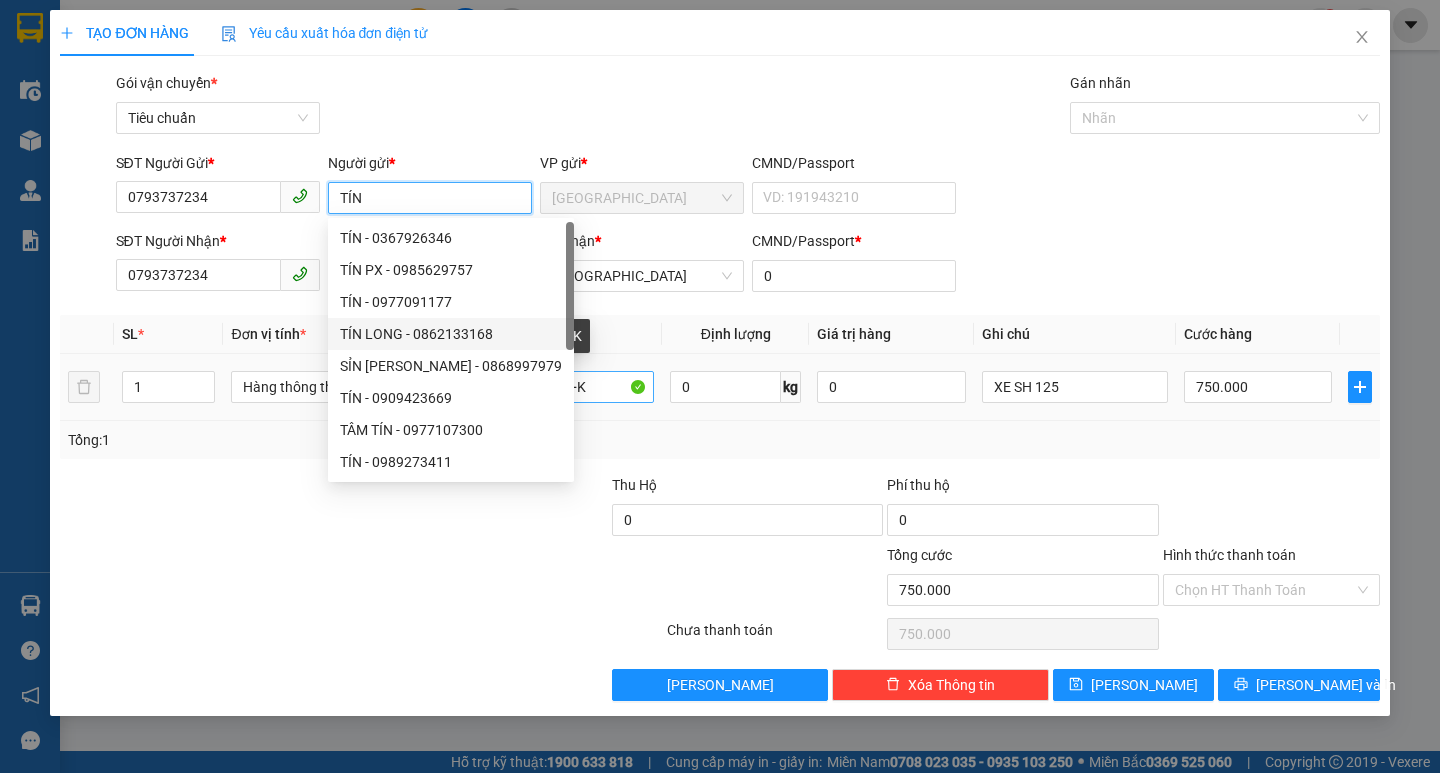 type on "TÍN" 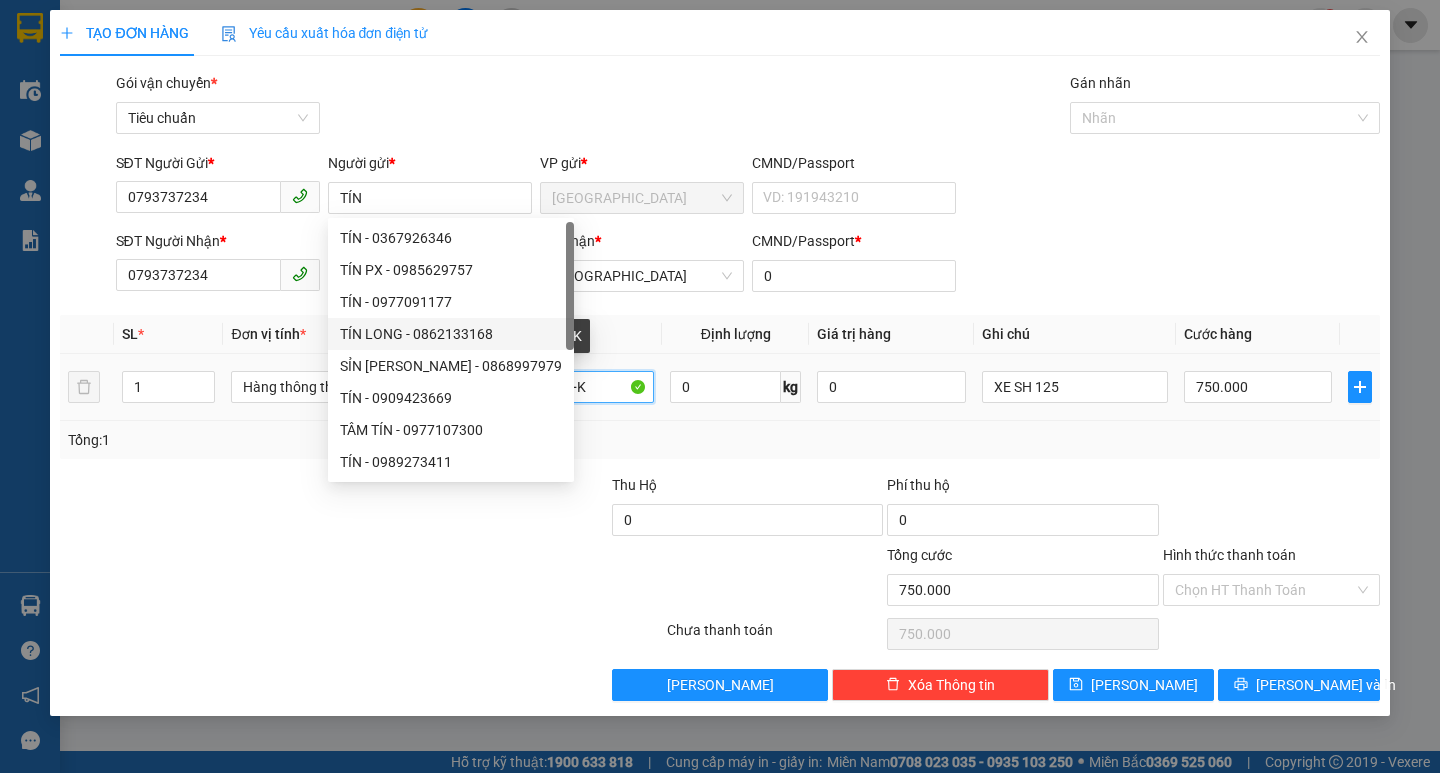 click on "1 XE MÁY KBS+K" at bounding box center [562, 387] 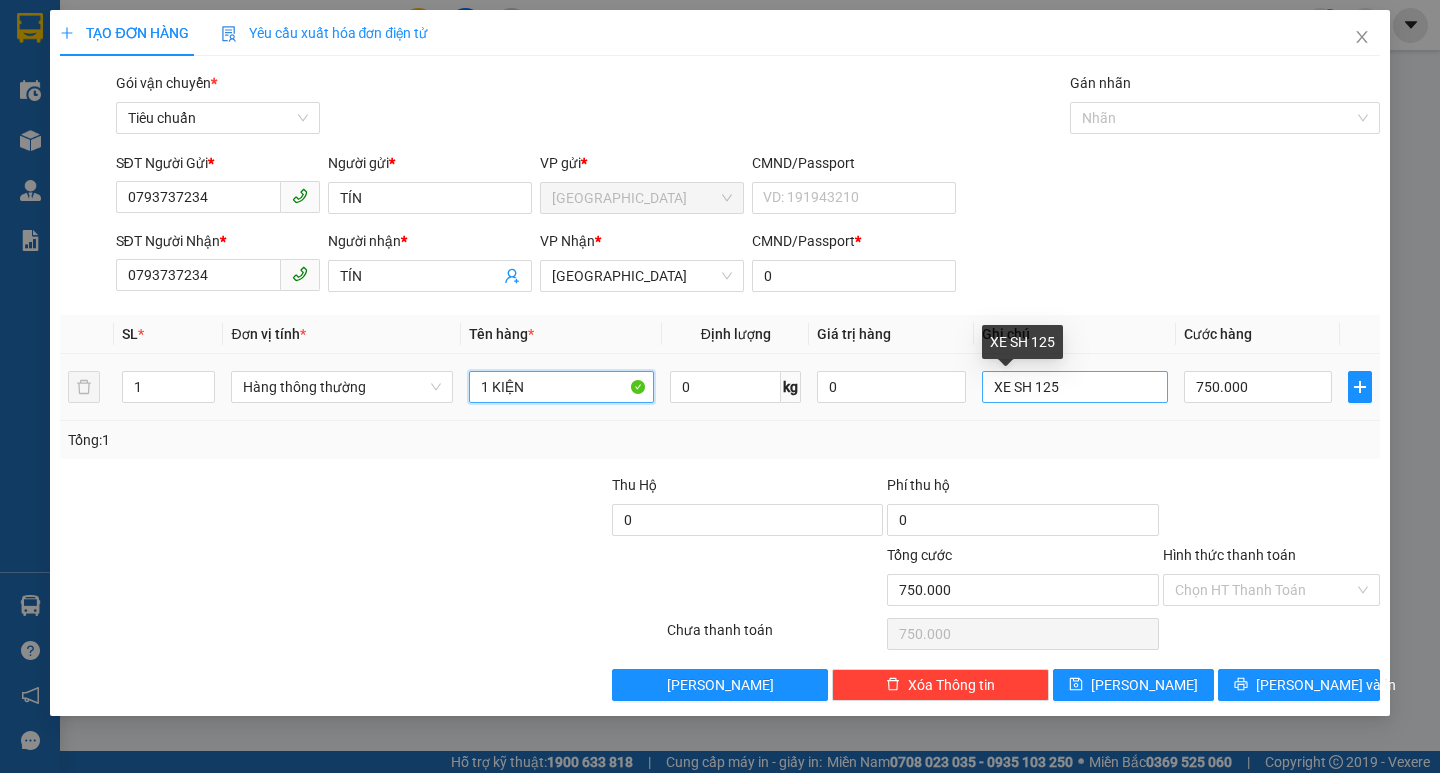 type on "1 KIỆN" 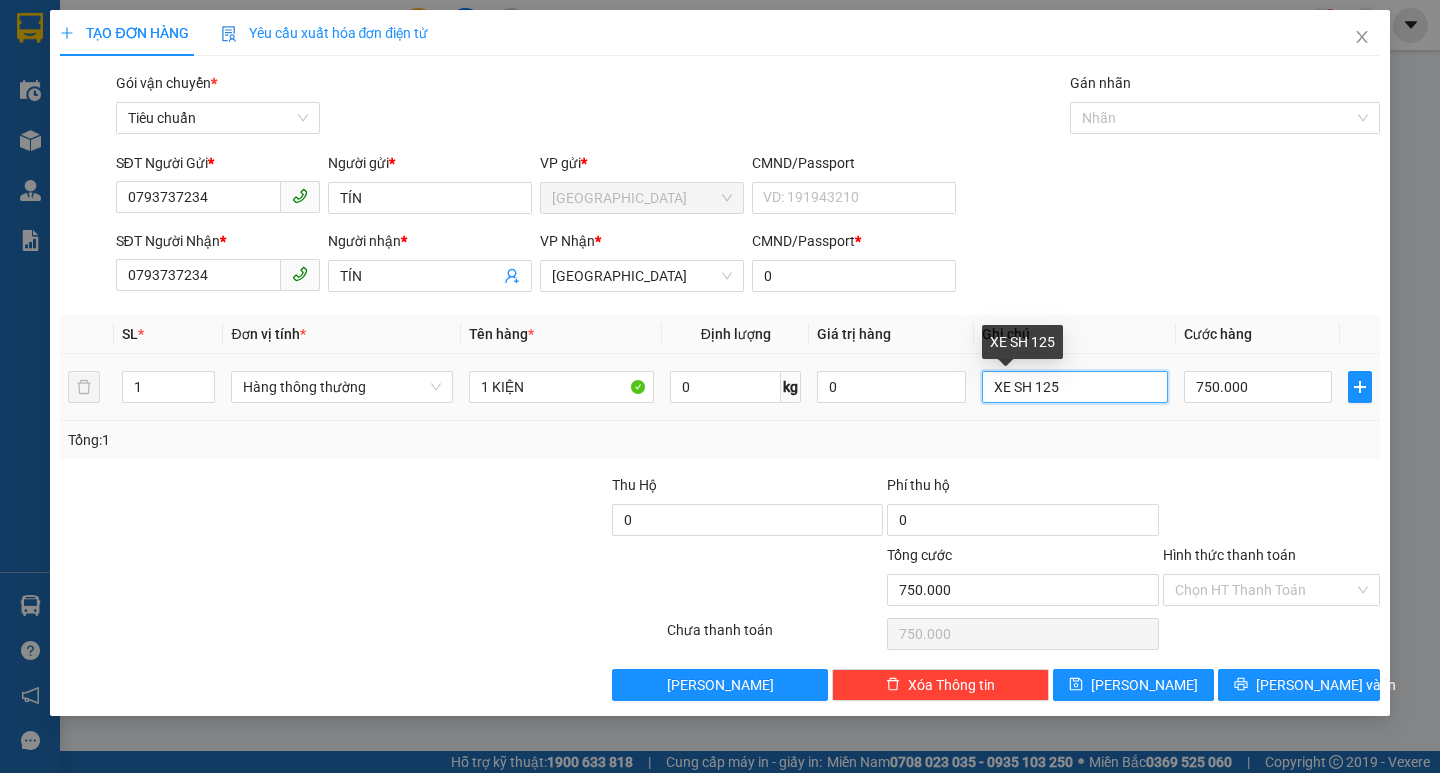 click on "XE SH 125" at bounding box center [1075, 387] 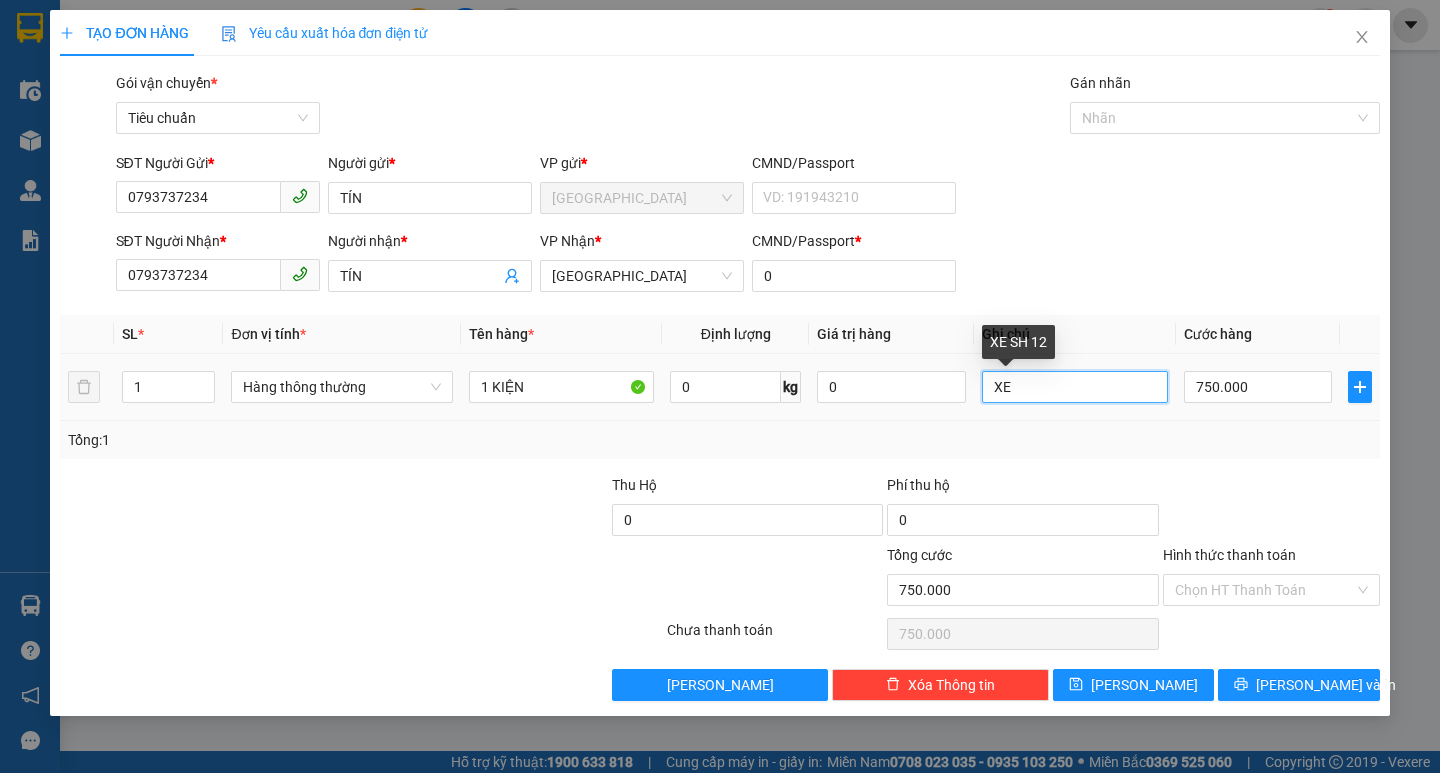 type on "X" 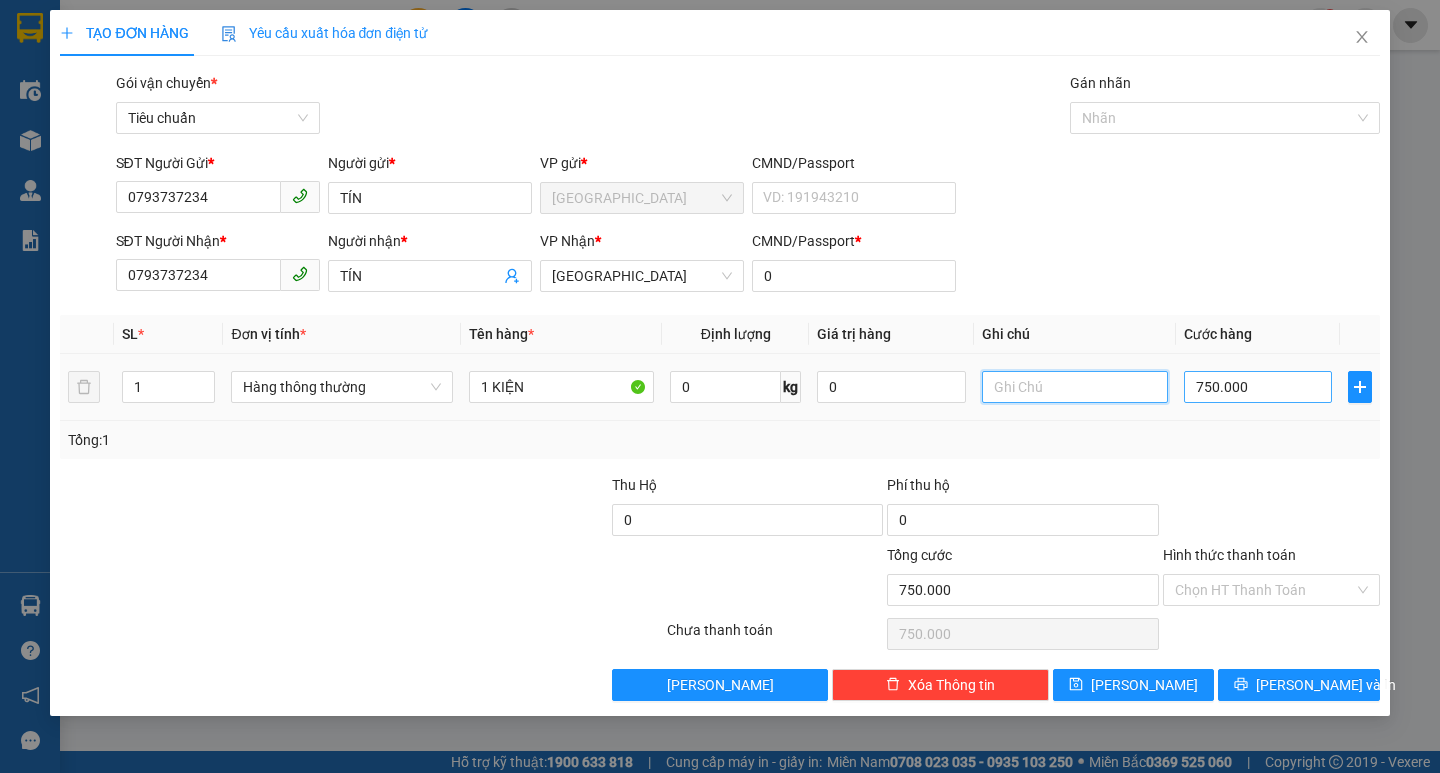 type 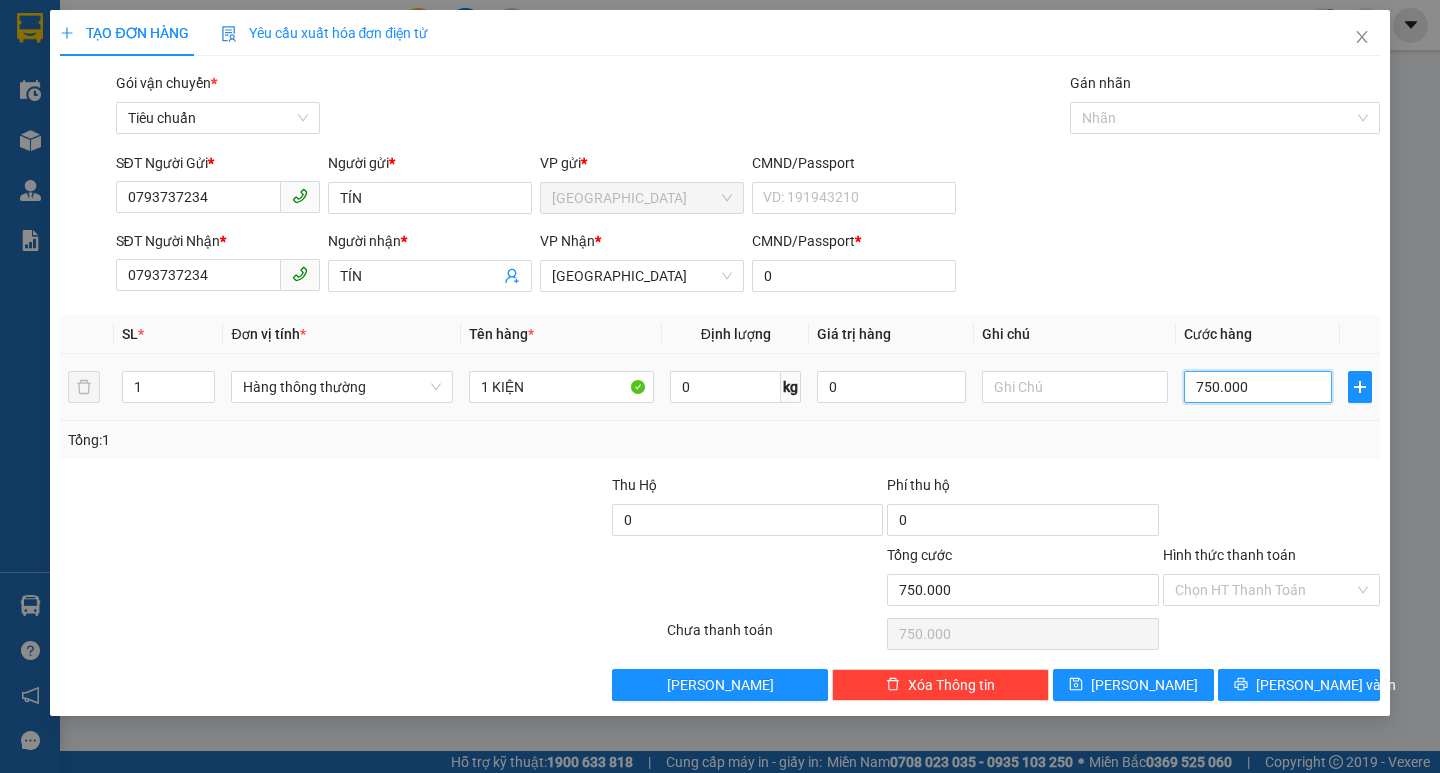 click on "750.000" at bounding box center [1258, 387] 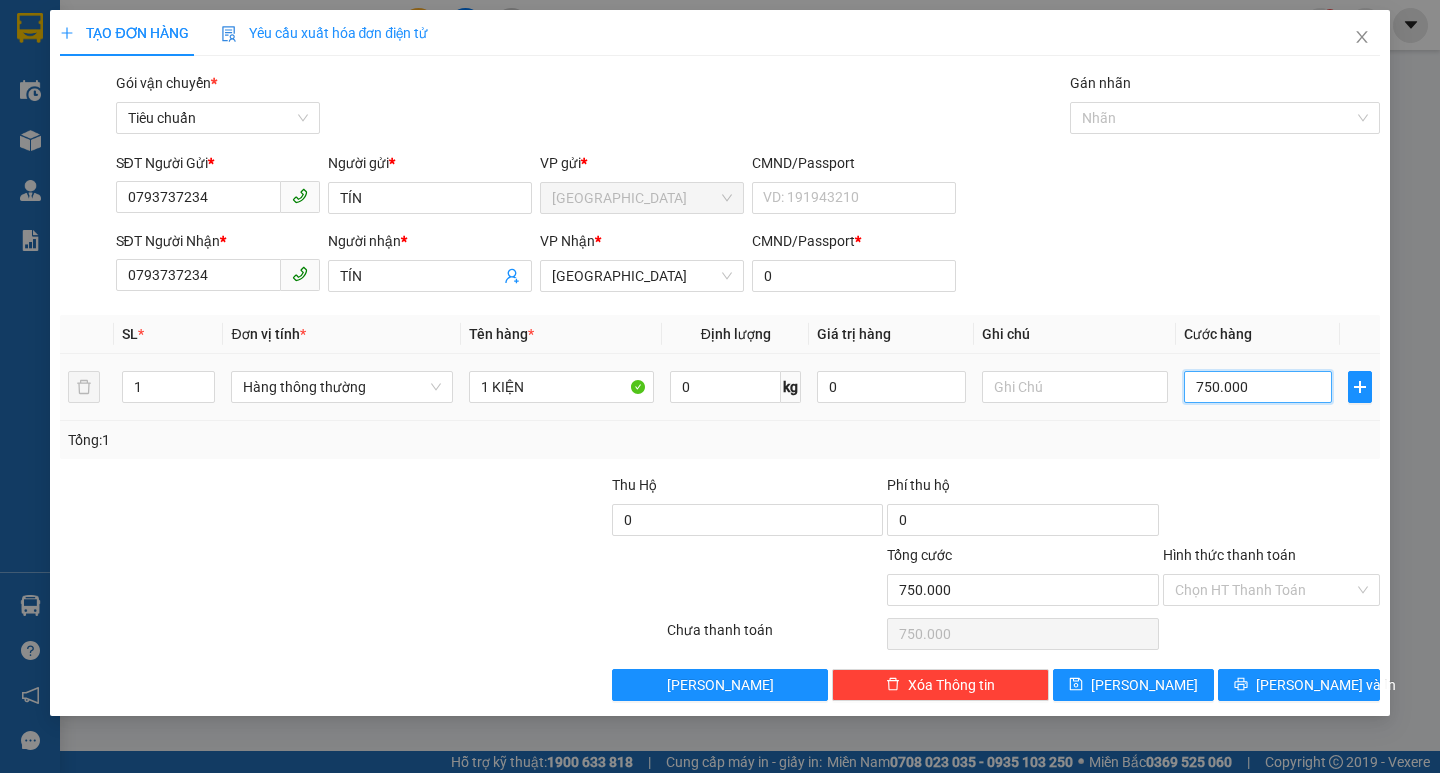 type on "5" 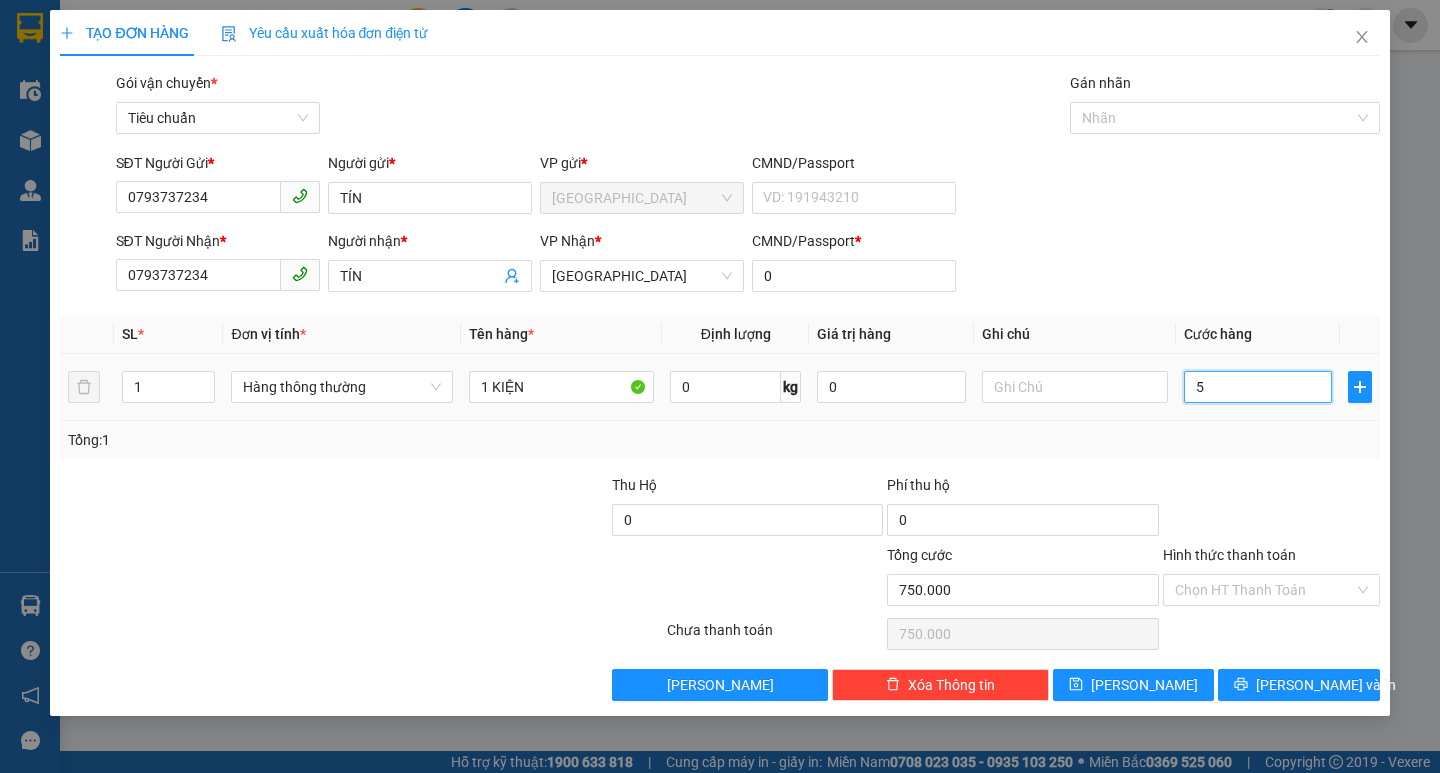 type on "5" 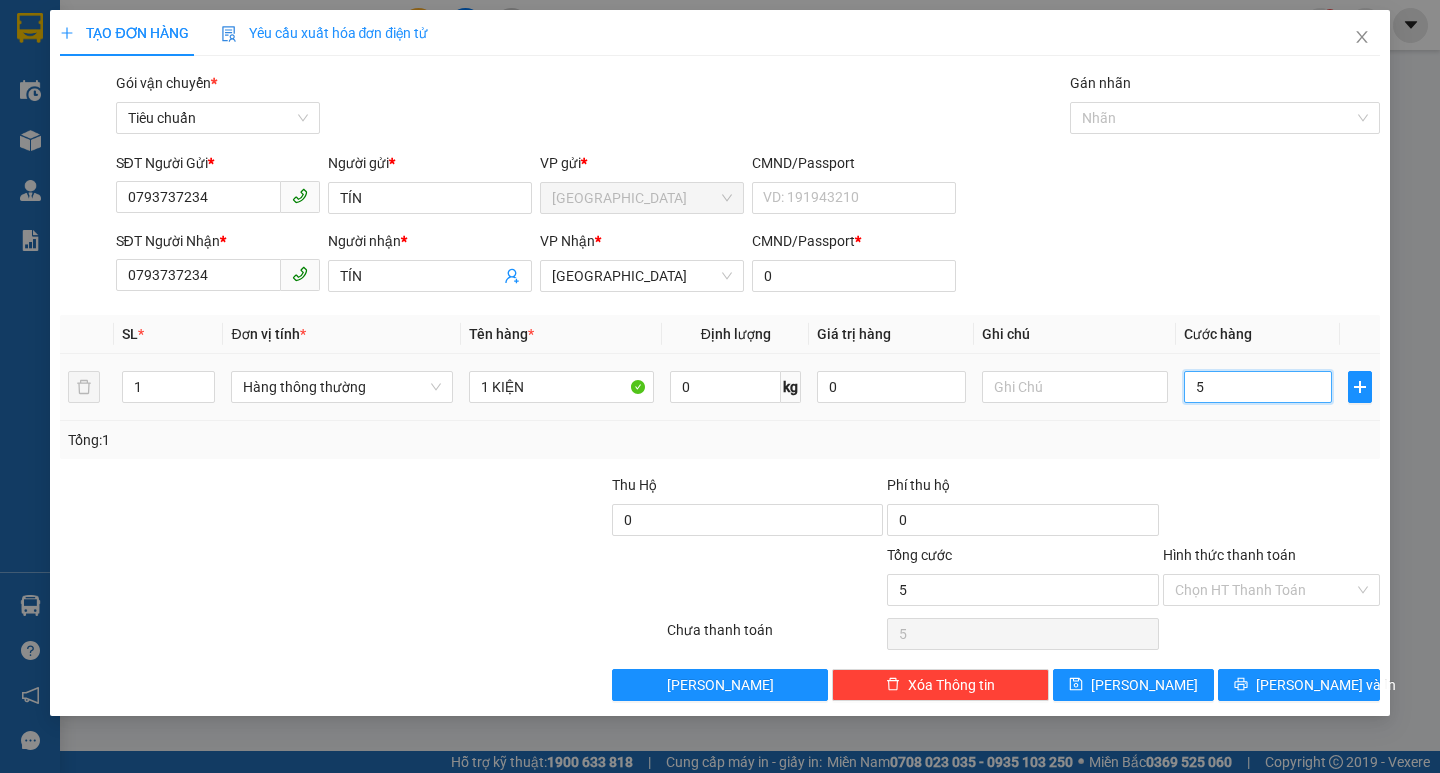 type on "50" 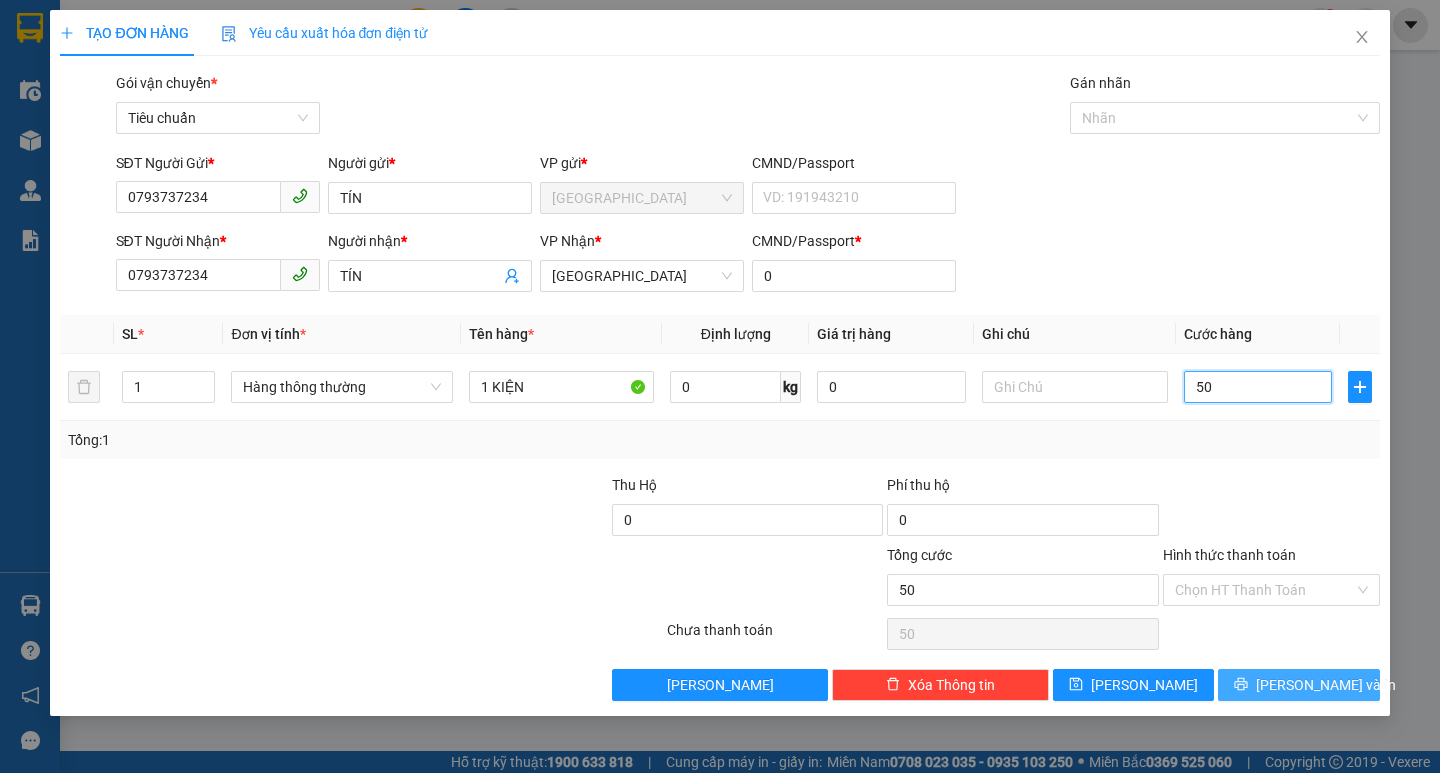 type on "50" 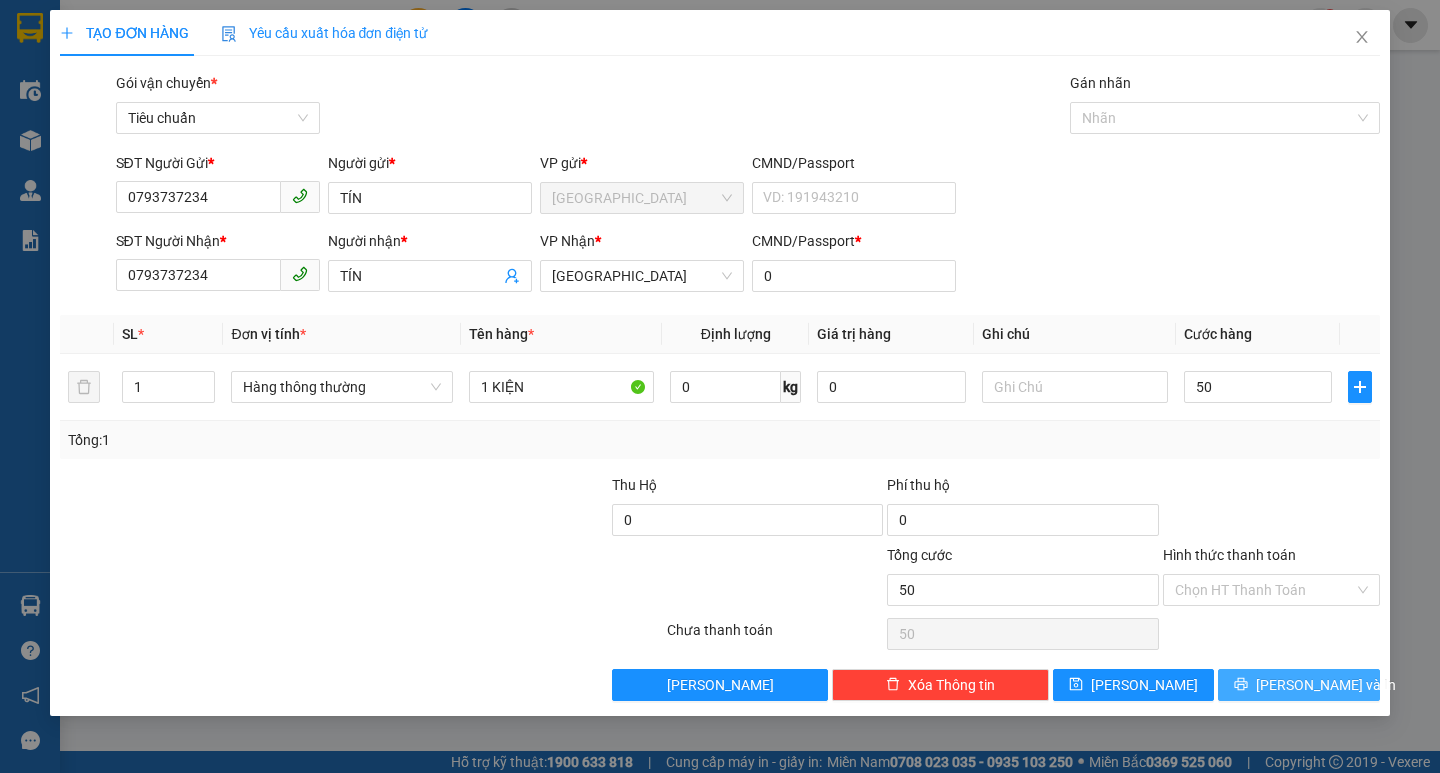 type on "50.000" 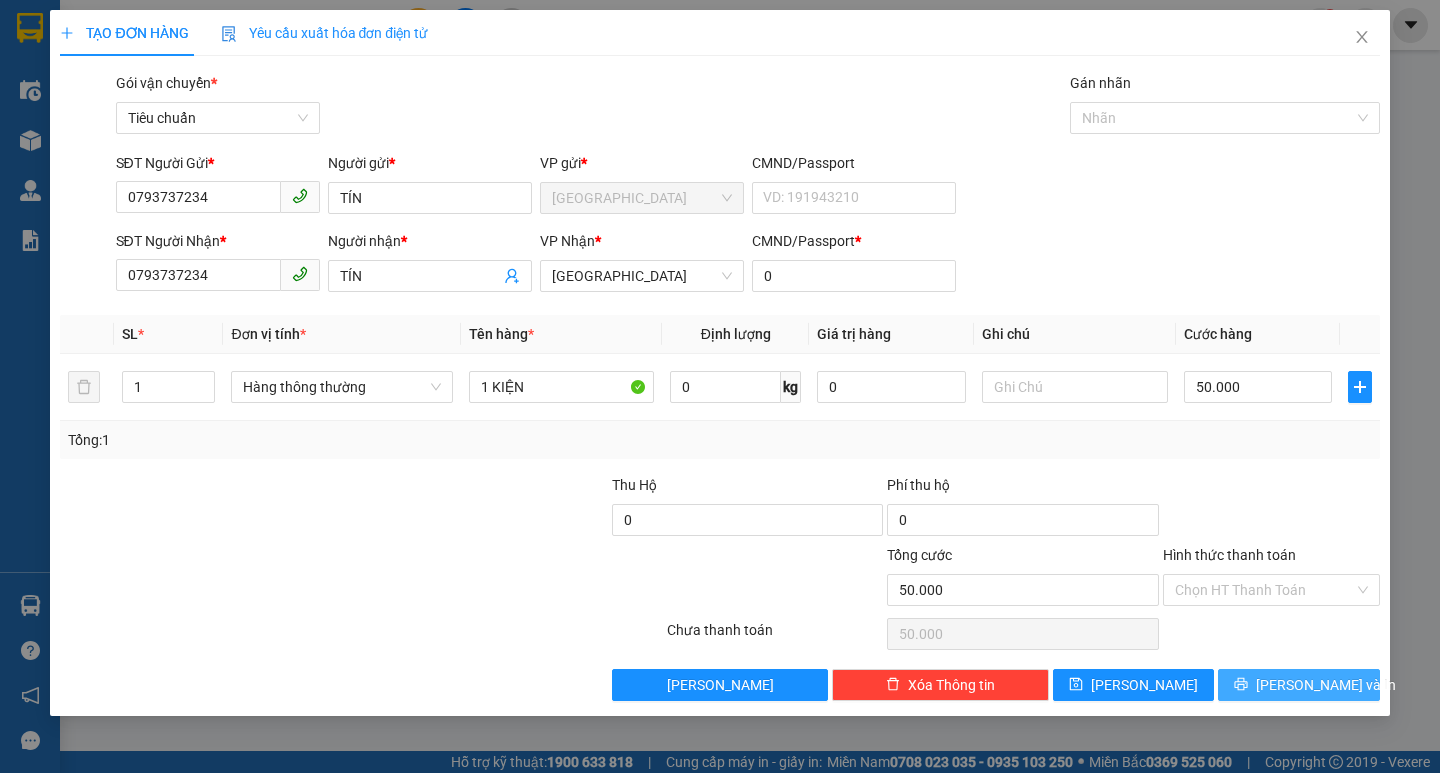 click on "[PERSON_NAME] và In" at bounding box center [1326, 685] 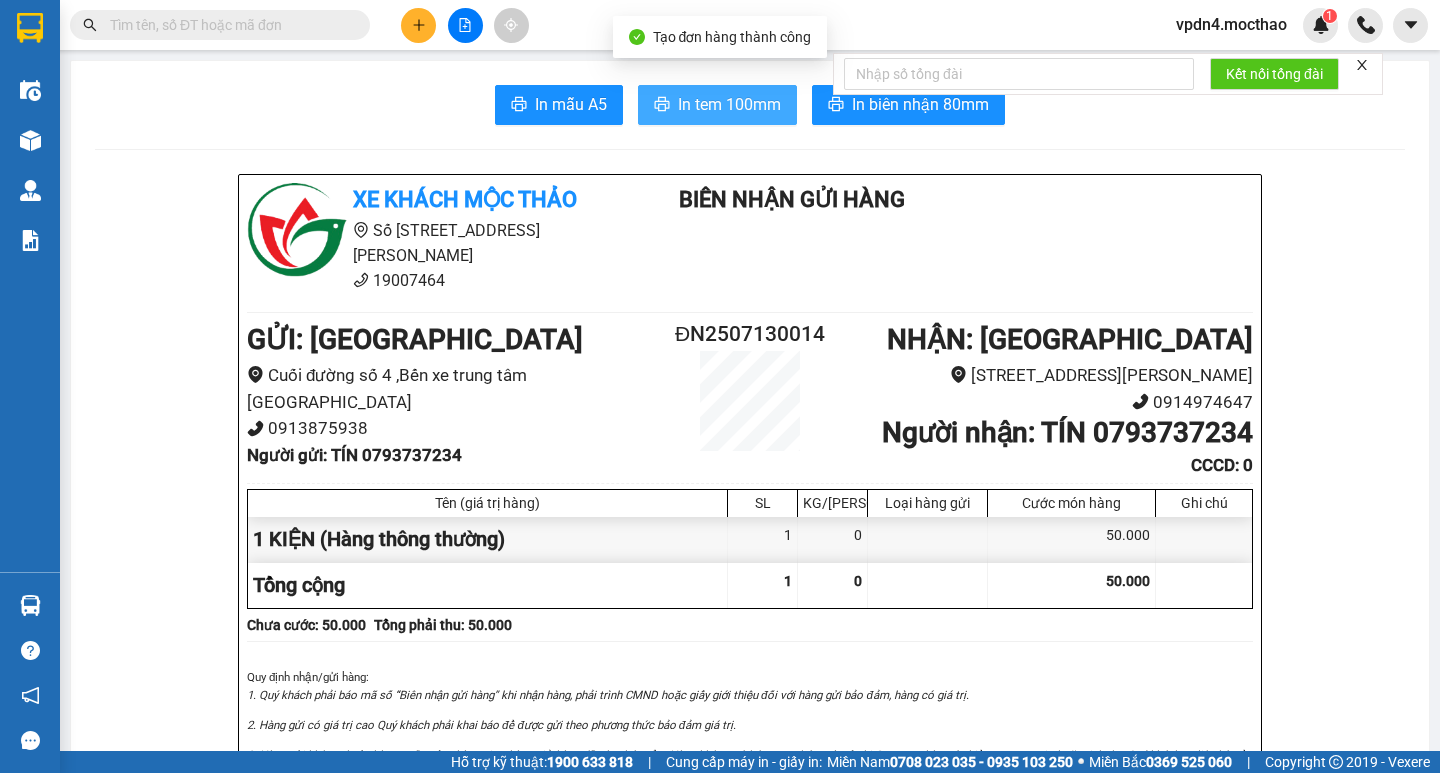 click on "In tem 100mm" at bounding box center [729, 104] 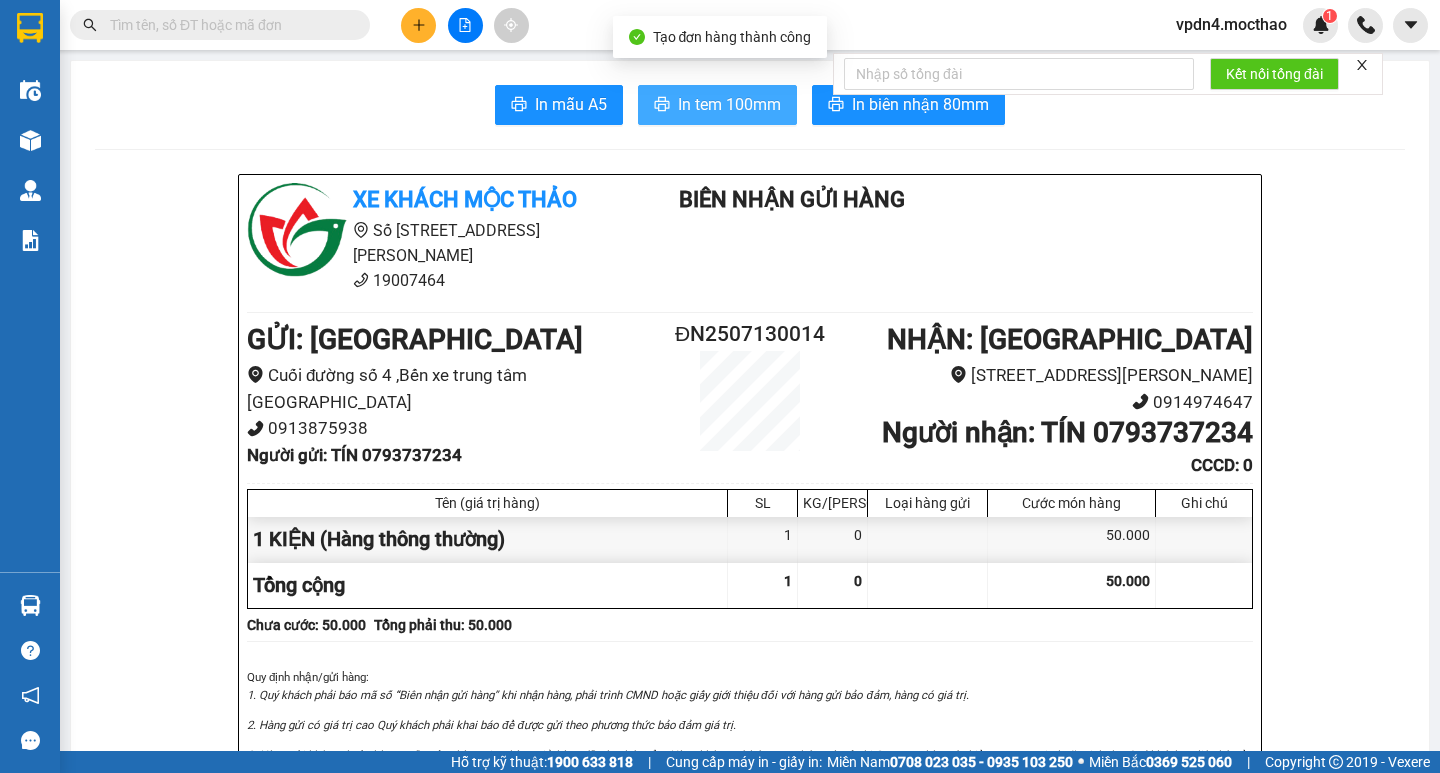 scroll, scrollTop: 0, scrollLeft: 0, axis: both 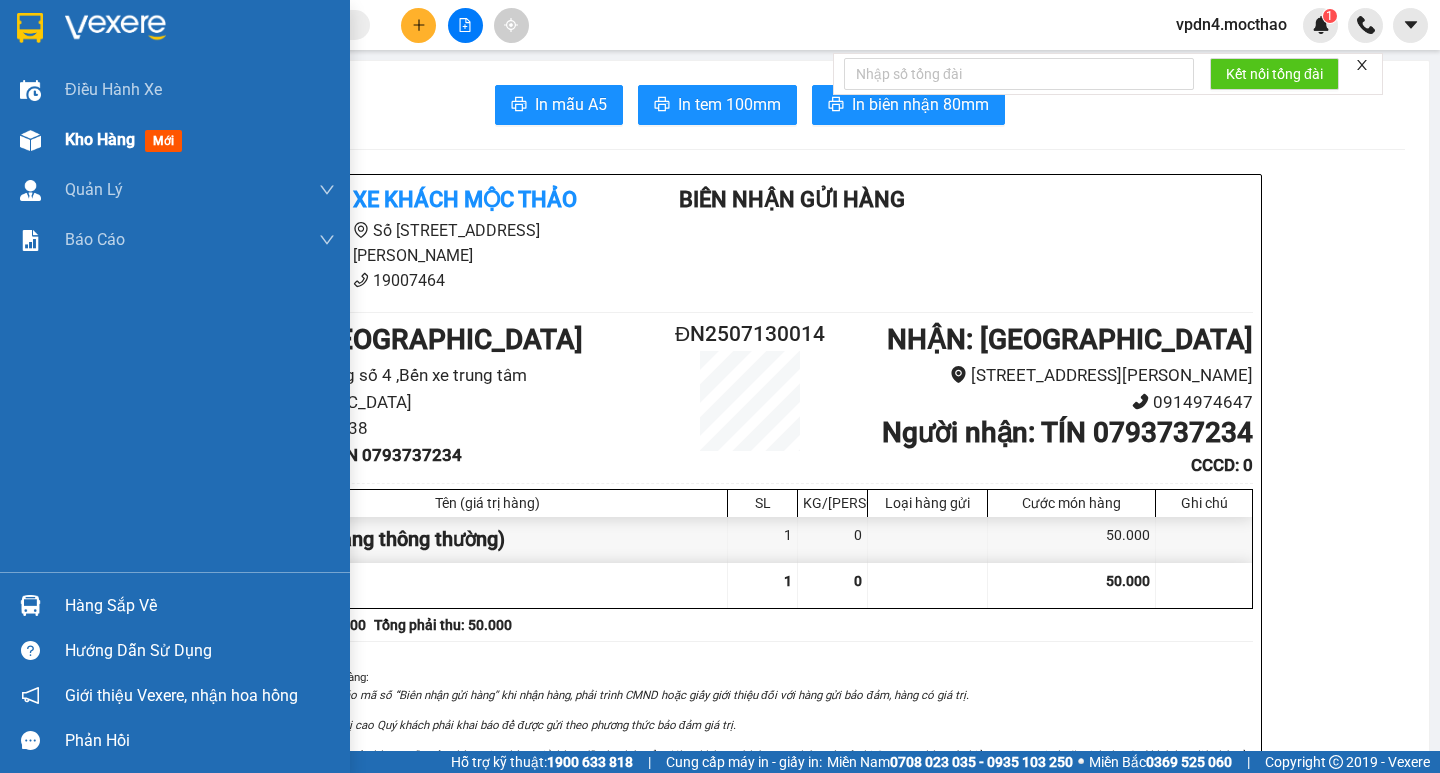 click on "Kho hàng" at bounding box center (100, 139) 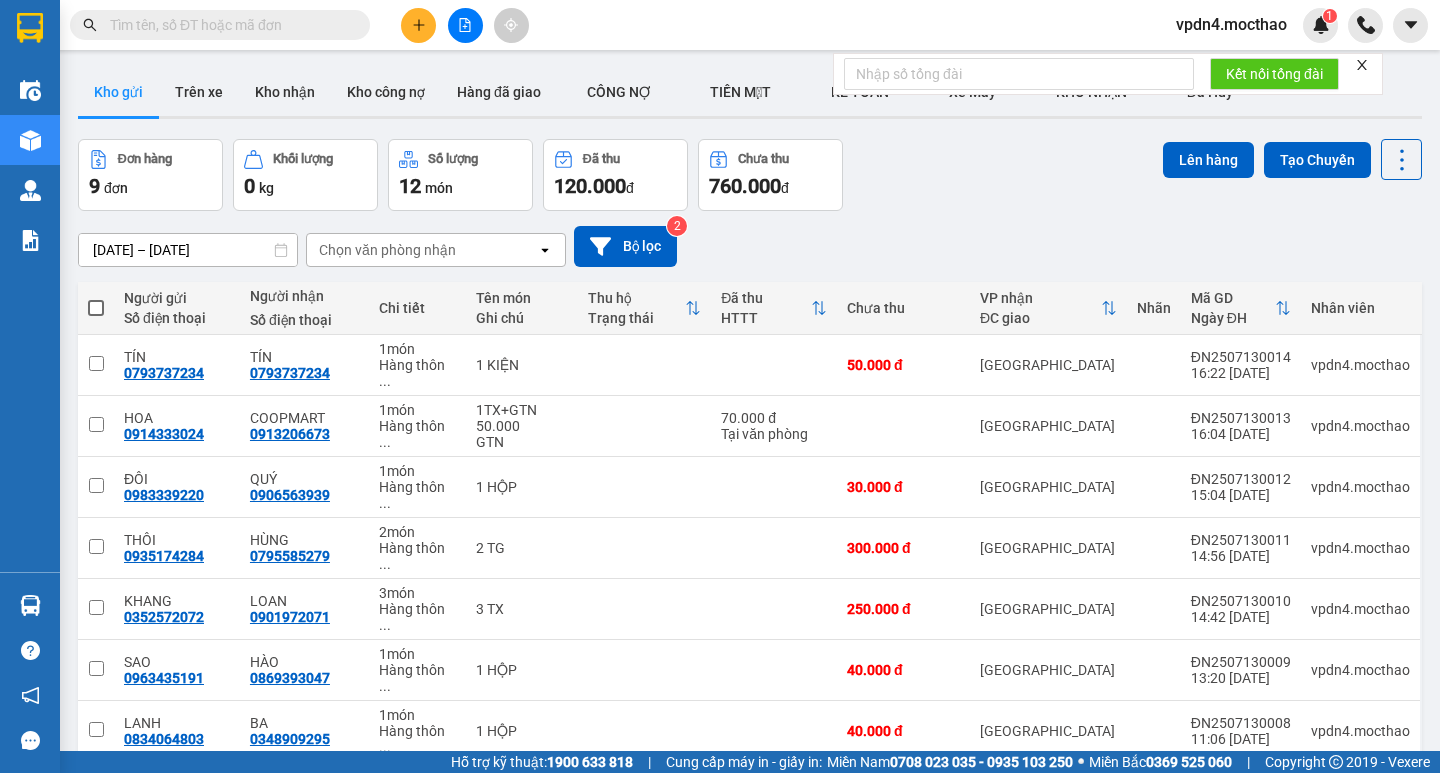 scroll, scrollTop: 92, scrollLeft: 0, axis: vertical 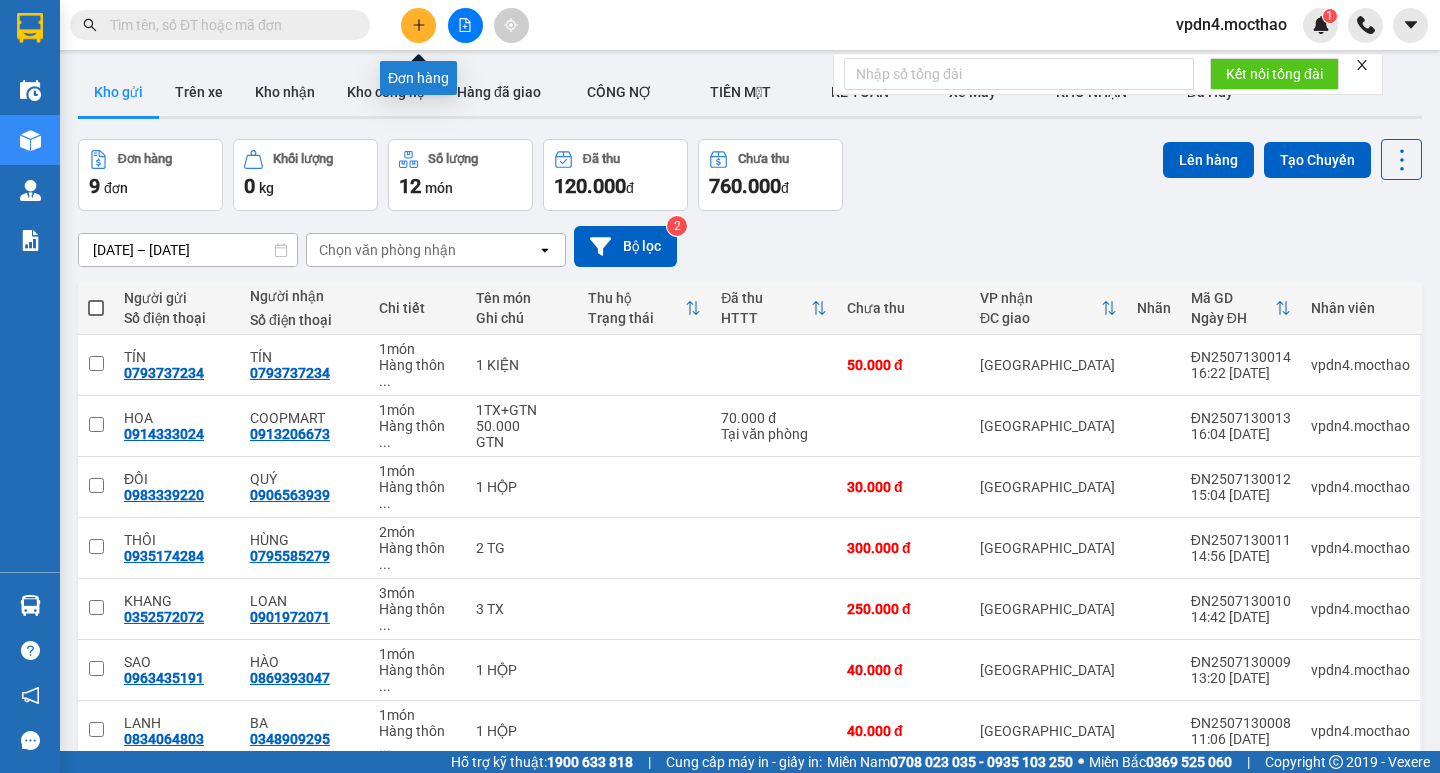 click 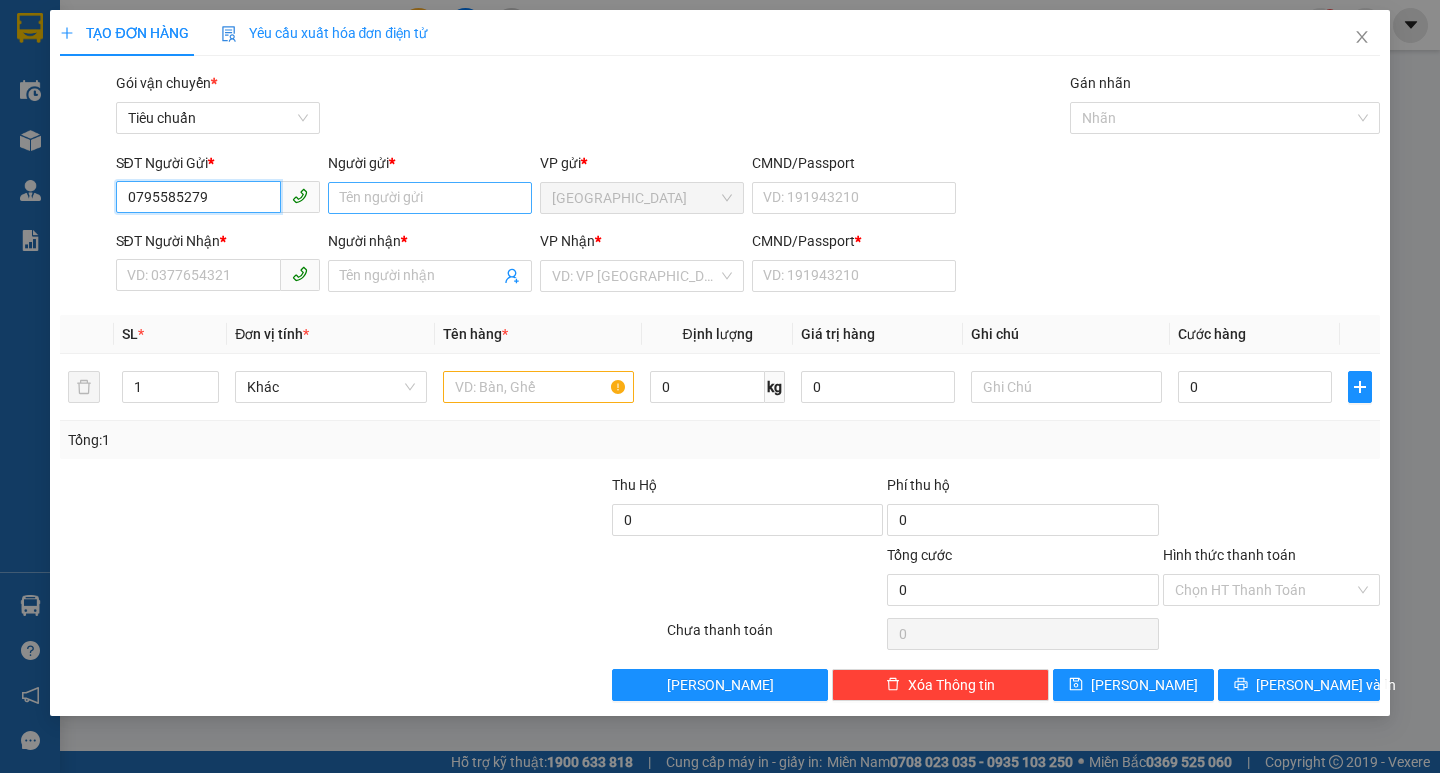 type on "0795585279" 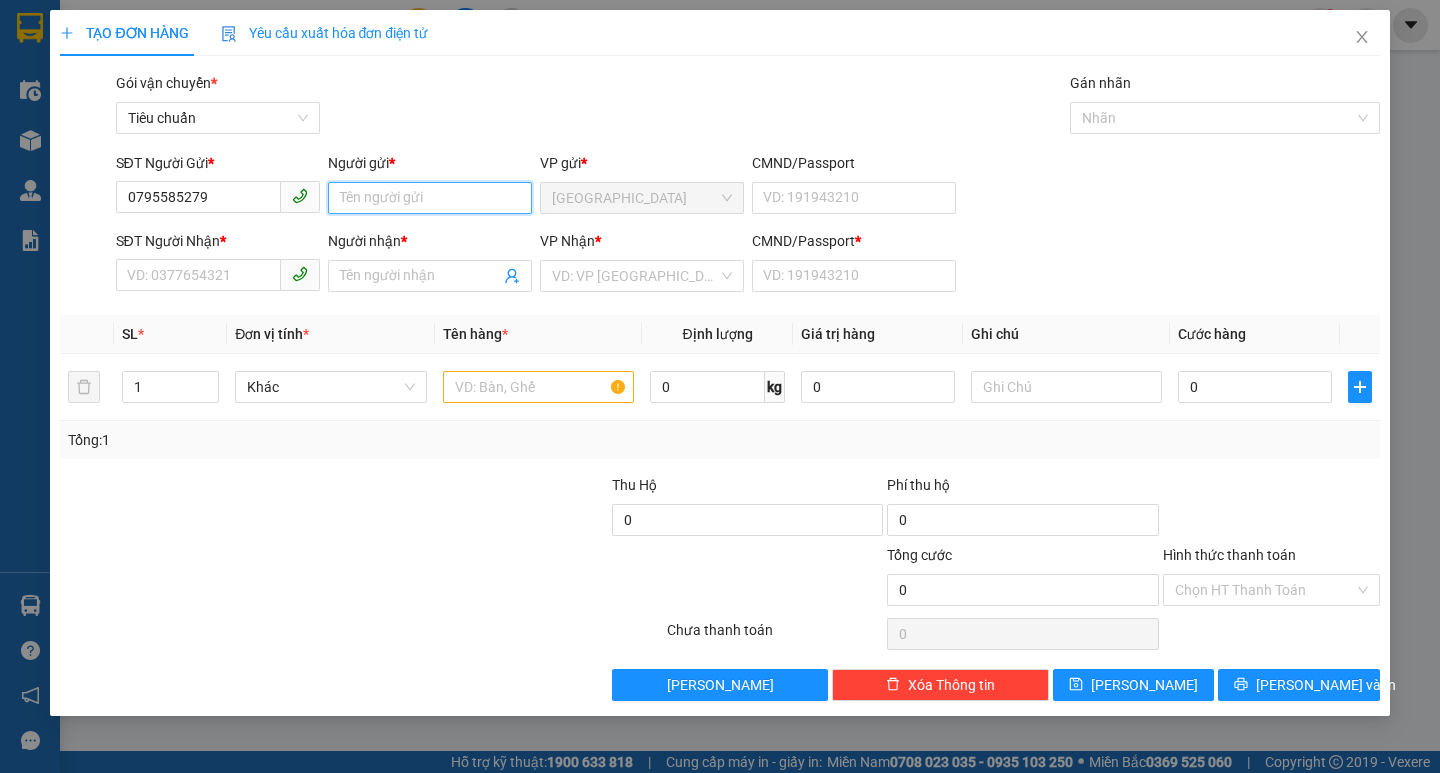 click on "Người gửi  *" at bounding box center (430, 198) 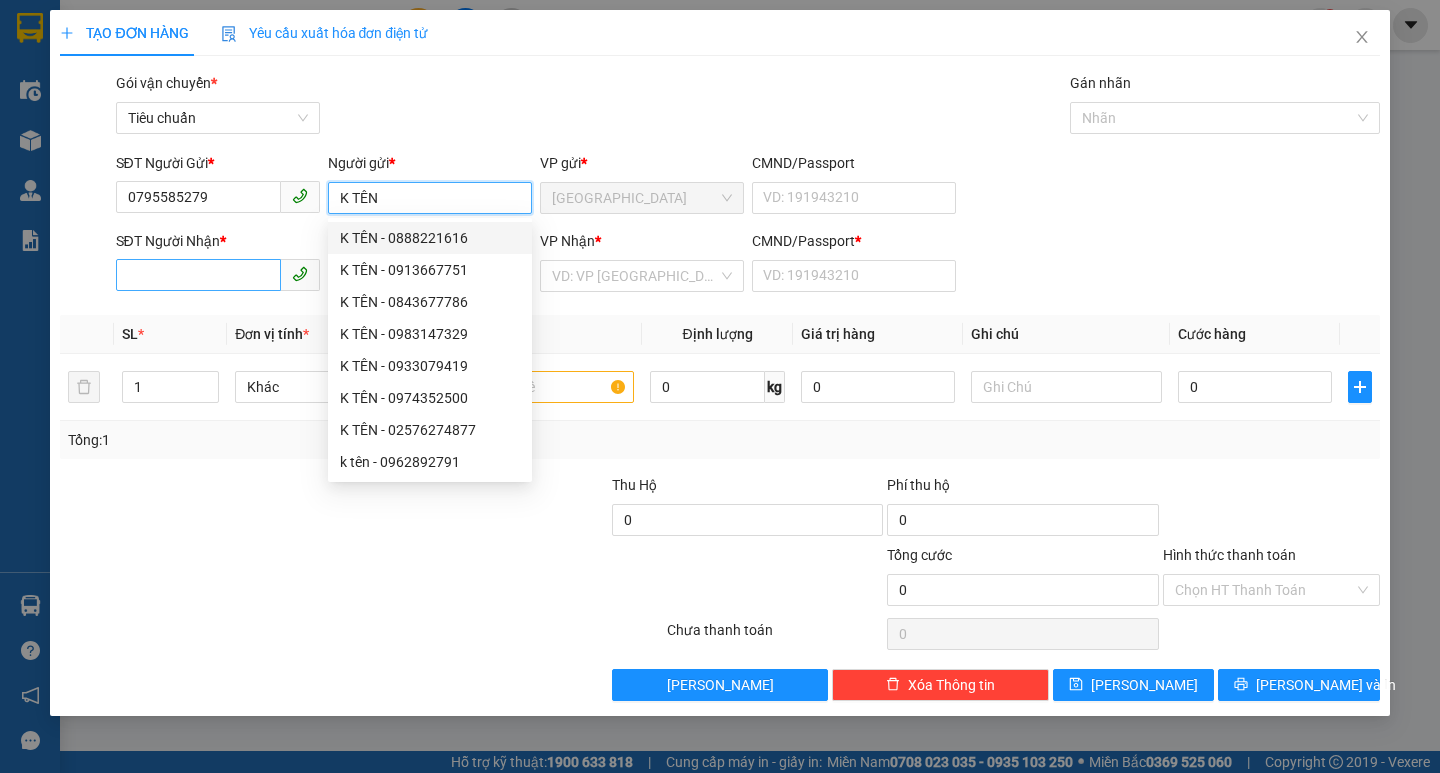 type on "K TÊN" 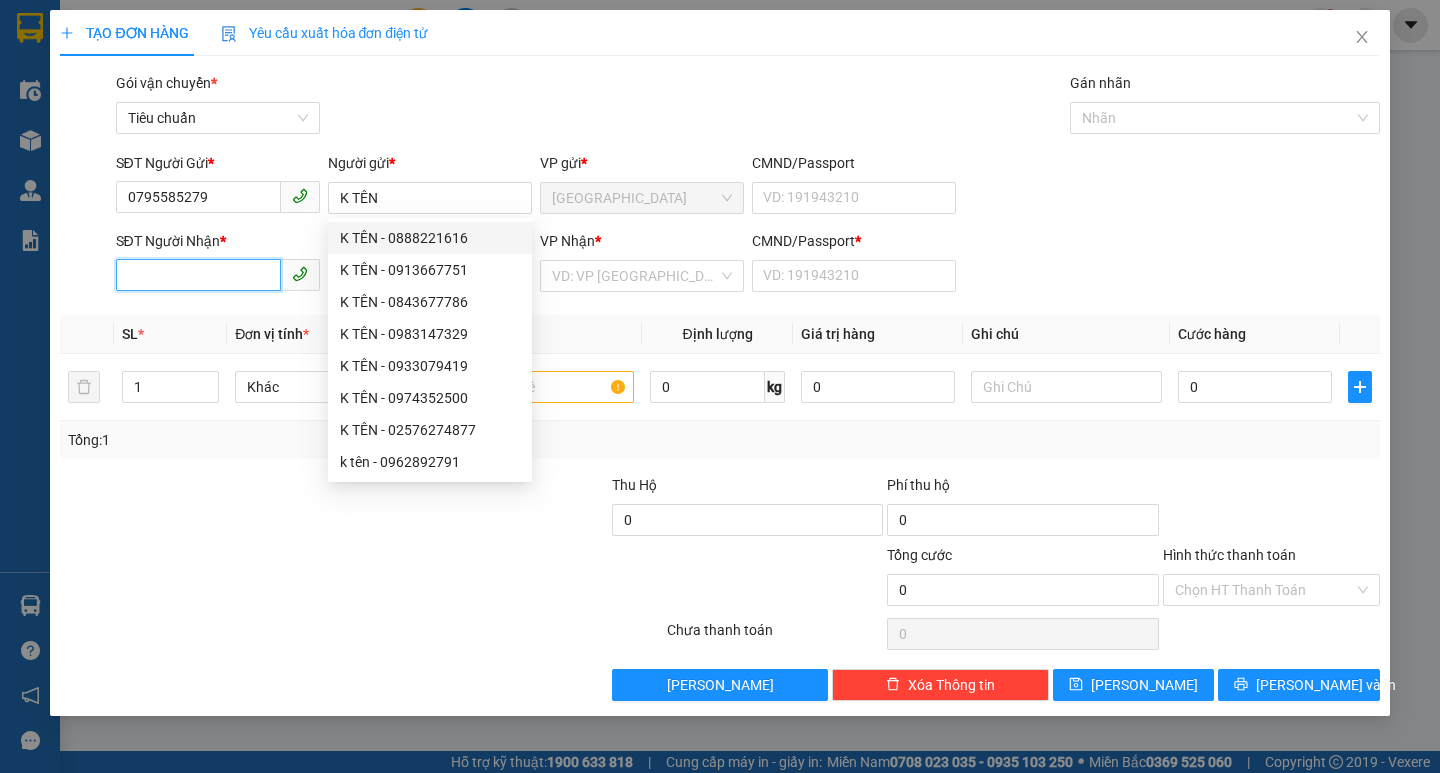drag, startPoint x: 141, startPoint y: 272, endPoint x: 157, endPoint y: 274, distance: 16.124516 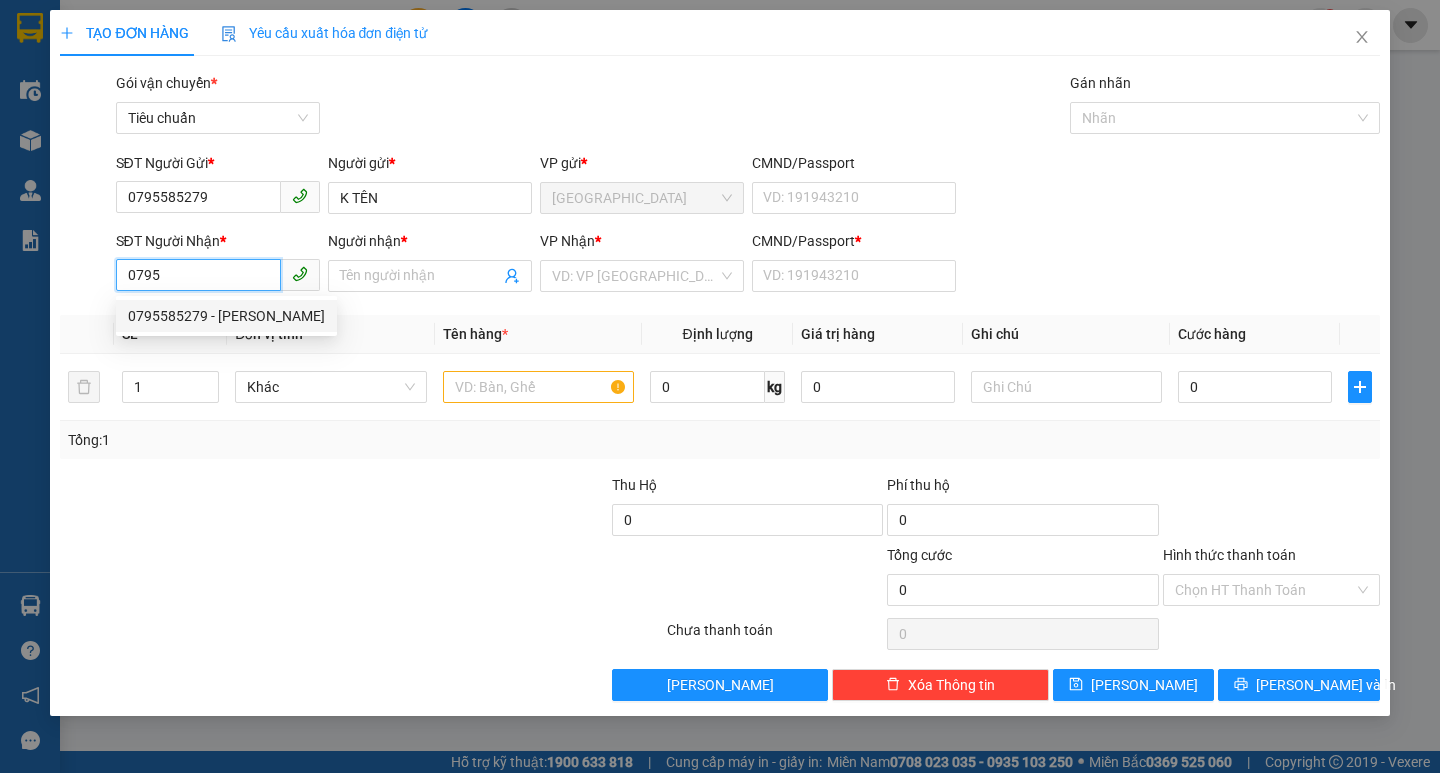 click on "0795585279 - [PERSON_NAME]" at bounding box center [226, 316] 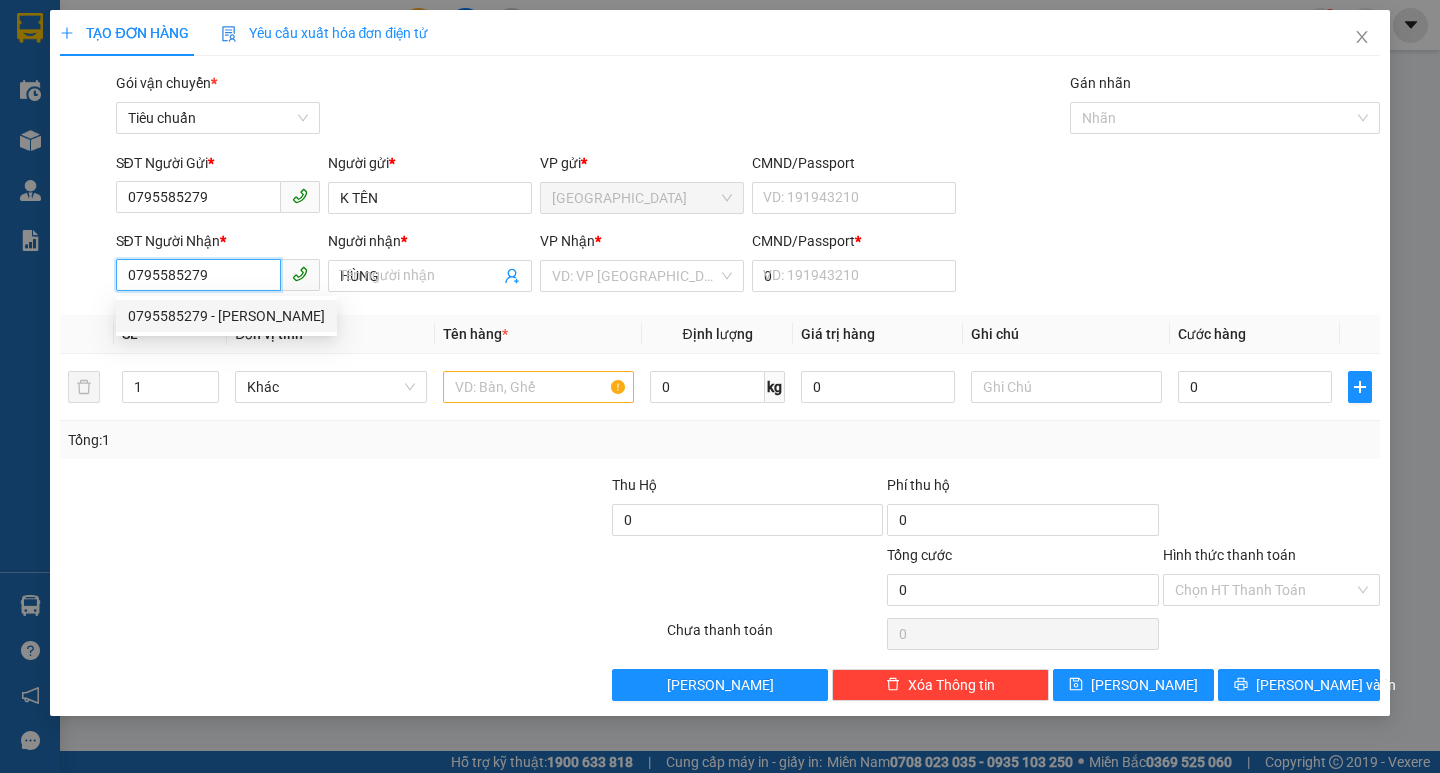 type on "300.000" 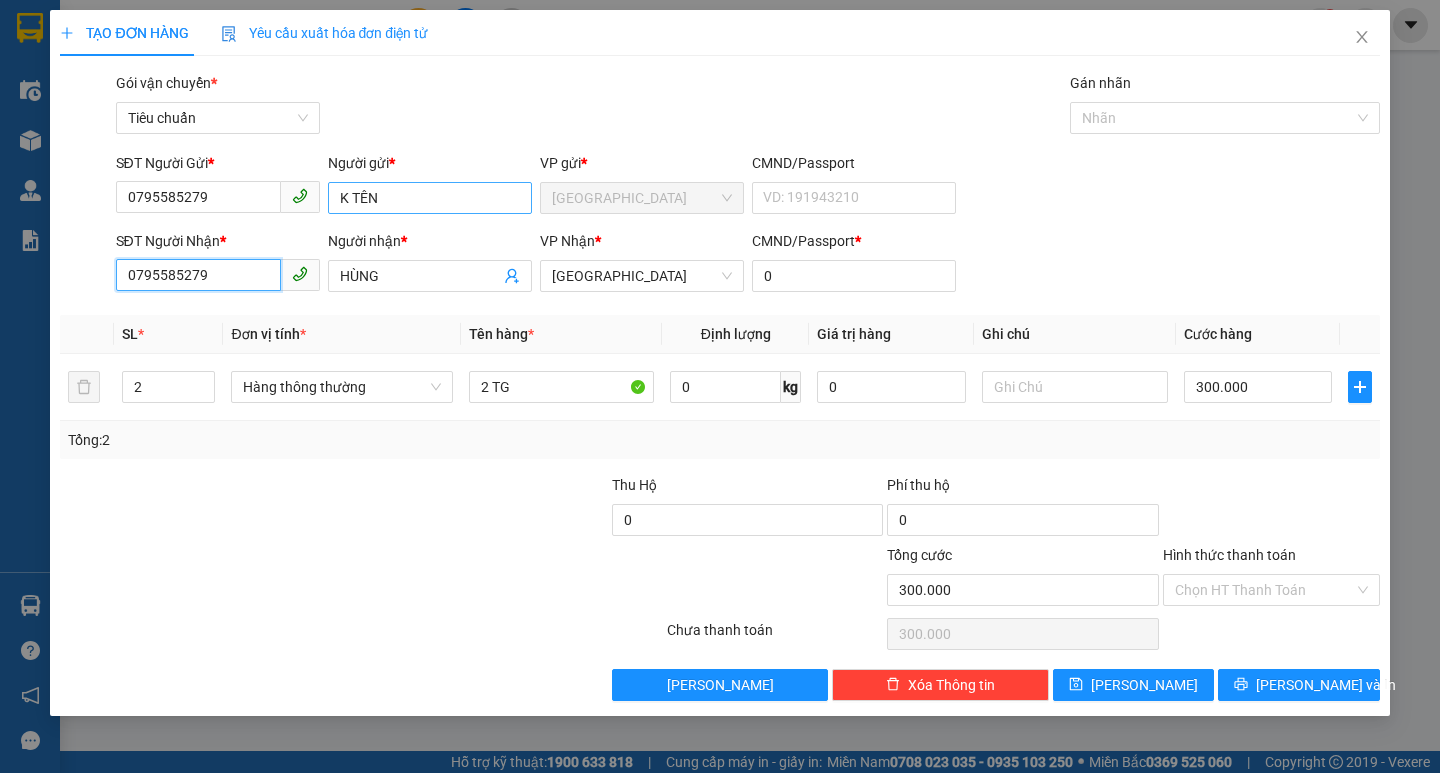 type on "0795585279" 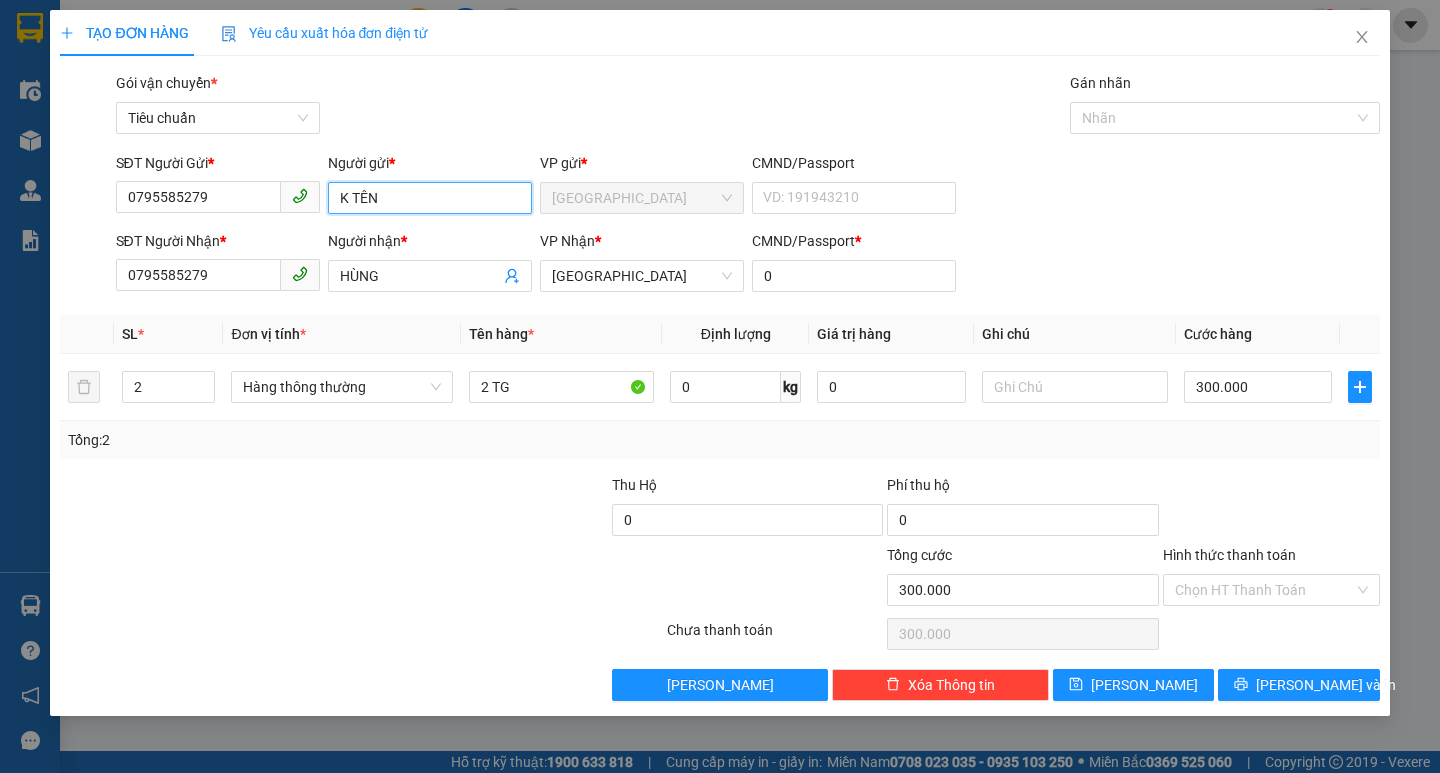 click on "K TÊN" at bounding box center (430, 198) 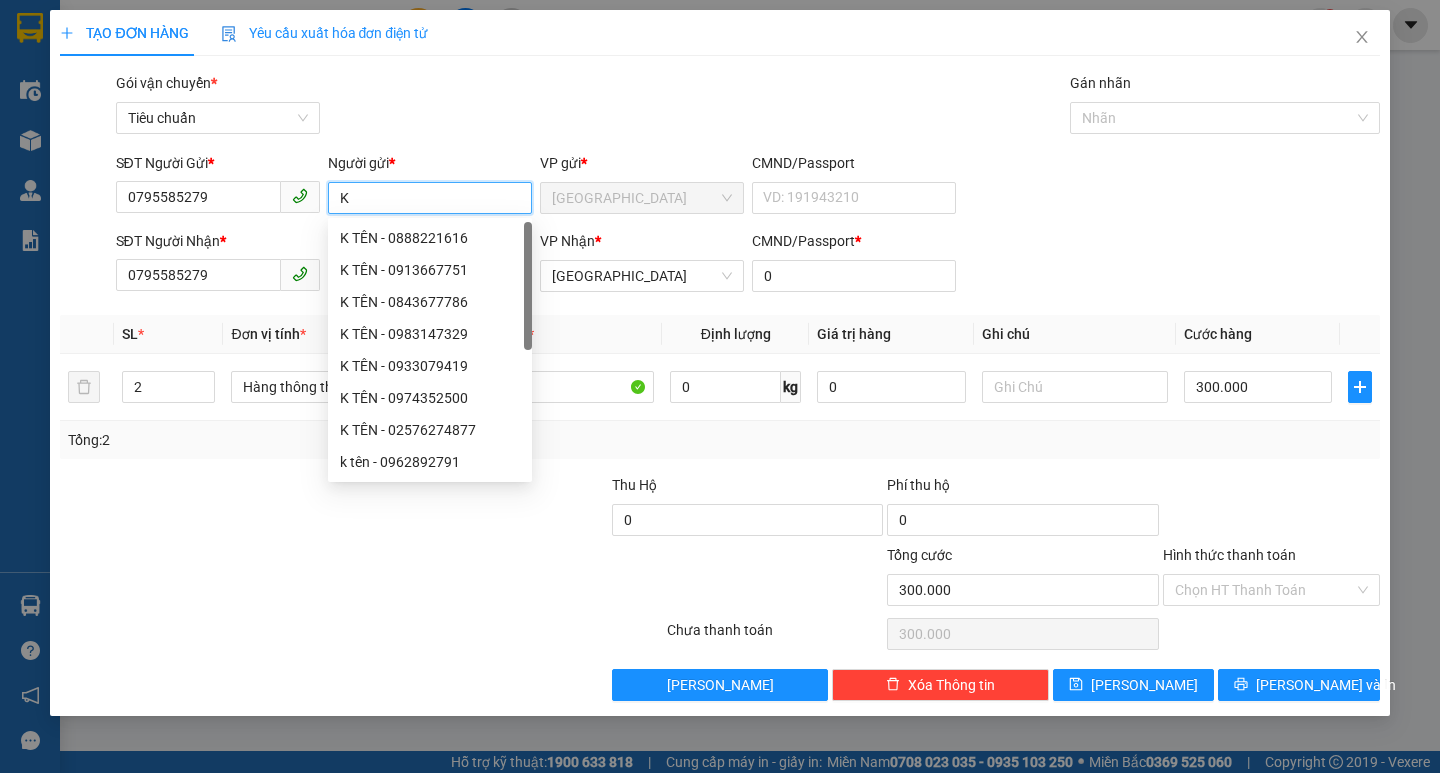type on "K" 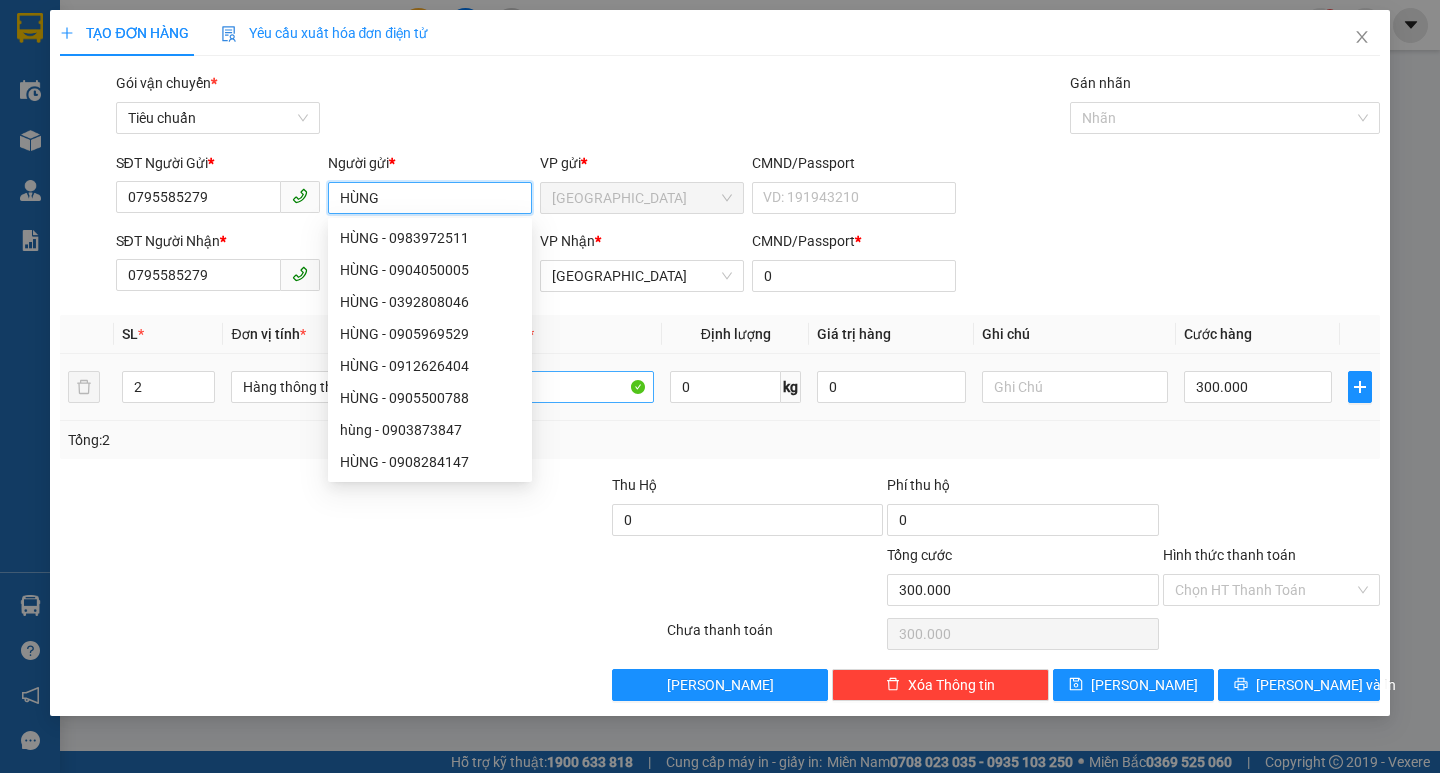 type on "HÙNG" 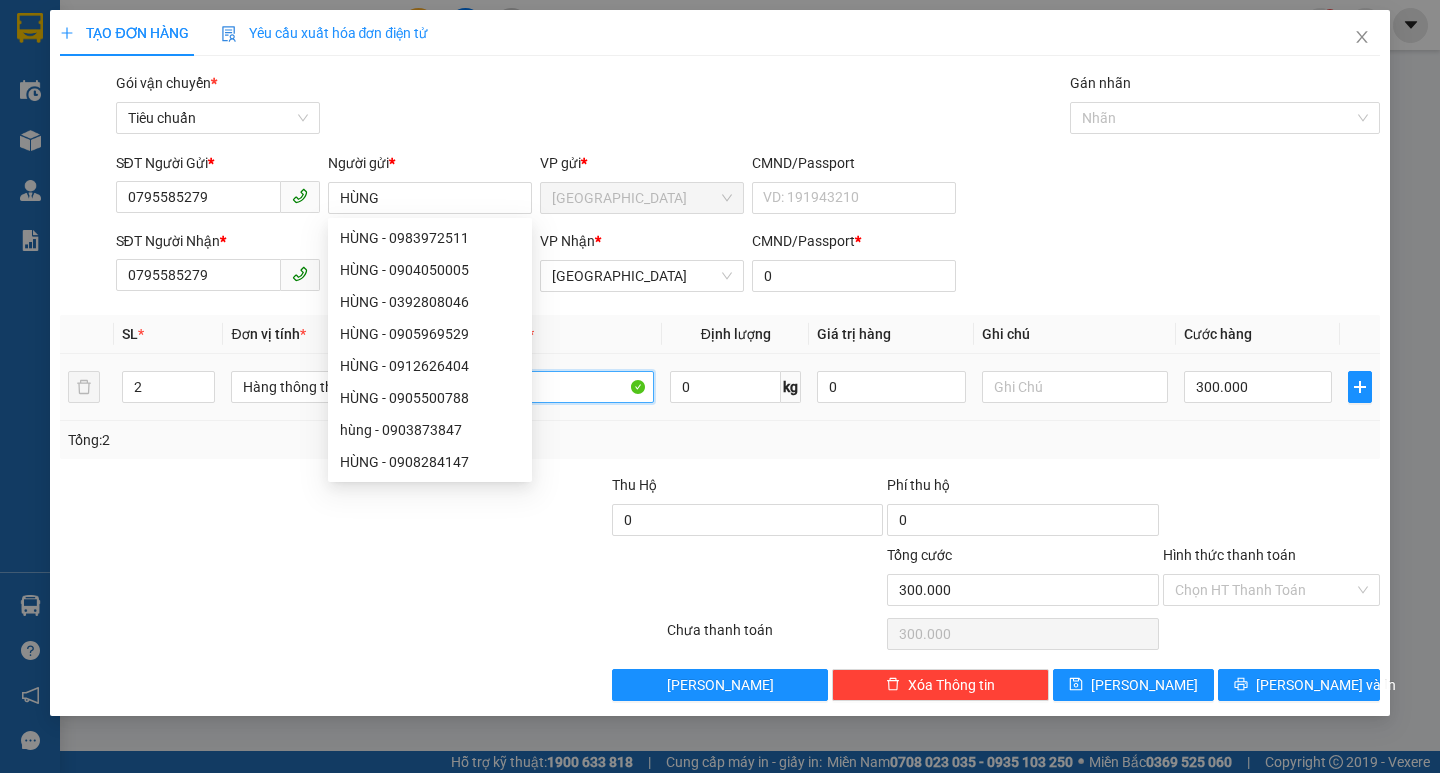 click on "2 TG" at bounding box center (562, 387) 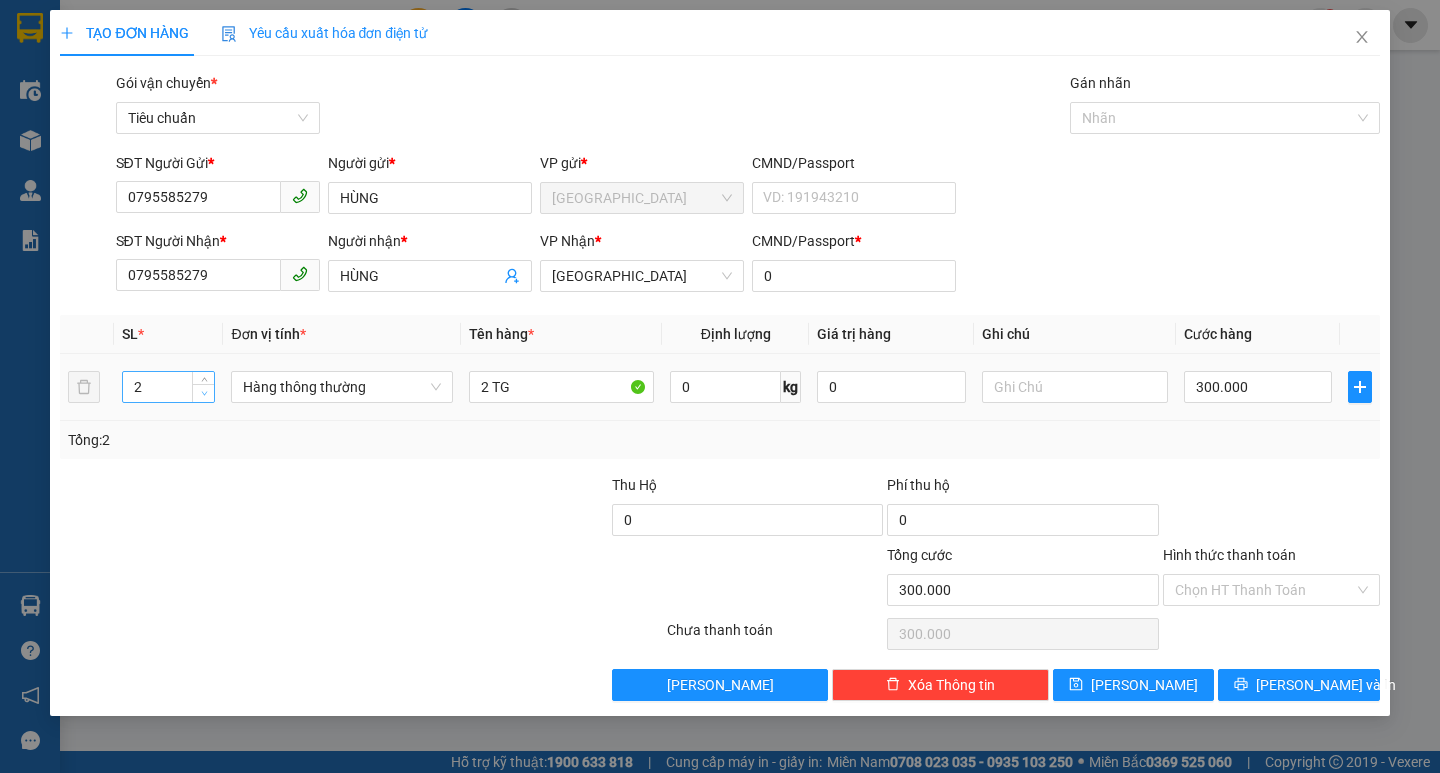 type on "1" 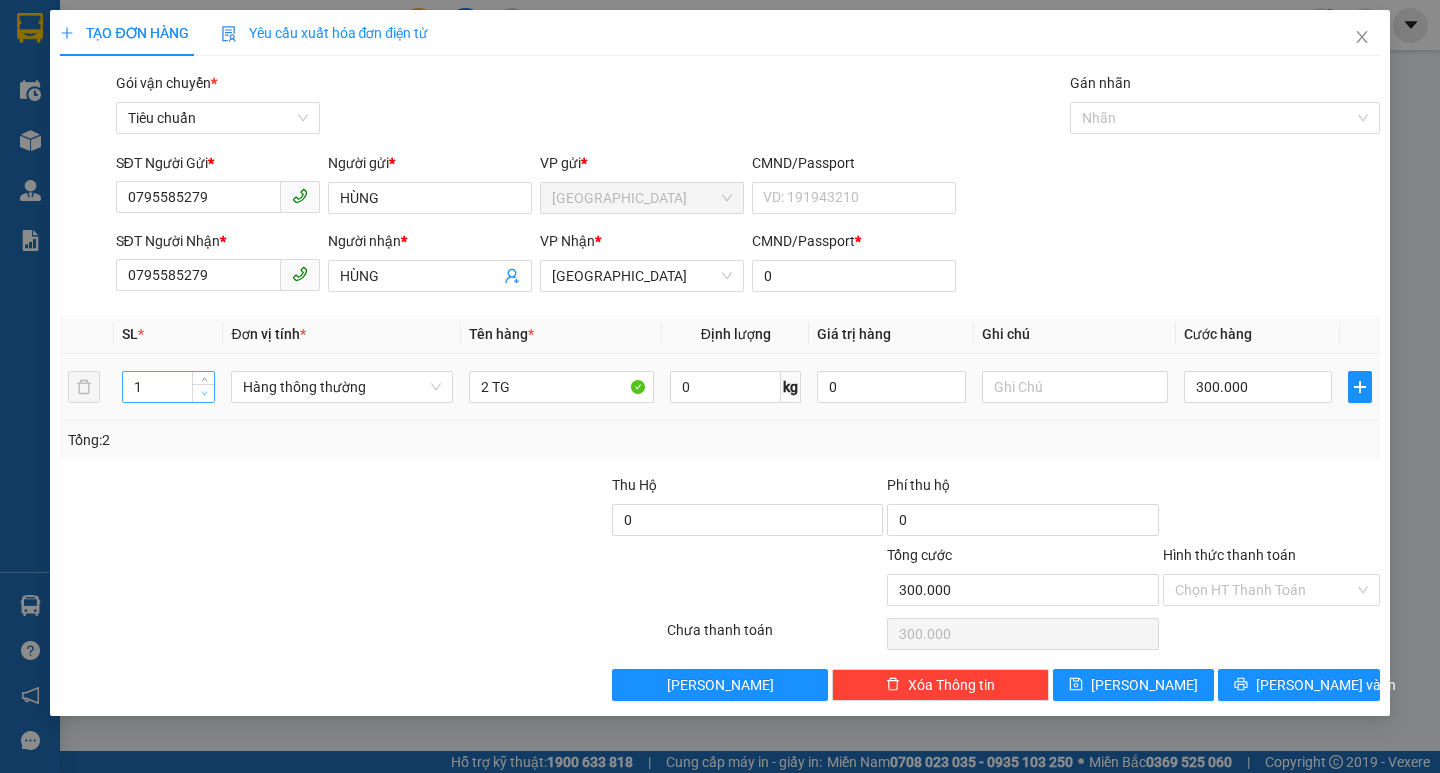 click 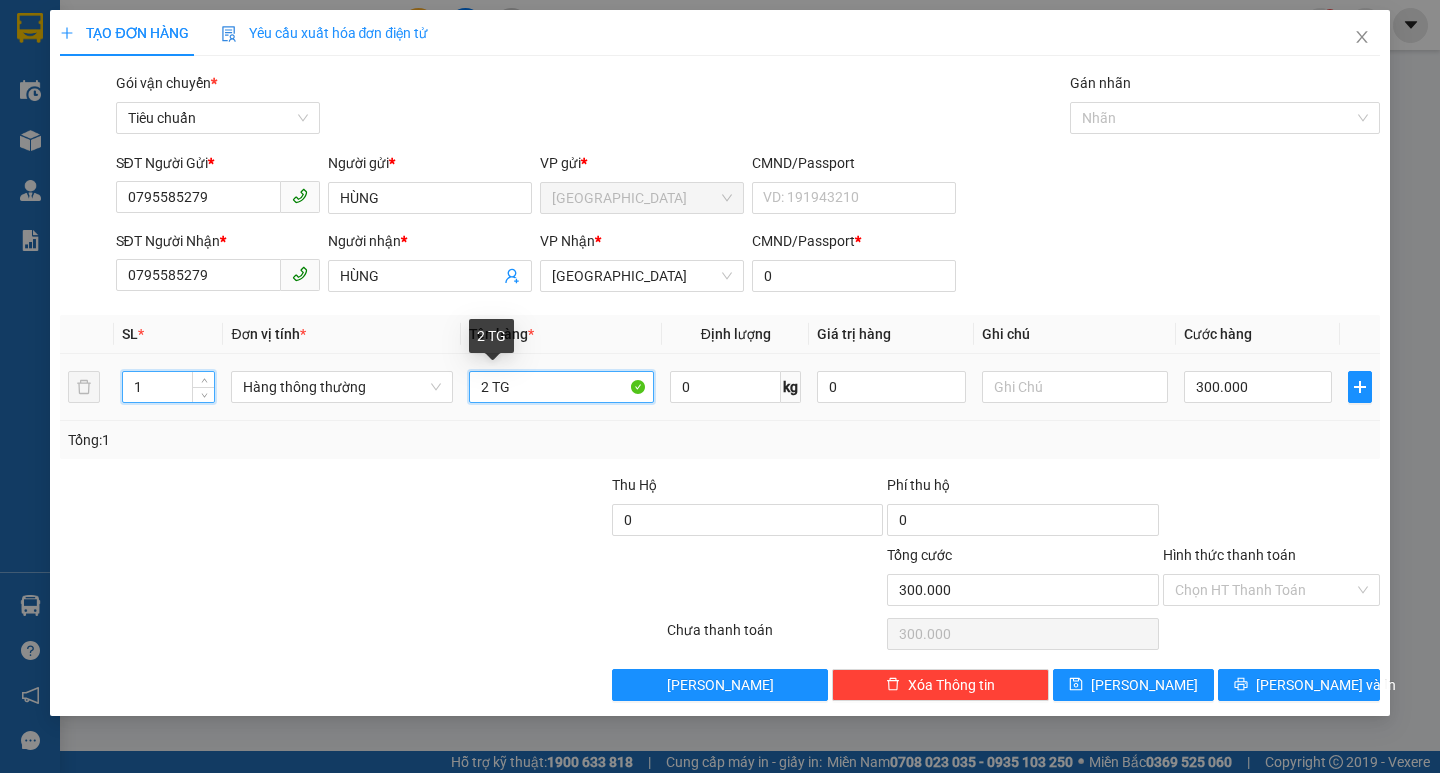 click on "2 TG" at bounding box center [562, 387] 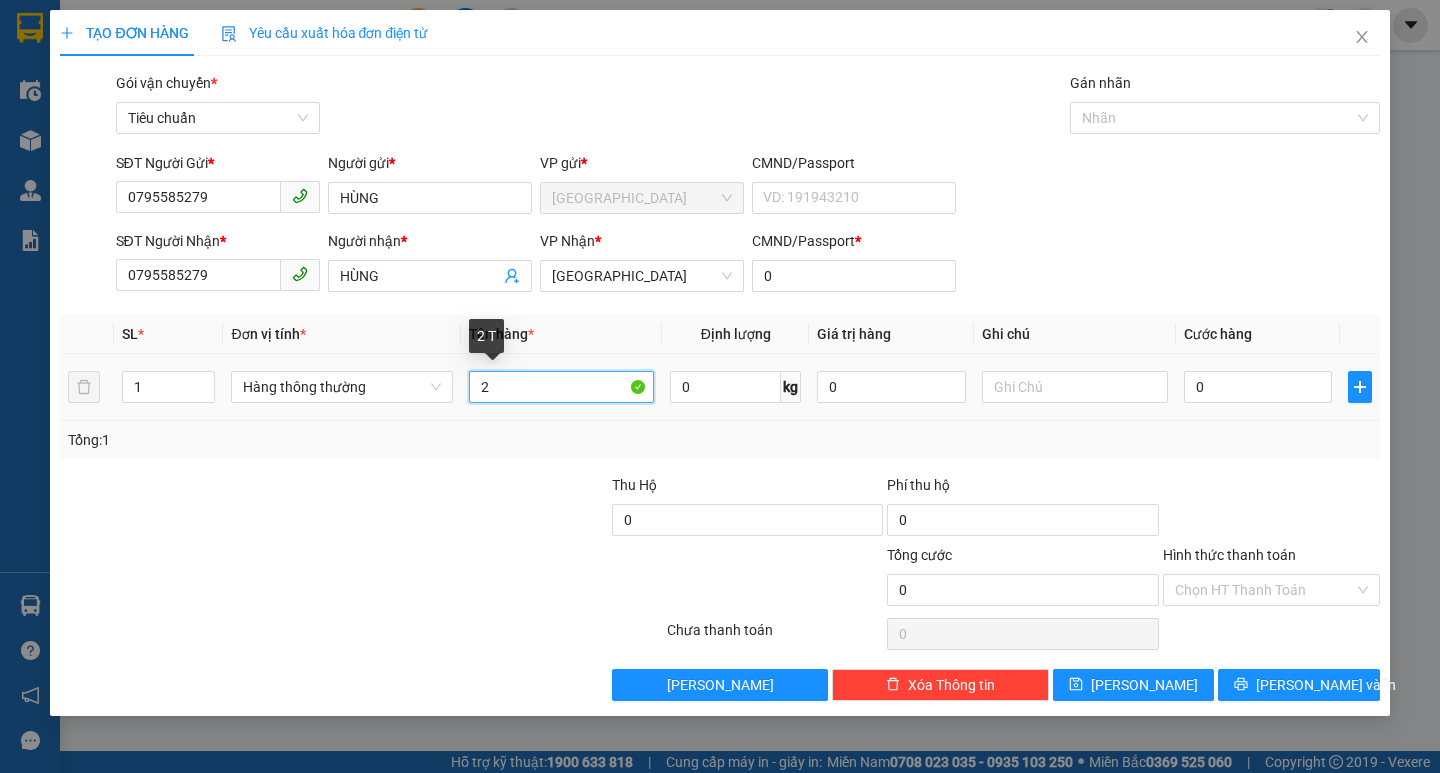 type on "2" 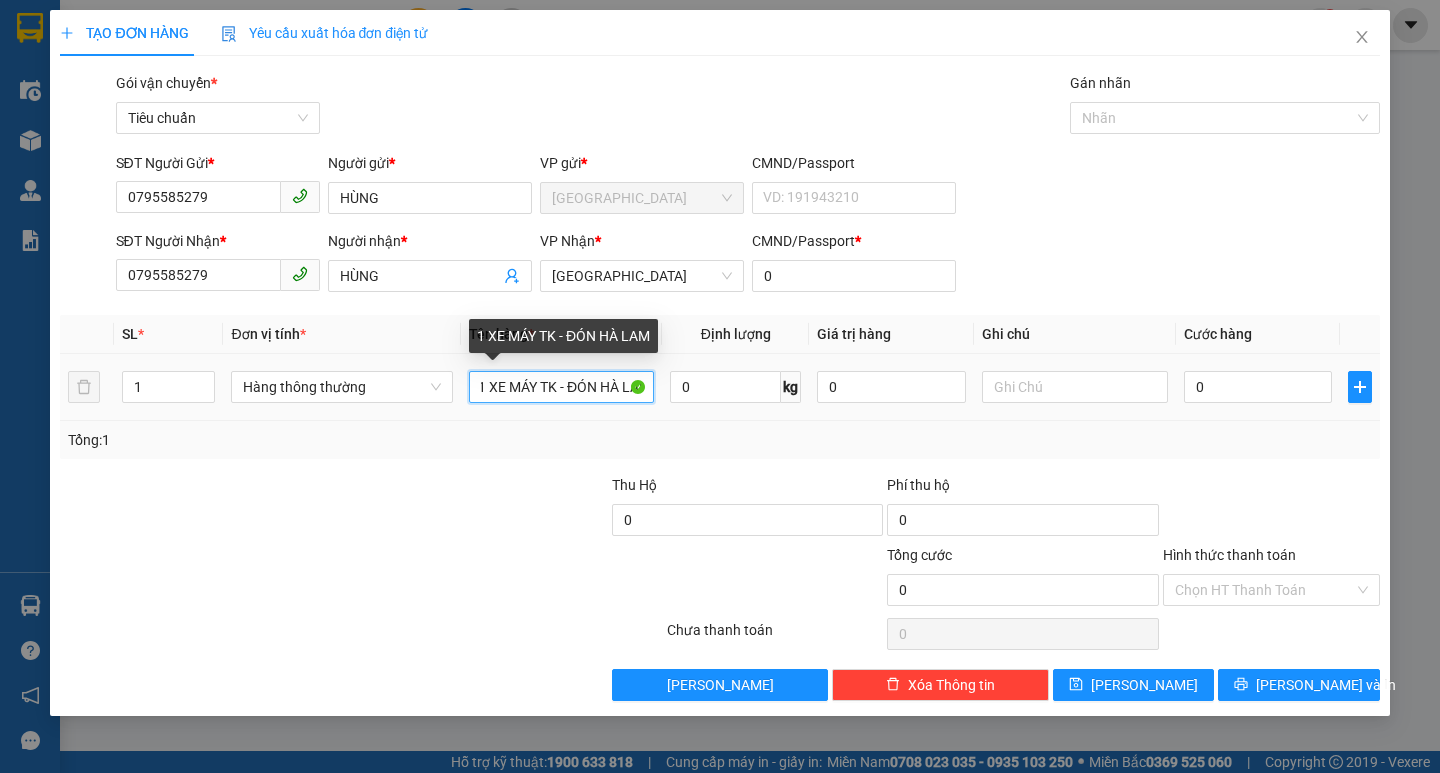 scroll, scrollTop: 0, scrollLeft: 16, axis: horizontal 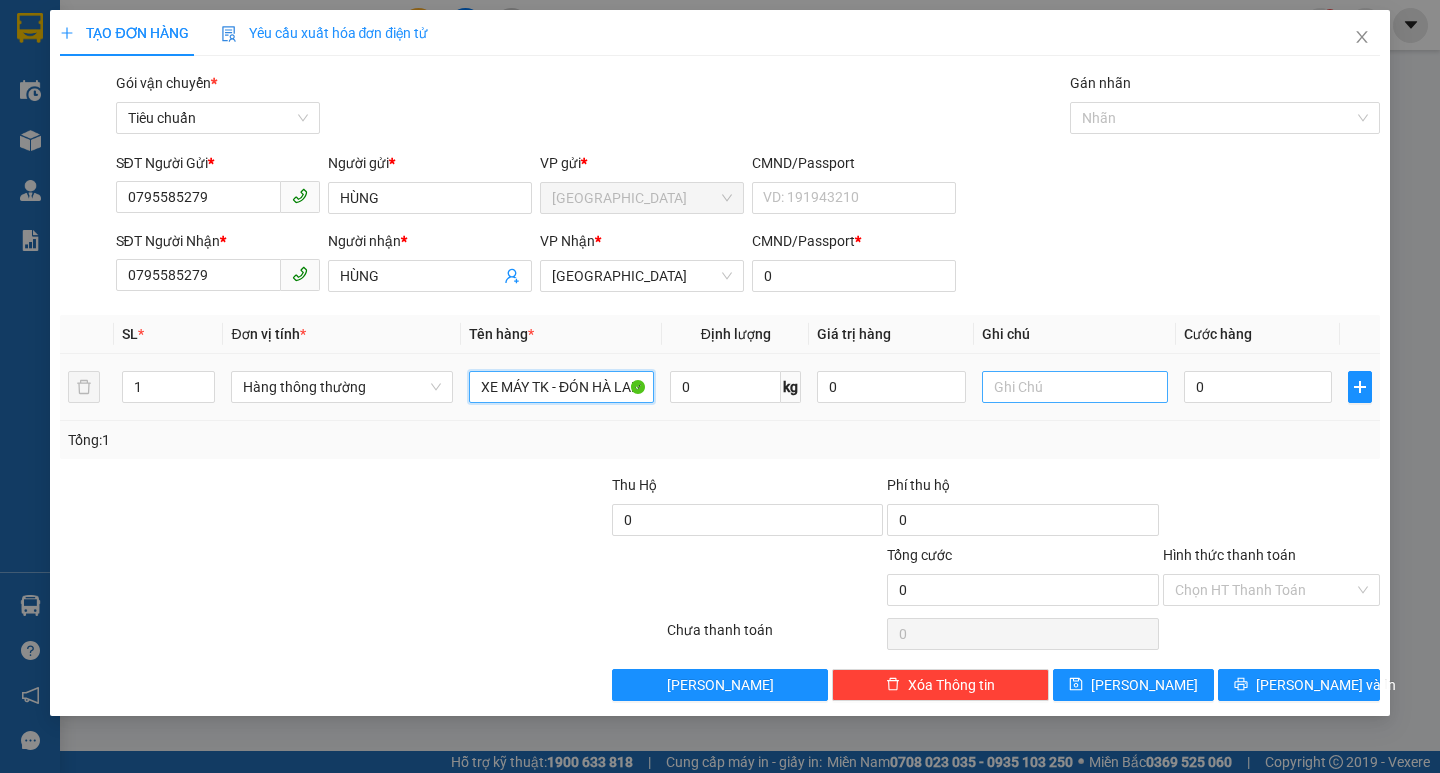 type on "1 XE MÁY TK - ĐÓN HÀ LAM" 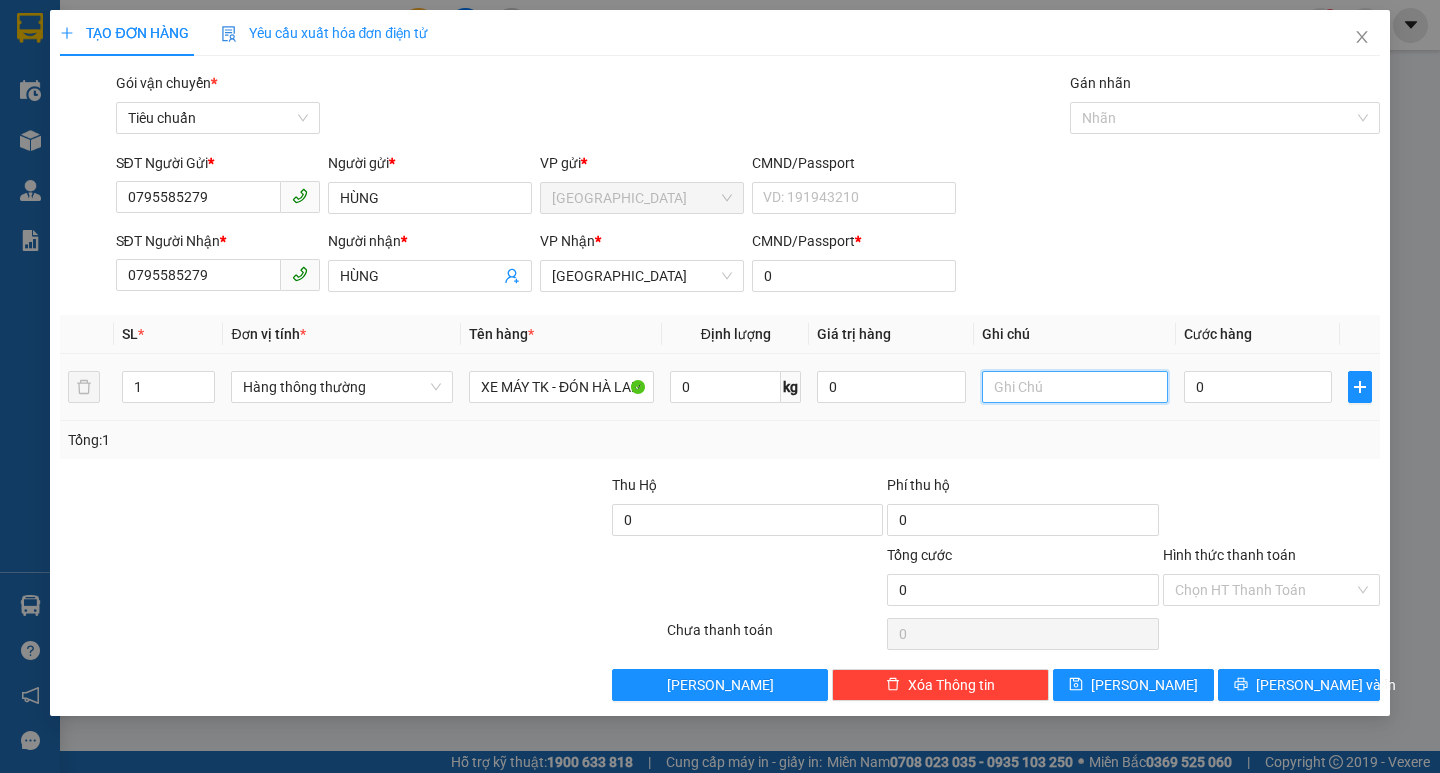 click at bounding box center (1075, 387) 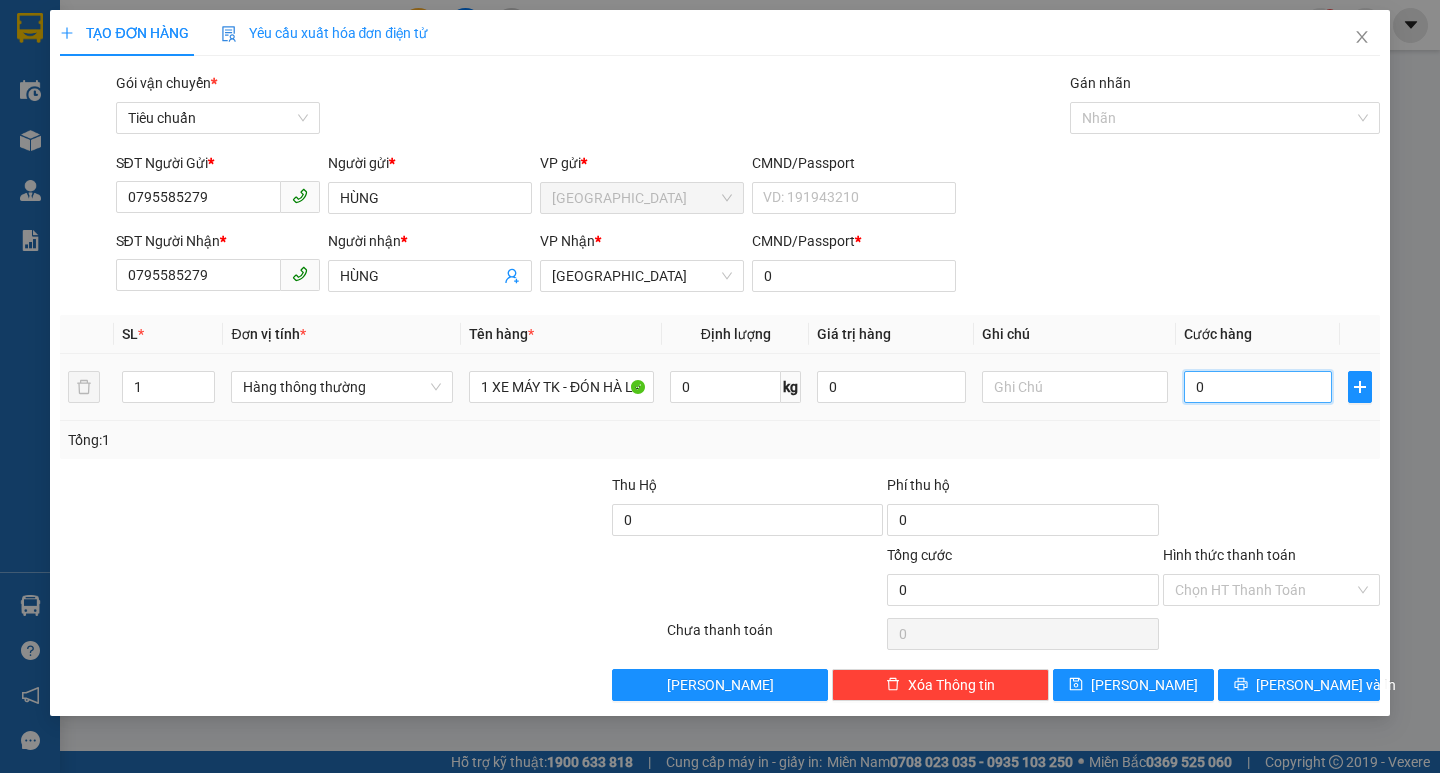 click on "0" at bounding box center [1258, 387] 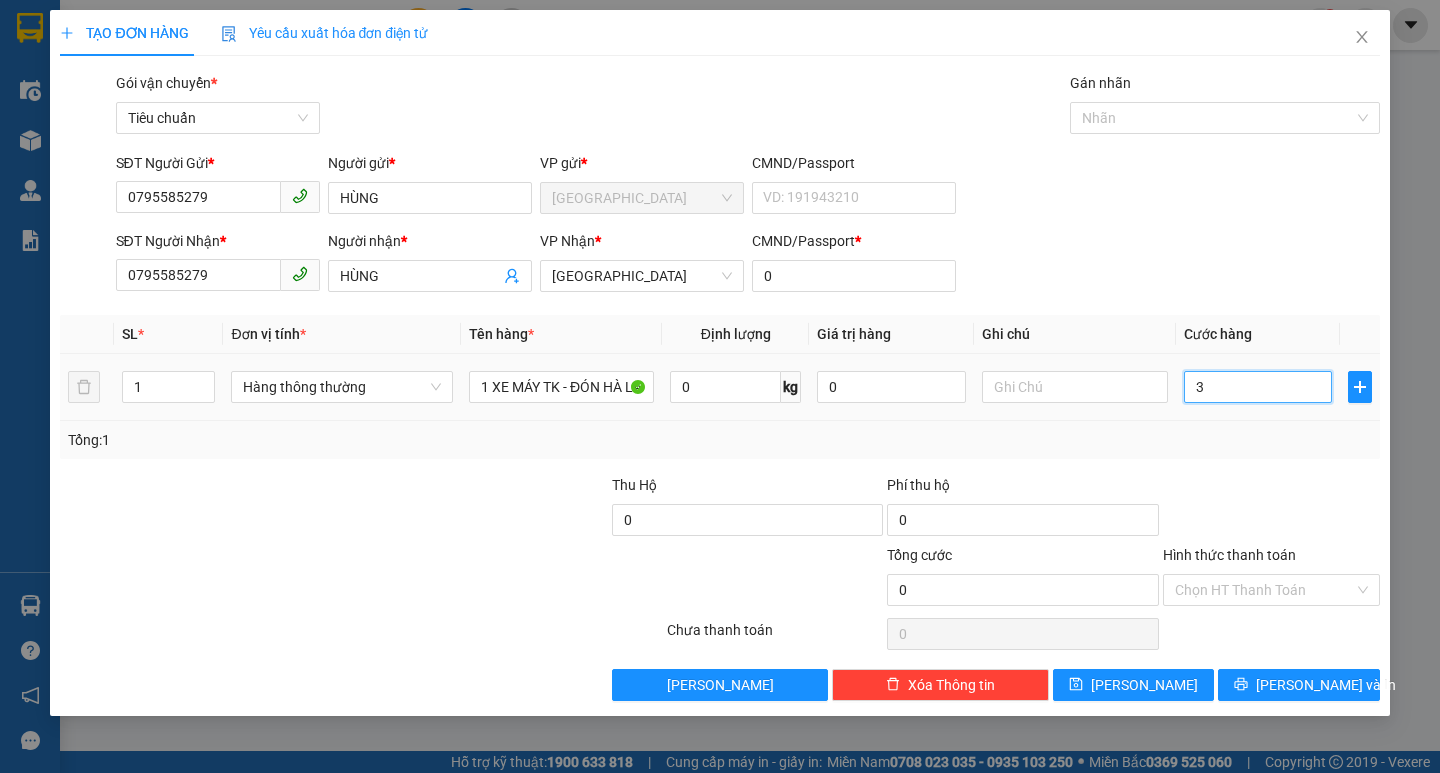 type on "3" 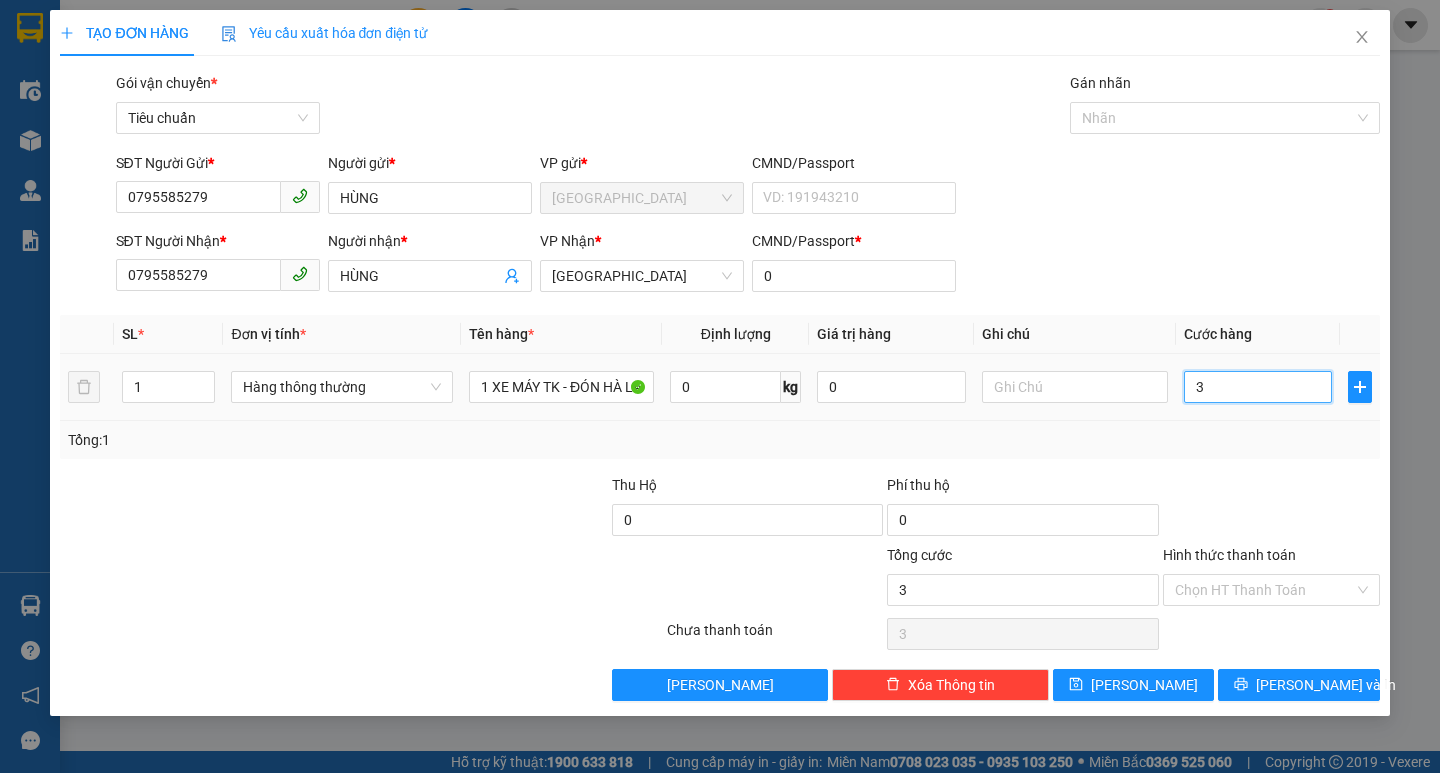 type on "35" 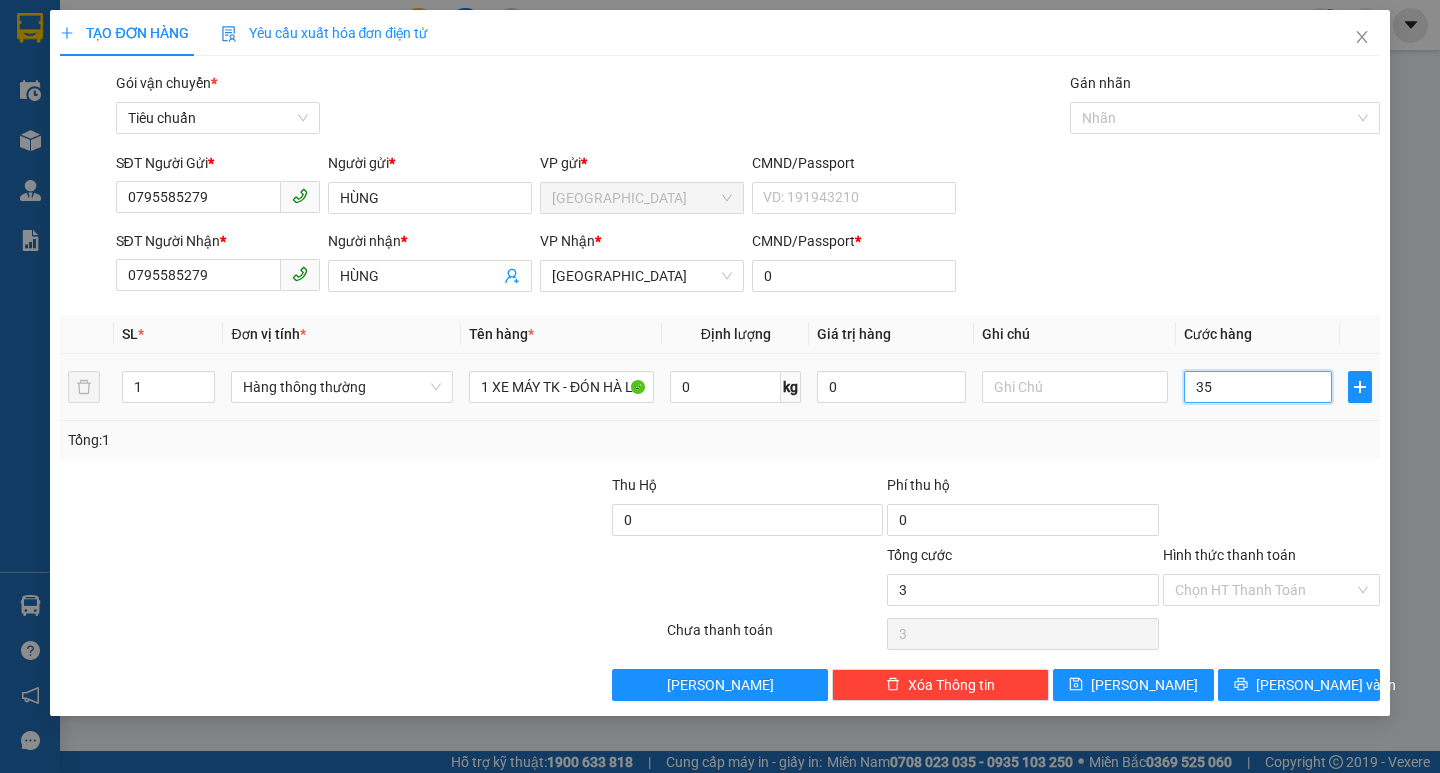 type on "35" 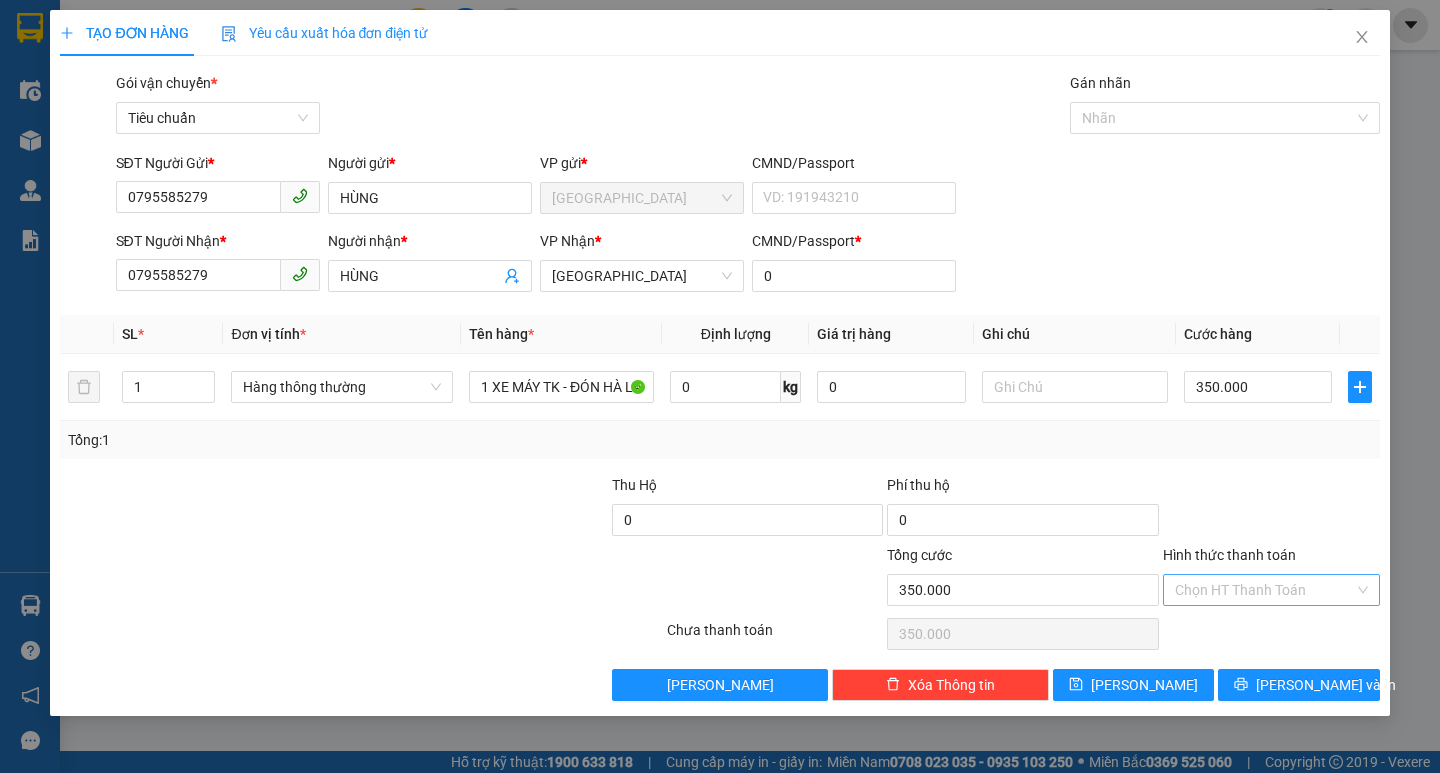 click on "Hình thức thanh toán" at bounding box center [1264, 590] 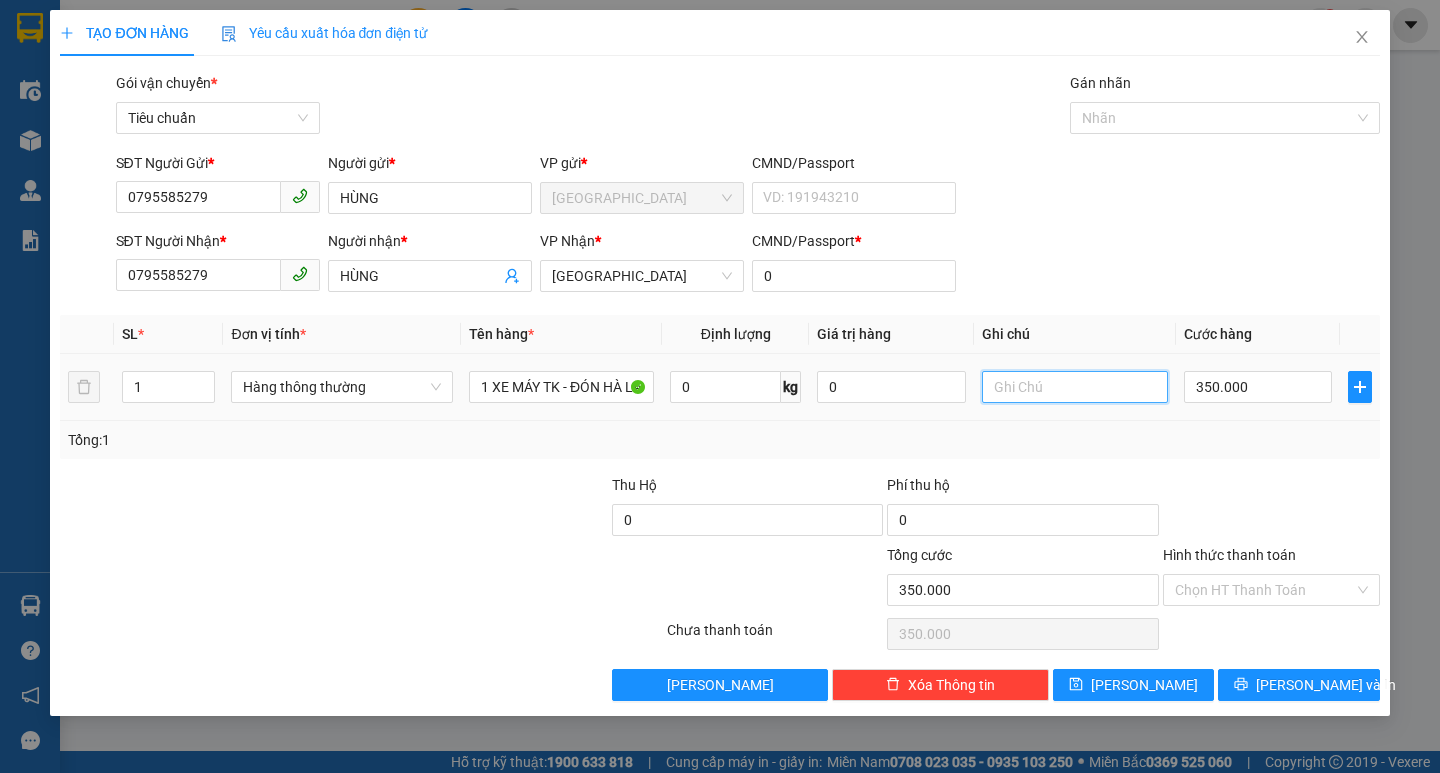 click at bounding box center [1075, 387] 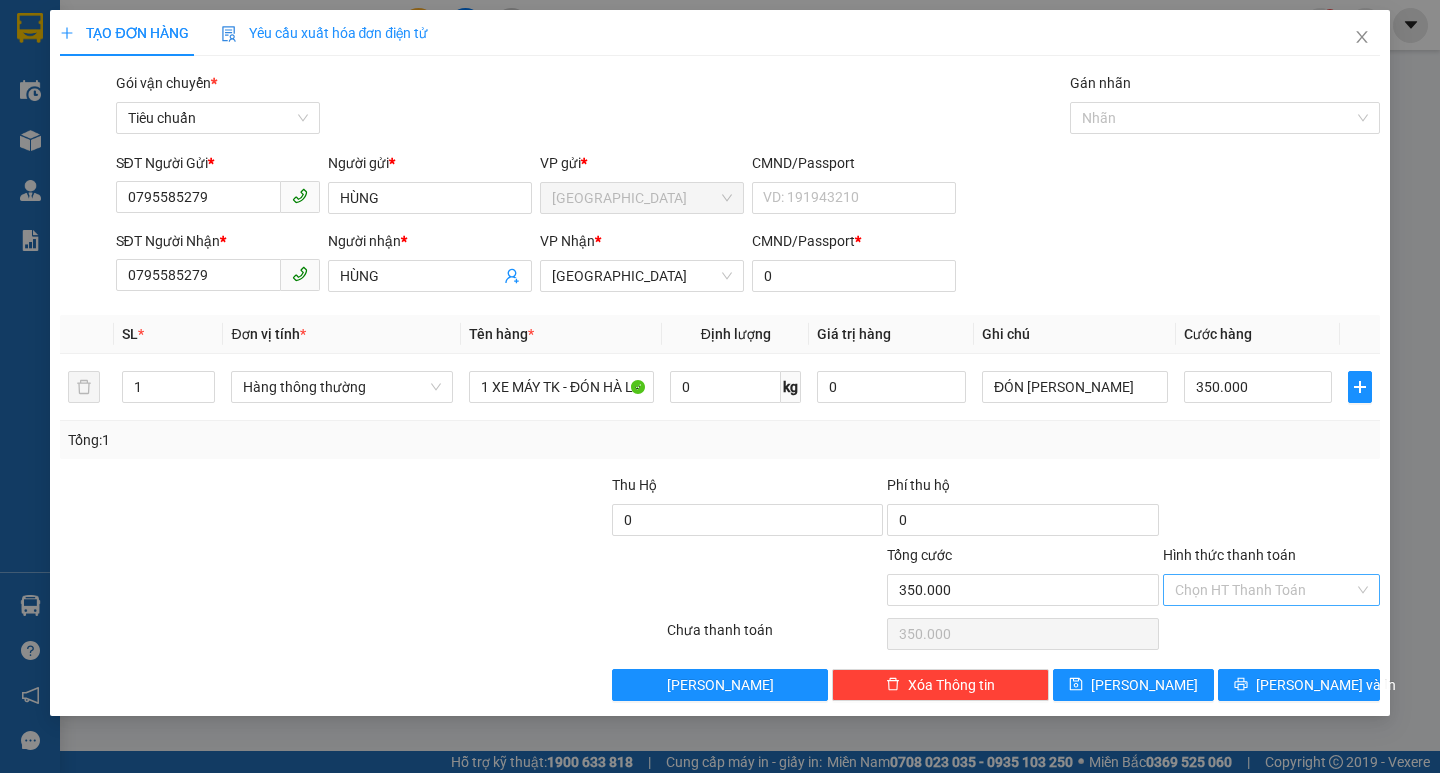 click on "Hình thức thanh toán" at bounding box center (1264, 590) 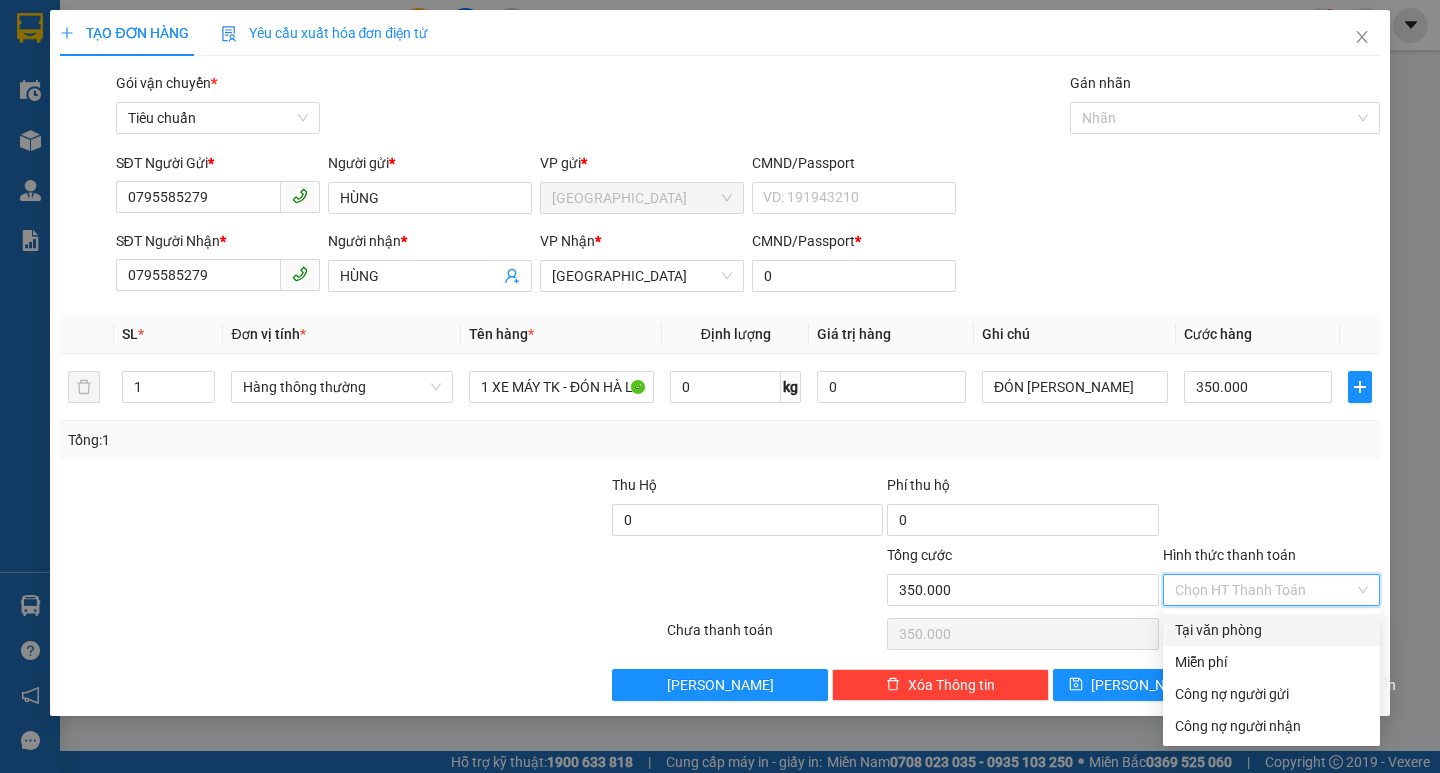 click on "Tại văn phòng" at bounding box center (1271, 630) 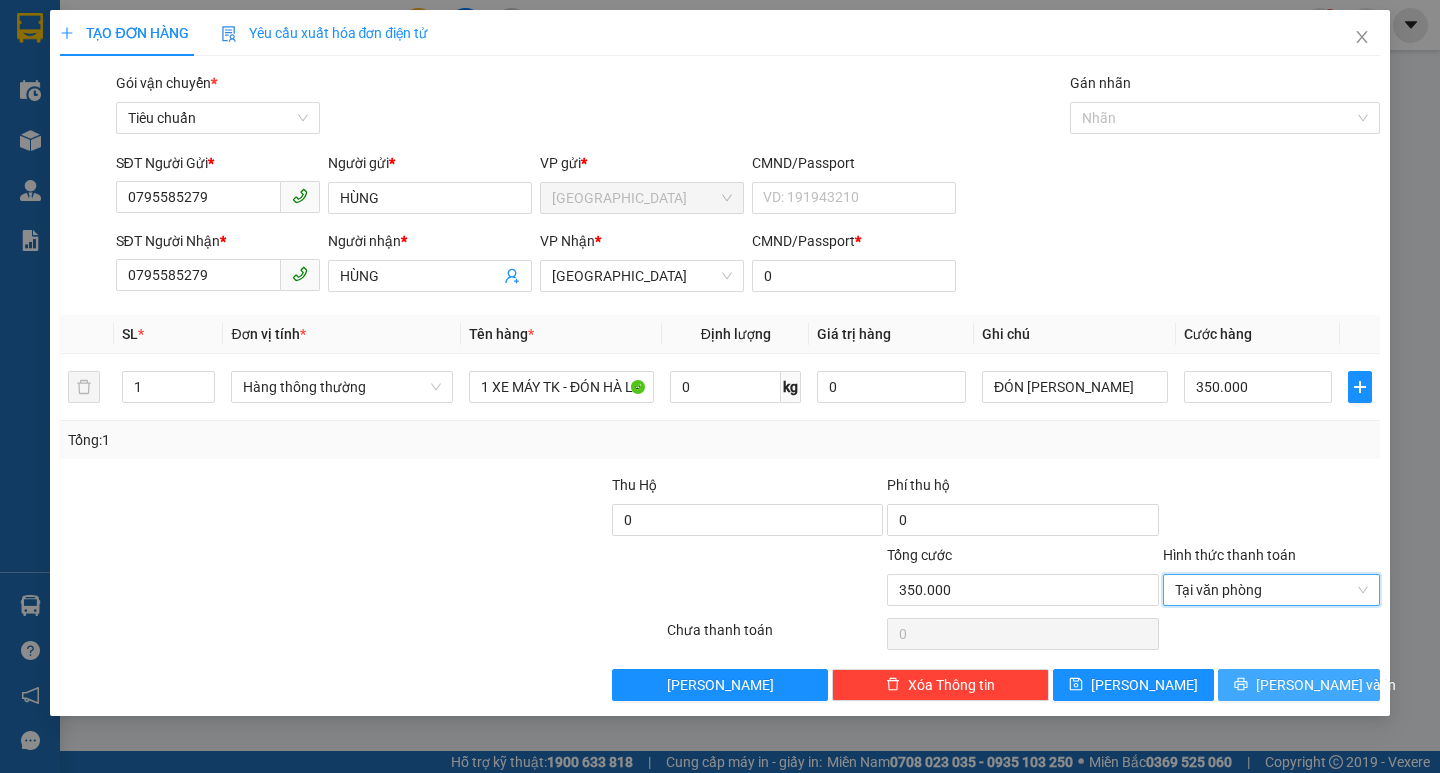 click on "[PERSON_NAME] và In" at bounding box center [1326, 685] 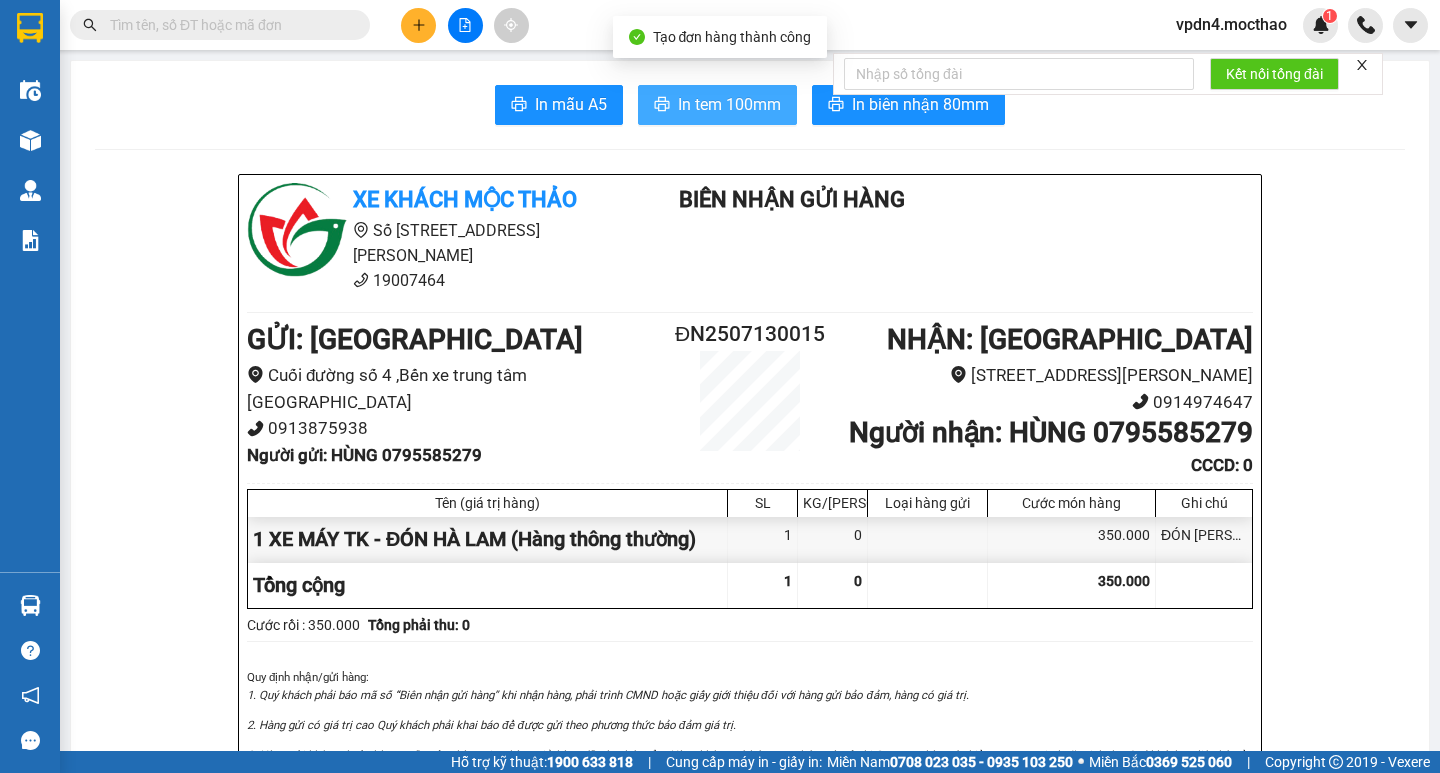 click on "In tem 100mm" at bounding box center (729, 104) 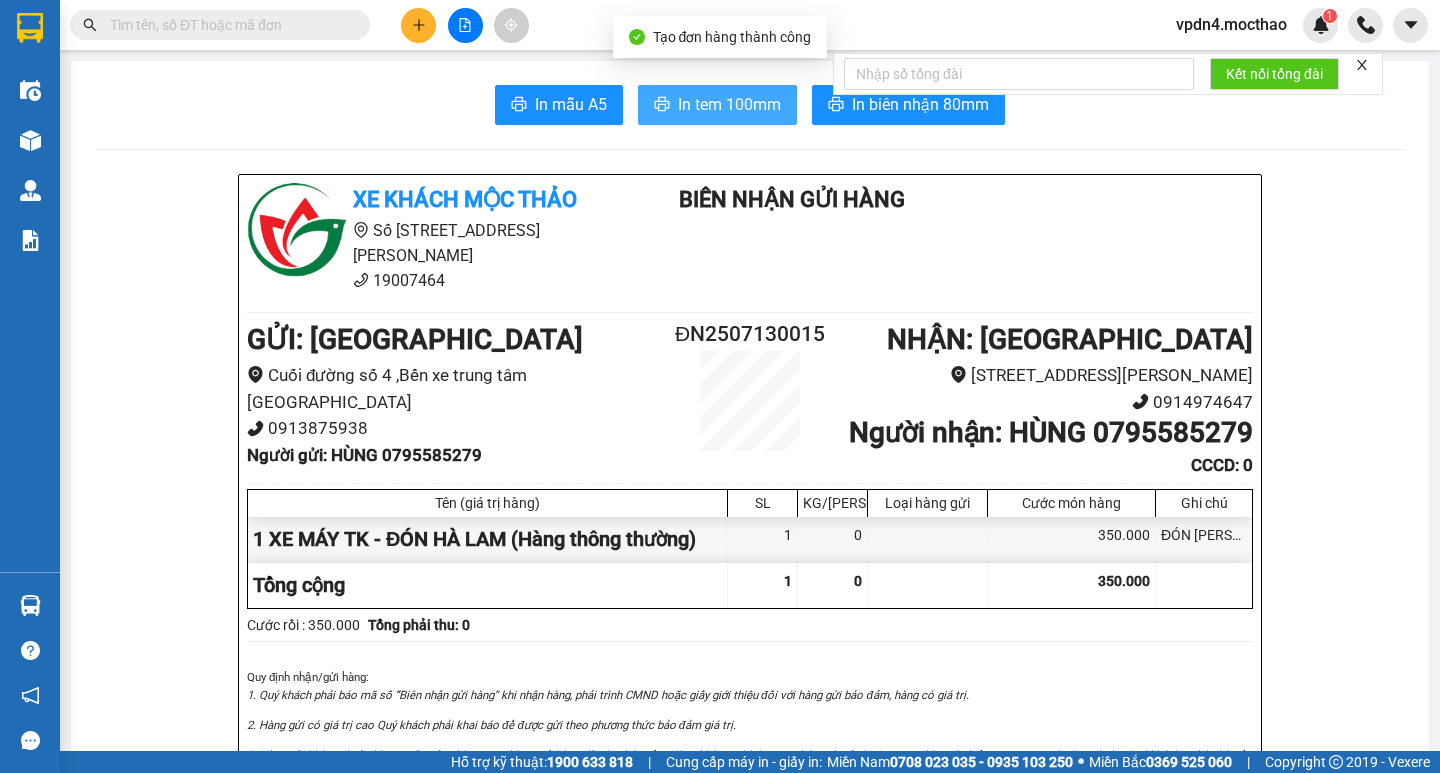 scroll, scrollTop: 0, scrollLeft: 0, axis: both 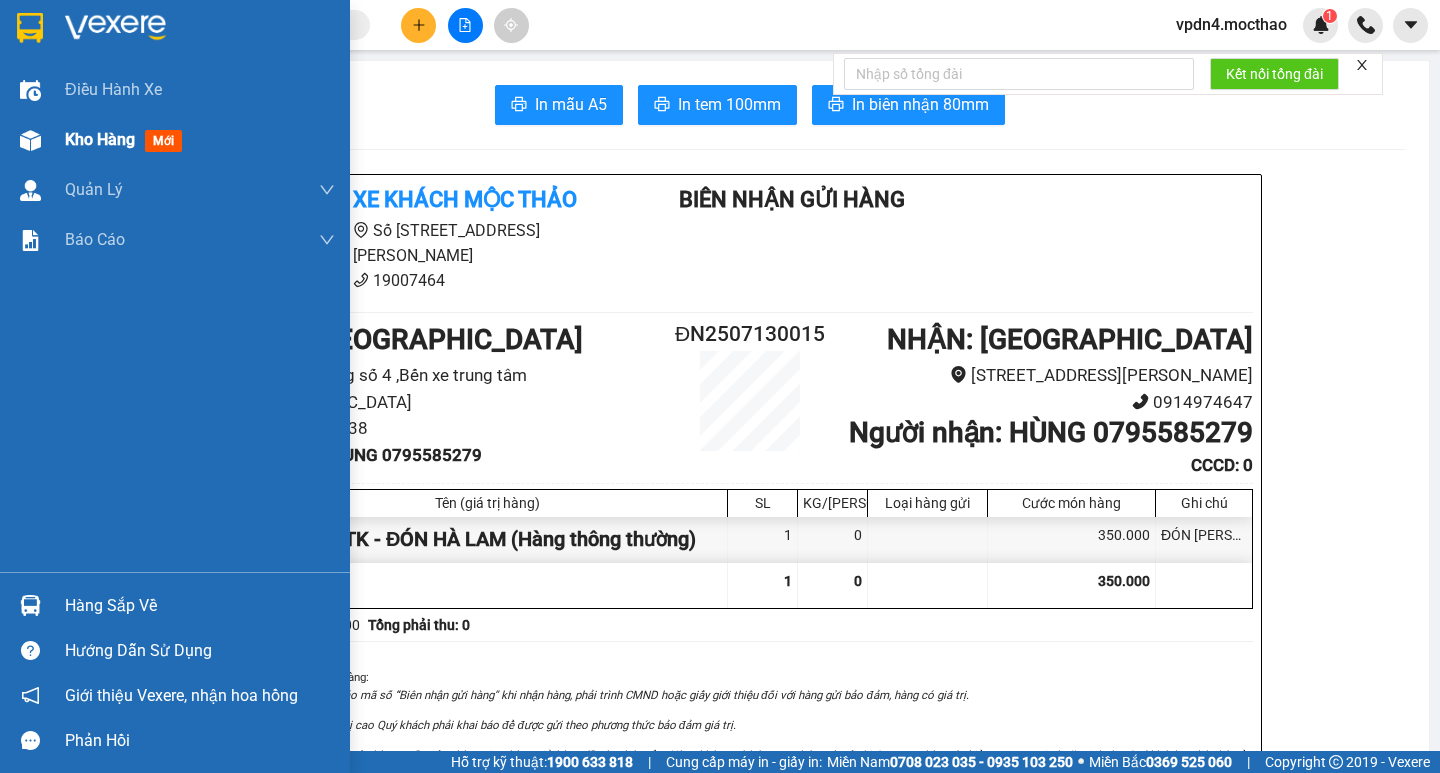 click on "Kho hàng" at bounding box center (100, 139) 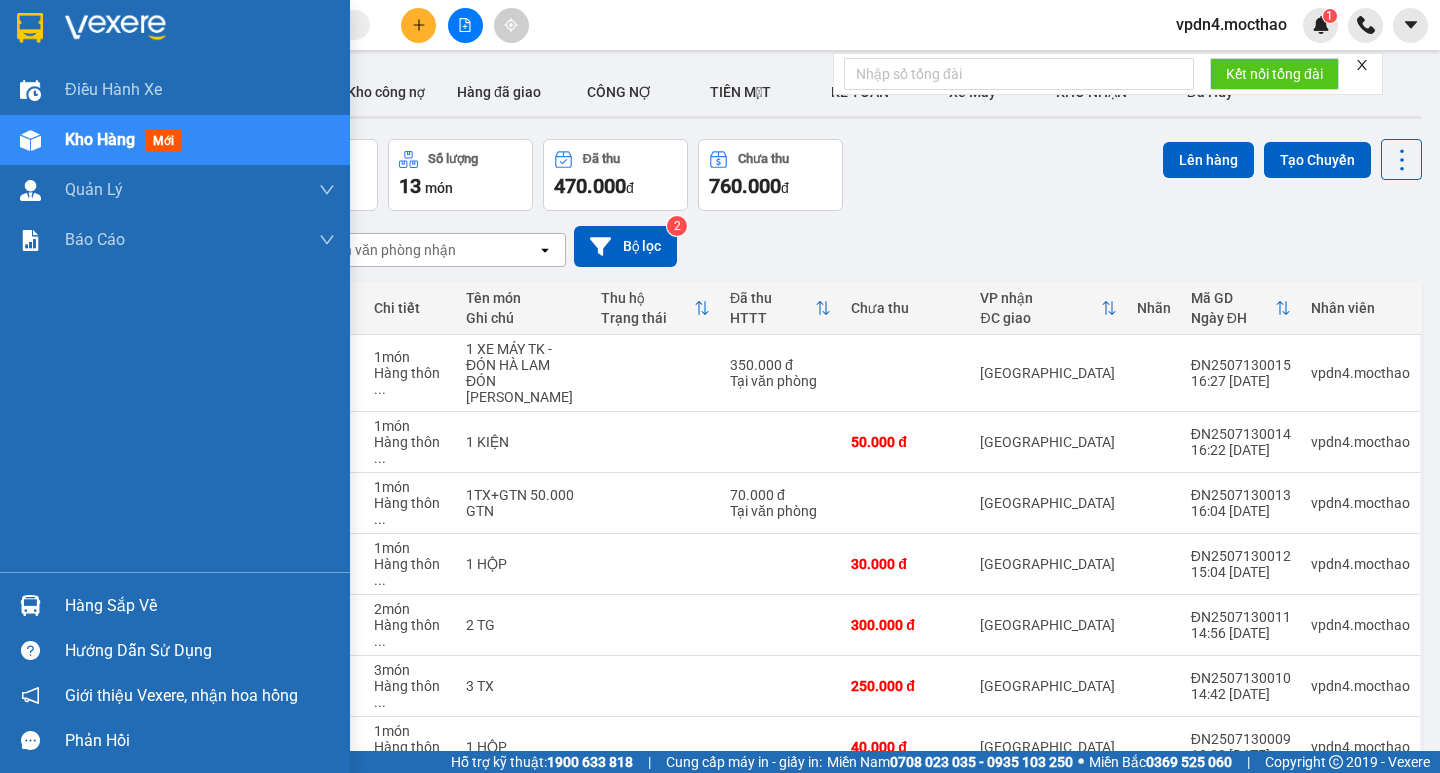 click on "Hàng sắp về" at bounding box center (200, 606) 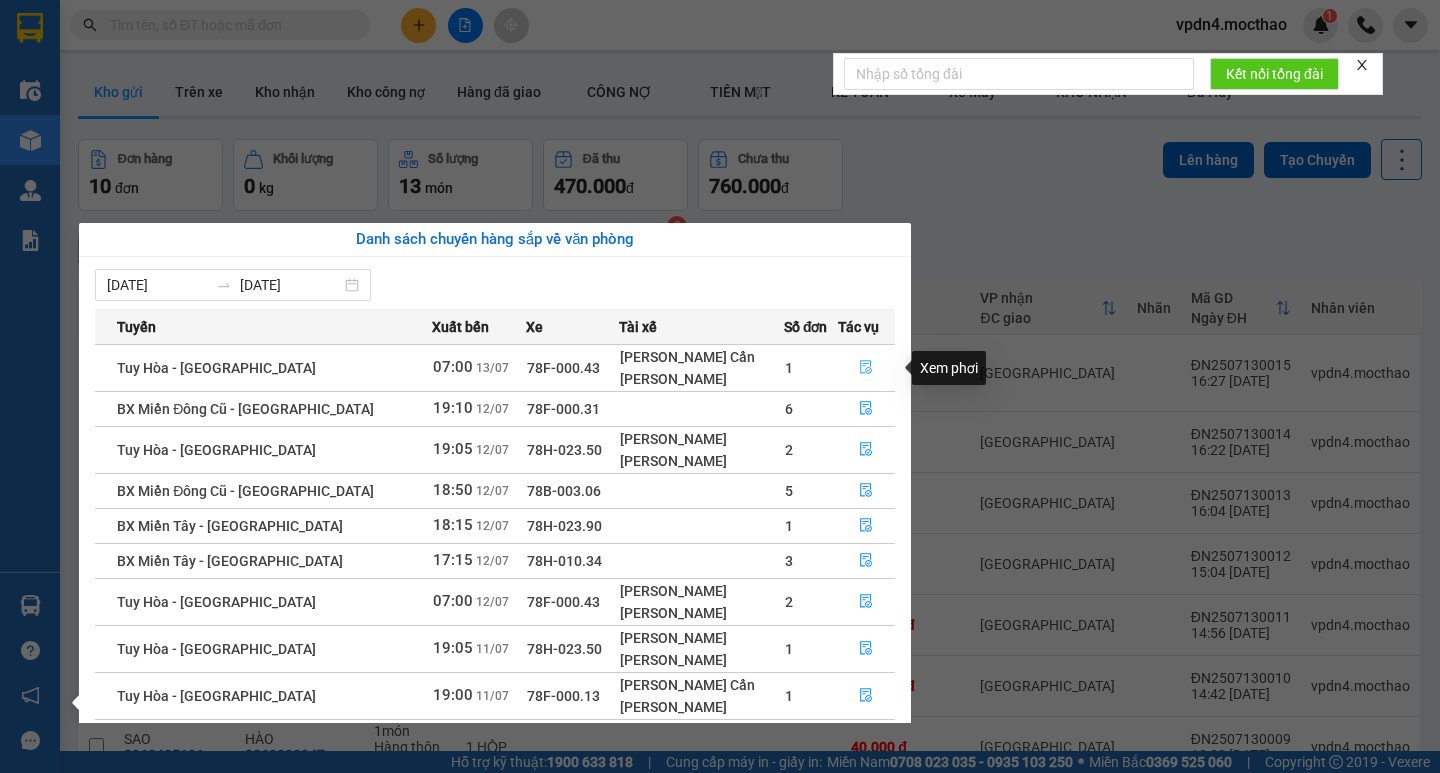 click 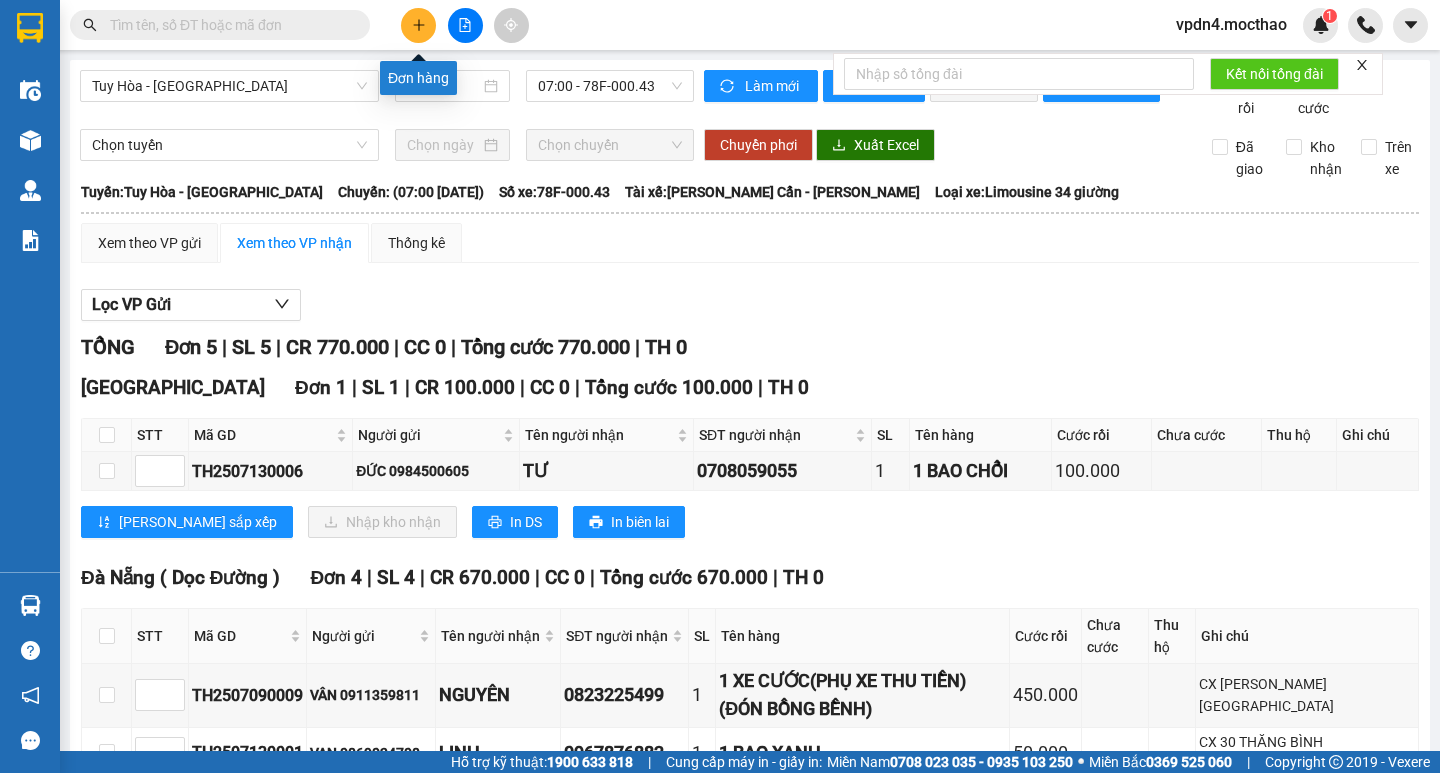click at bounding box center [418, 25] 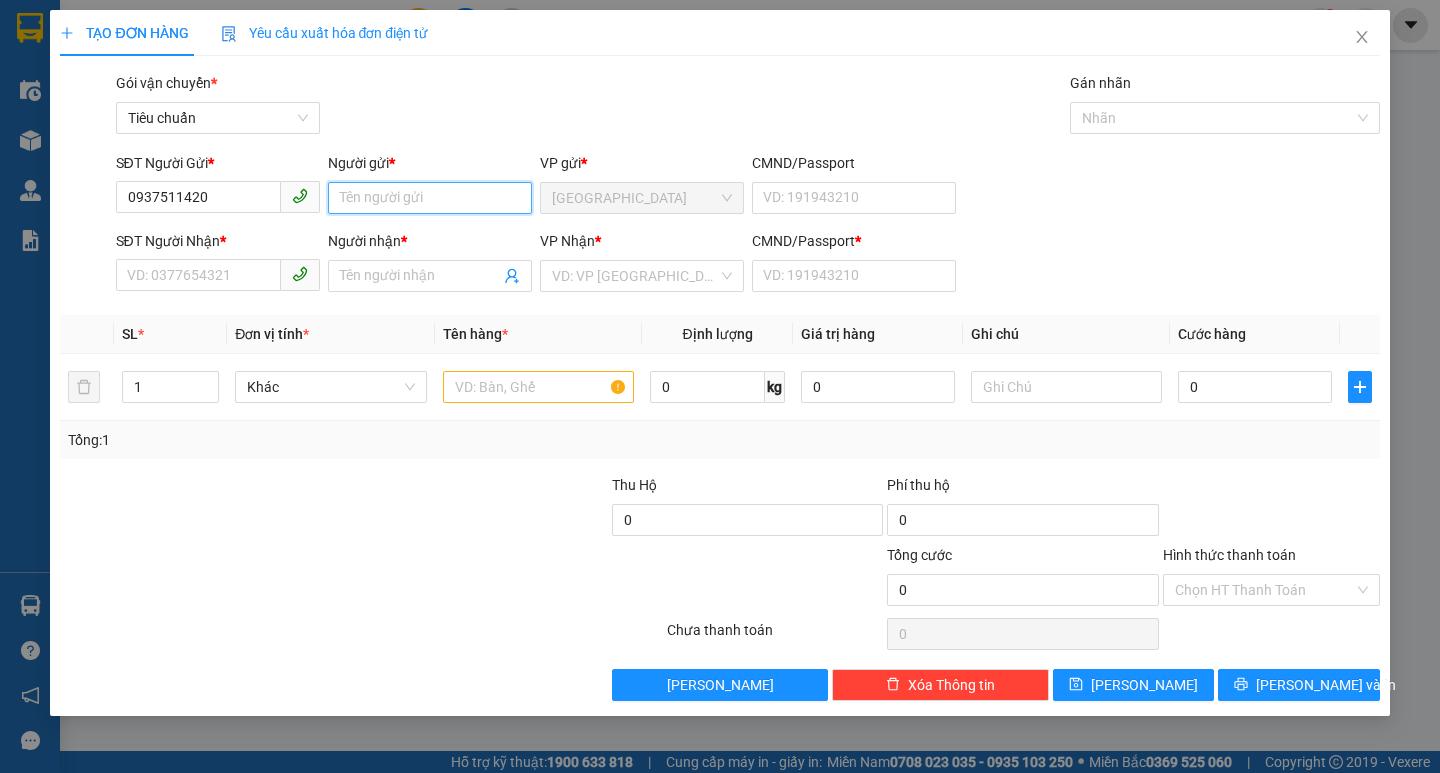 click on "Người gửi  *" at bounding box center (430, 198) 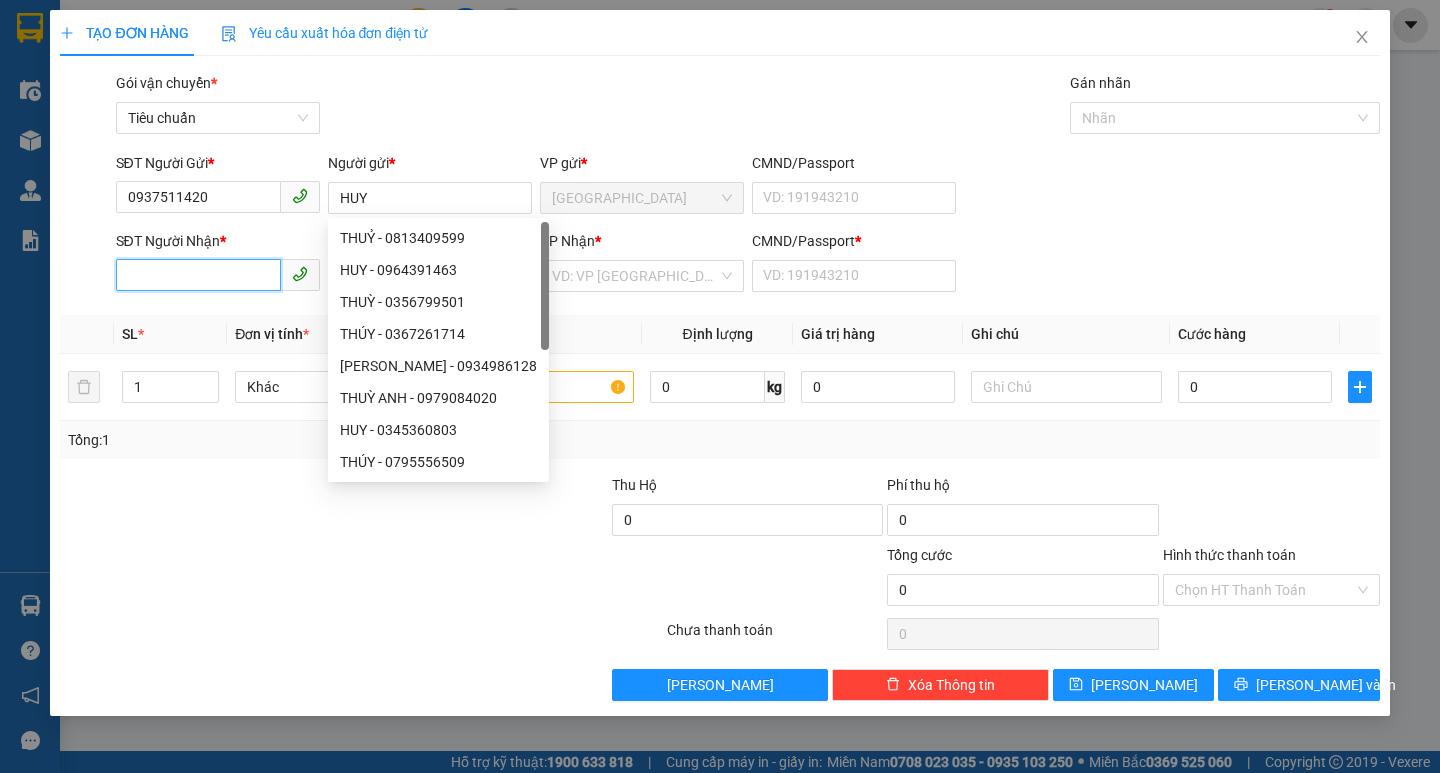 click on "SĐT Người Nhận  *" at bounding box center (198, 275) 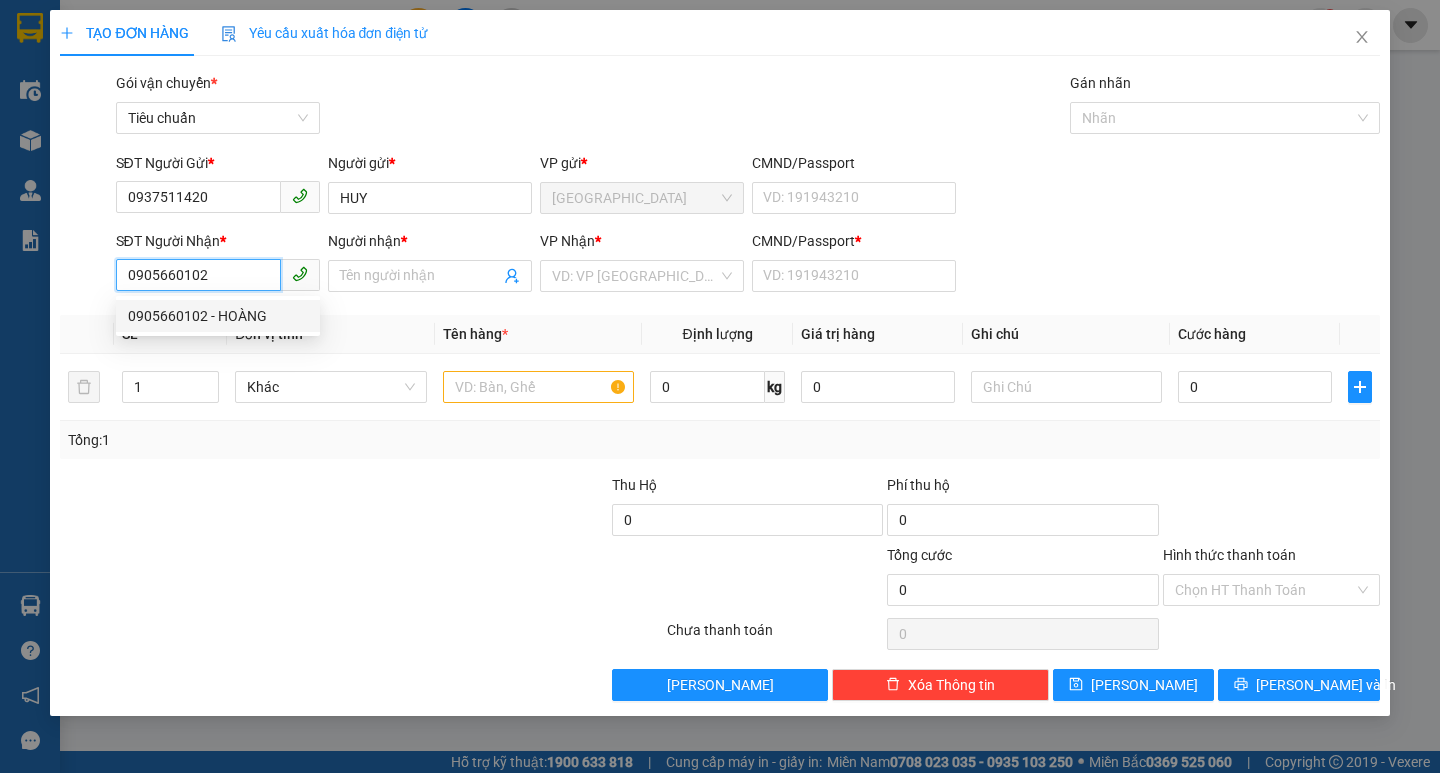 click on "0905660102 - HOÀNG" at bounding box center (218, 316) 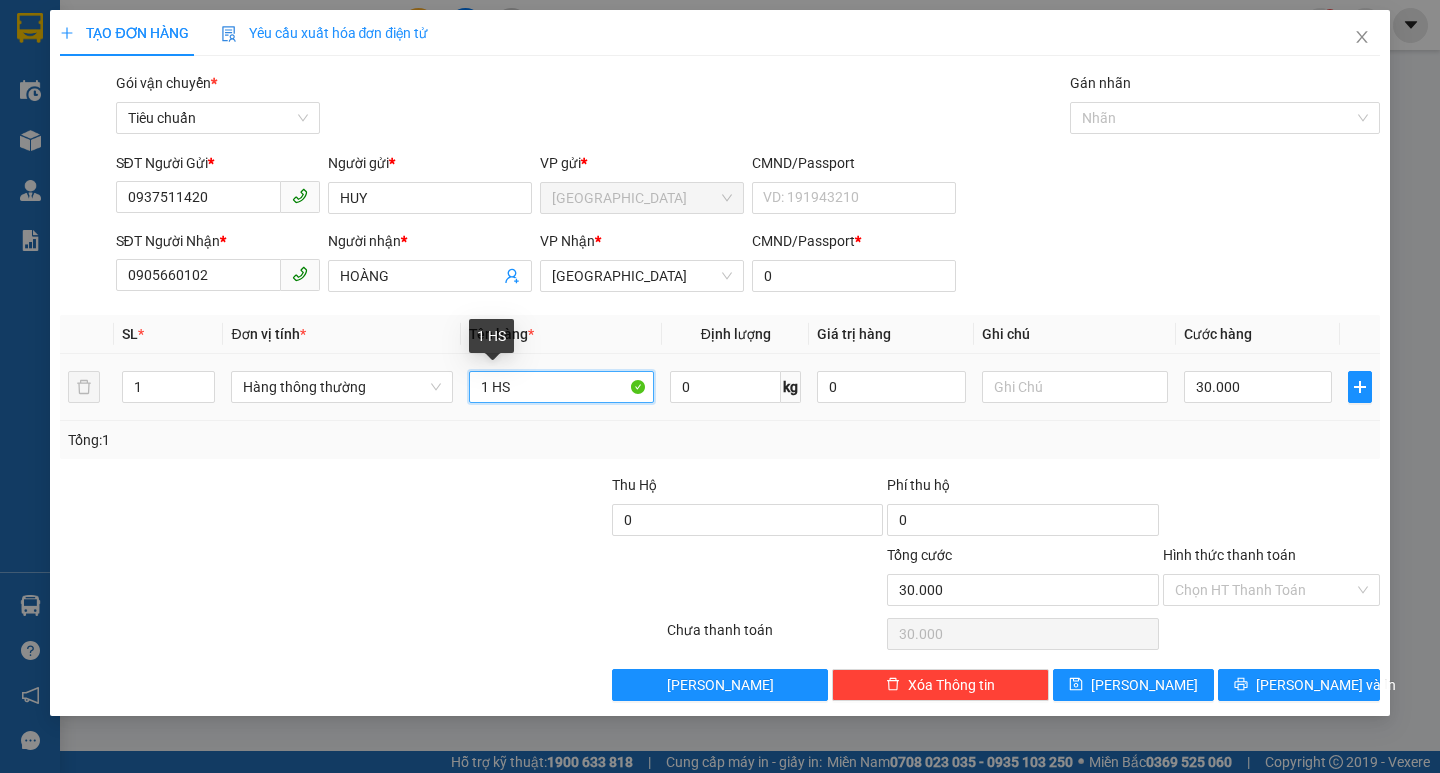 click on "1 HS" at bounding box center (562, 387) 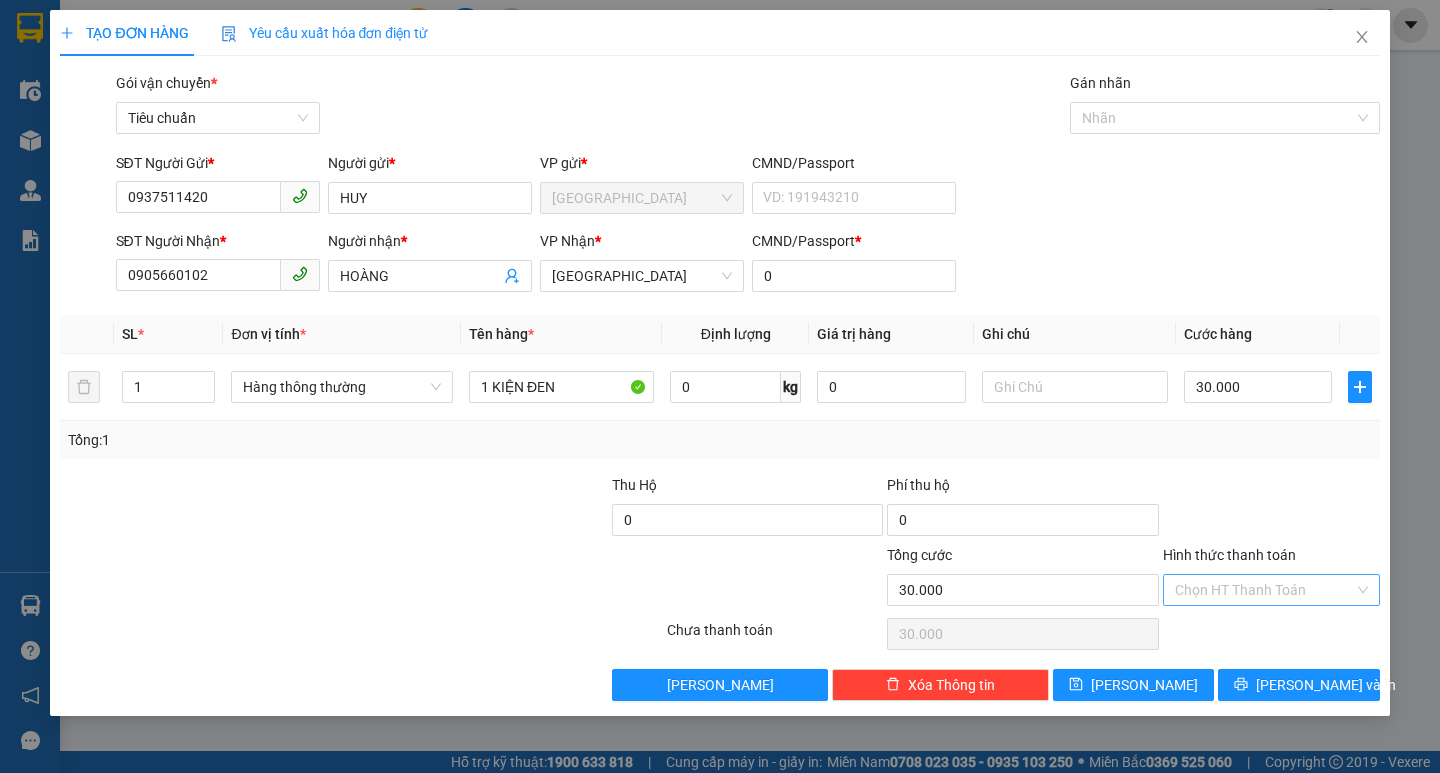 click on "Hình thức thanh toán" at bounding box center [1264, 590] 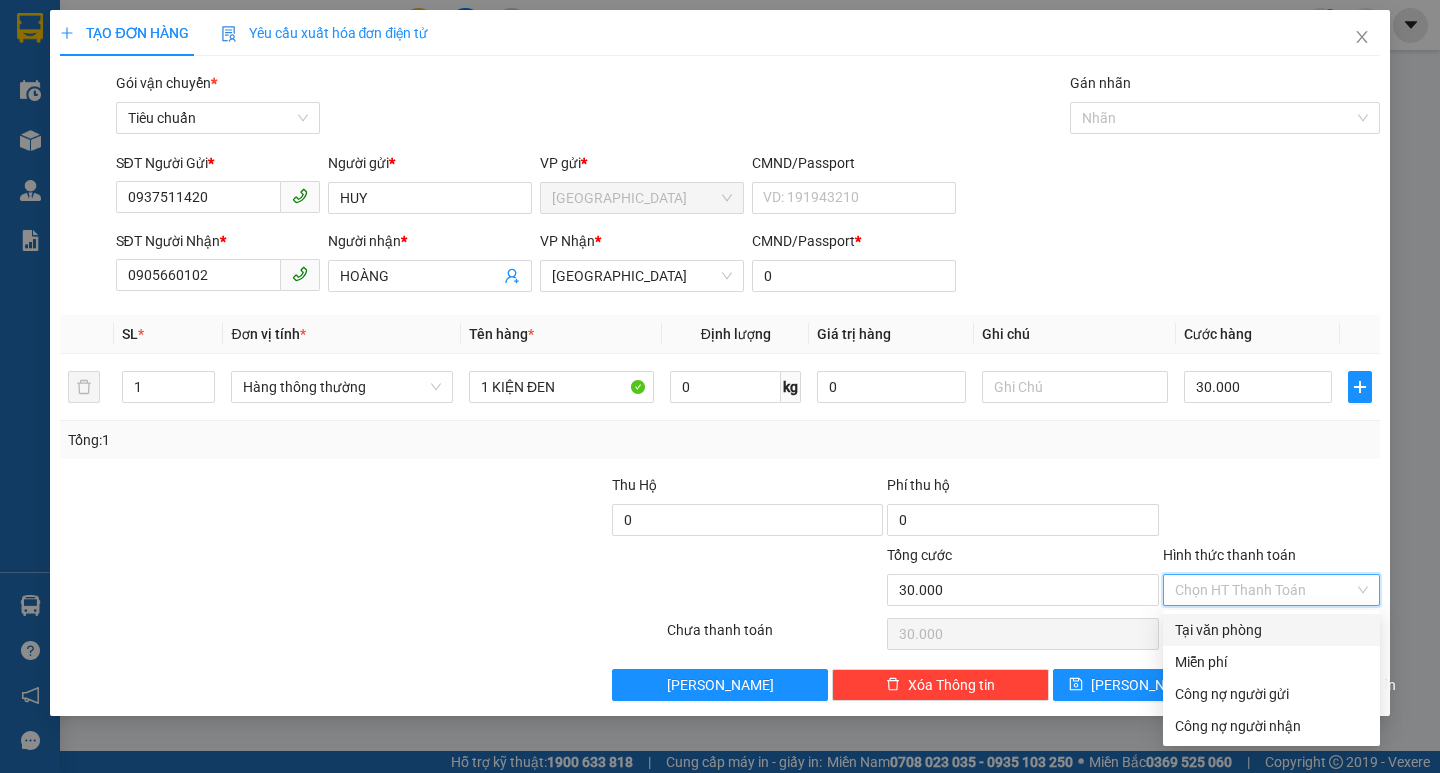 click on "Tại văn phòng" at bounding box center [1271, 630] 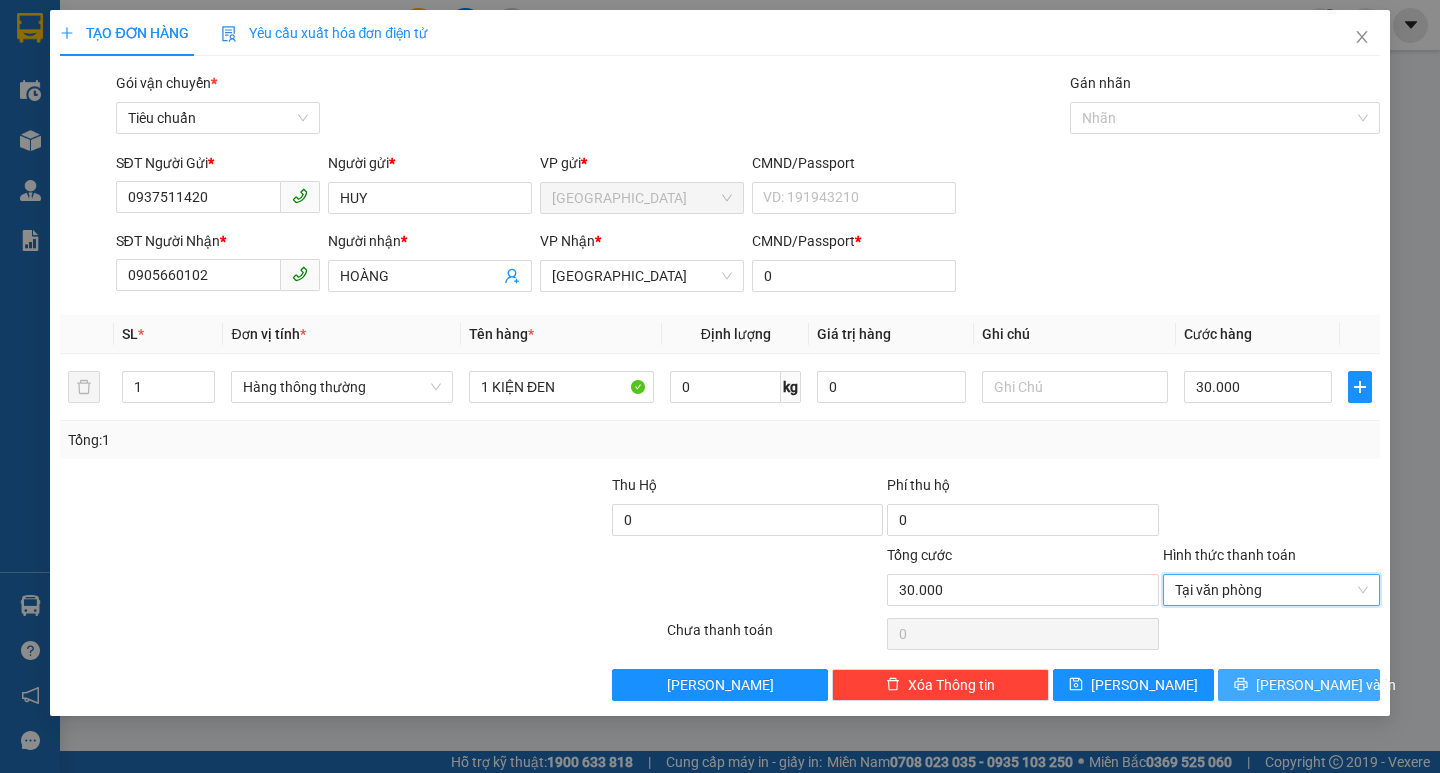 click on "[PERSON_NAME] và In" at bounding box center (1326, 685) 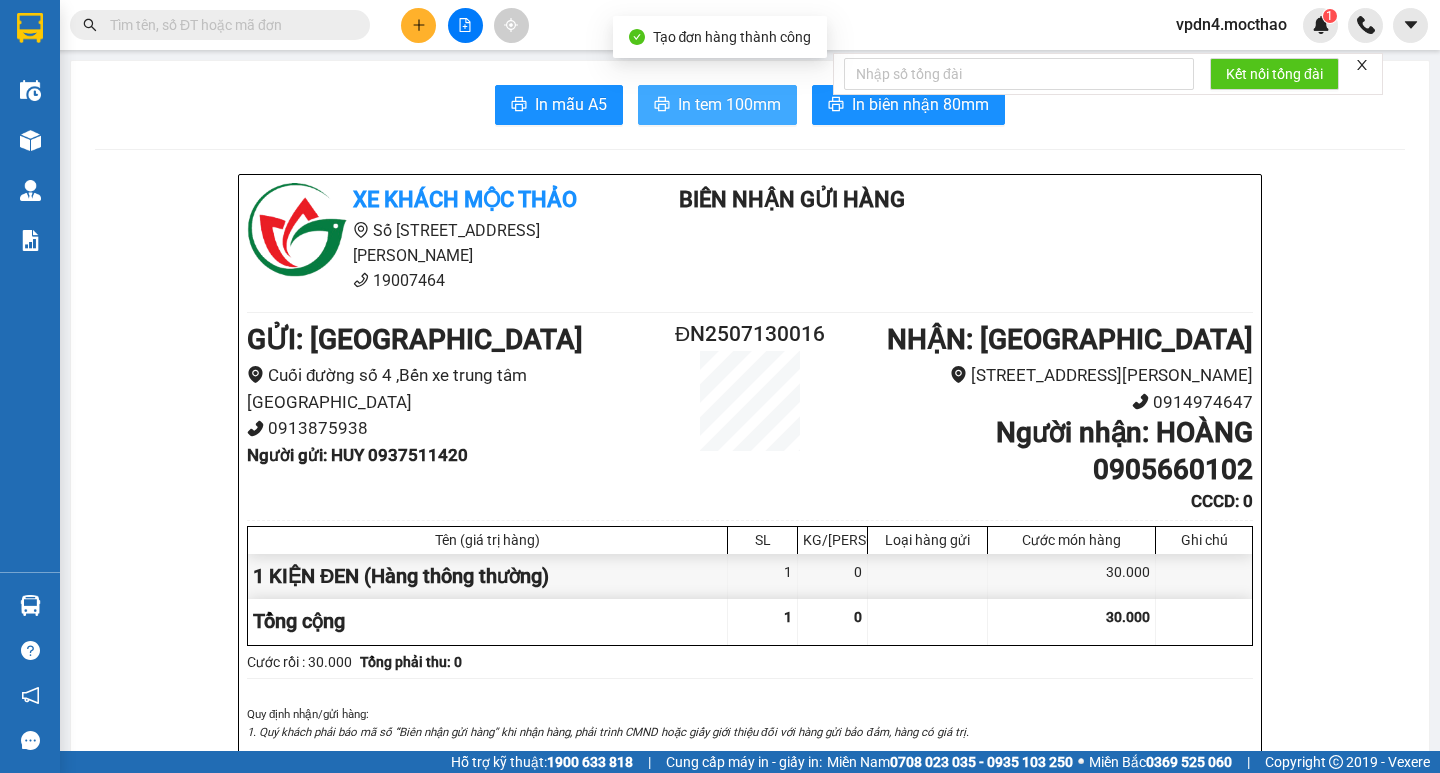 click on "In tem 100mm" at bounding box center [729, 104] 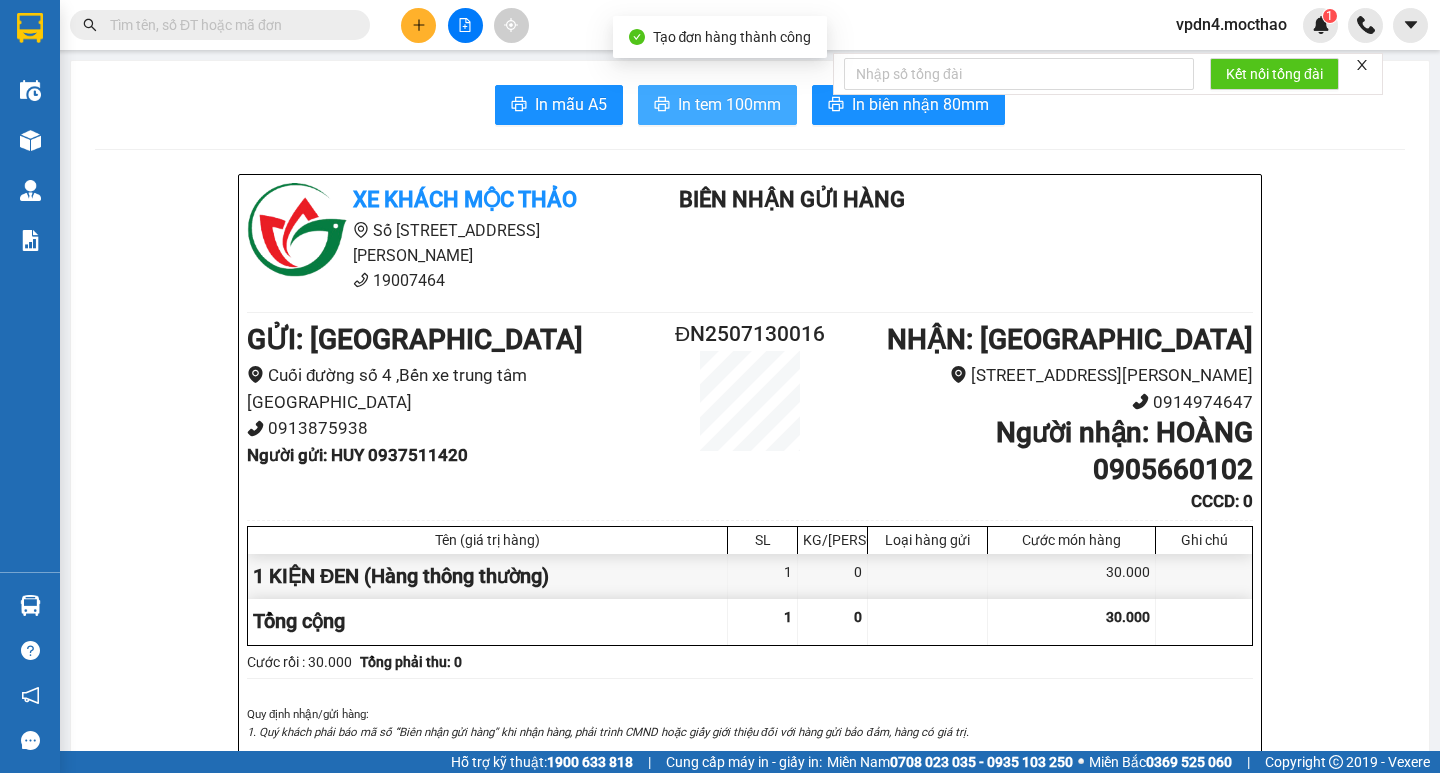scroll, scrollTop: 0, scrollLeft: 0, axis: both 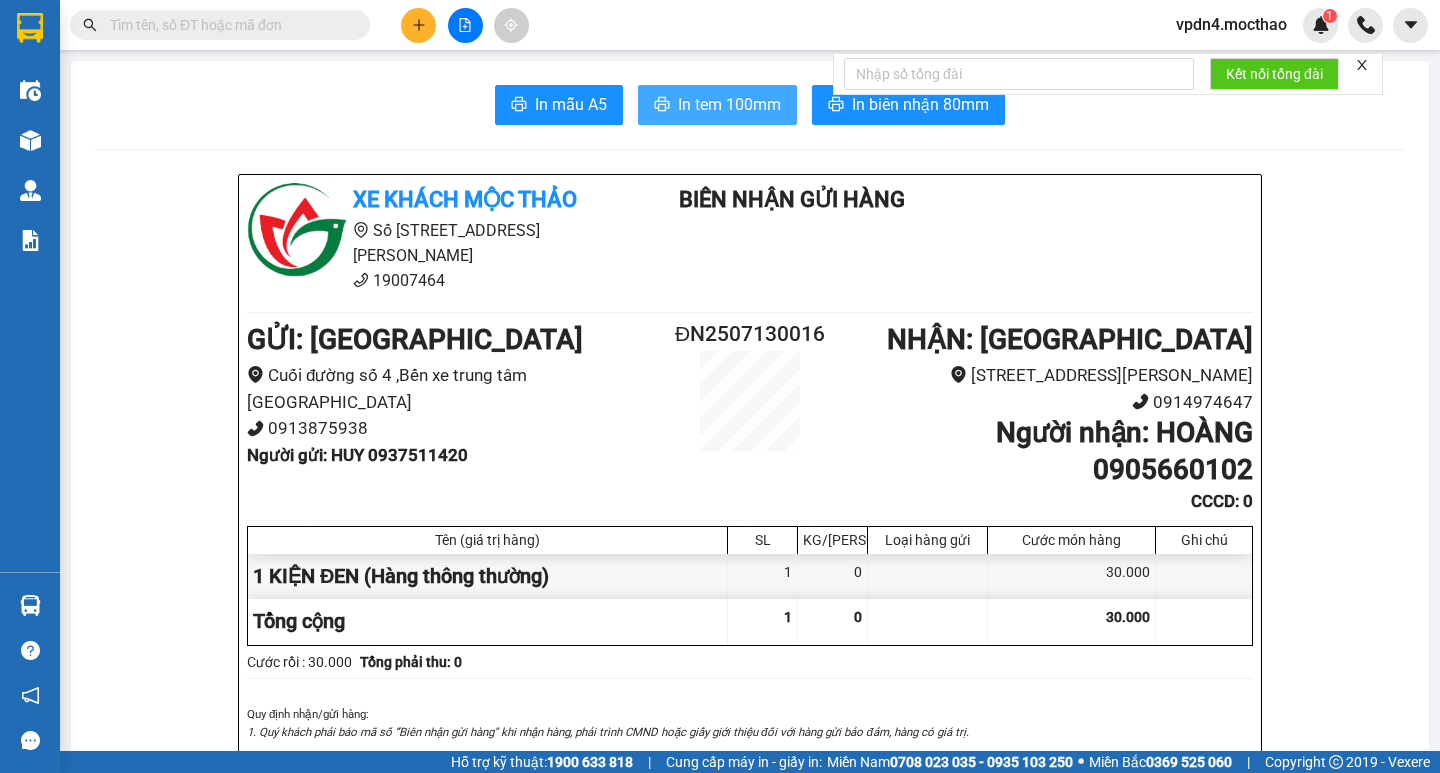 click on "In tem 100mm" at bounding box center [729, 104] 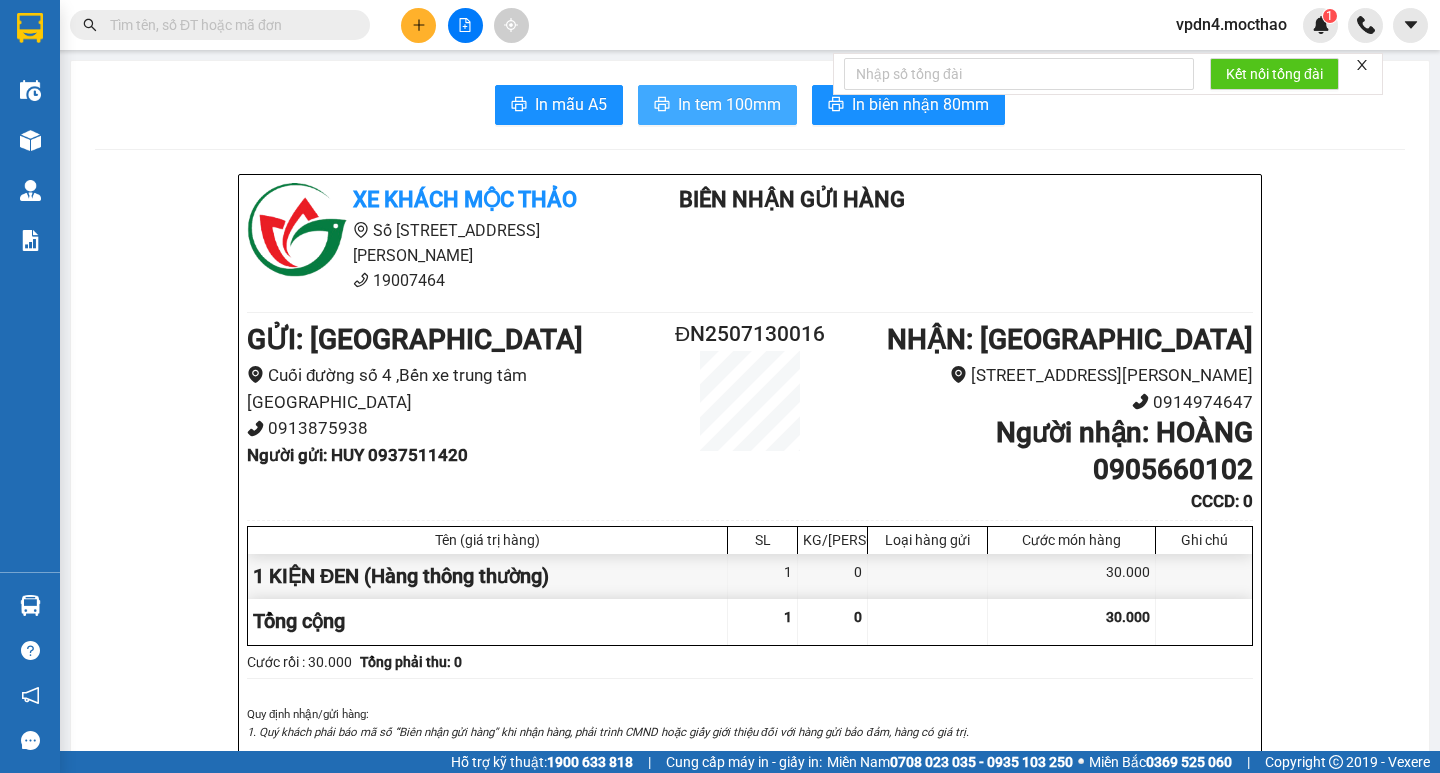 scroll, scrollTop: 0, scrollLeft: 0, axis: both 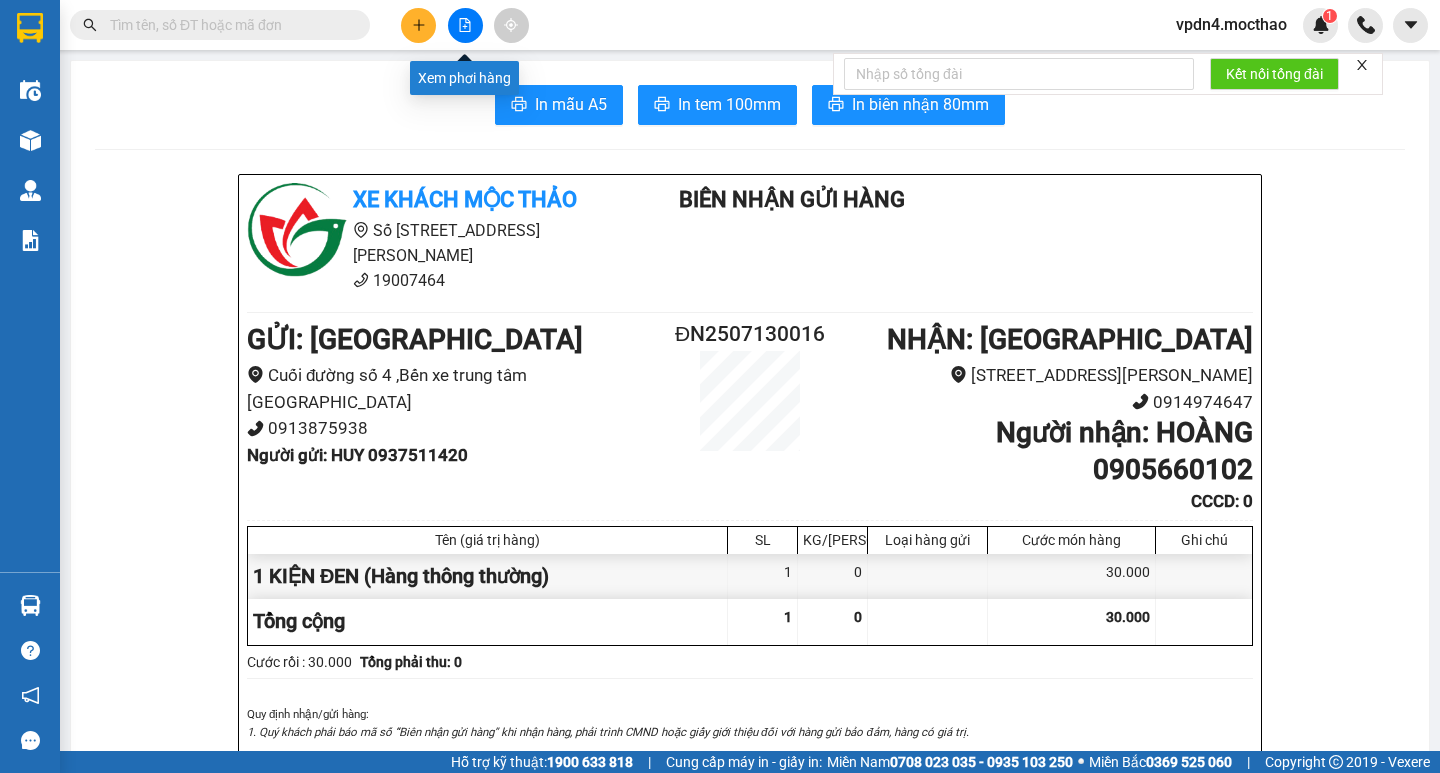 click 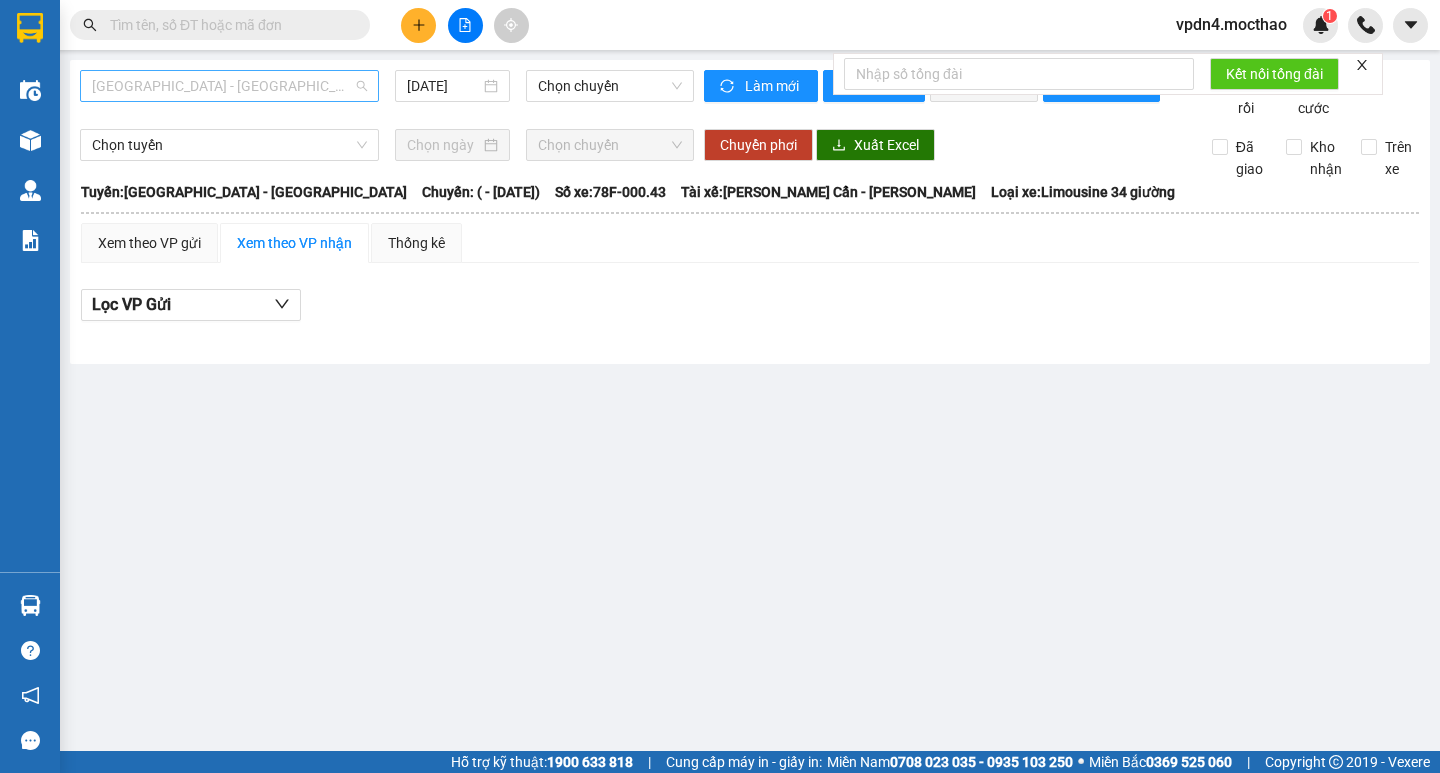click on "[GEOGRAPHIC_DATA] - [GEOGRAPHIC_DATA]" at bounding box center [229, 86] 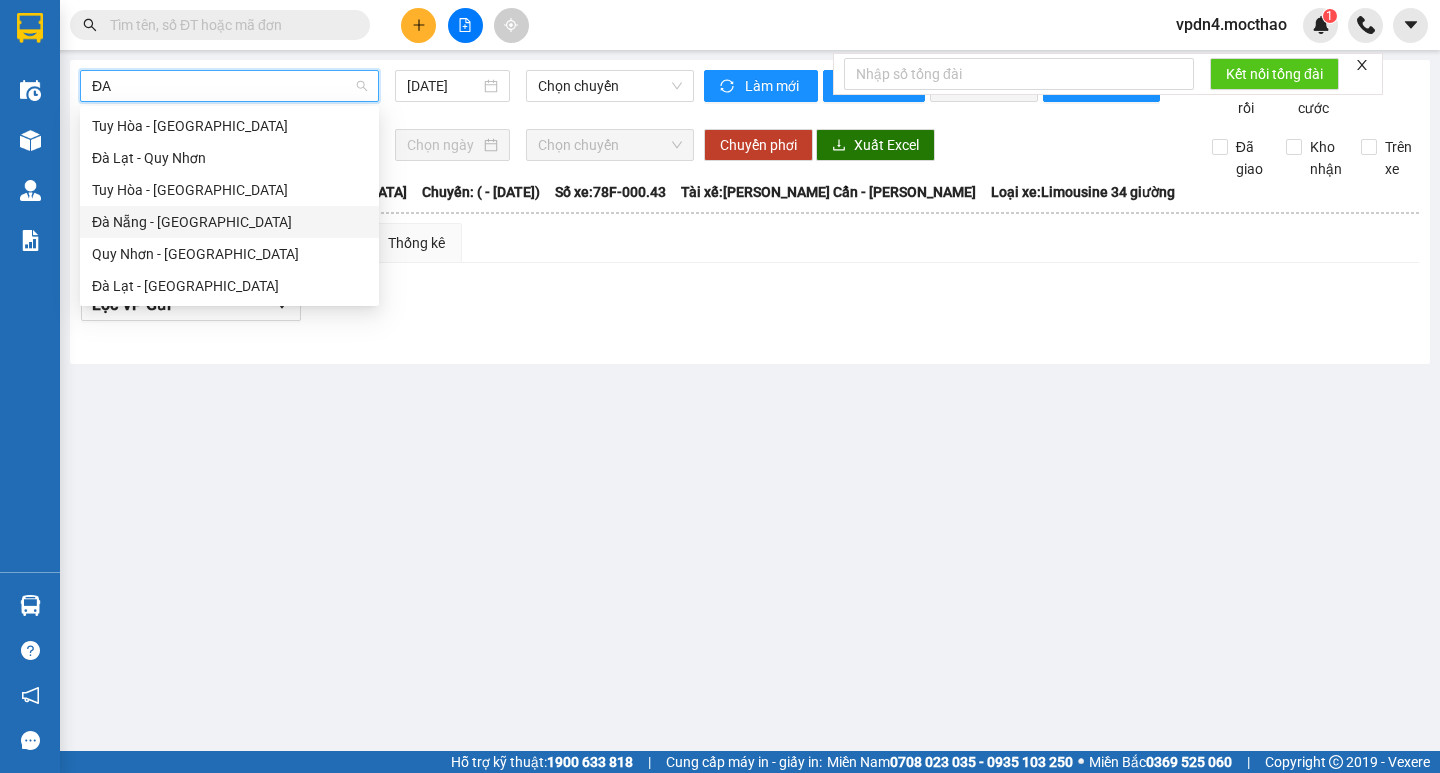 click on "Đà Nẵng - [GEOGRAPHIC_DATA]" at bounding box center [229, 222] 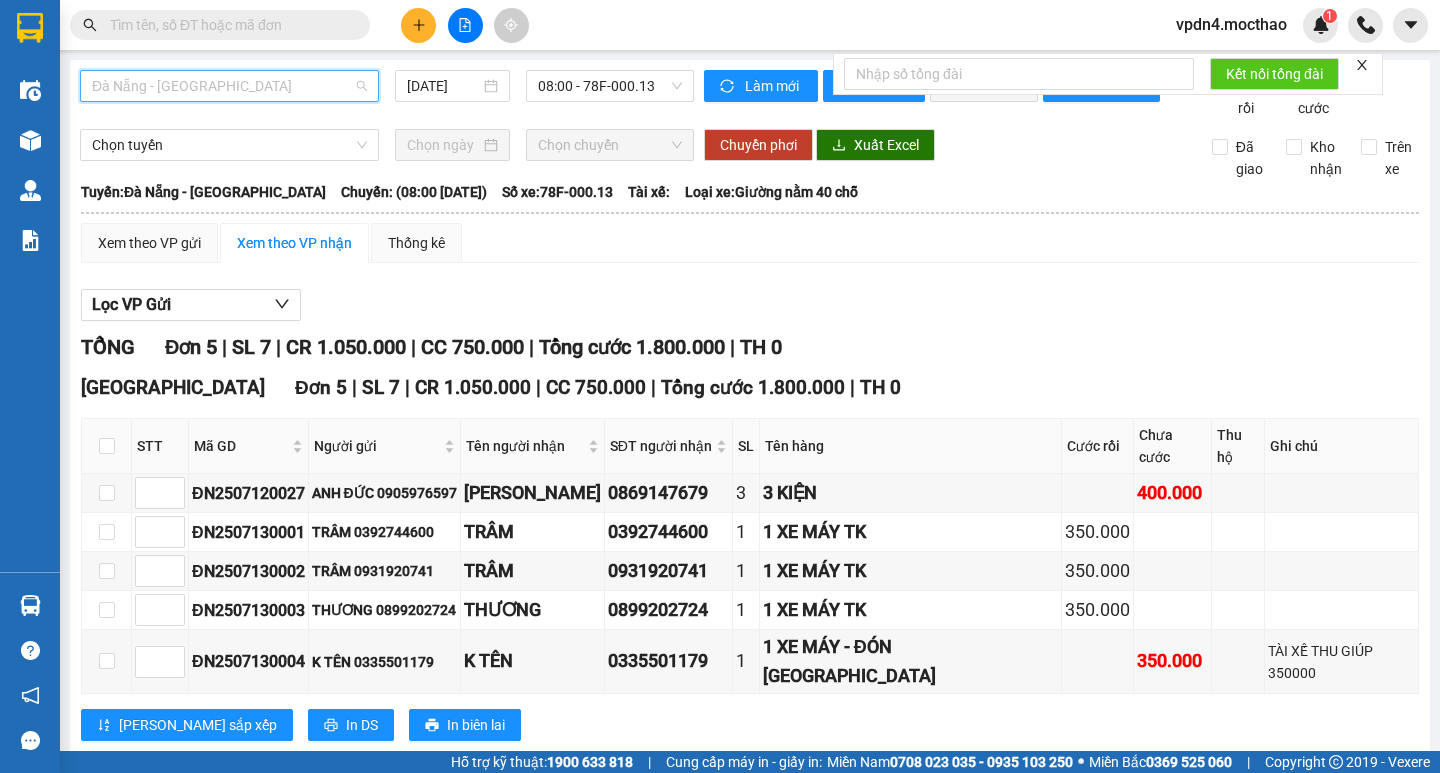 click on "Đà Nẵng - [GEOGRAPHIC_DATA]" at bounding box center (229, 86) 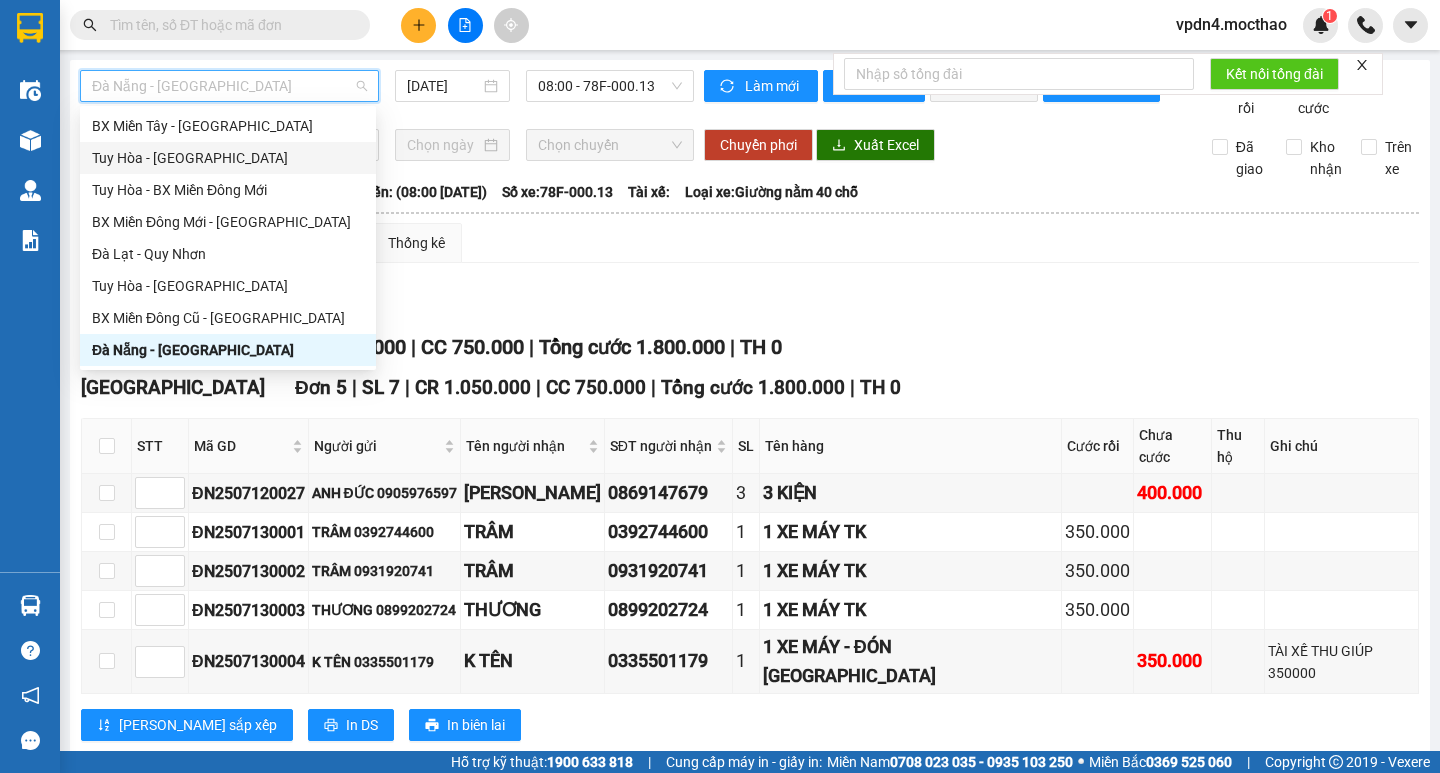click on "Tuy Hòa - [GEOGRAPHIC_DATA]" at bounding box center (228, 158) 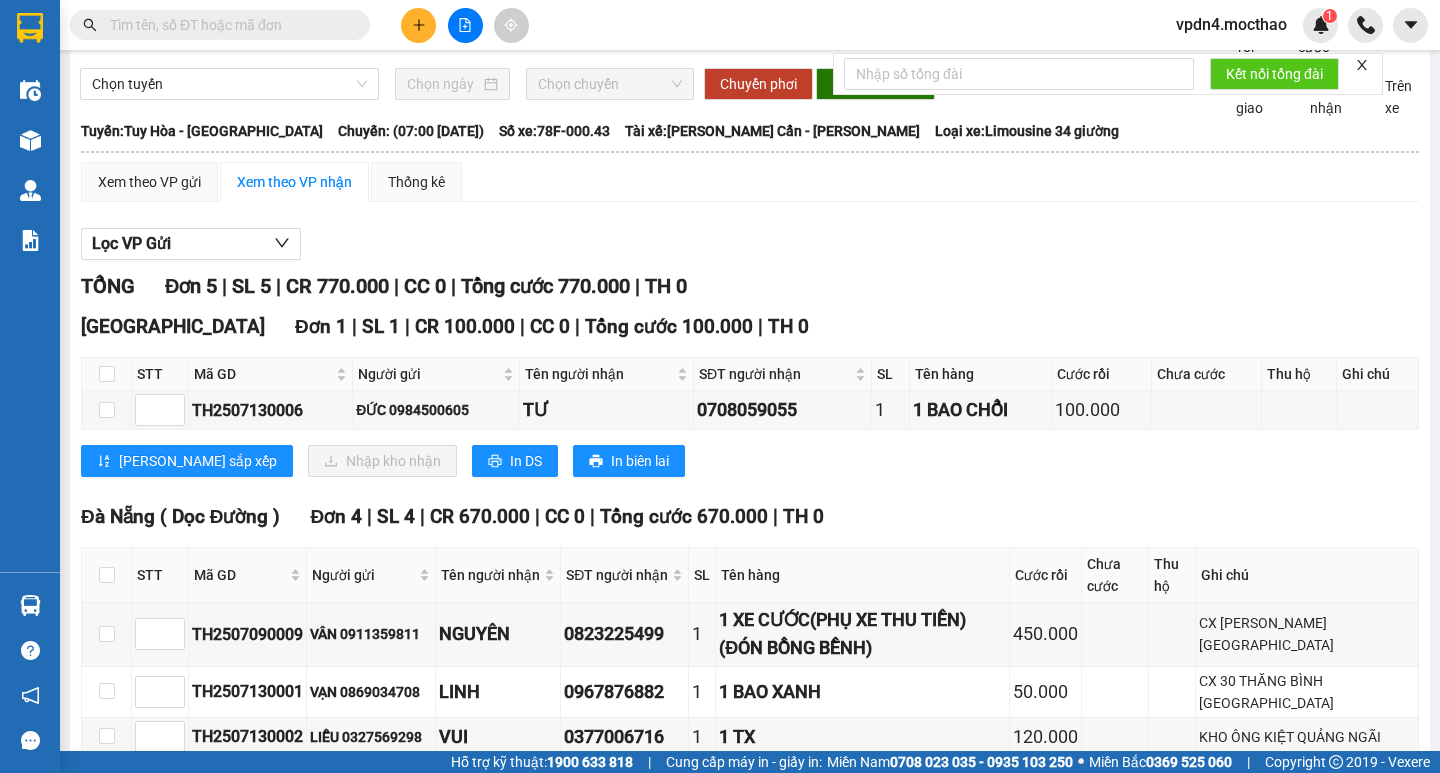 scroll, scrollTop: 65, scrollLeft: 0, axis: vertical 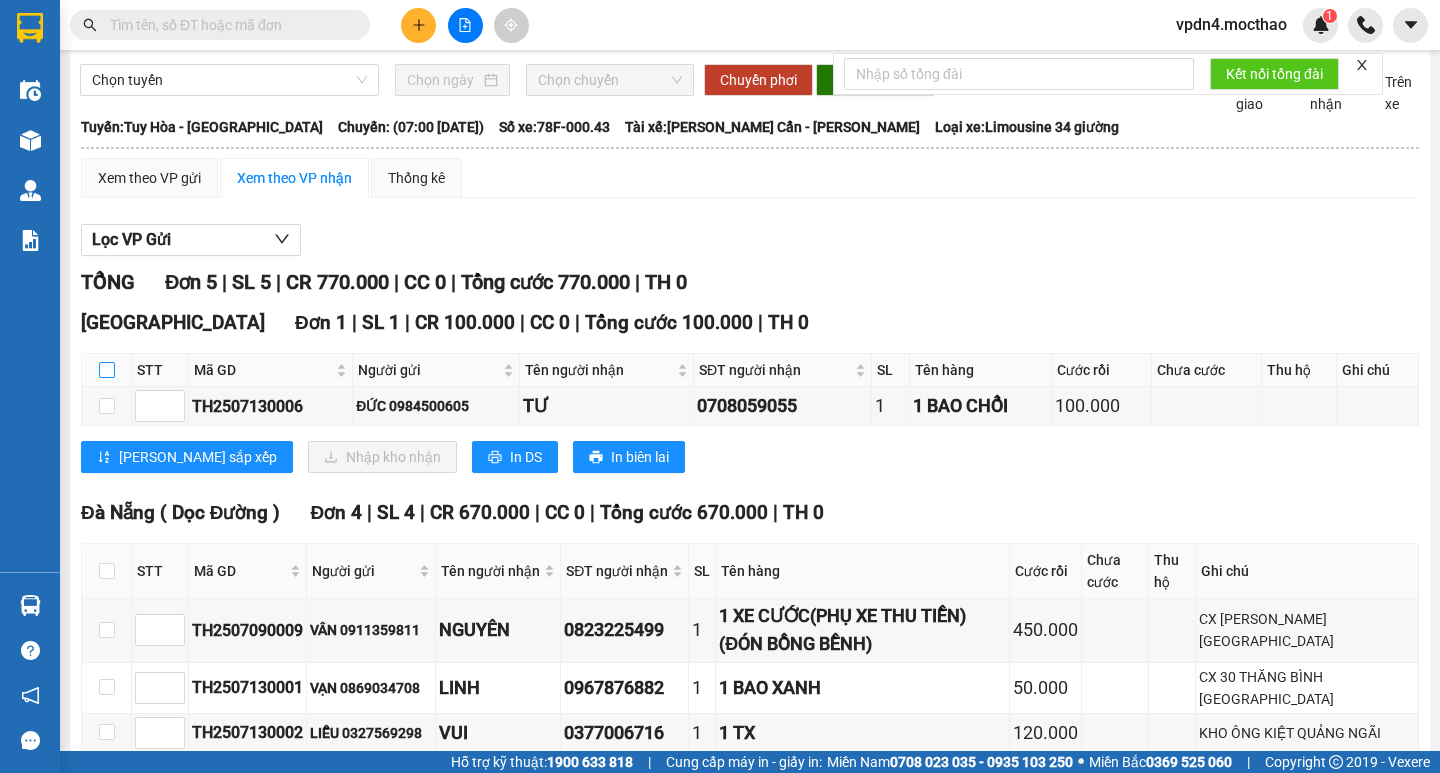 click at bounding box center (107, 370) 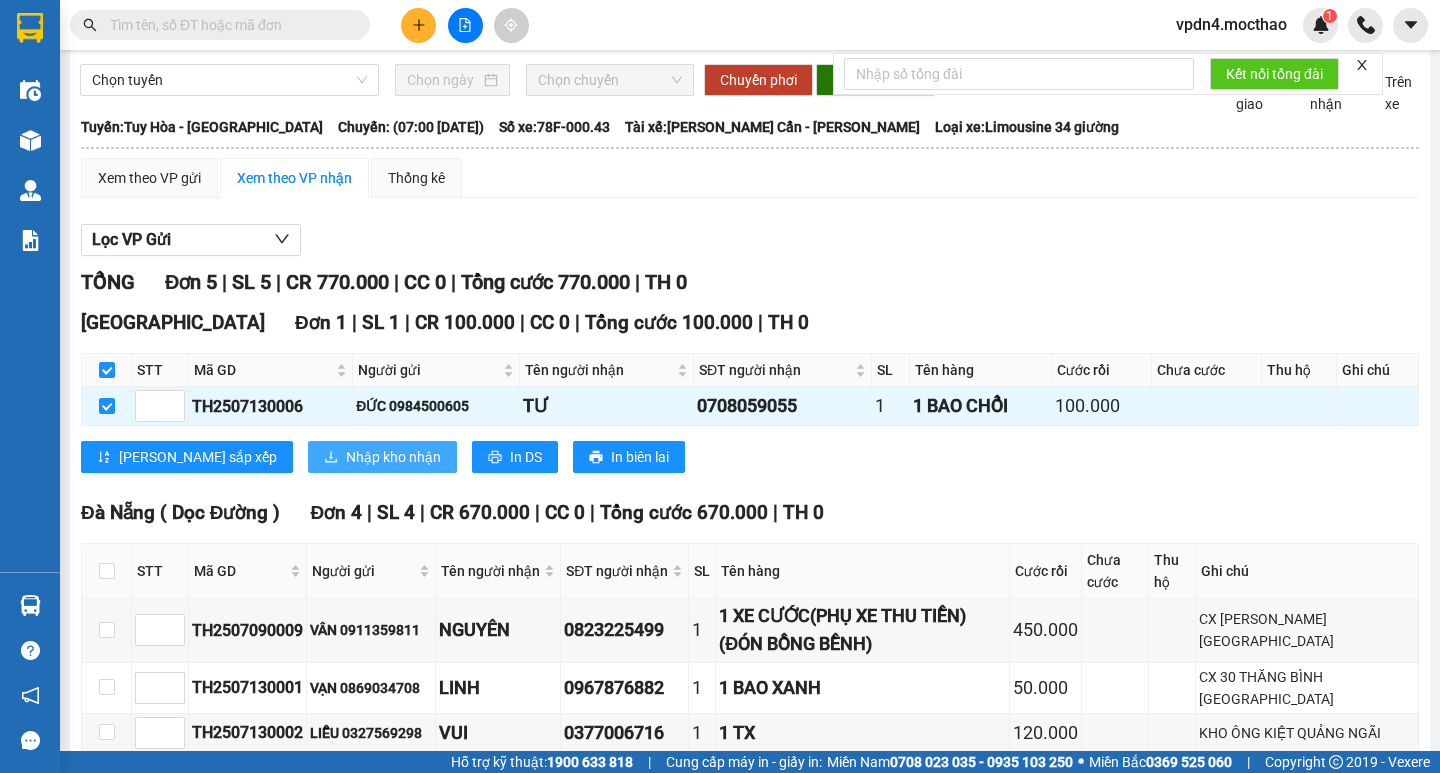 click on "Nhập kho nhận" at bounding box center (393, 457) 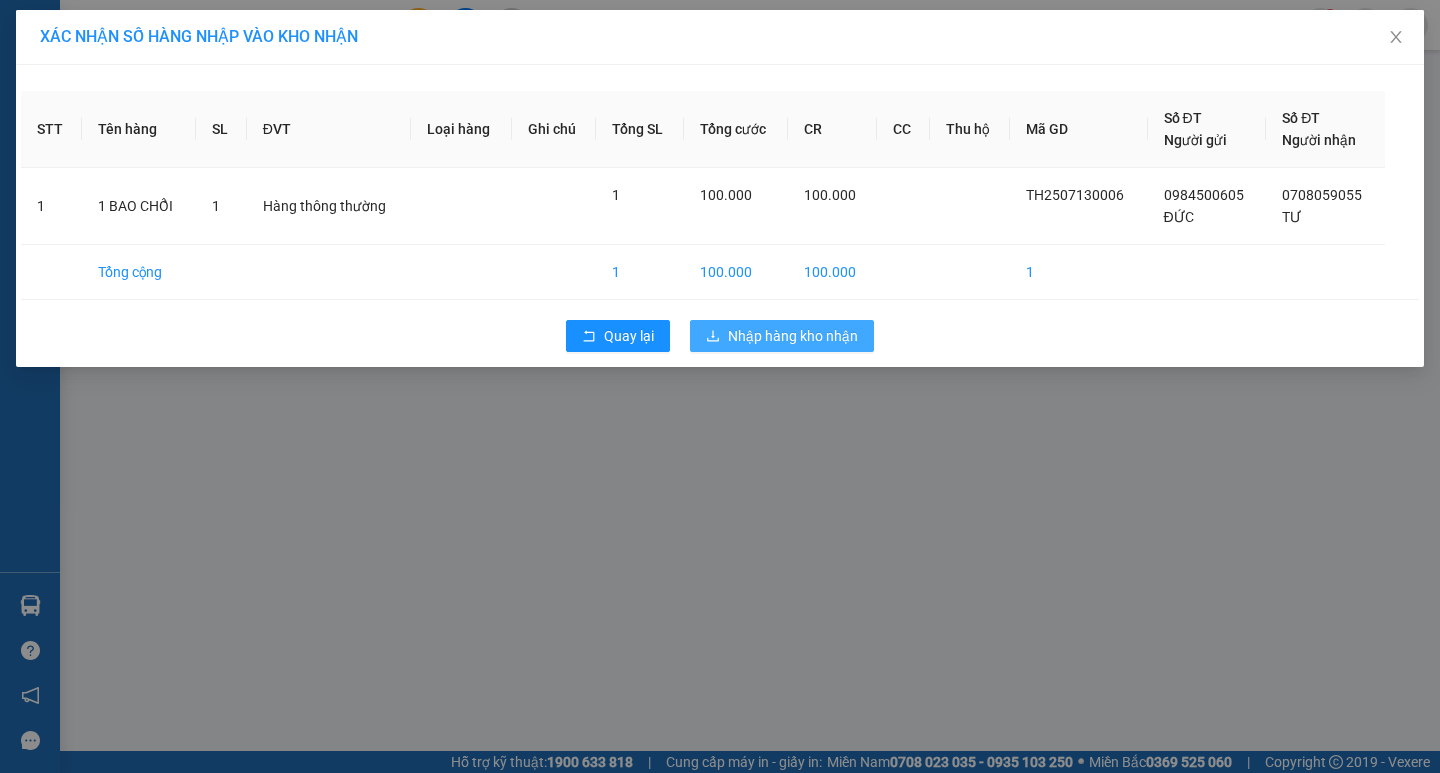 click on "Nhập hàng kho nhận" at bounding box center (793, 336) 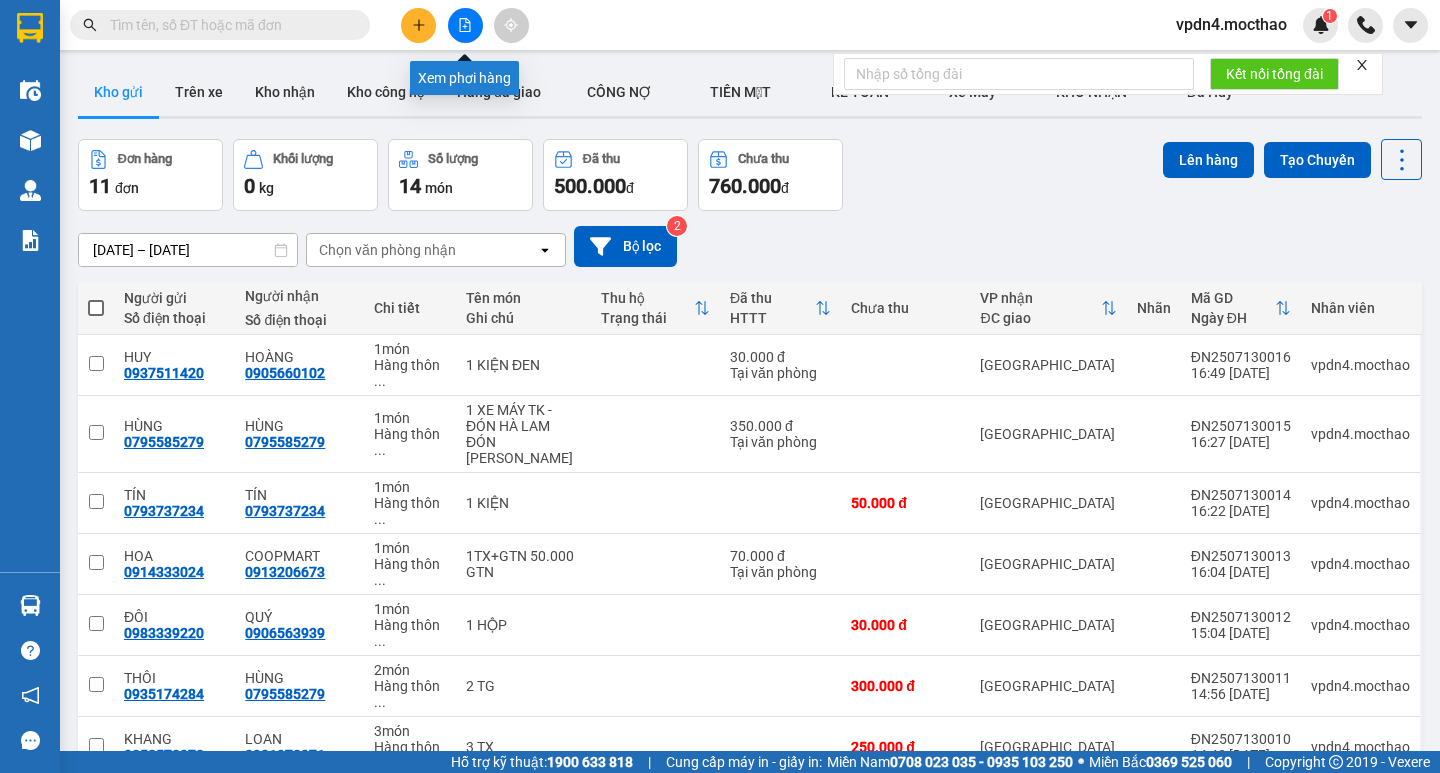click 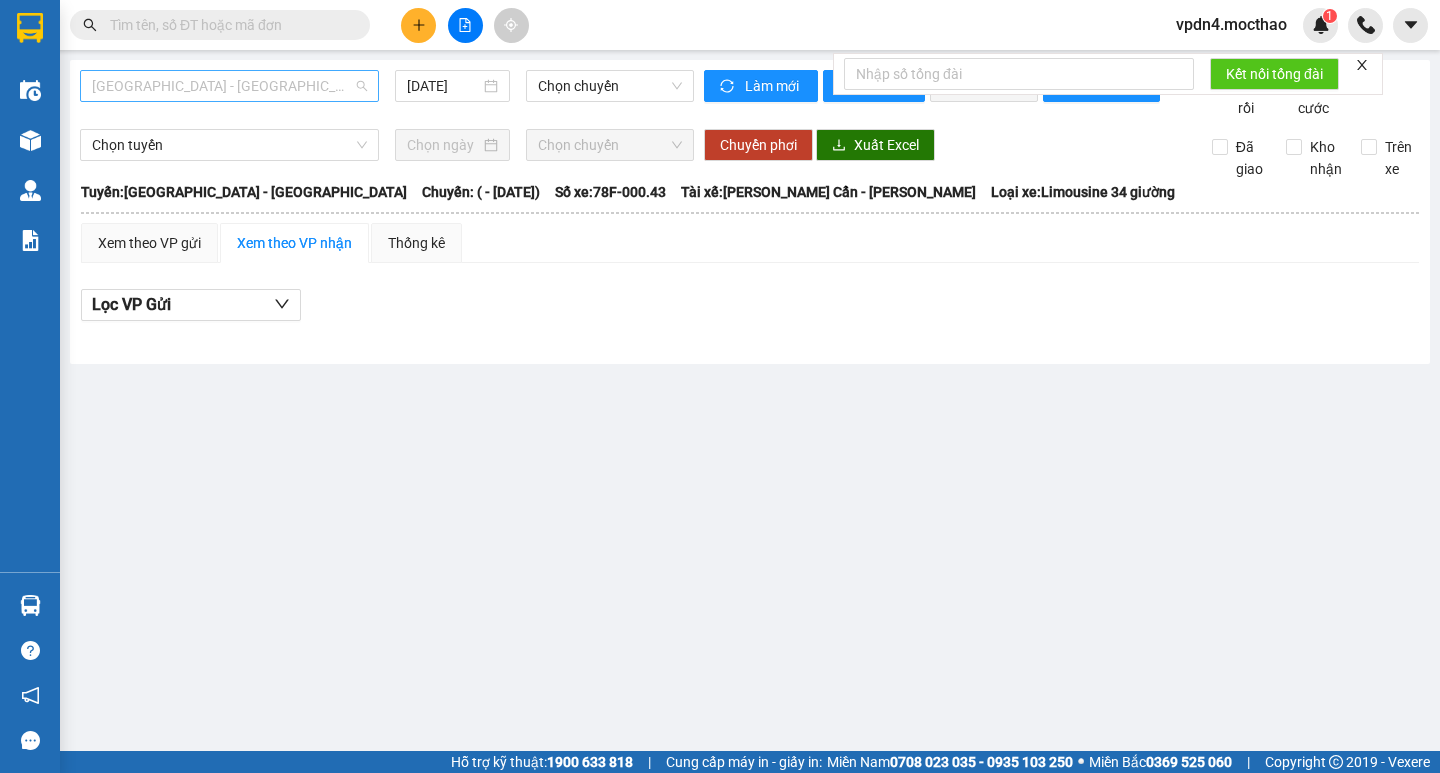 click on "[GEOGRAPHIC_DATA] - [GEOGRAPHIC_DATA]" at bounding box center [229, 86] 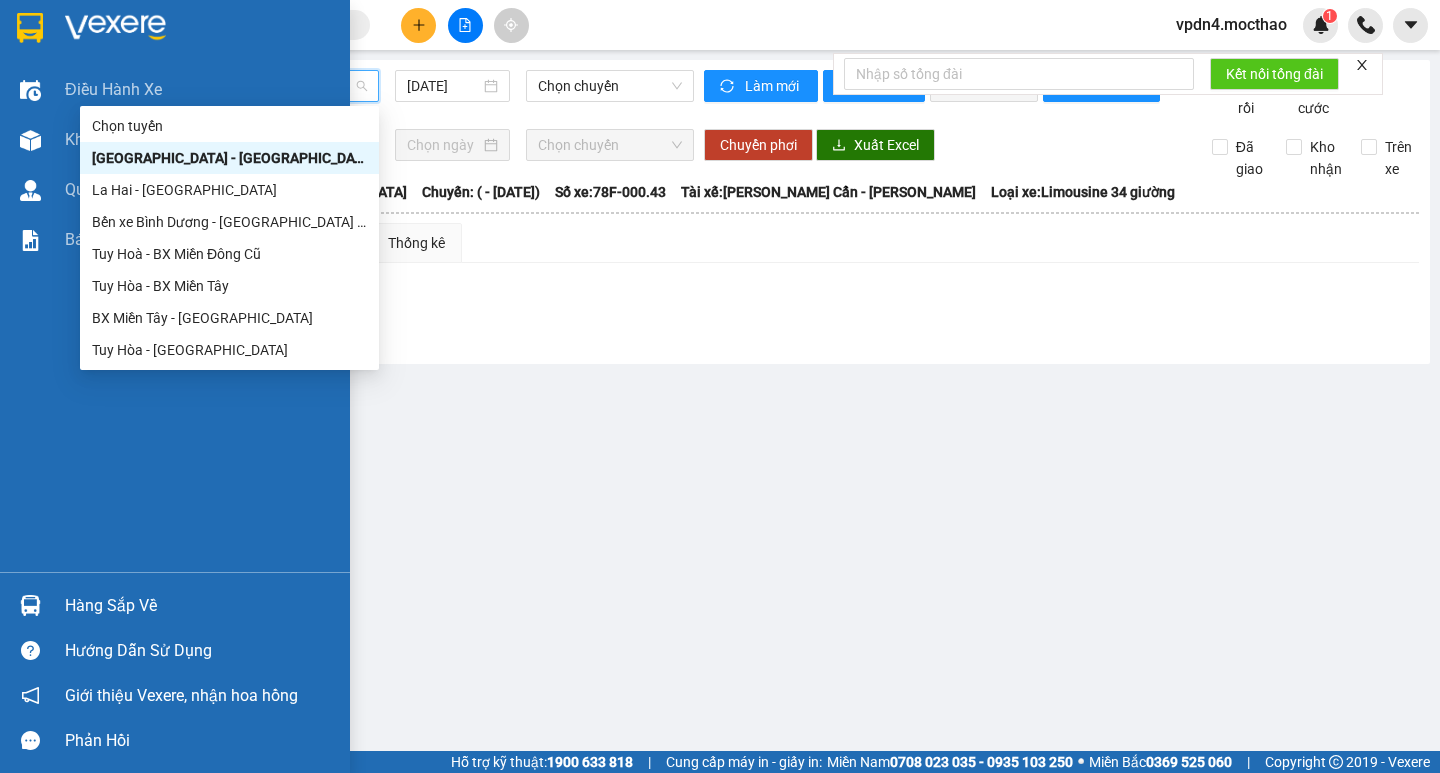 click on "Hàng sắp về" at bounding box center [200, 606] 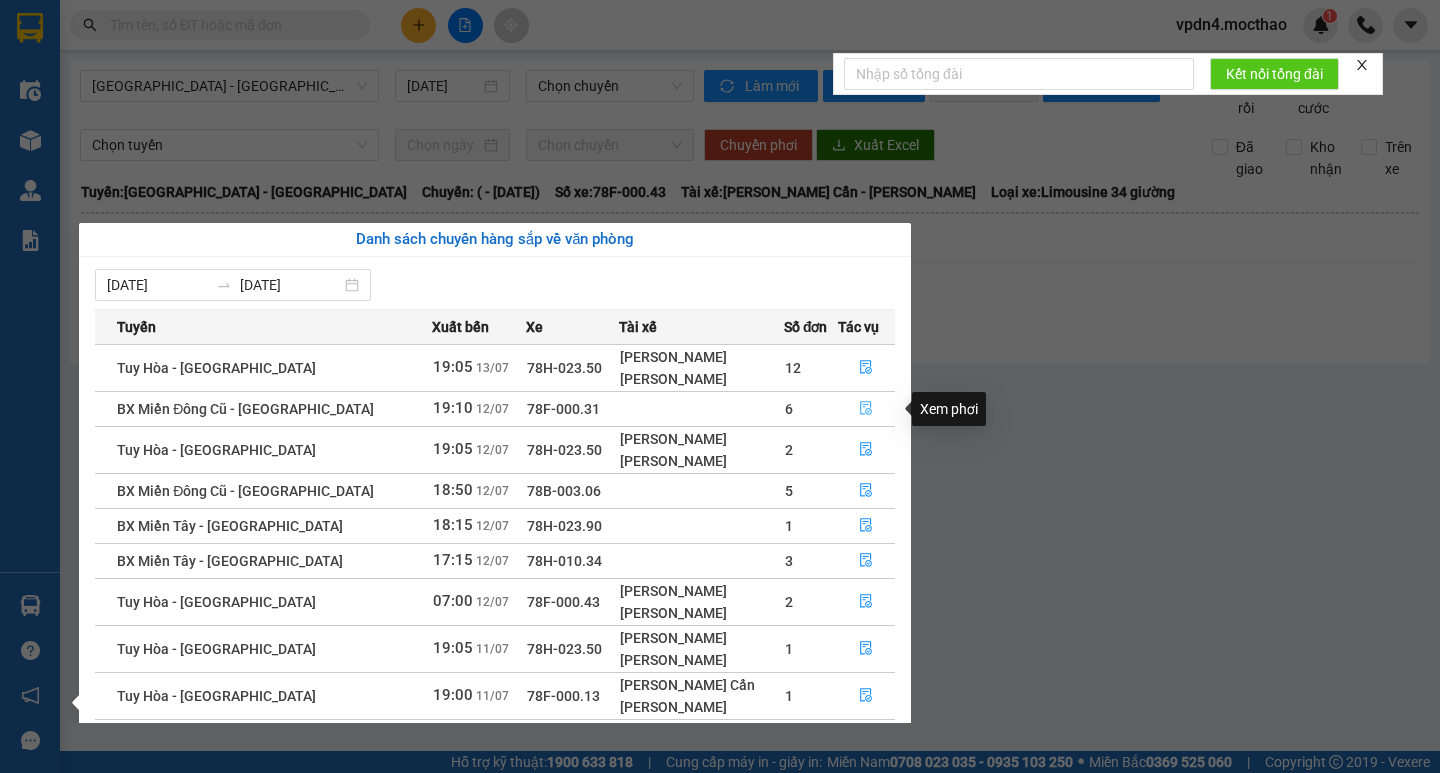 click 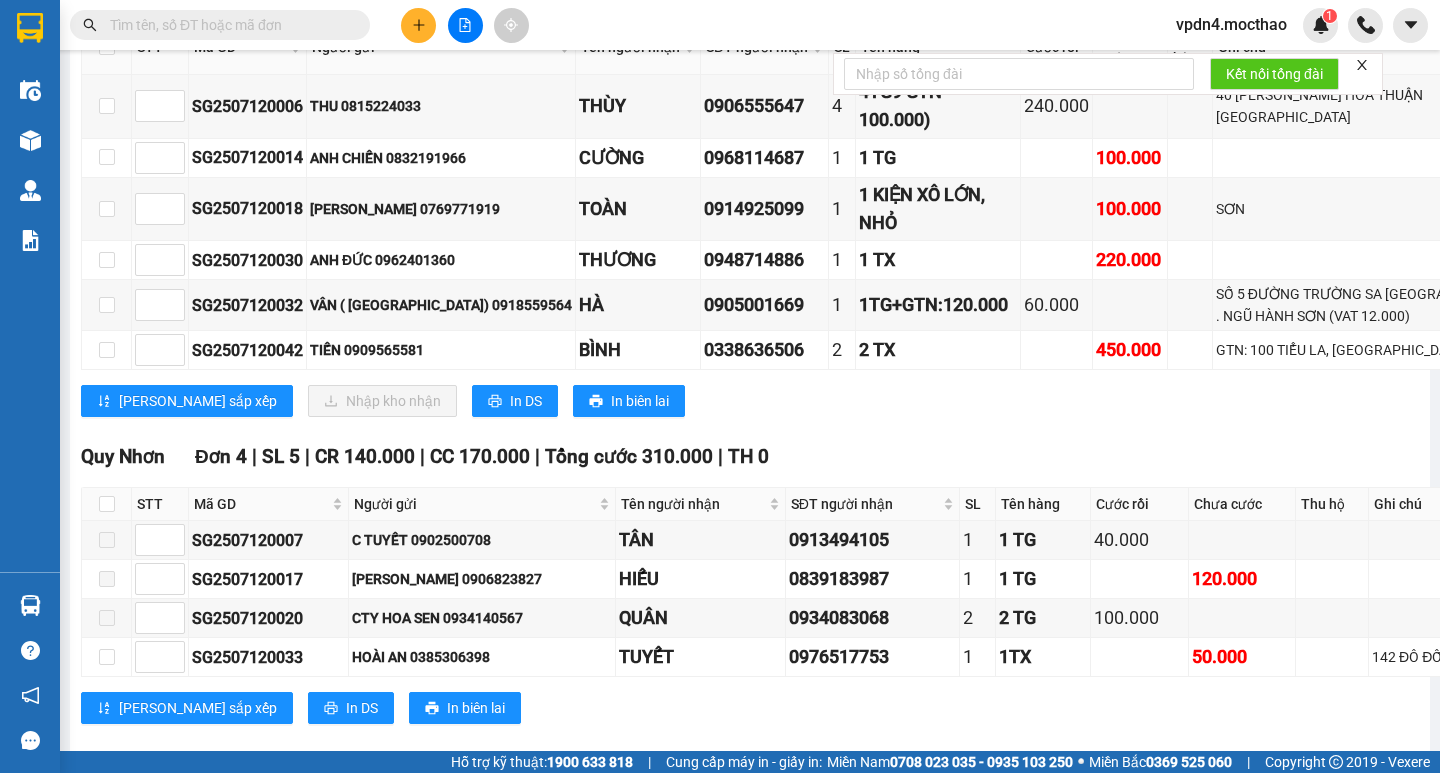 scroll, scrollTop: 1794, scrollLeft: 0, axis: vertical 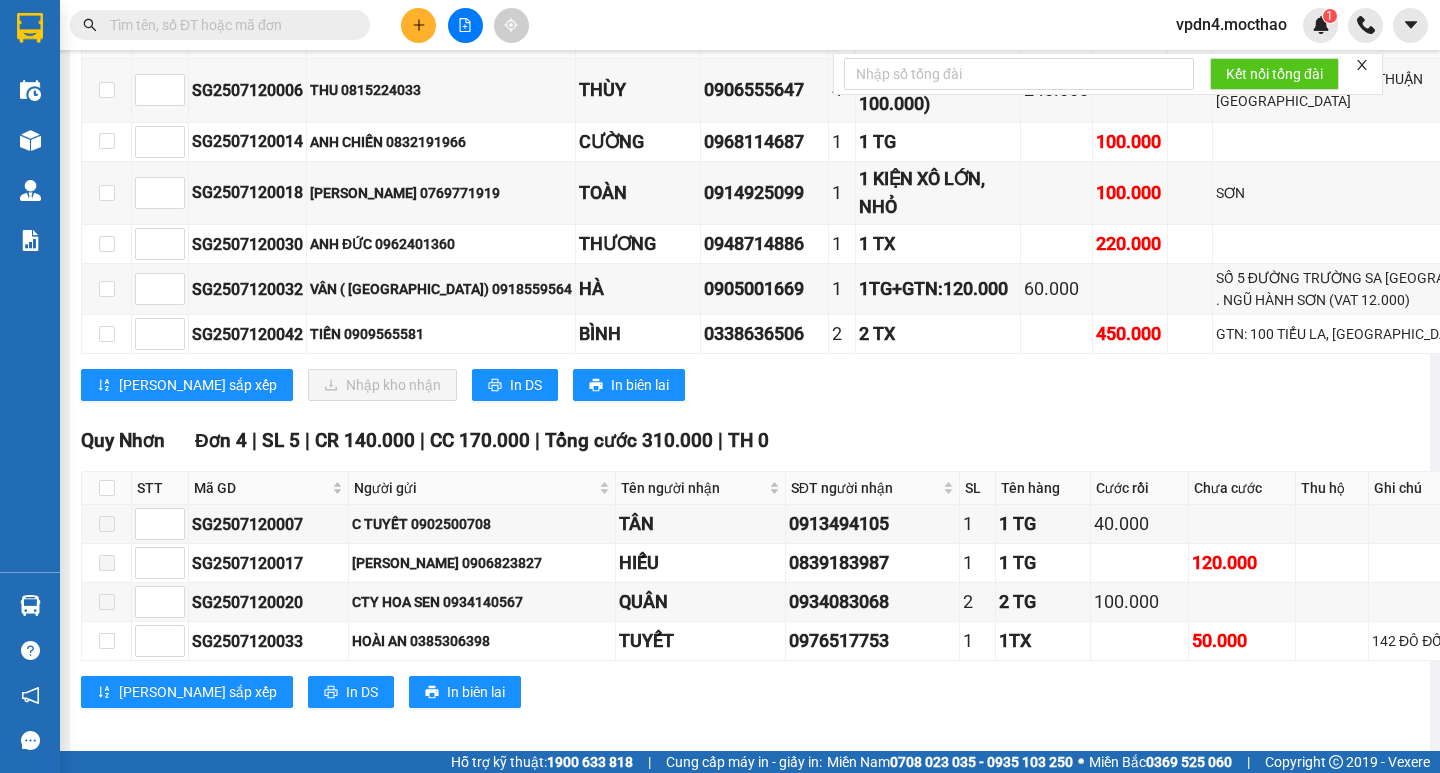 click at bounding box center (107, 31) 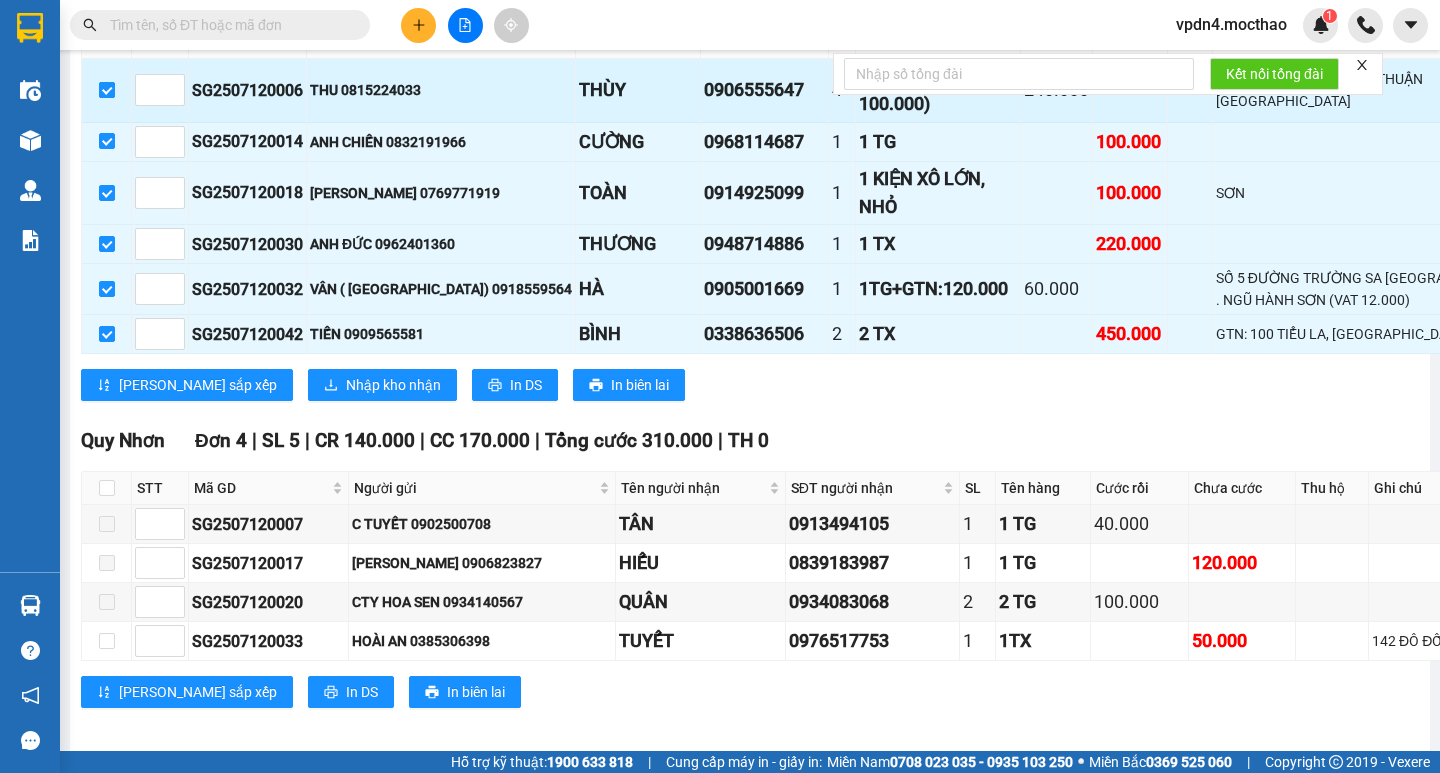 click at bounding box center (107, 90) 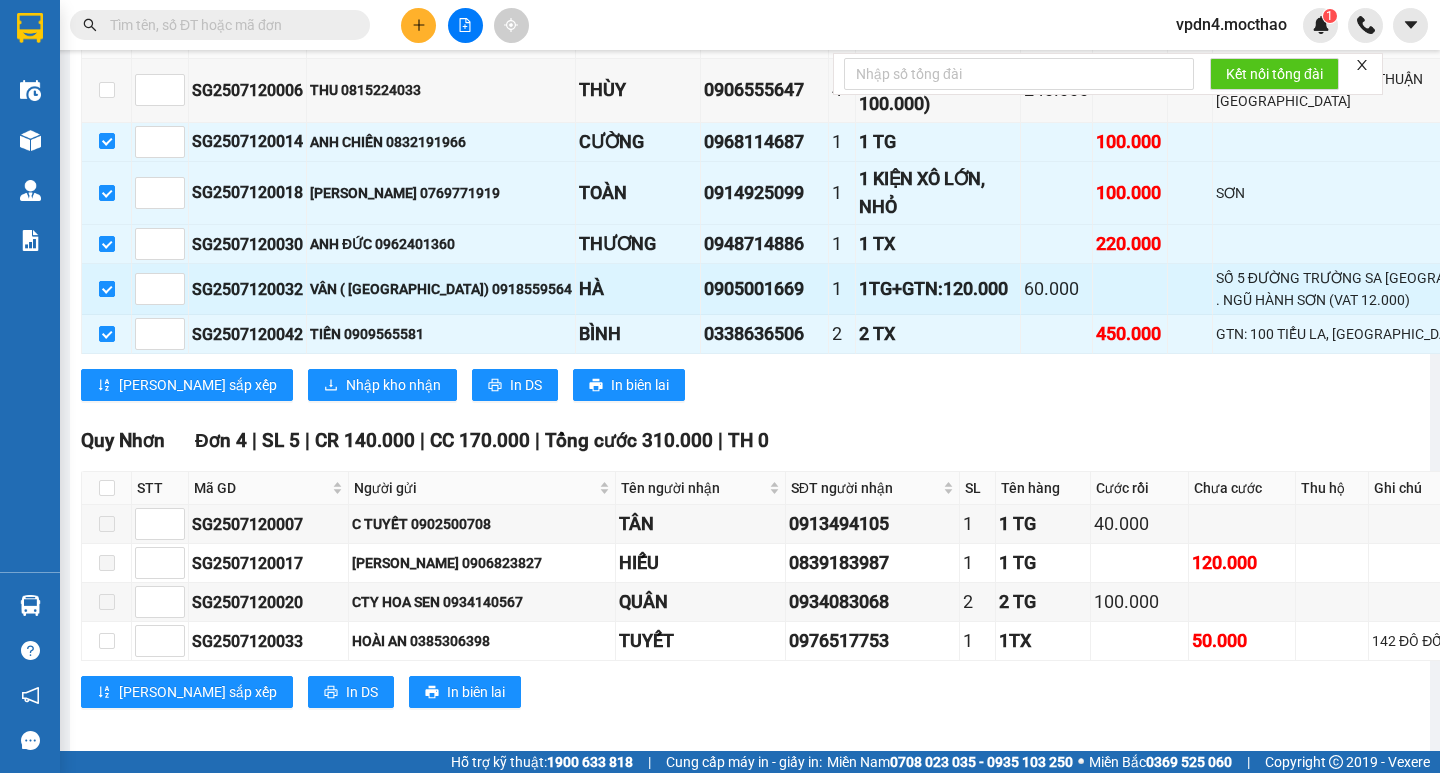 click at bounding box center [107, 289] 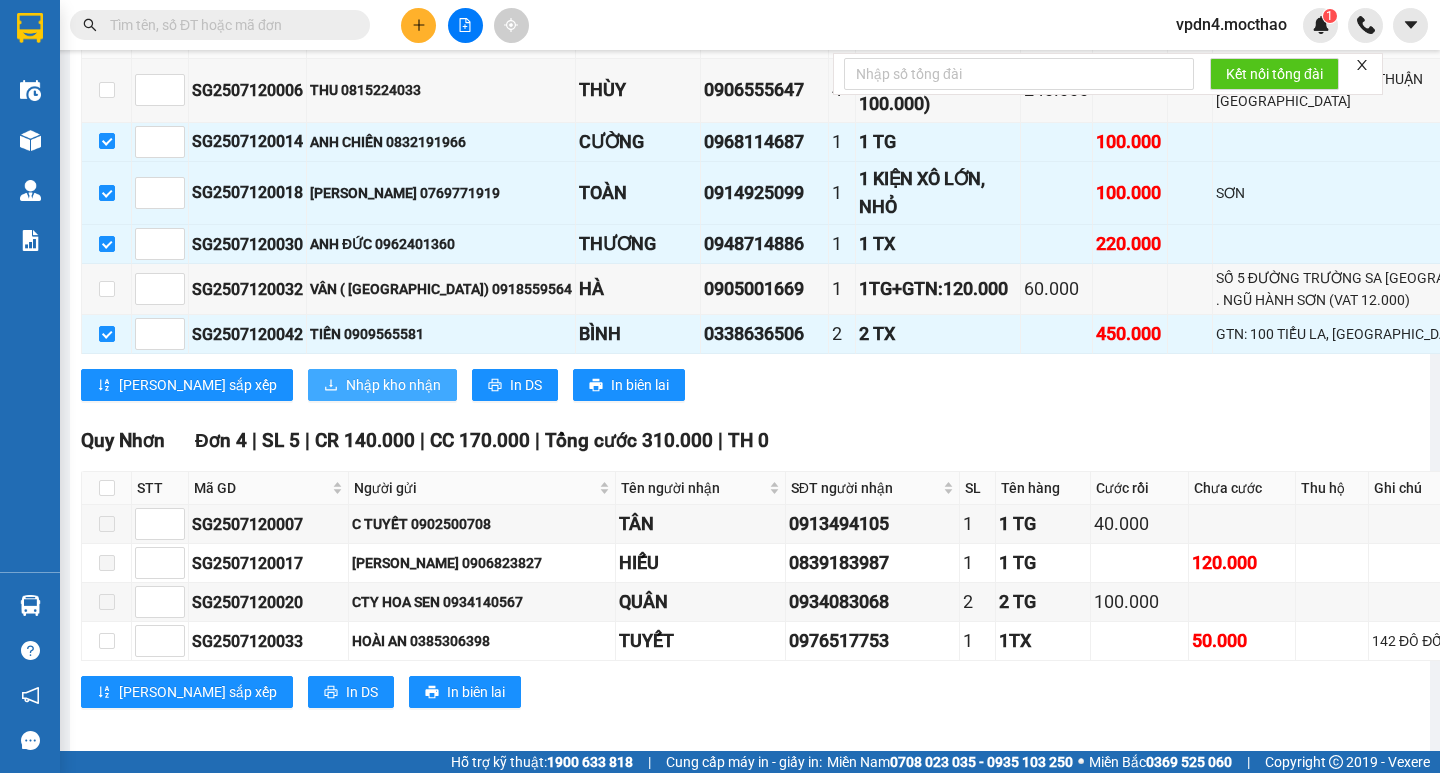 click on "Nhập kho nhận" at bounding box center (393, 385) 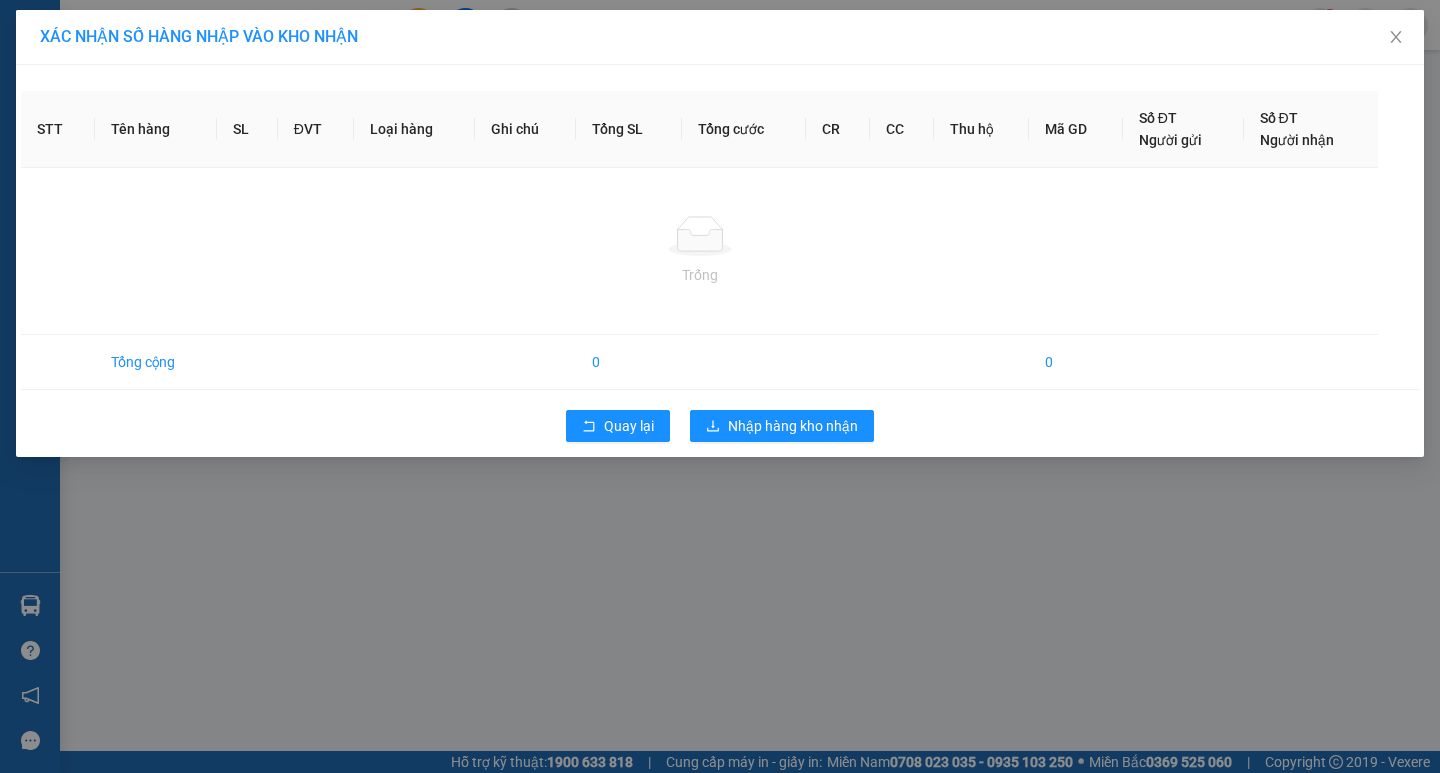 scroll, scrollTop: 0, scrollLeft: 0, axis: both 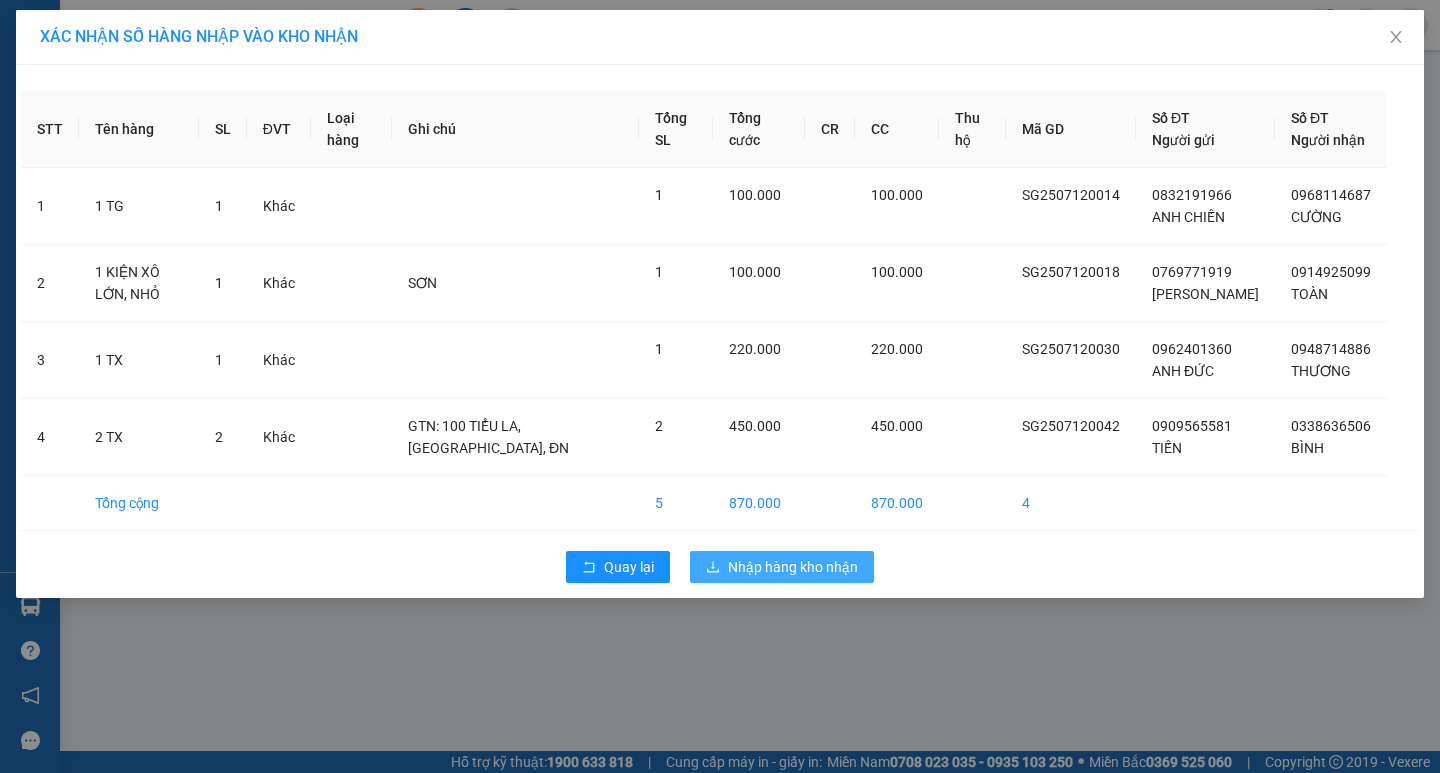 click on "Nhập hàng kho nhận" at bounding box center [793, 567] 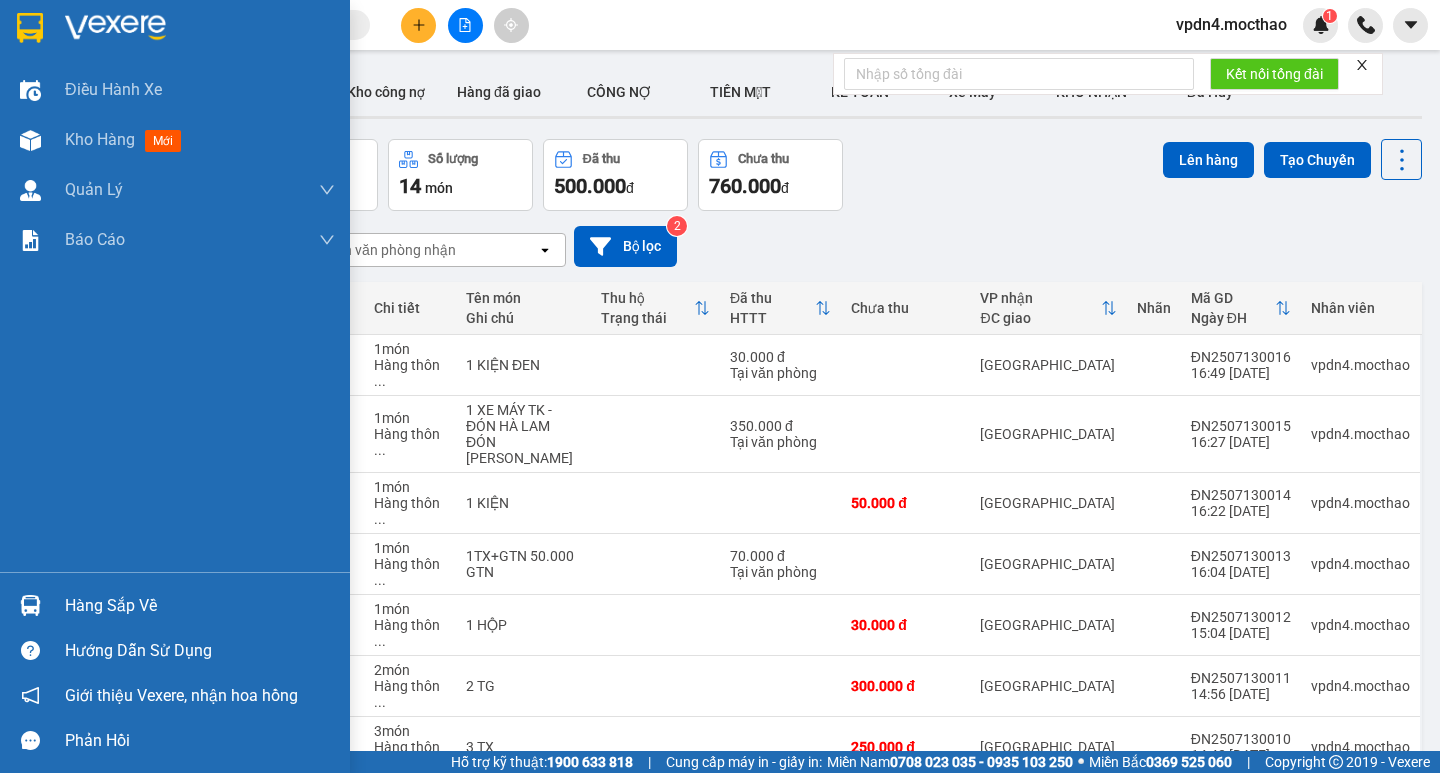 drag, startPoint x: 124, startPoint y: 614, endPoint x: 137, endPoint y: 612, distance: 13.152946 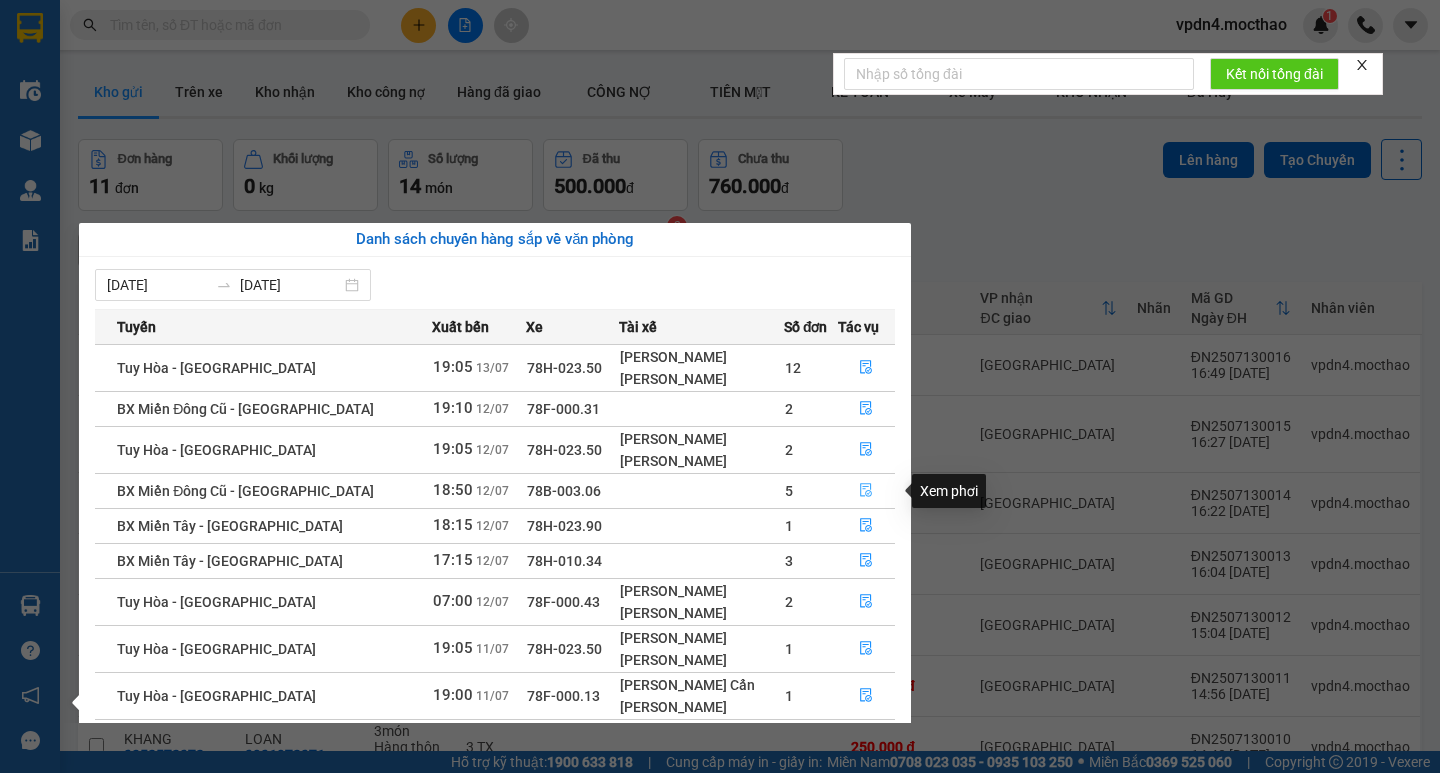 click 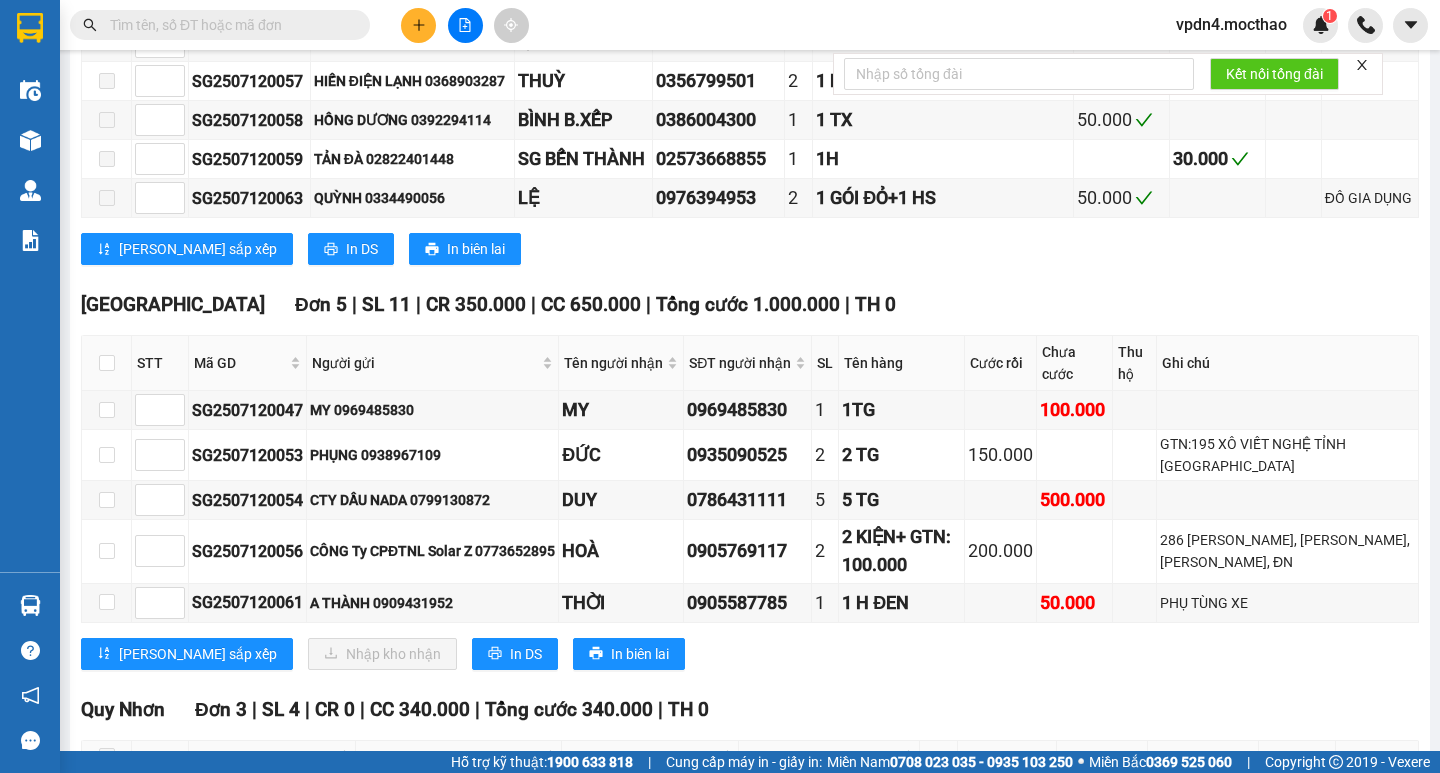 scroll, scrollTop: 738, scrollLeft: 0, axis: vertical 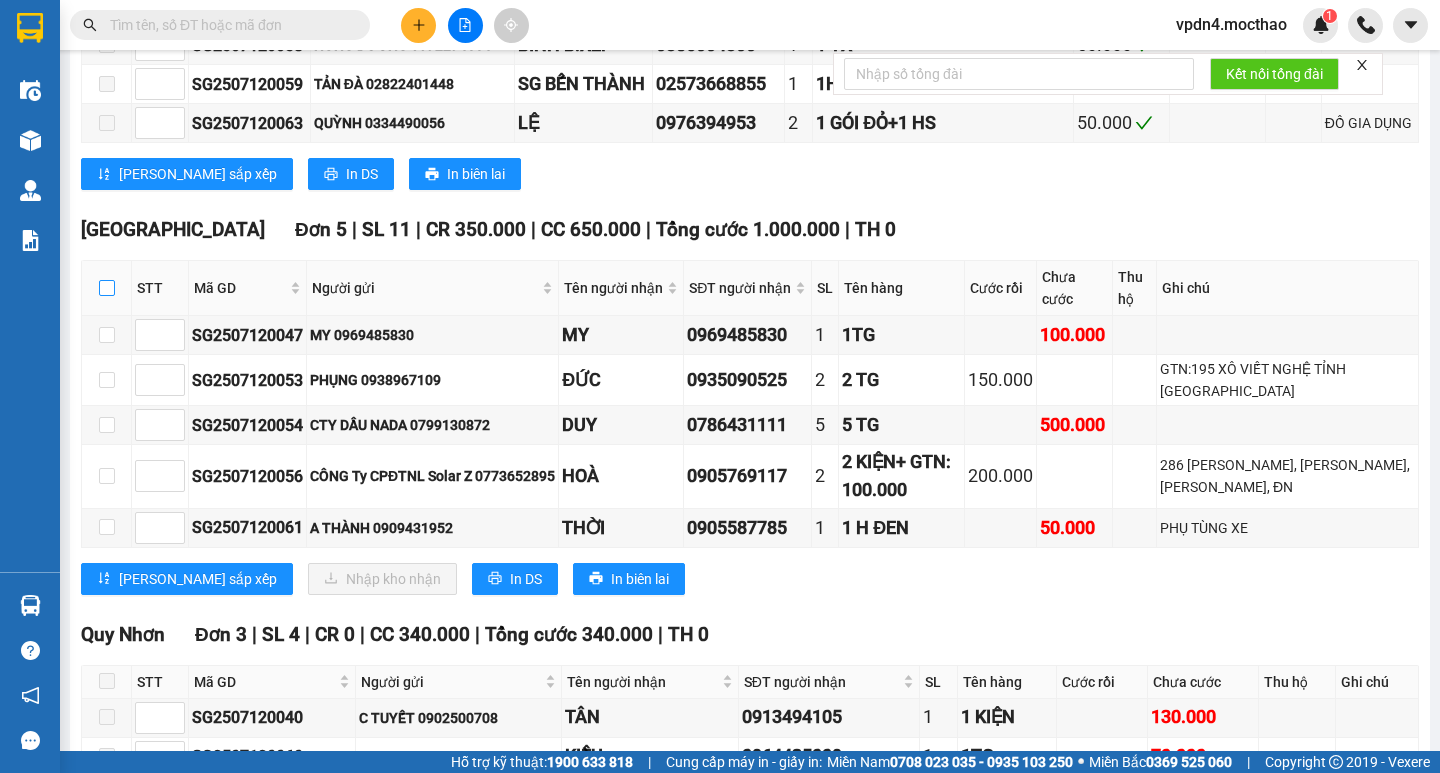 click at bounding box center [107, 288] 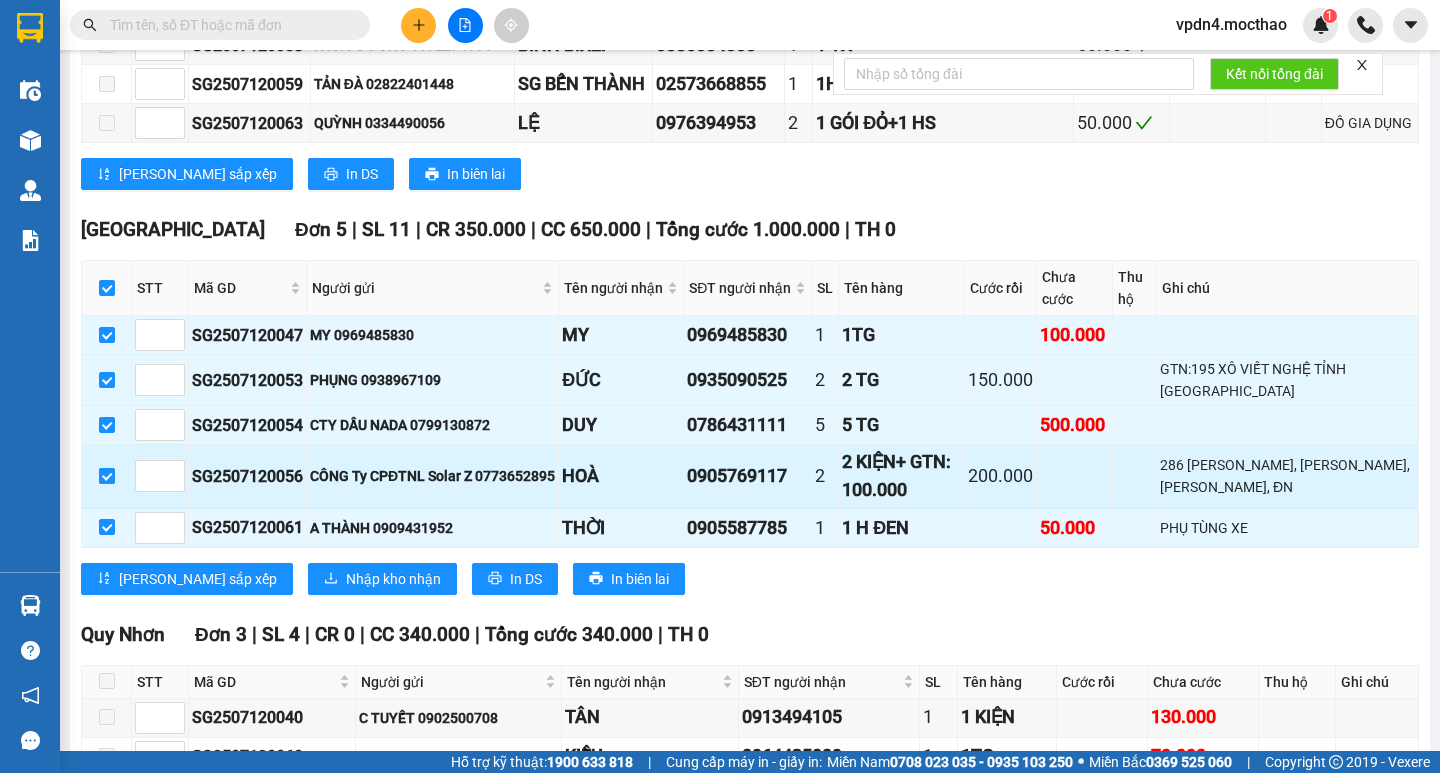 click at bounding box center (107, 476) 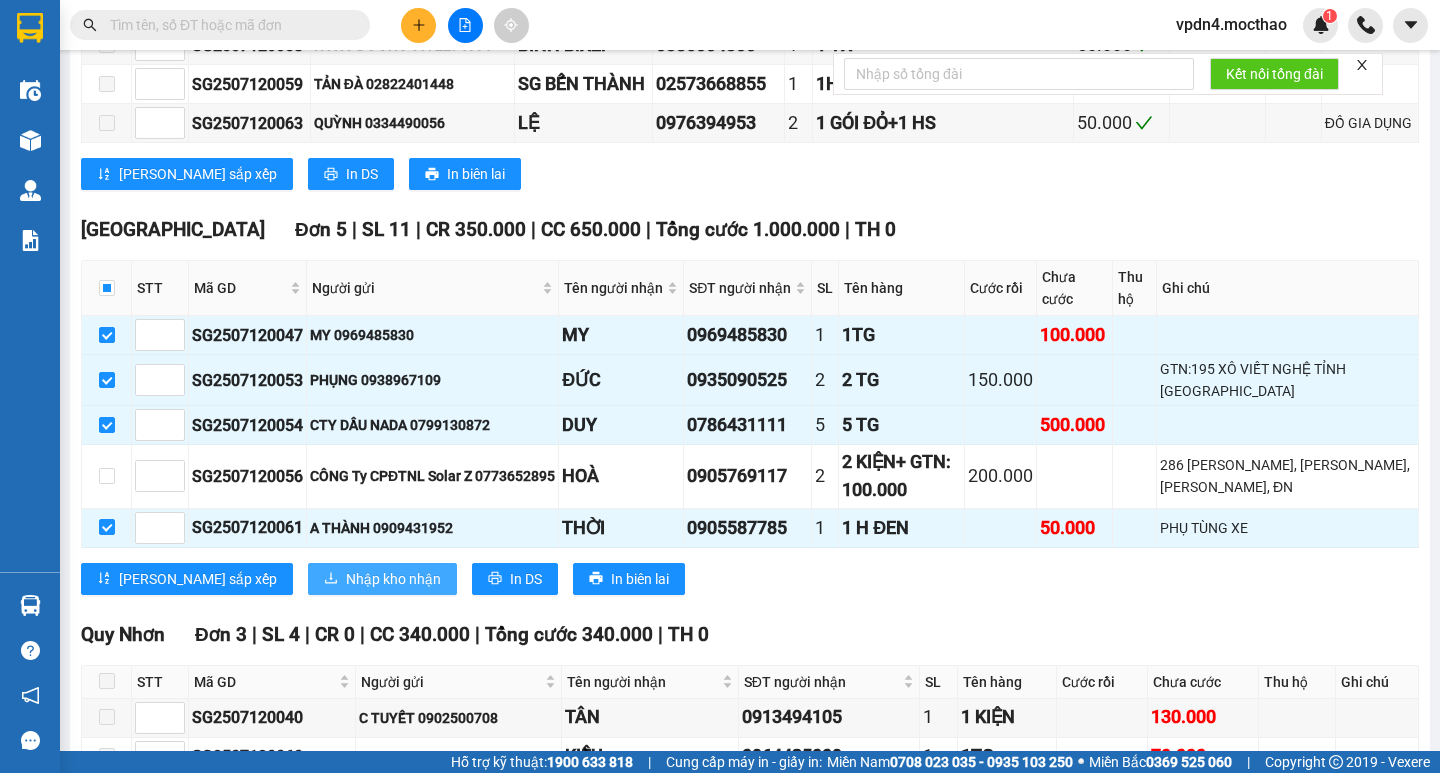 click on "Nhập kho nhận" at bounding box center (393, 579) 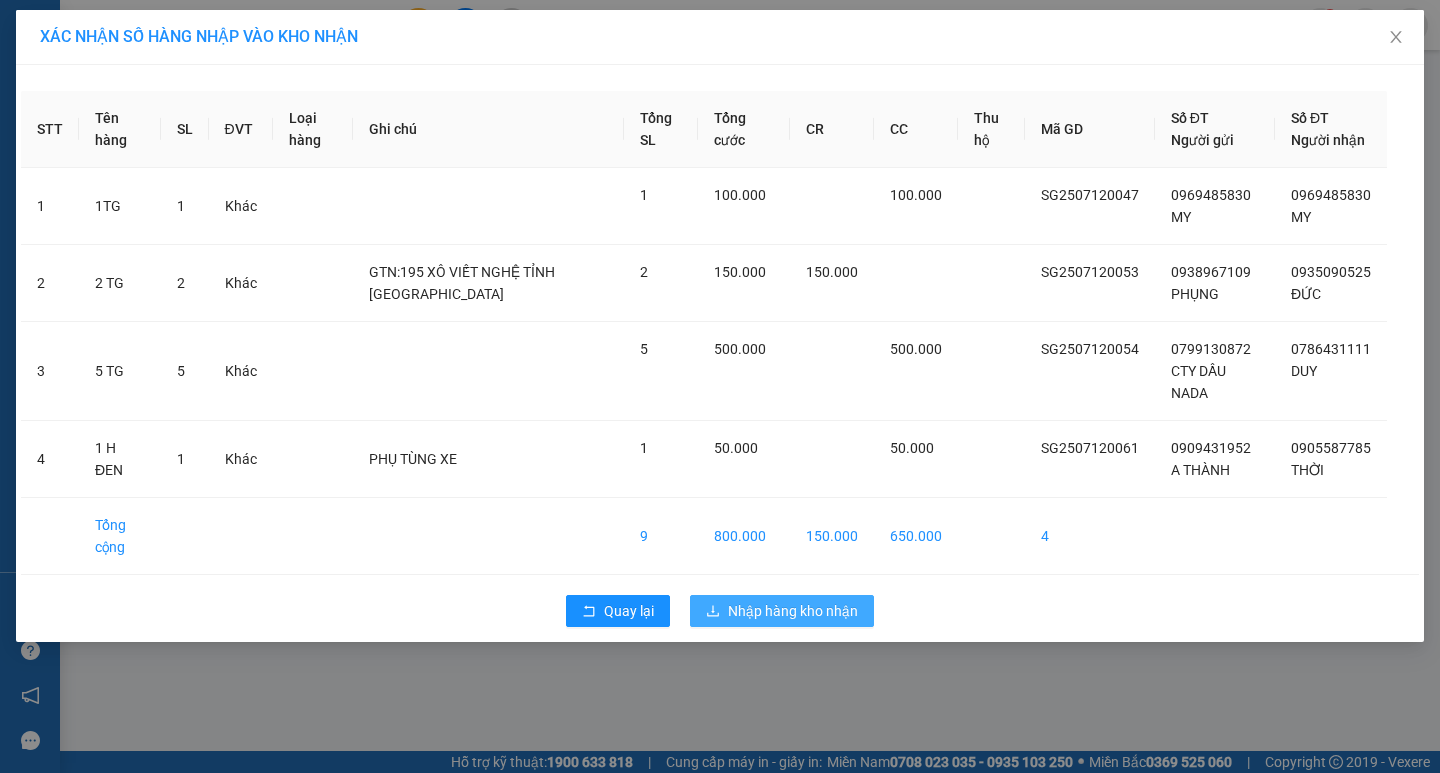 click on "Nhập hàng kho nhận" at bounding box center [793, 611] 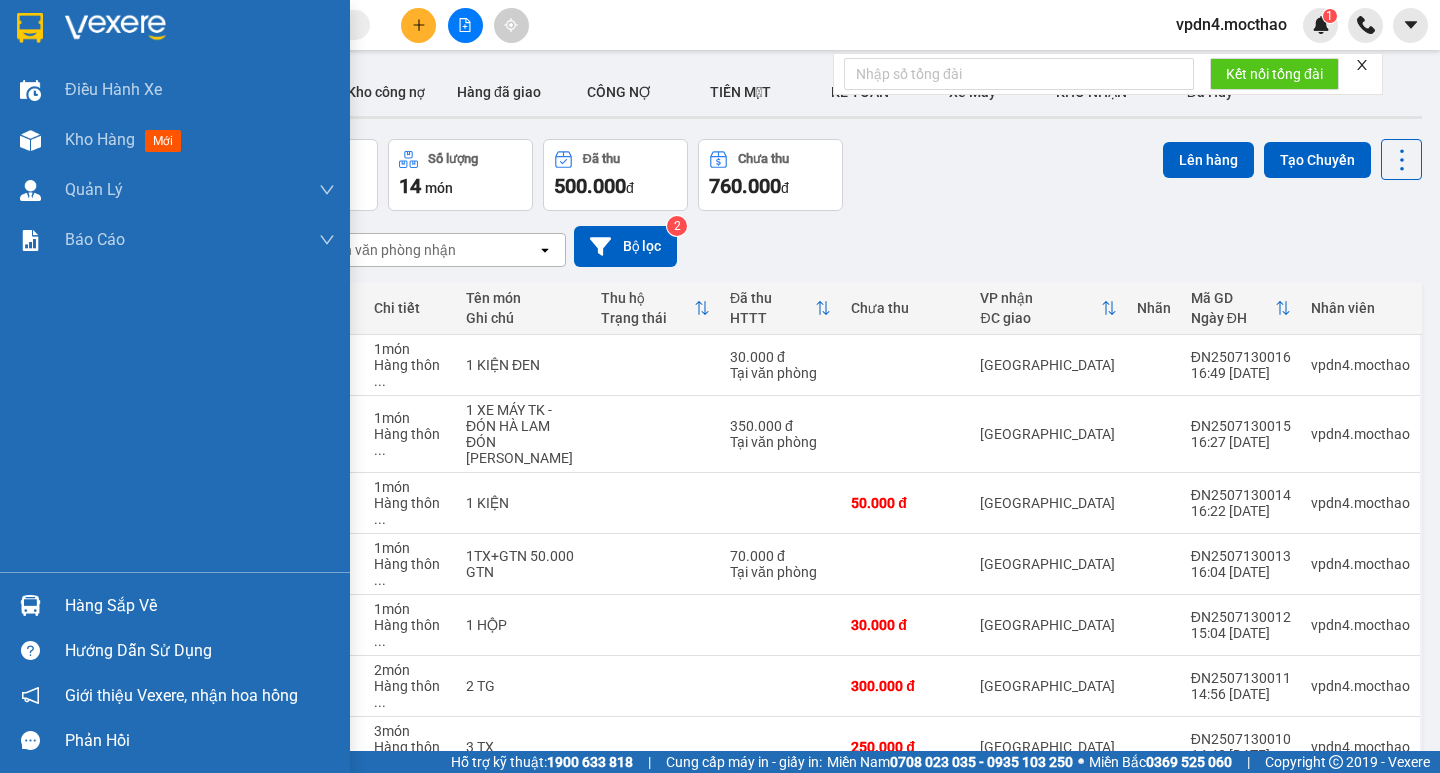 click on "Hàng sắp về" at bounding box center [200, 606] 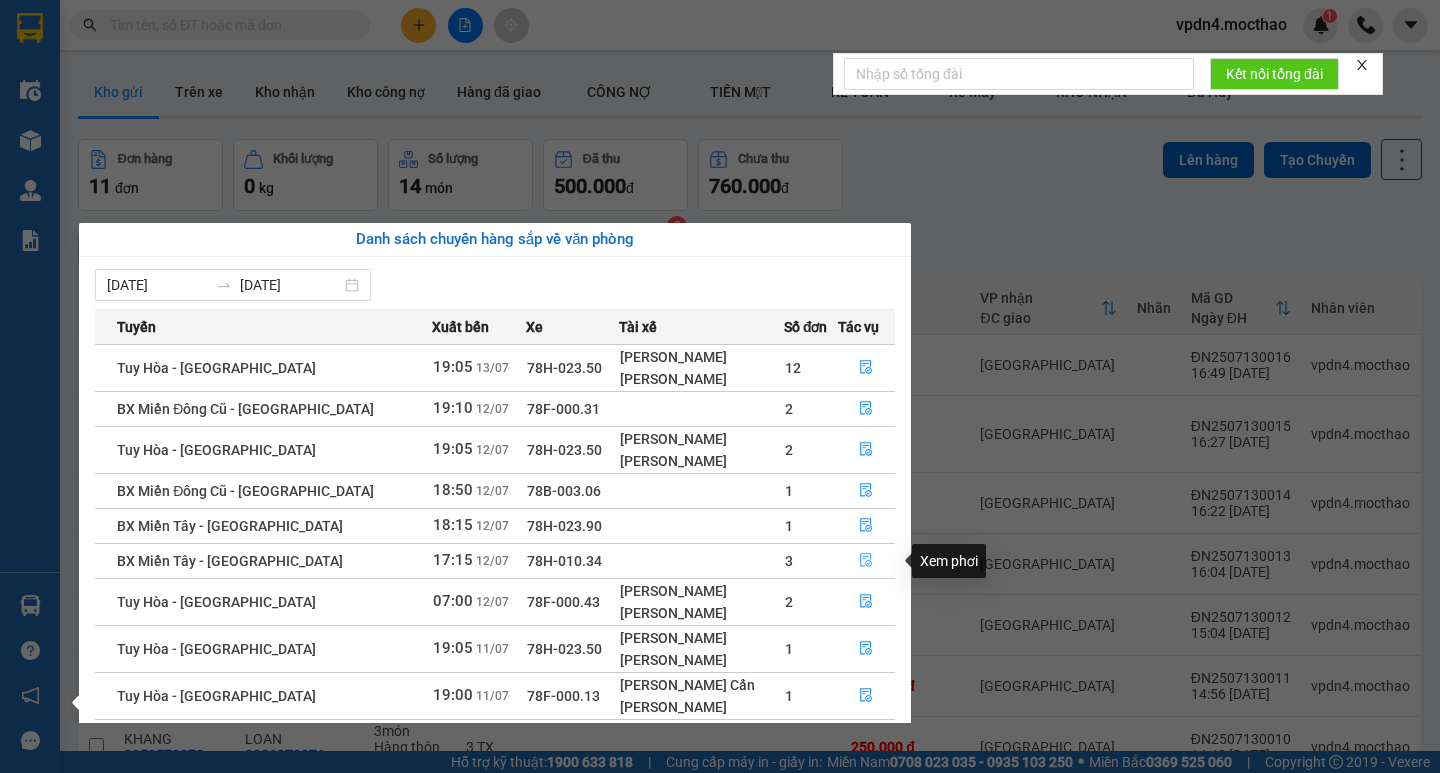 click 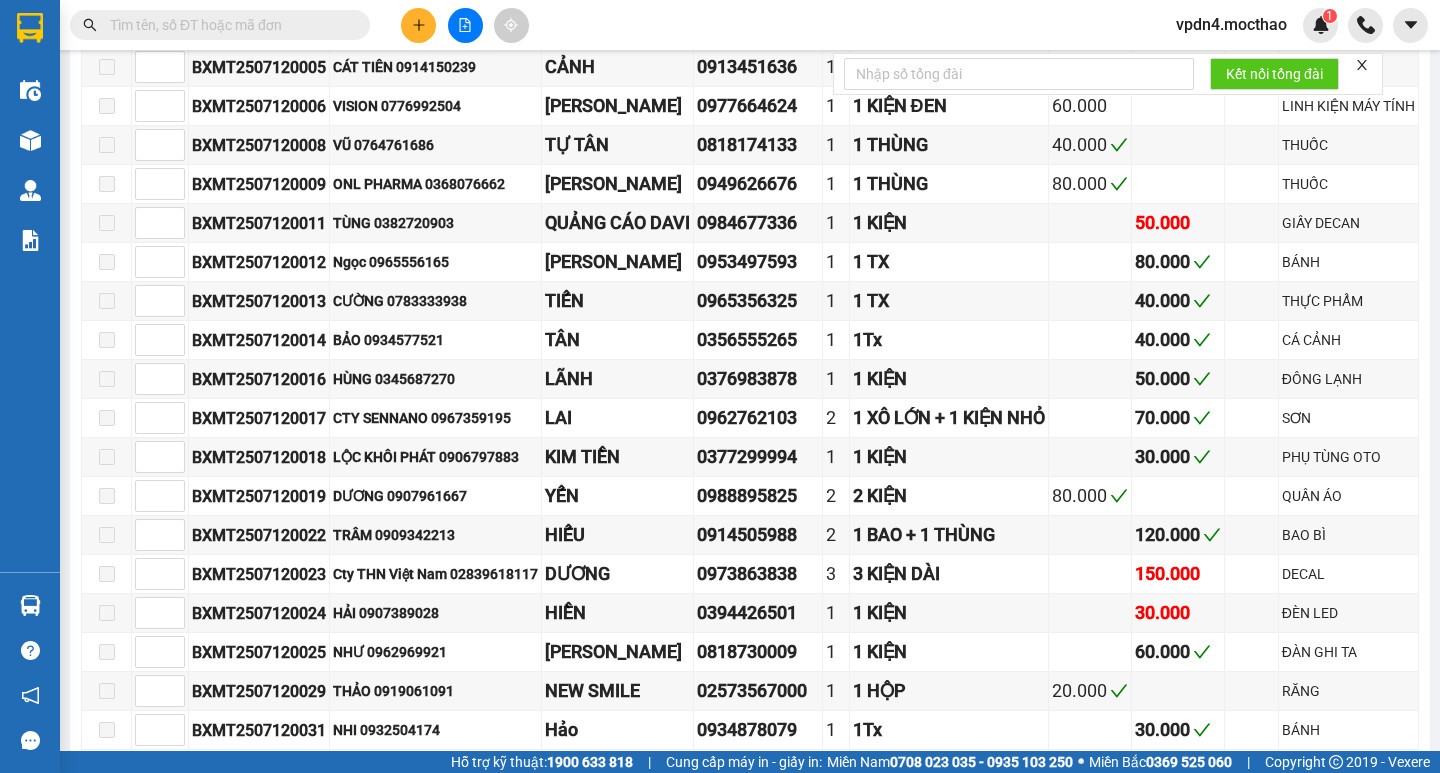 scroll, scrollTop: 595, scrollLeft: 0, axis: vertical 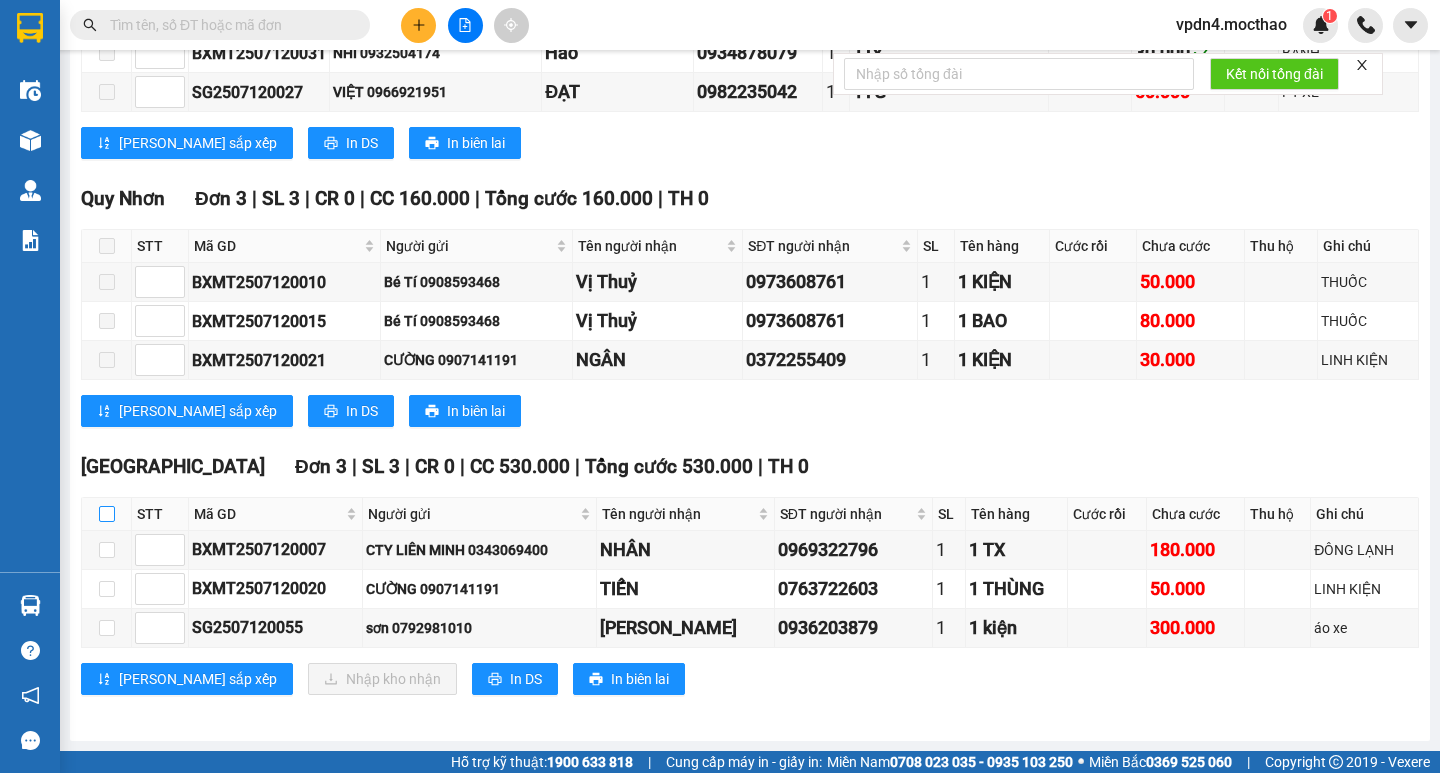 click at bounding box center [107, 514] 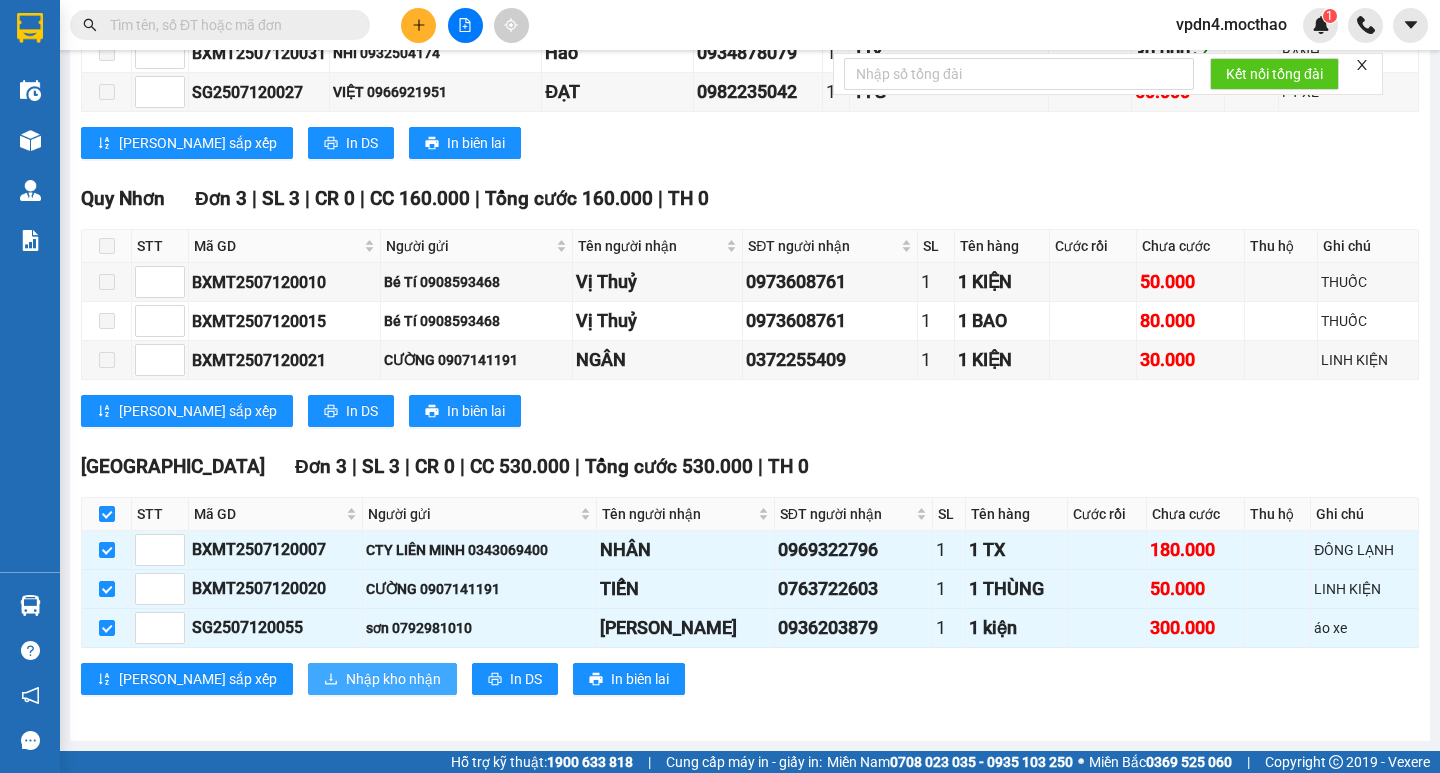 click on "Nhập kho nhận" at bounding box center [393, 679] 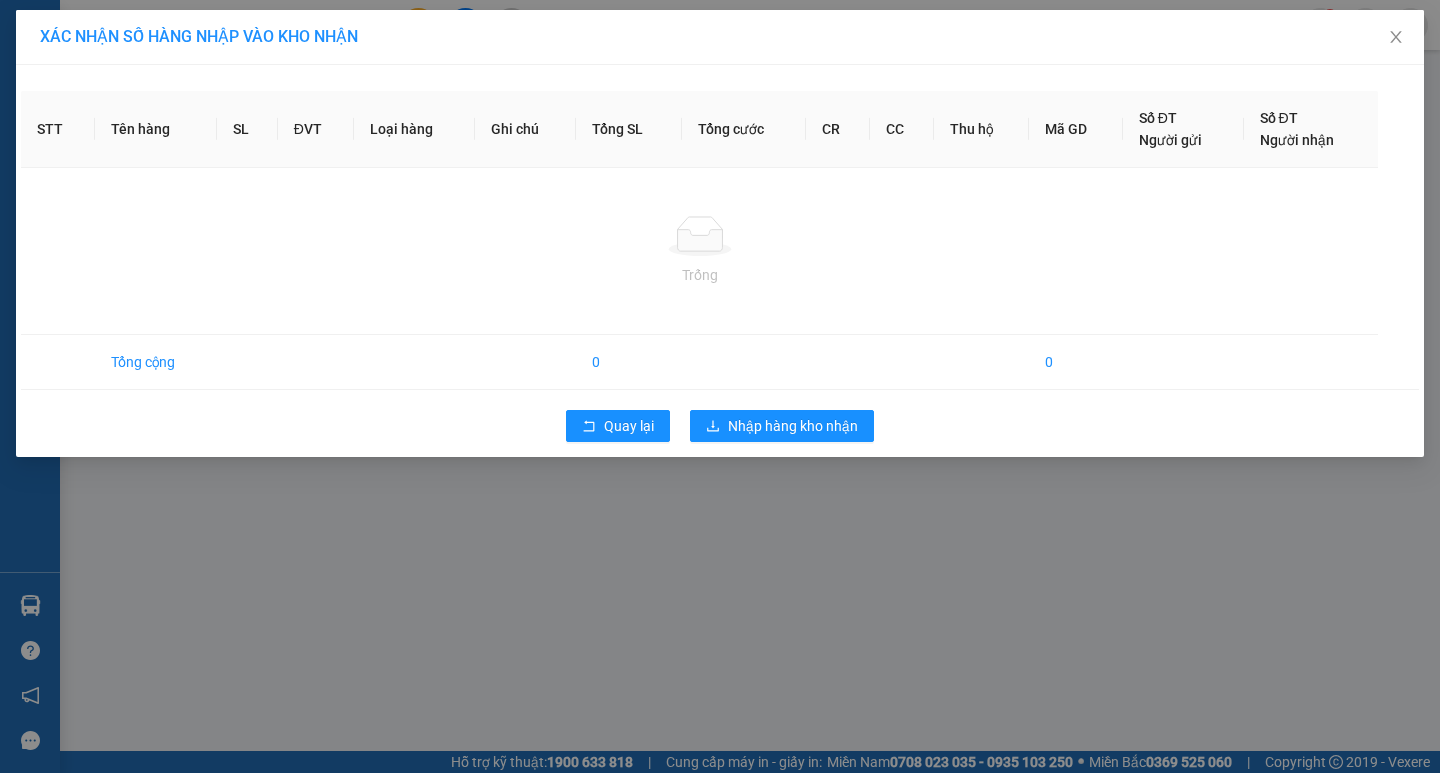 scroll, scrollTop: 0, scrollLeft: 0, axis: both 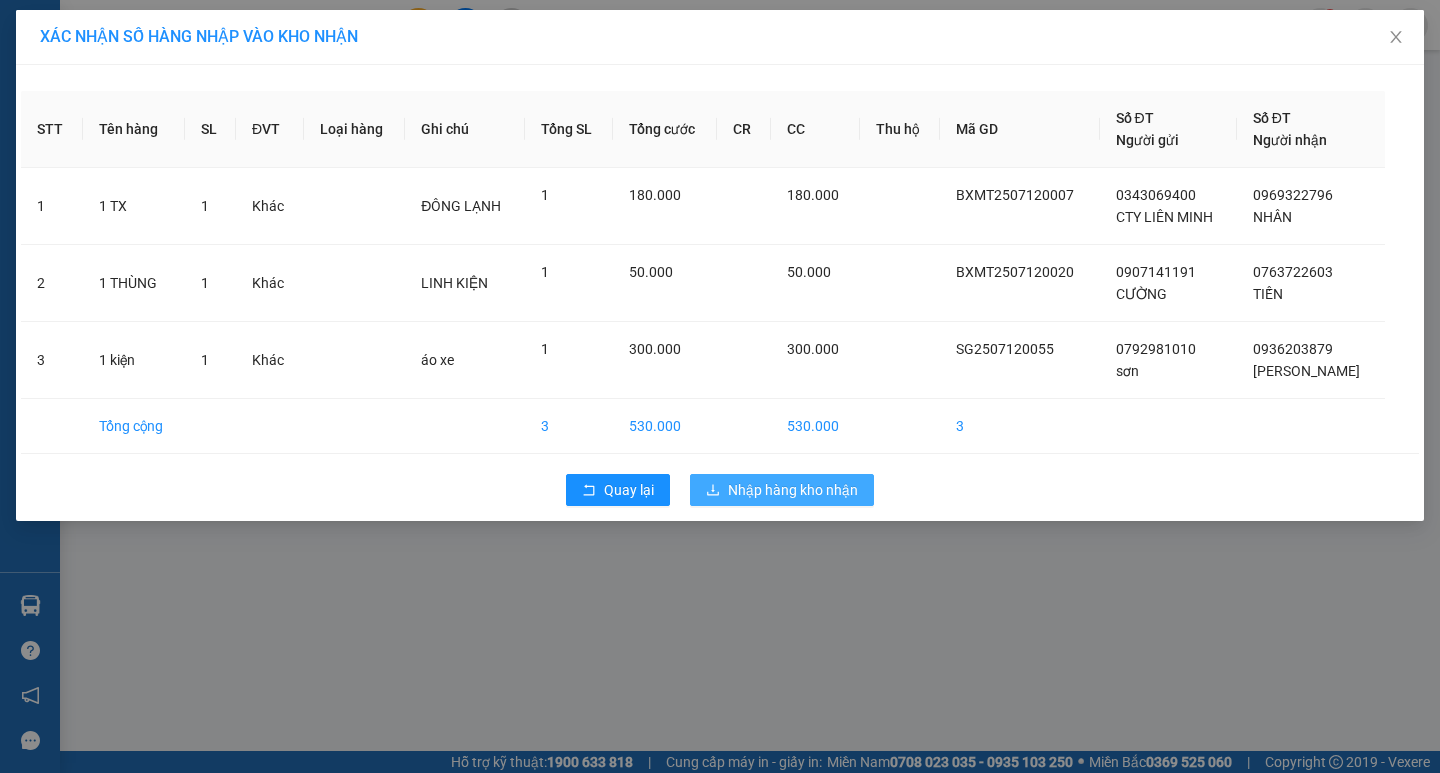 click on "Nhập hàng kho nhận" at bounding box center (793, 490) 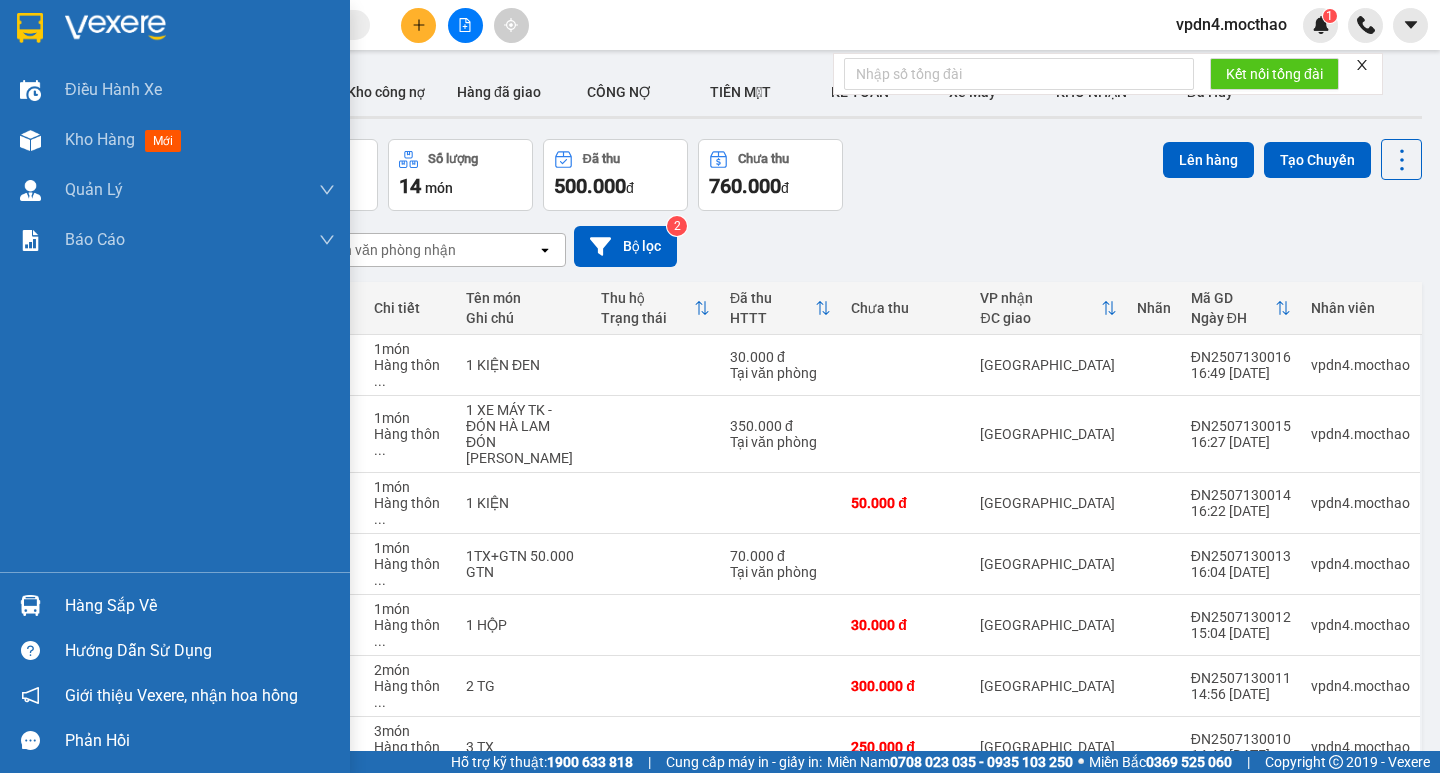 click on "Hàng sắp về" at bounding box center (200, 606) 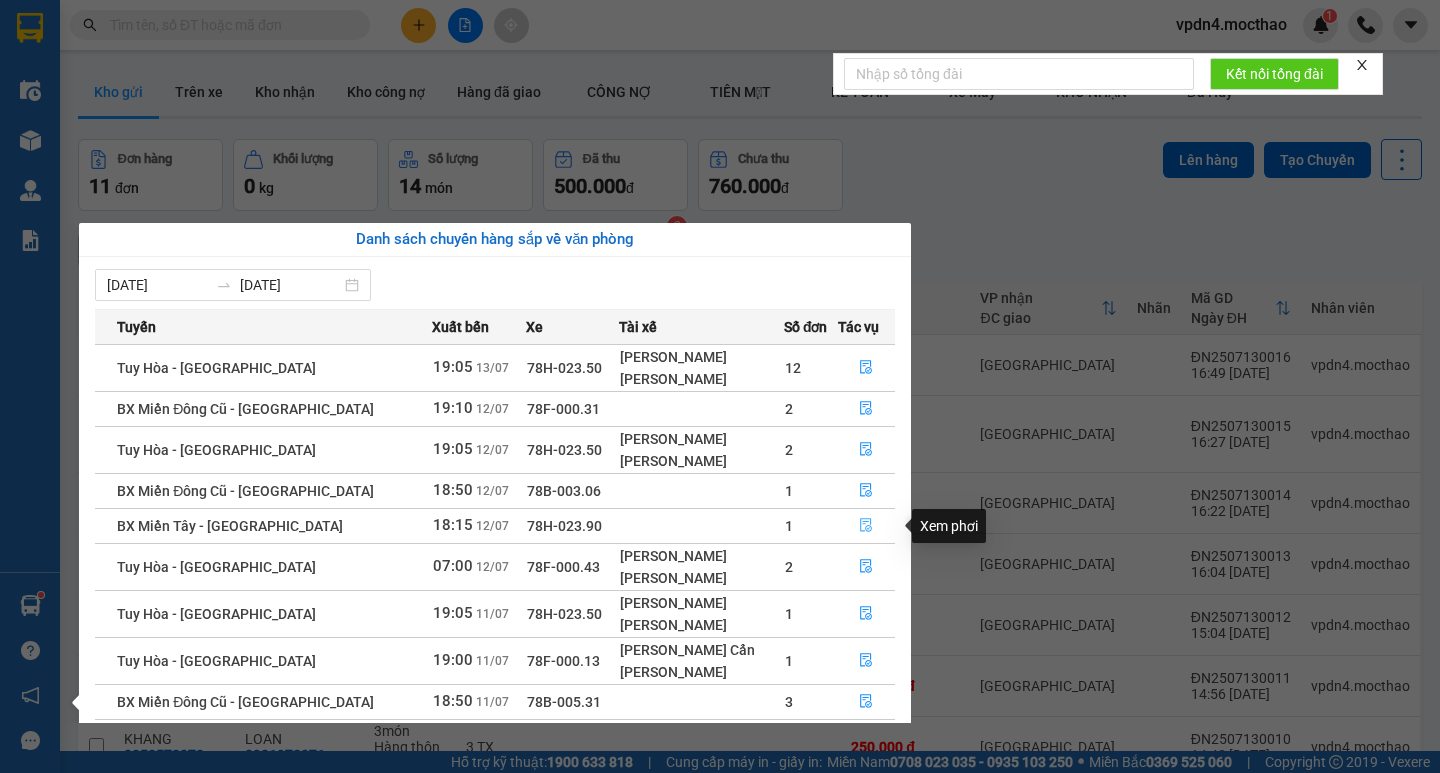 click 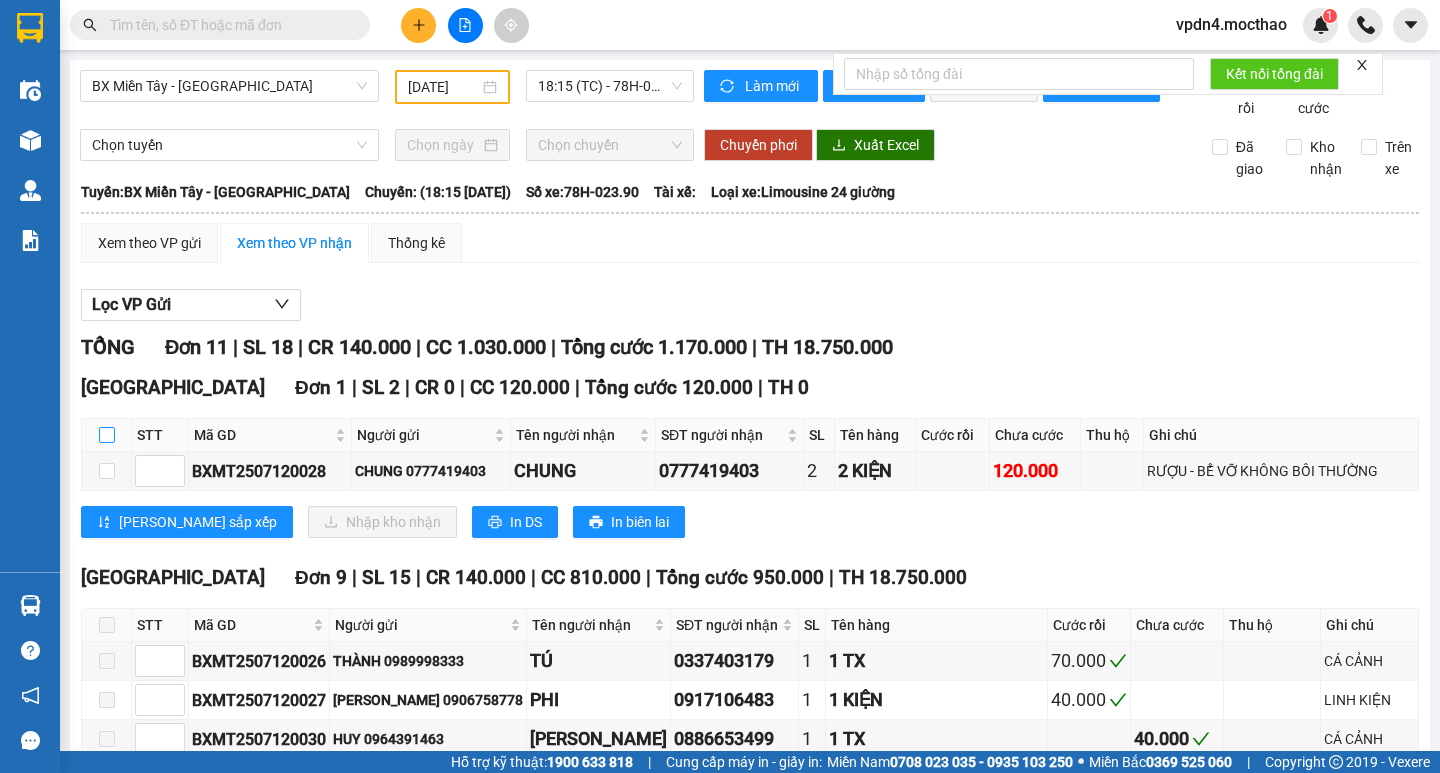 click at bounding box center [107, 435] 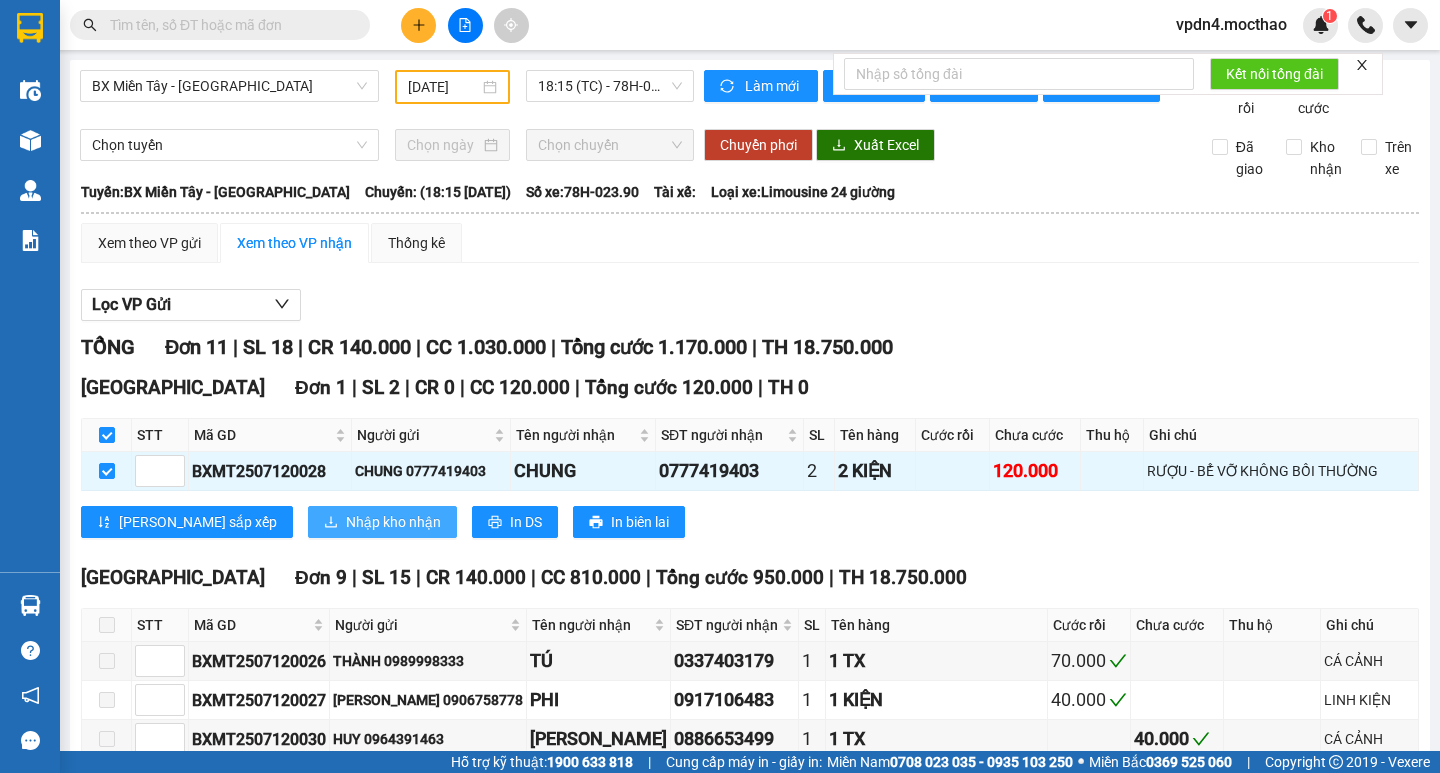 click on "Nhập kho nhận" at bounding box center (393, 522) 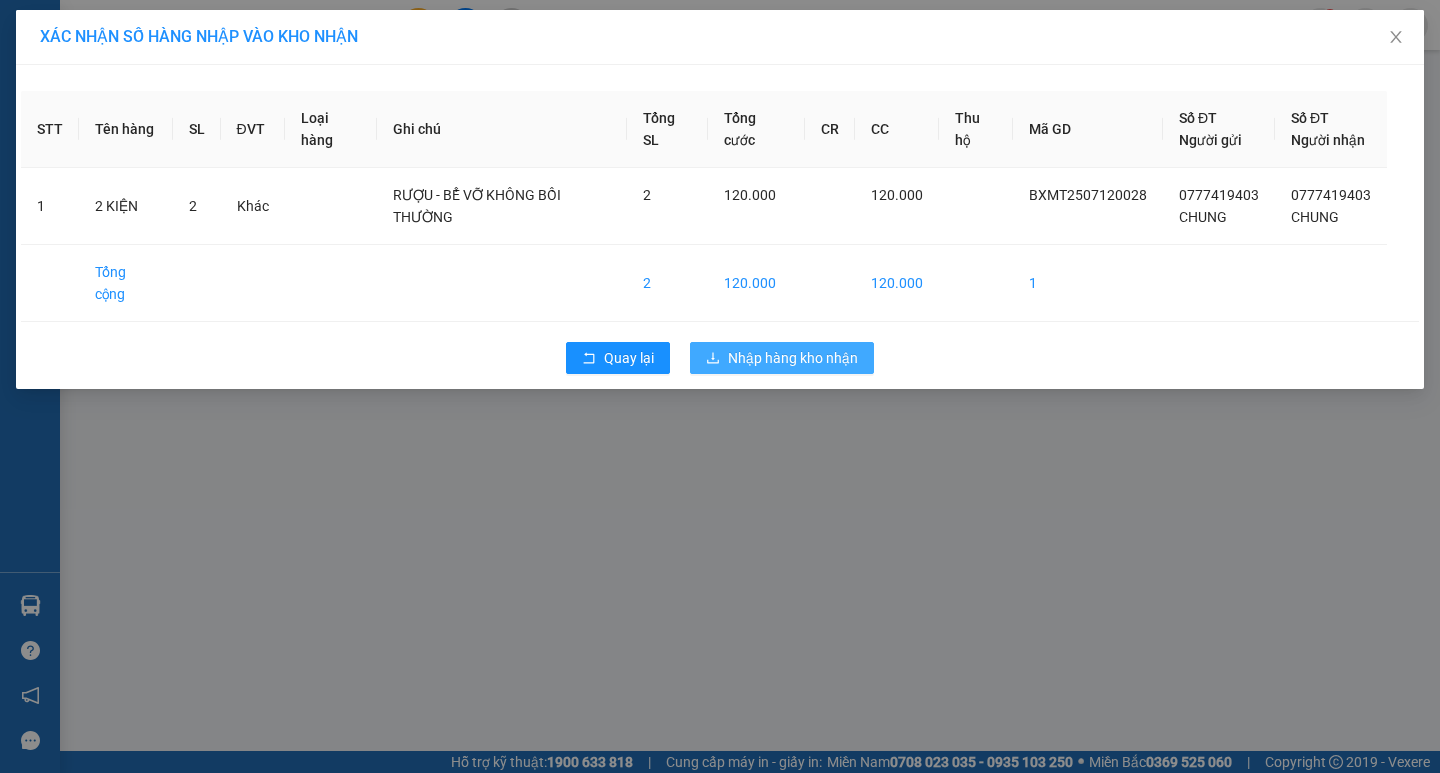click on "Nhập hàng kho nhận" at bounding box center (793, 358) 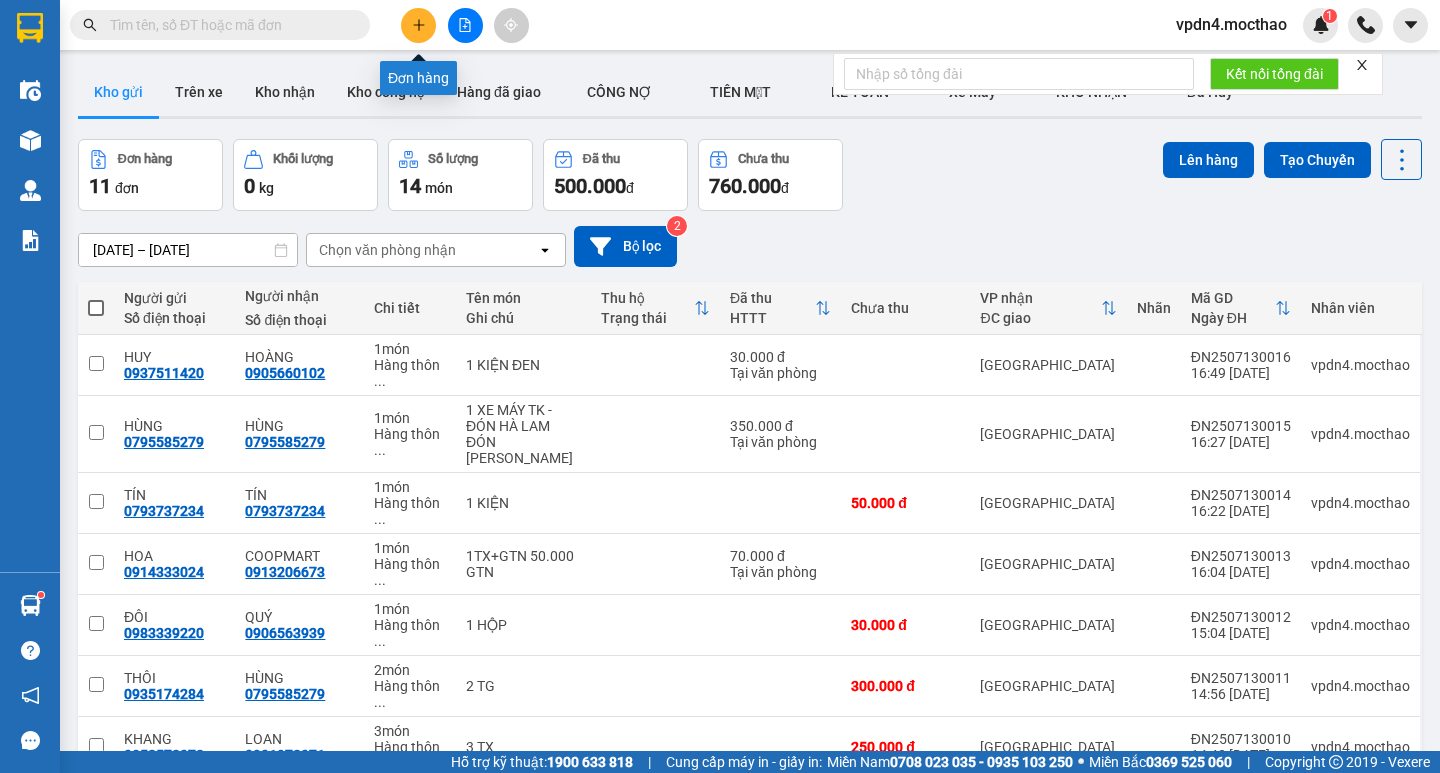 click 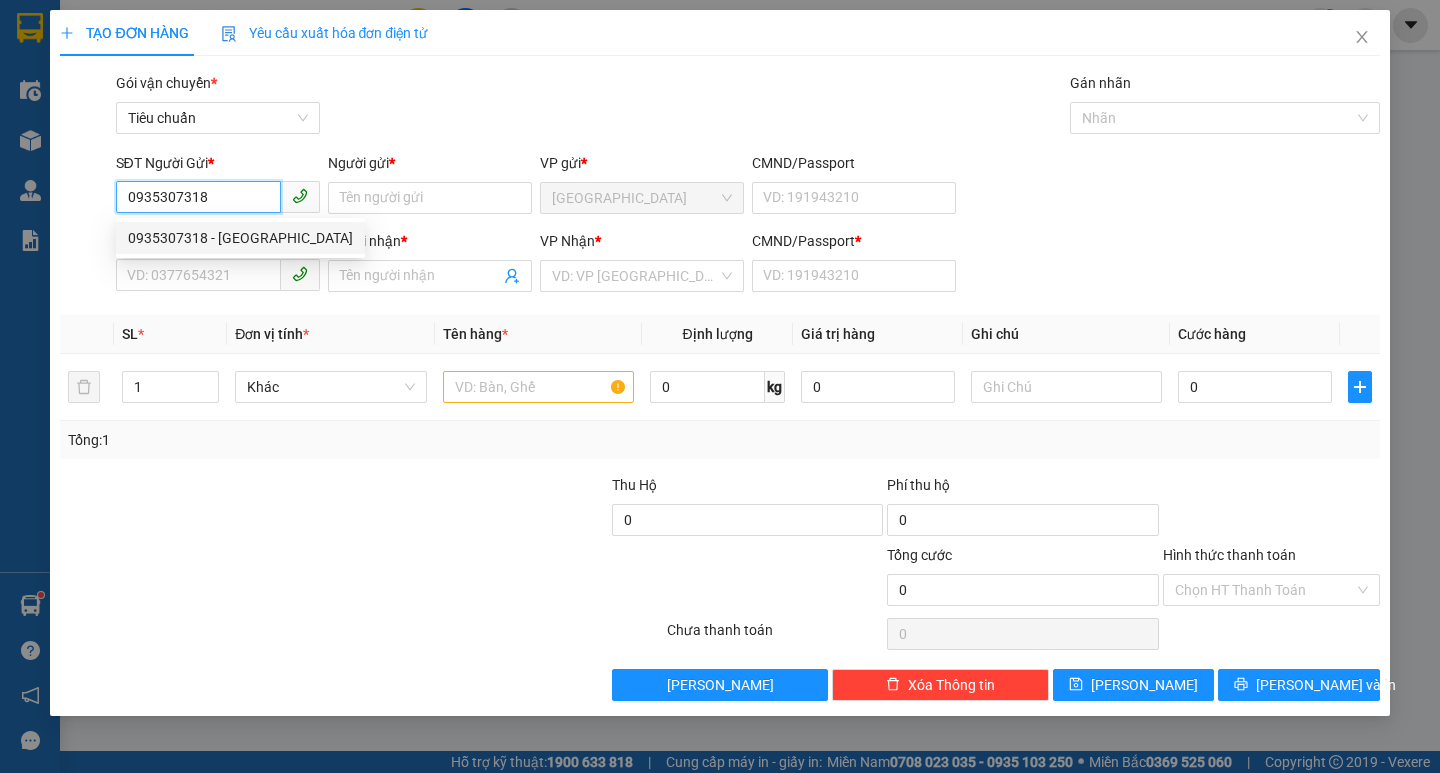 click on "0935307318 - [GEOGRAPHIC_DATA]" at bounding box center [240, 238] 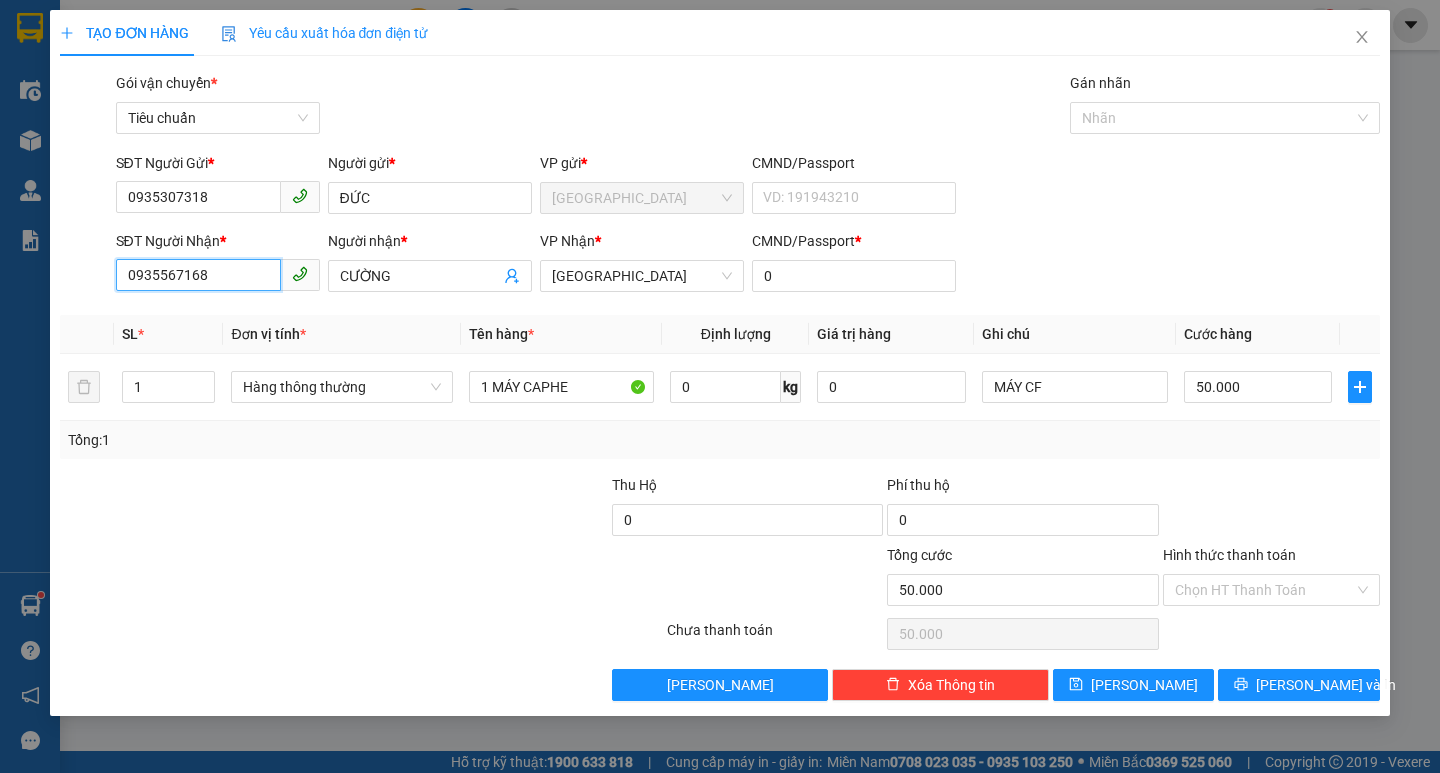 click on "0935567168" at bounding box center [198, 275] 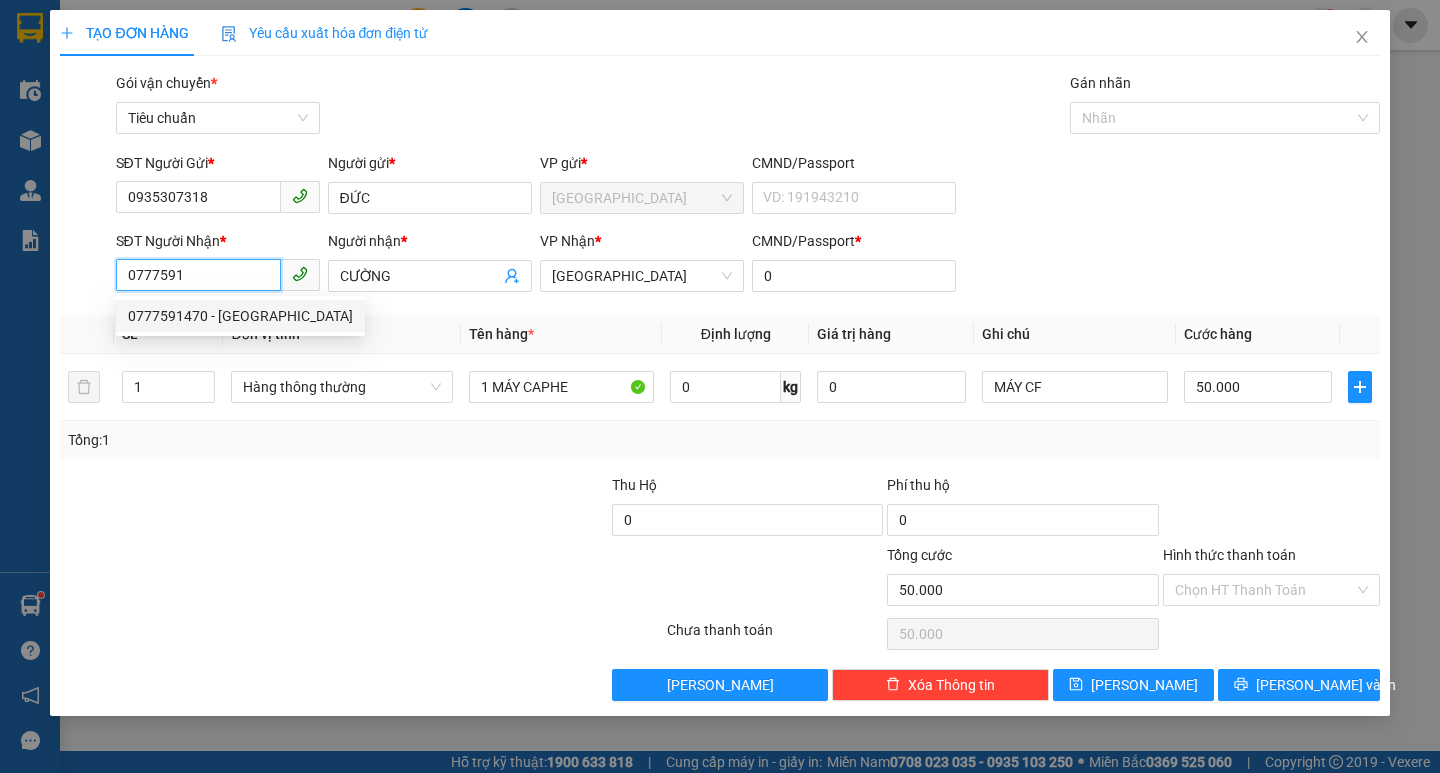 click on "0777591470 - [GEOGRAPHIC_DATA]" at bounding box center [240, 316] 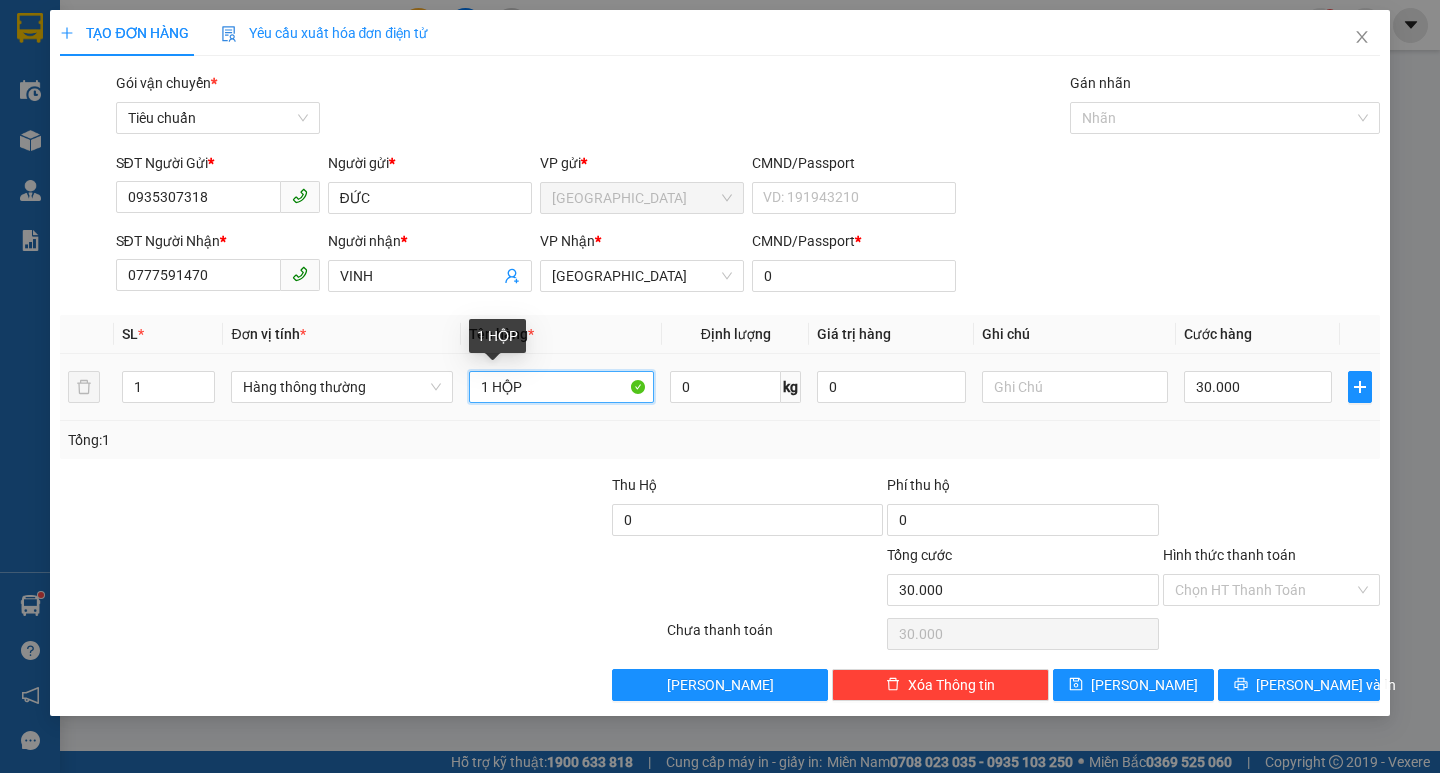 click on "1 HỘP" at bounding box center [562, 387] 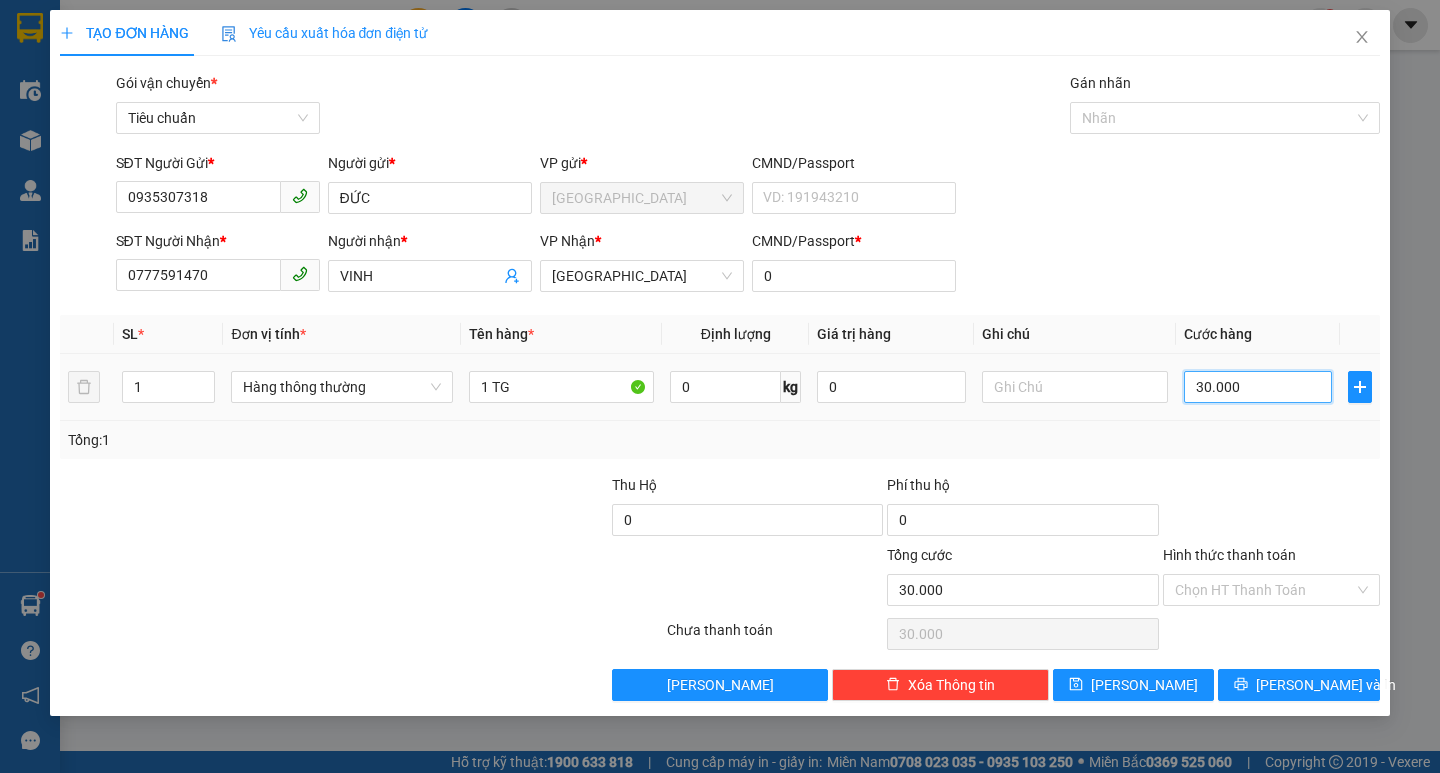click on "30.000" at bounding box center [1258, 387] 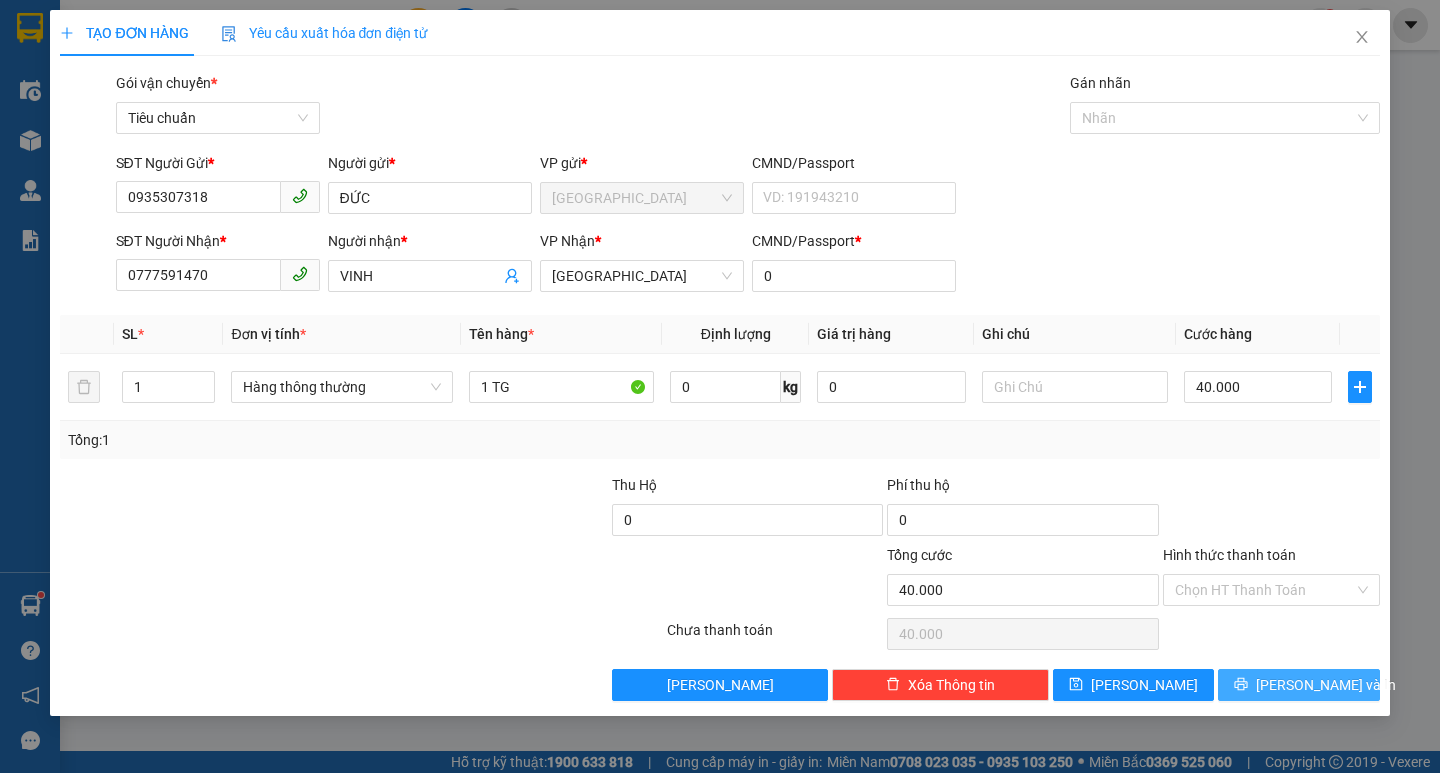 click at bounding box center (1241, 685) 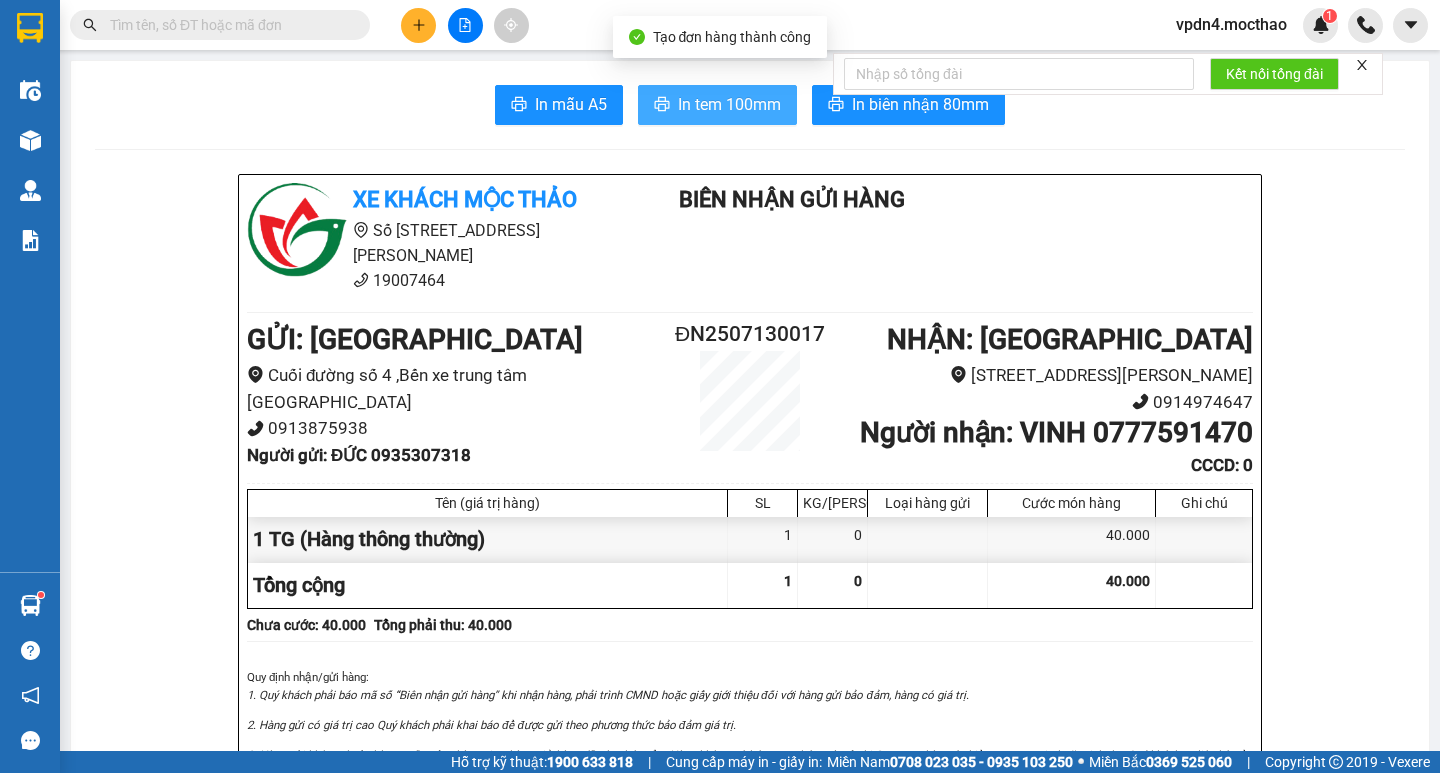 click on "In tem 100mm" at bounding box center (729, 104) 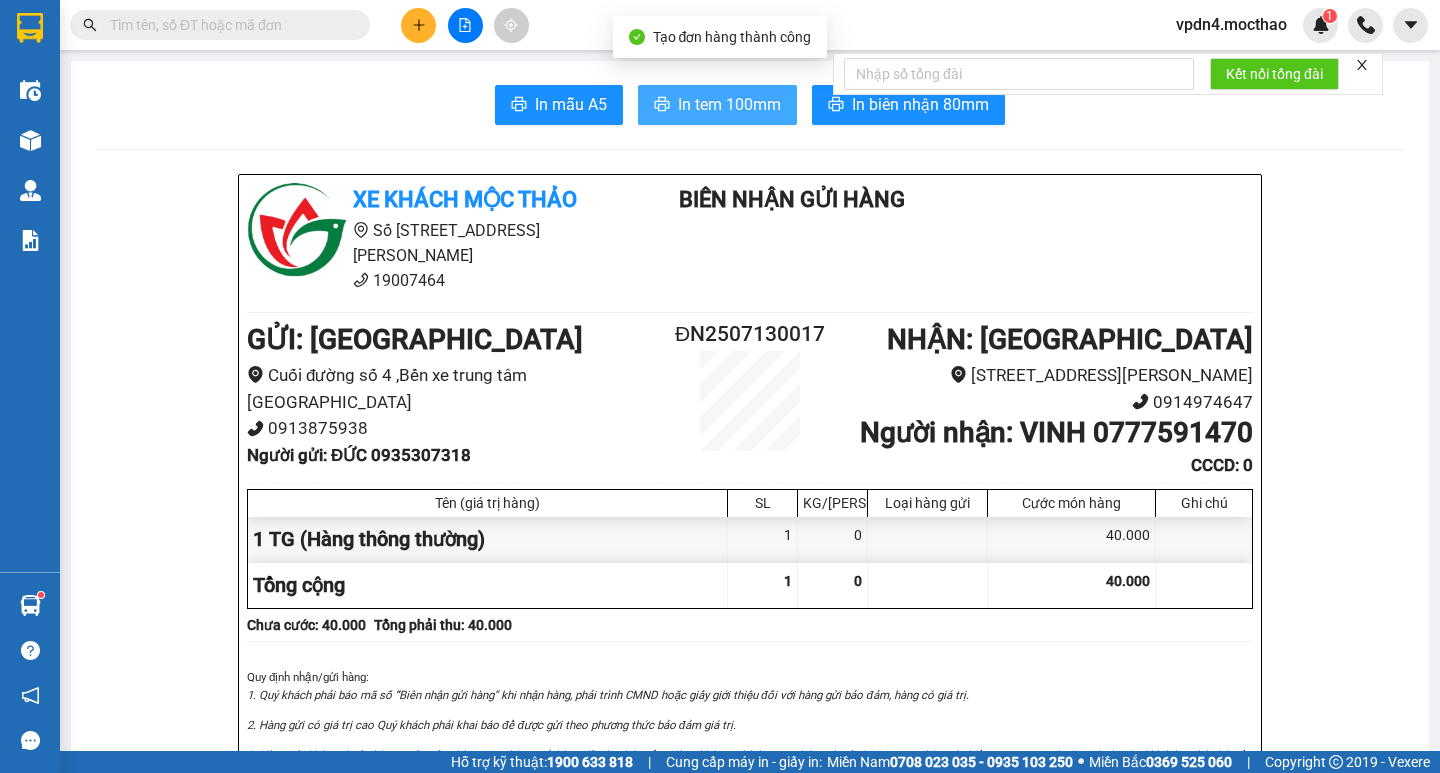 scroll, scrollTop: 0, scrollLeft: 0, axis: both 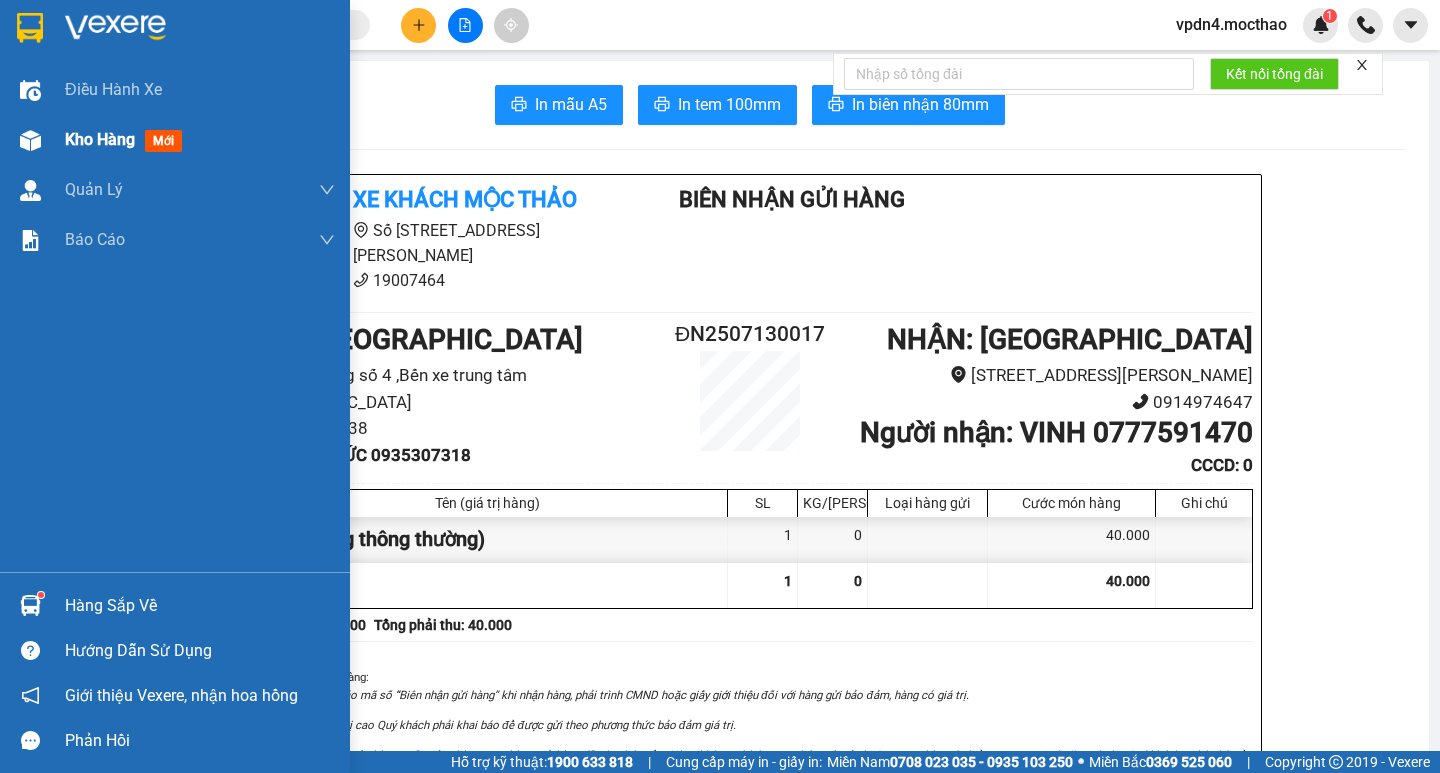 click on "Kho hàng" at bounding box center (100, 139) 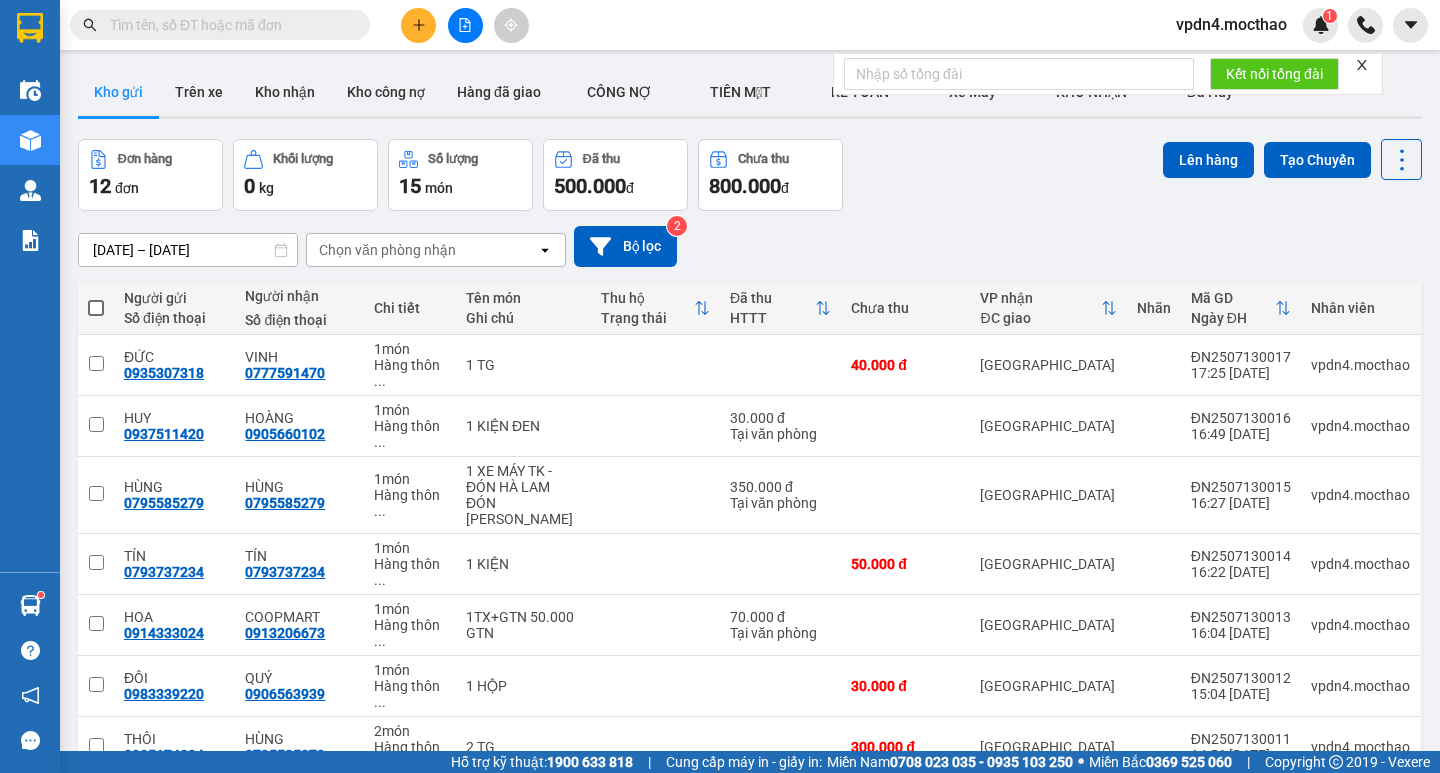 click at bounding box center (96, 308) 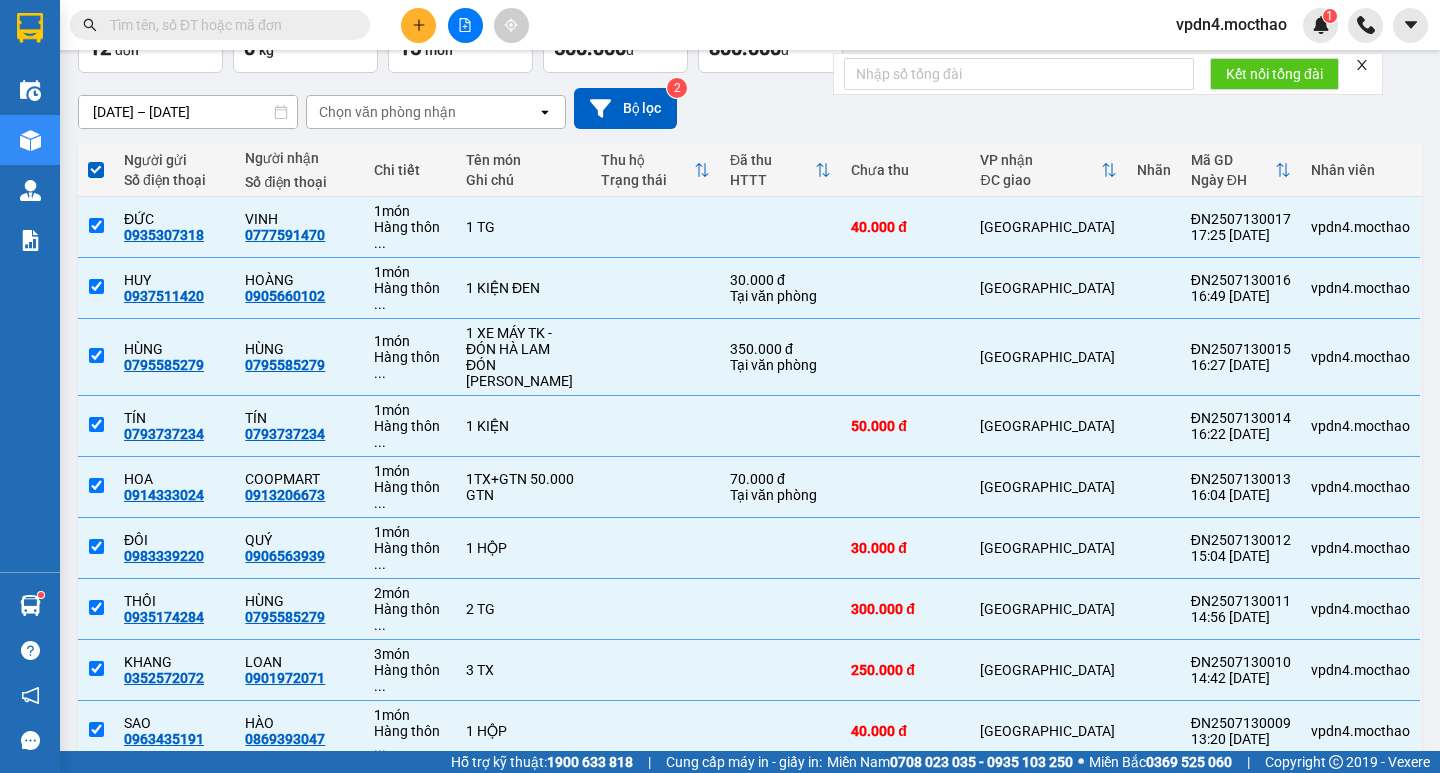 scroll, scrollTop: 108, scrollLeft: 0, axis: vertical 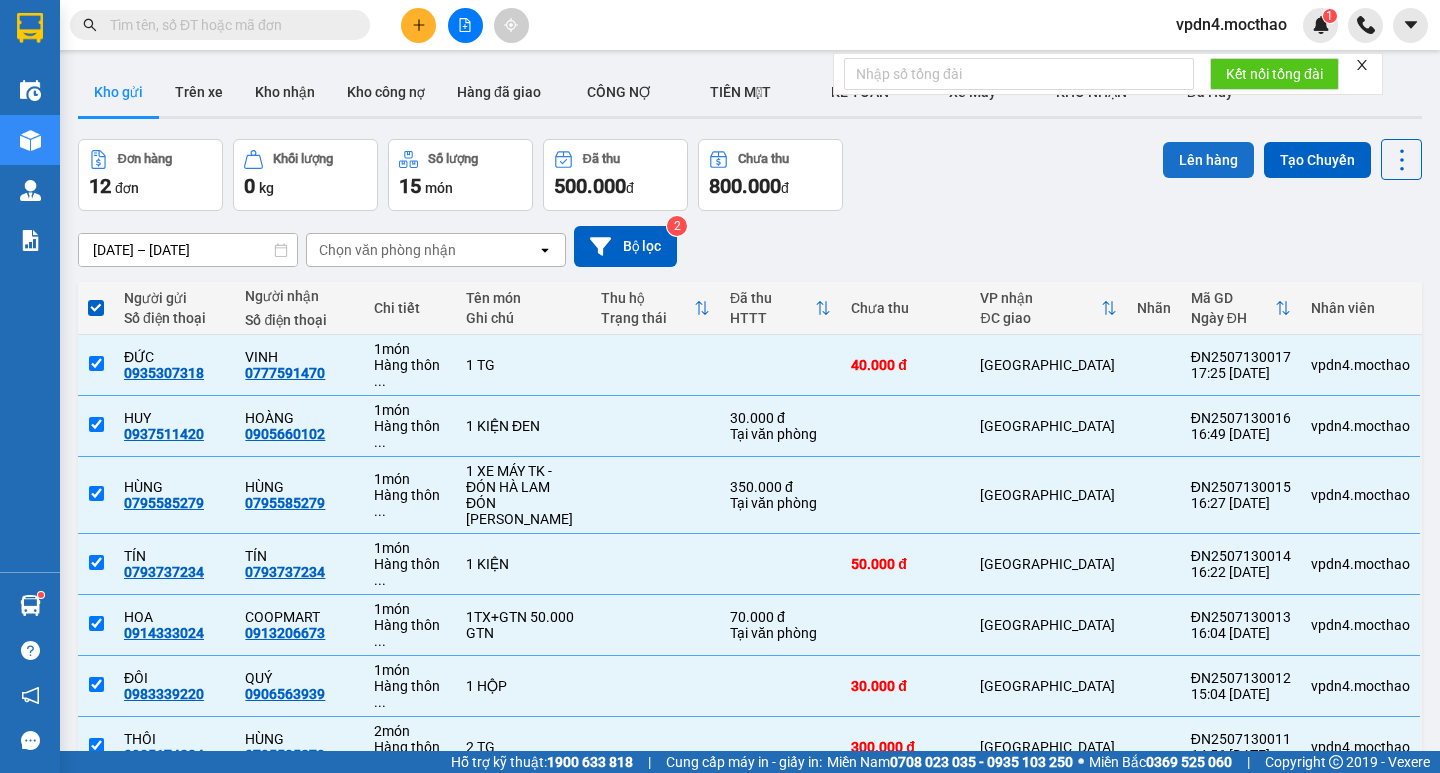 click on "Lên hàng" at bounding box center [1208, 160] 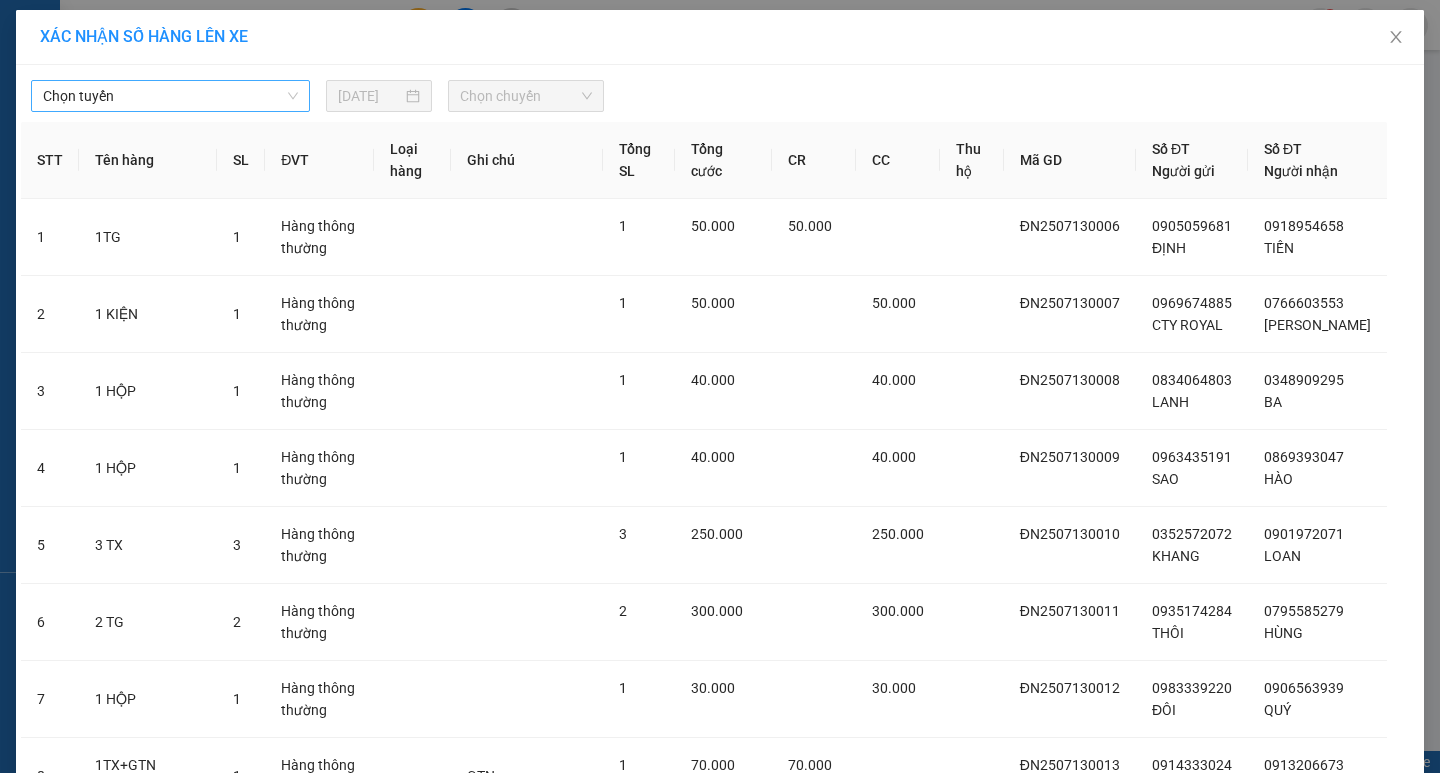 click on "Chọn tuyến" at bounding box center (170, 96) 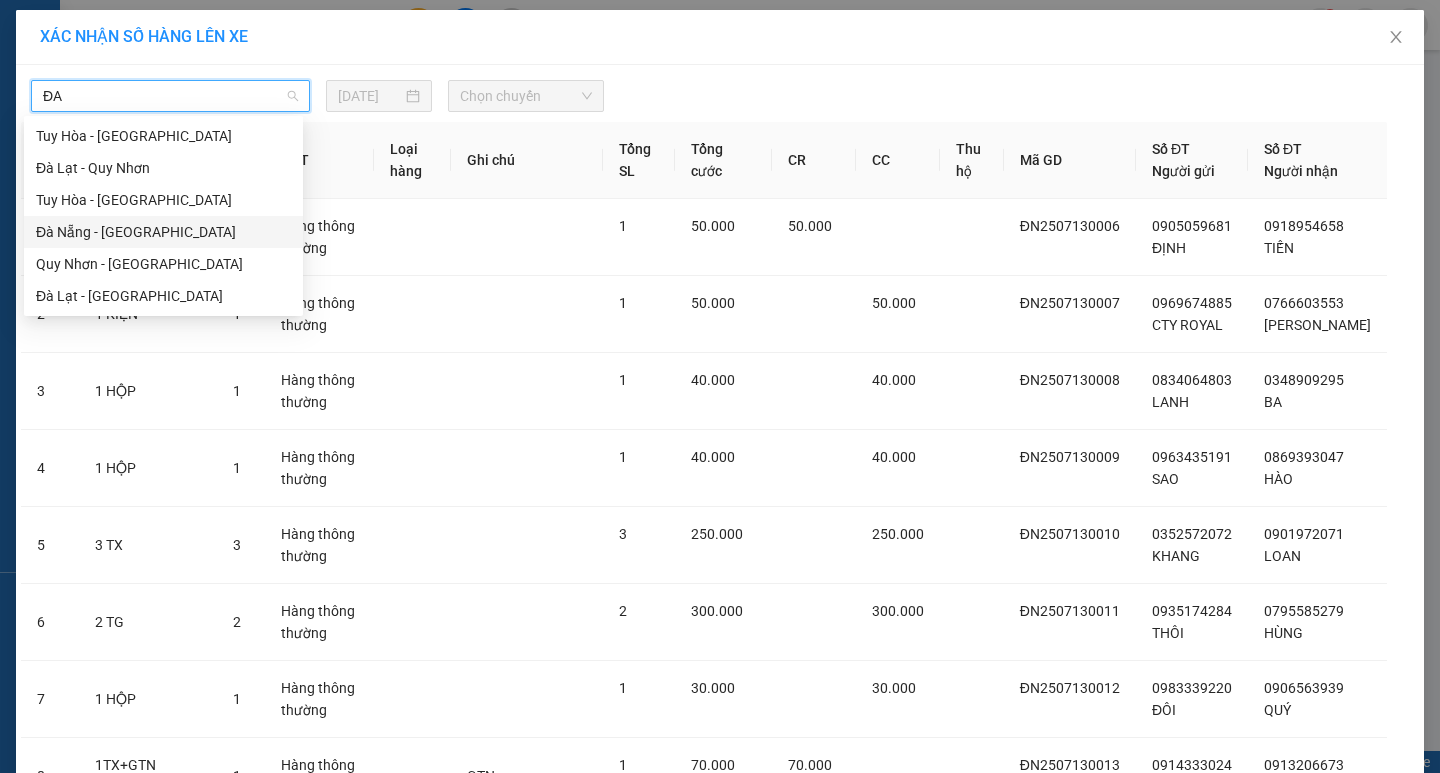 click on "Đà Nẵng - [GEOGRAPHIC_DATA]" at bounding box center (163, 232) 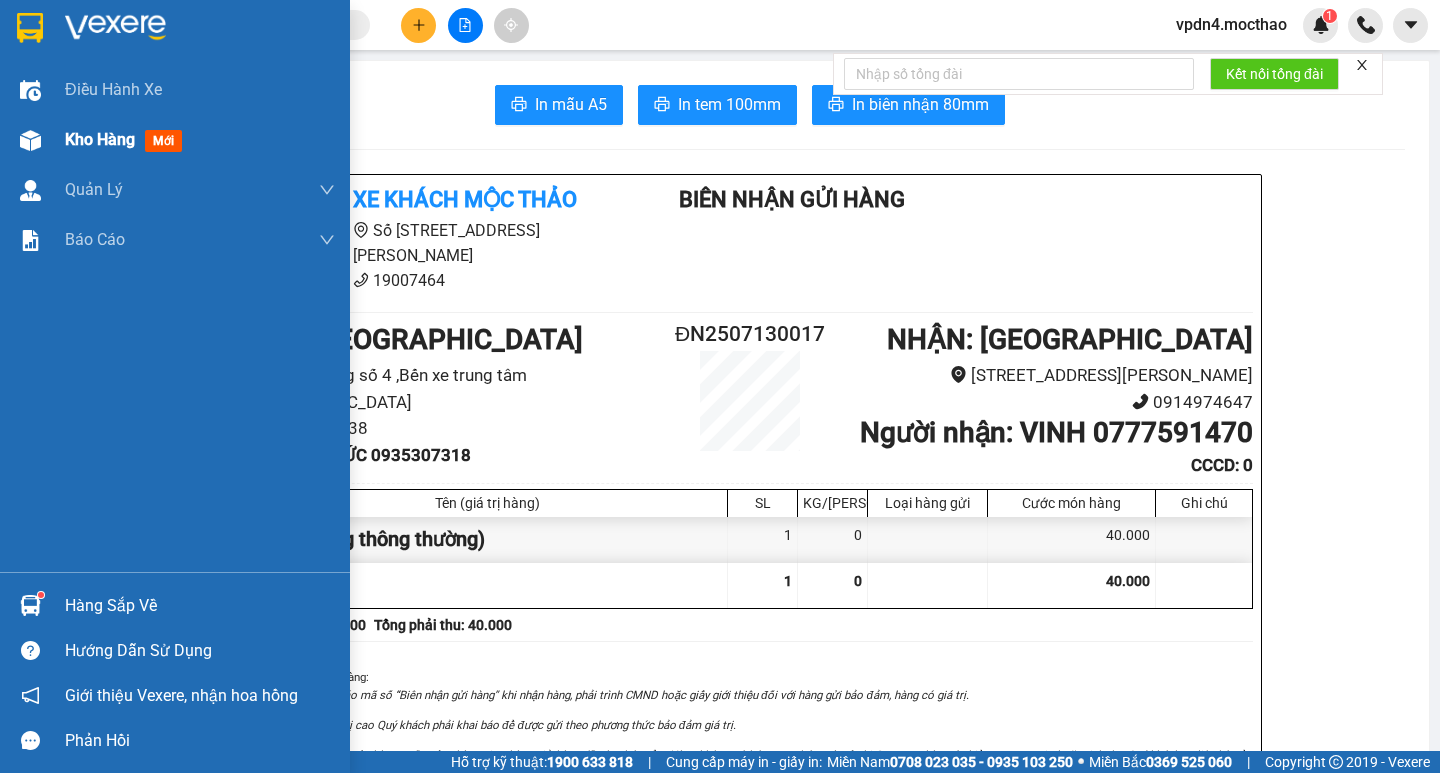 click on "Kho hàng" at bounding box center (100, 139) 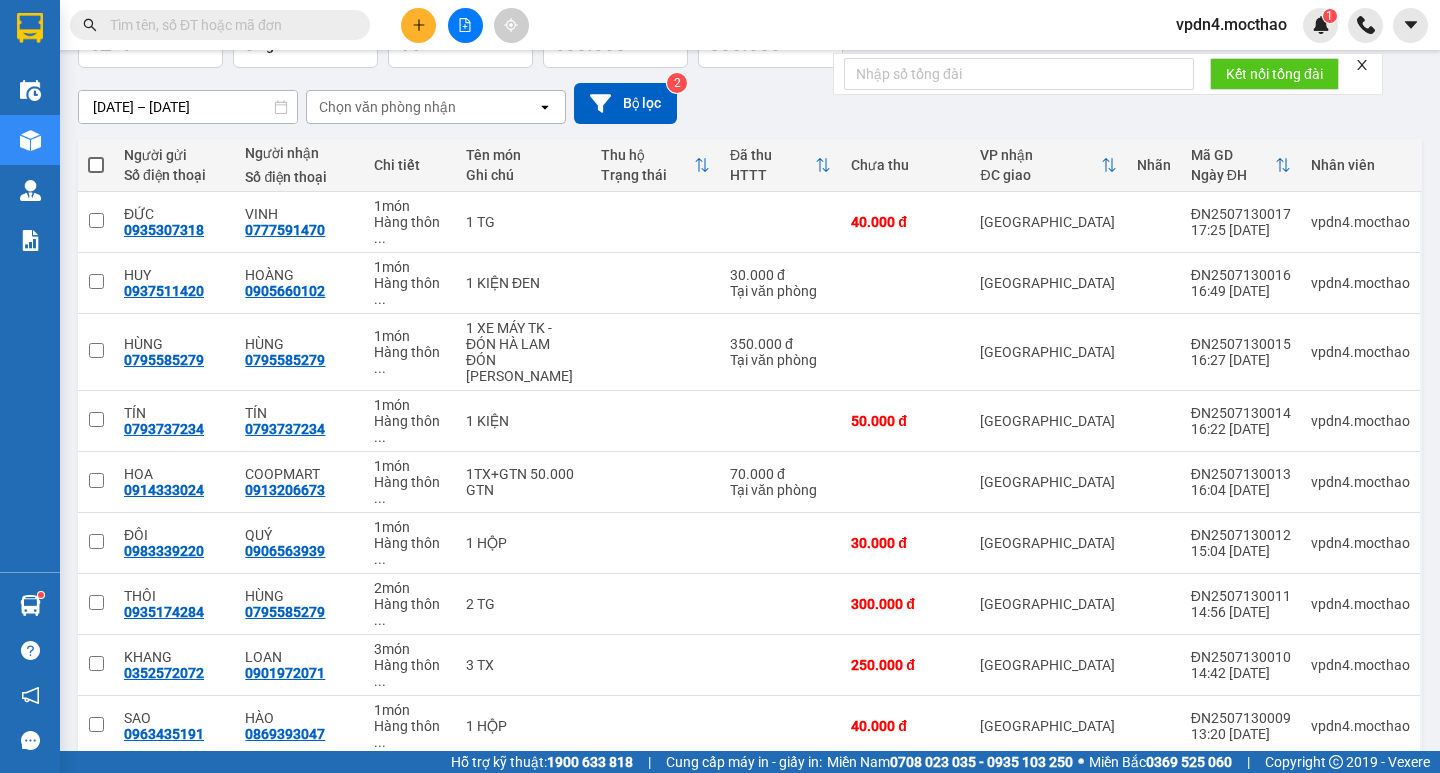 scroll, scrollTop: 238, scrollLeft: 0, axis: vertical 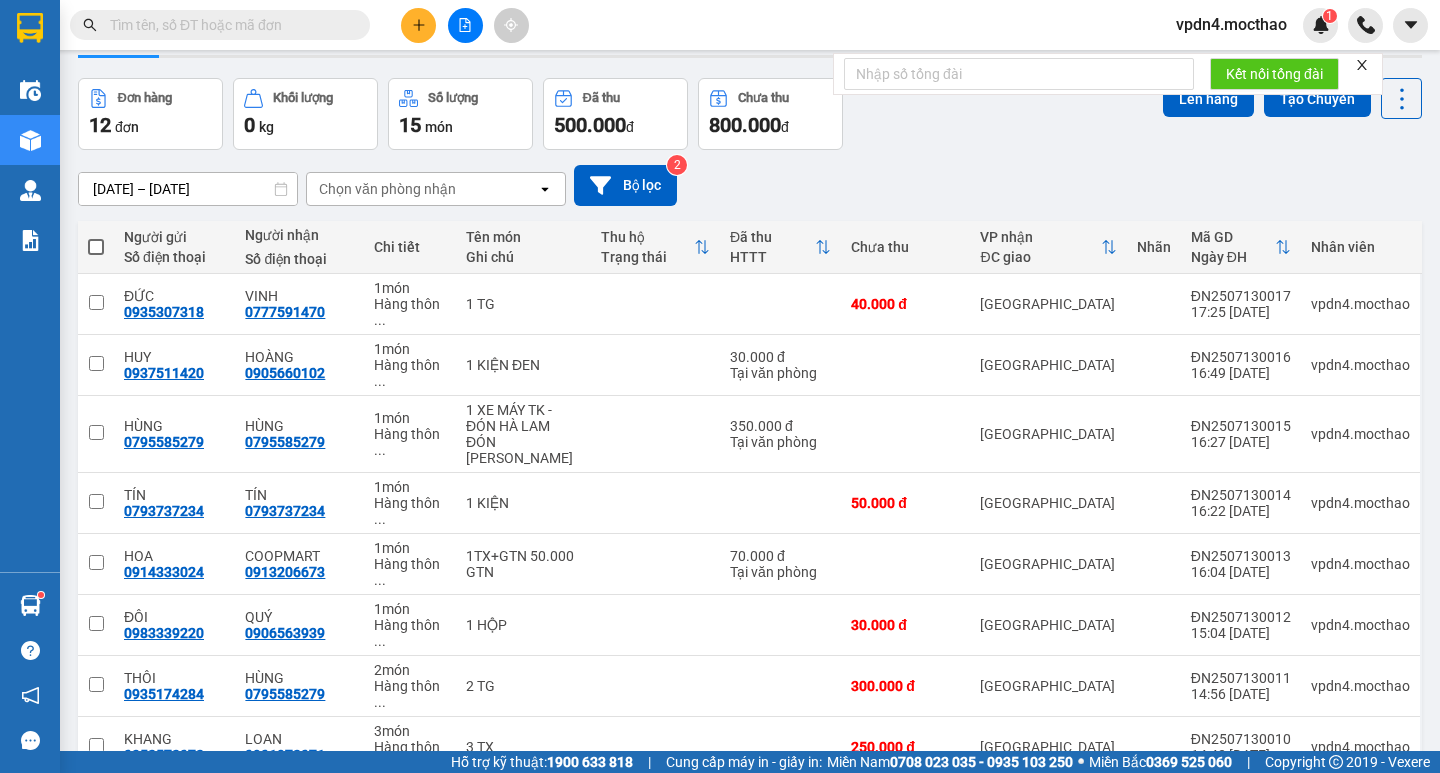 click at bounding box center [96, 247] 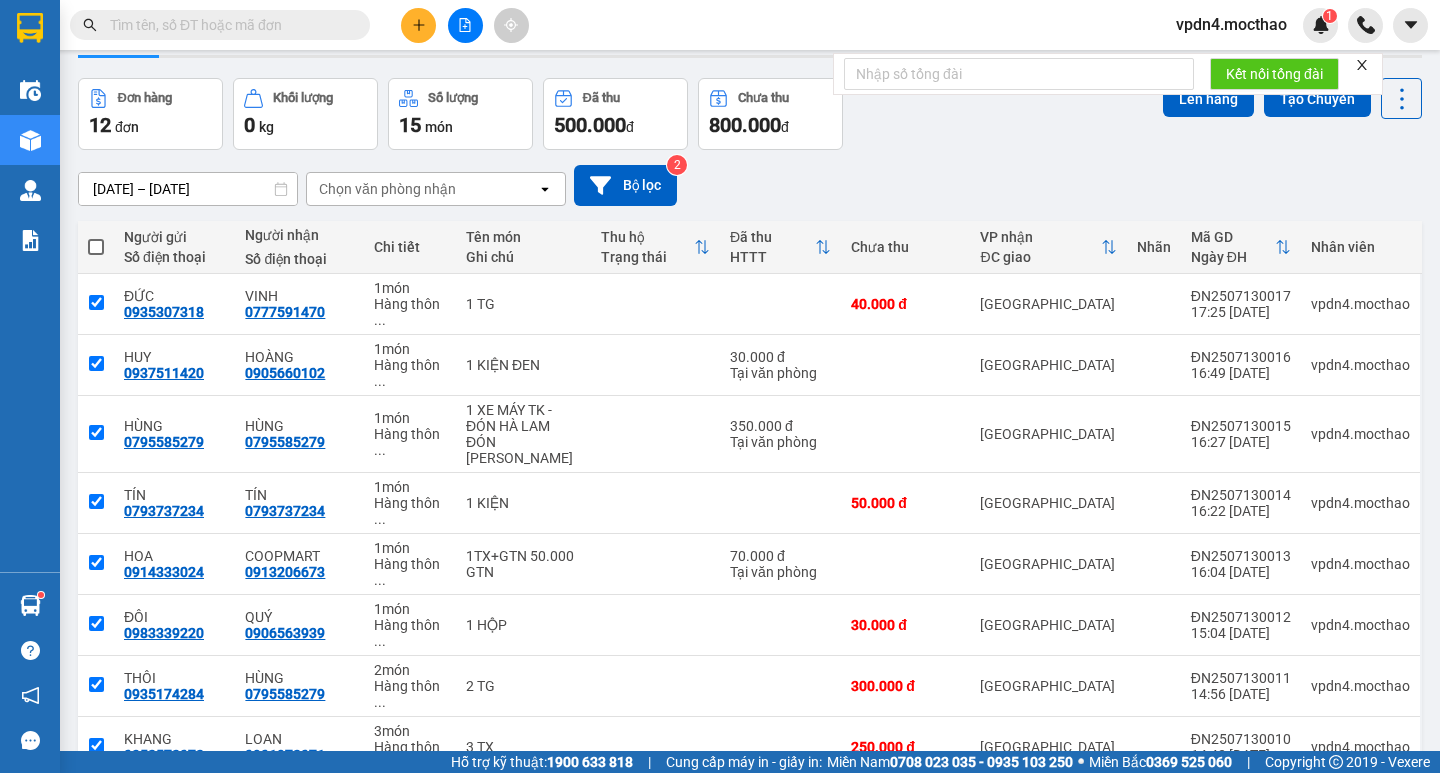 checkbox on "true" 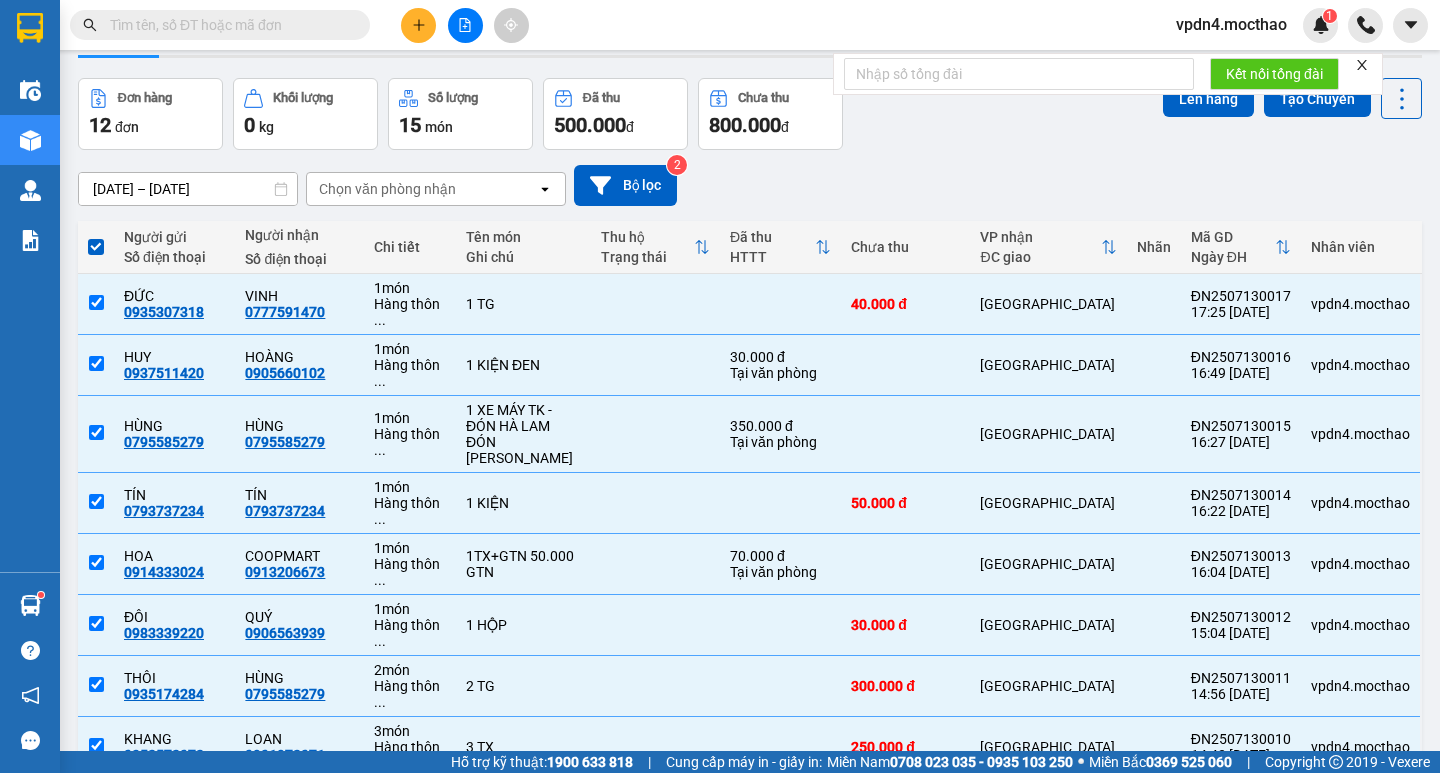 scroll, scrollTop: 0, scrollLeft: 0, axis: both 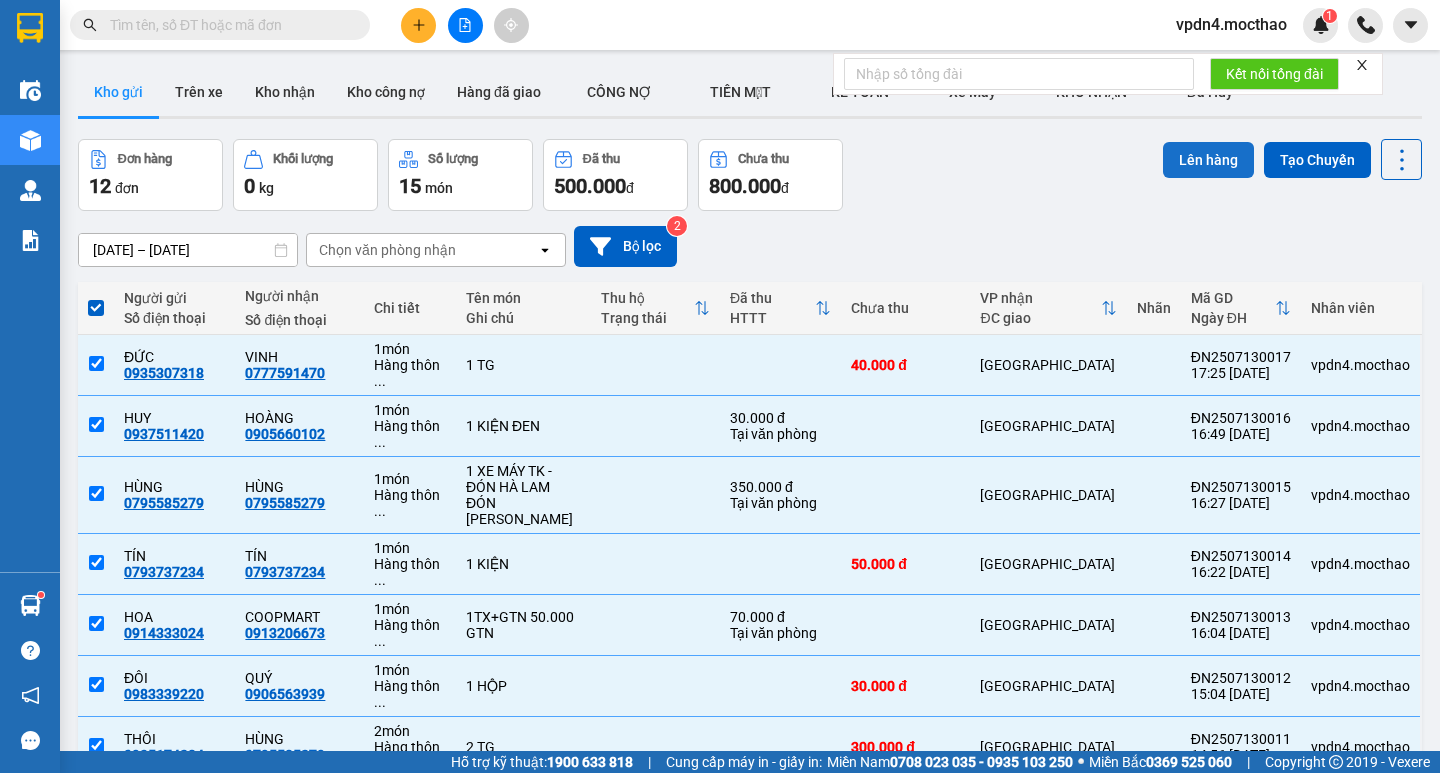 click on "Lên hàng" at bounding box center [1208, 160] 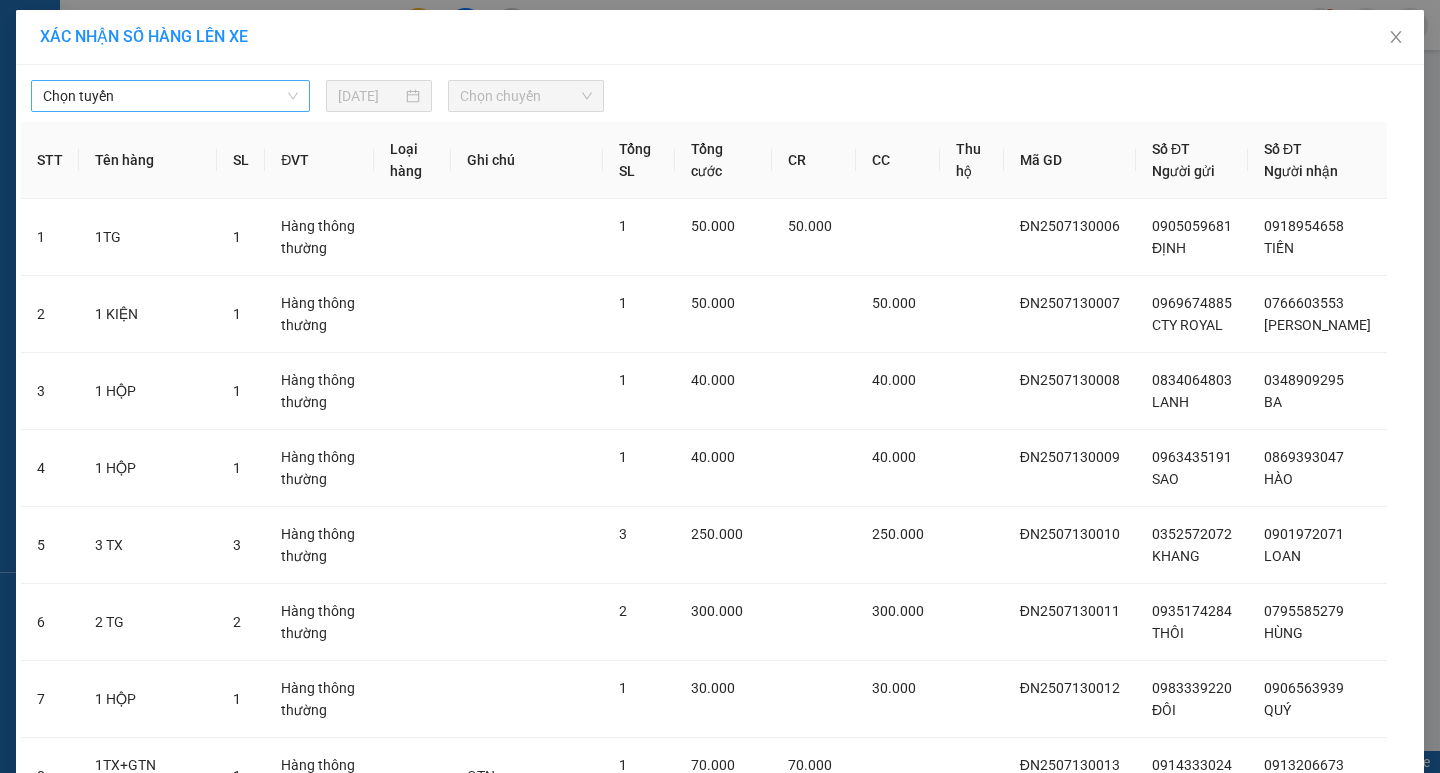 click on "Chọn tuyến" at bounding box center [170, 96] 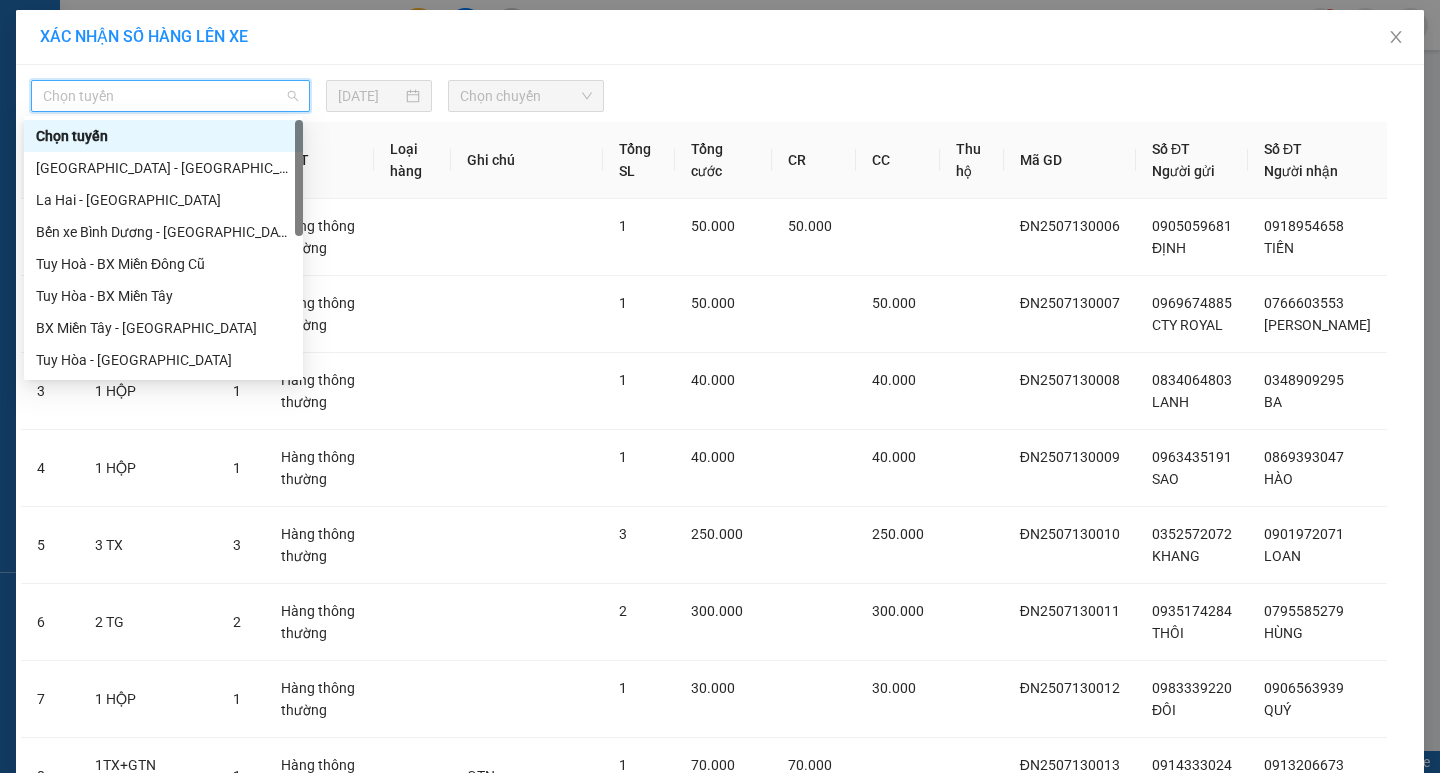 type on "D" 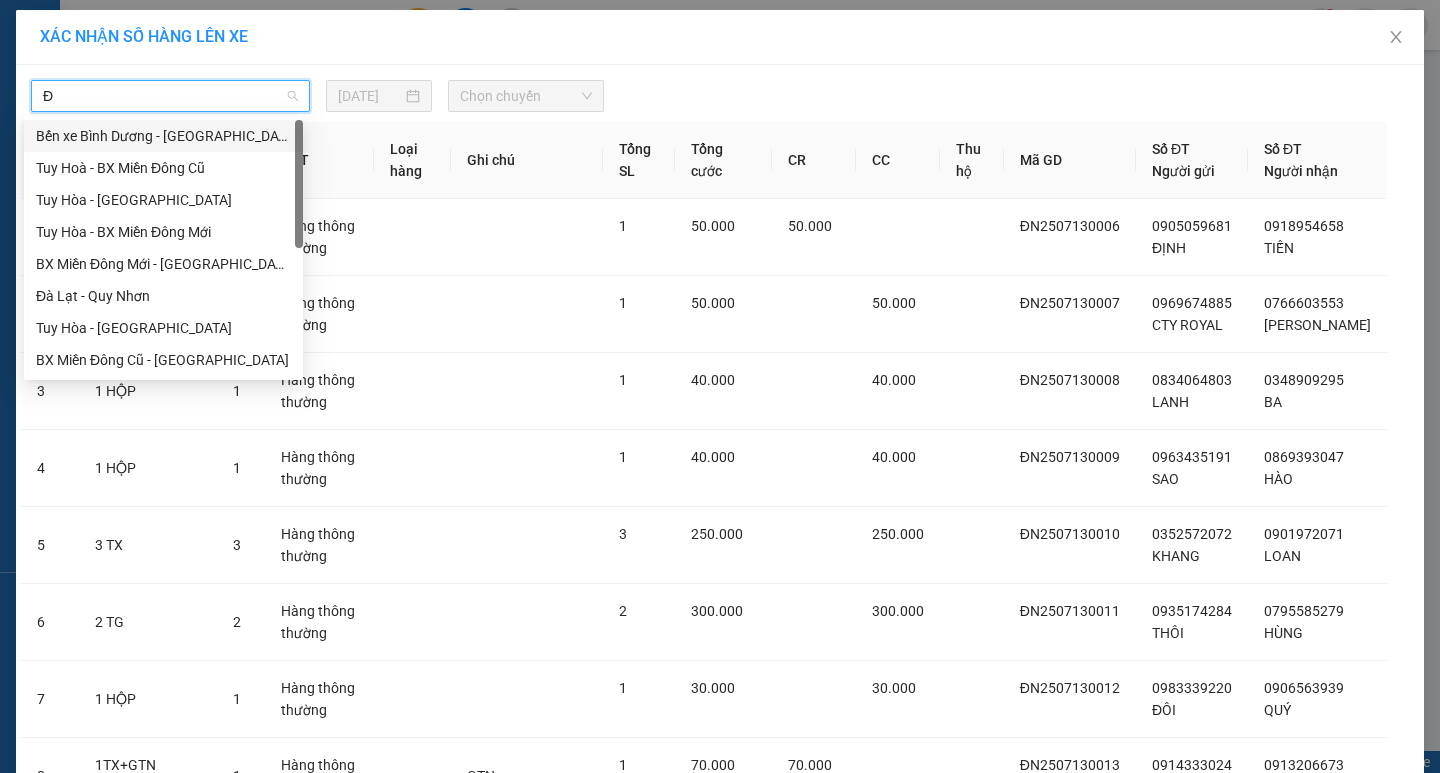 type on "ĐA" 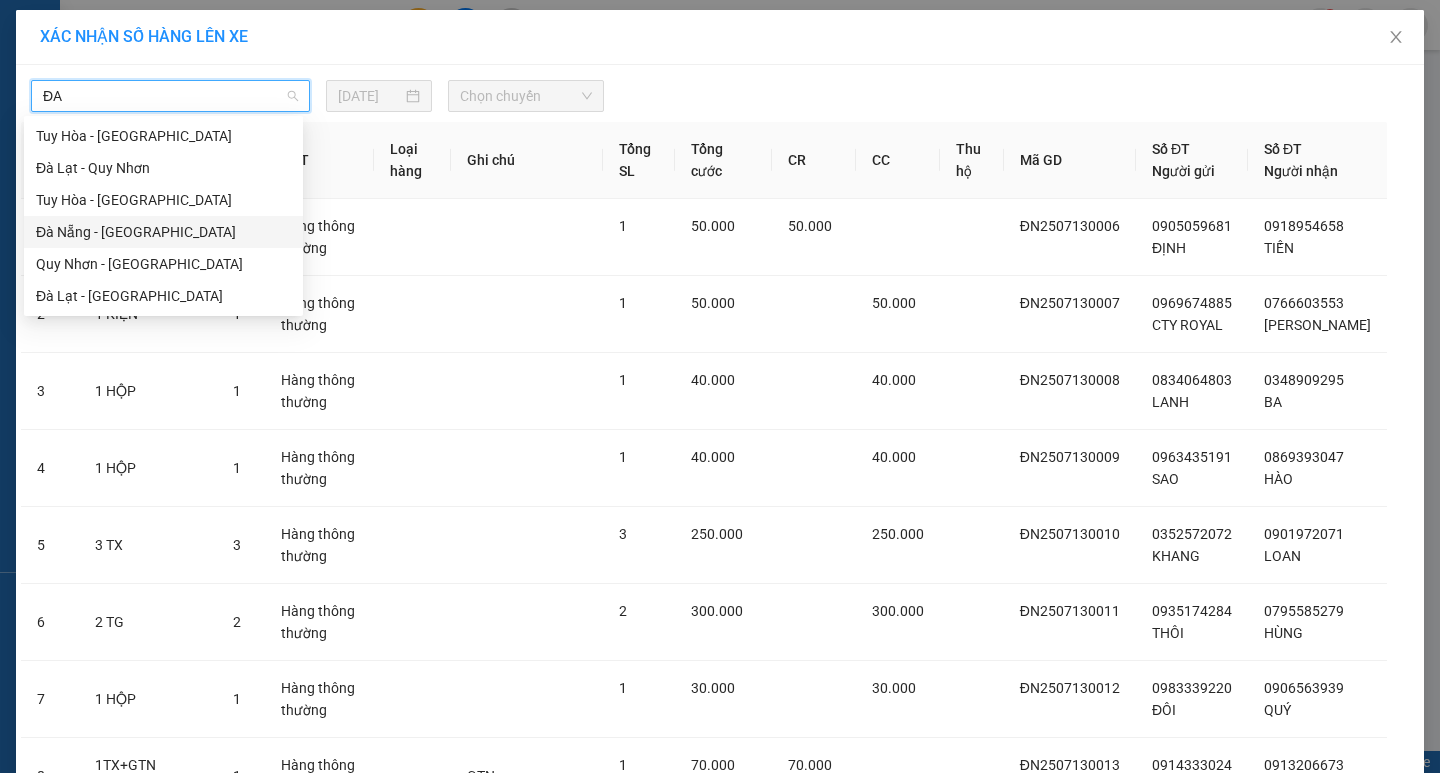 click on "Đà Nẵng - [GEOGRAPHIC_DATA]" at bounding box center [163, 232] 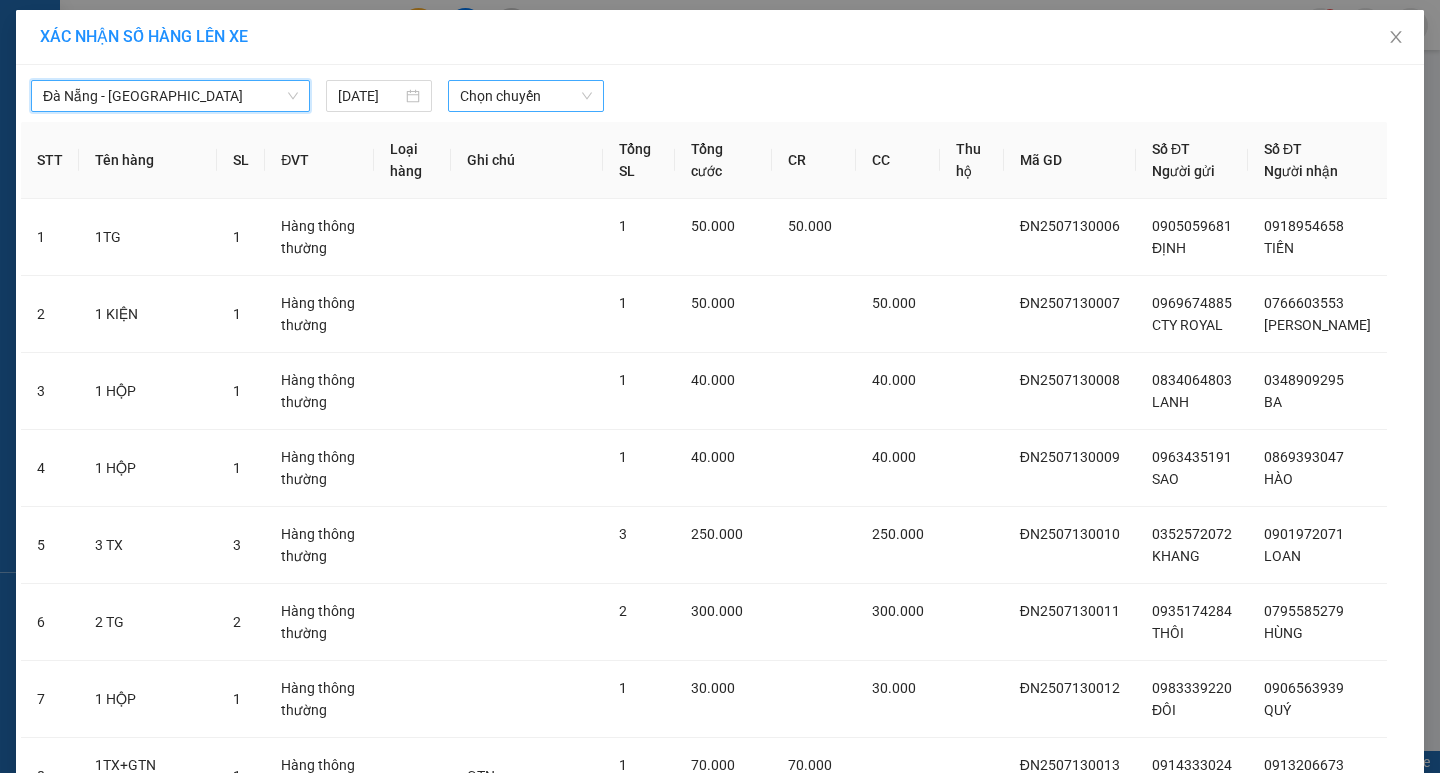click on "Chọn chuyến" at bounding box center (526, 96) 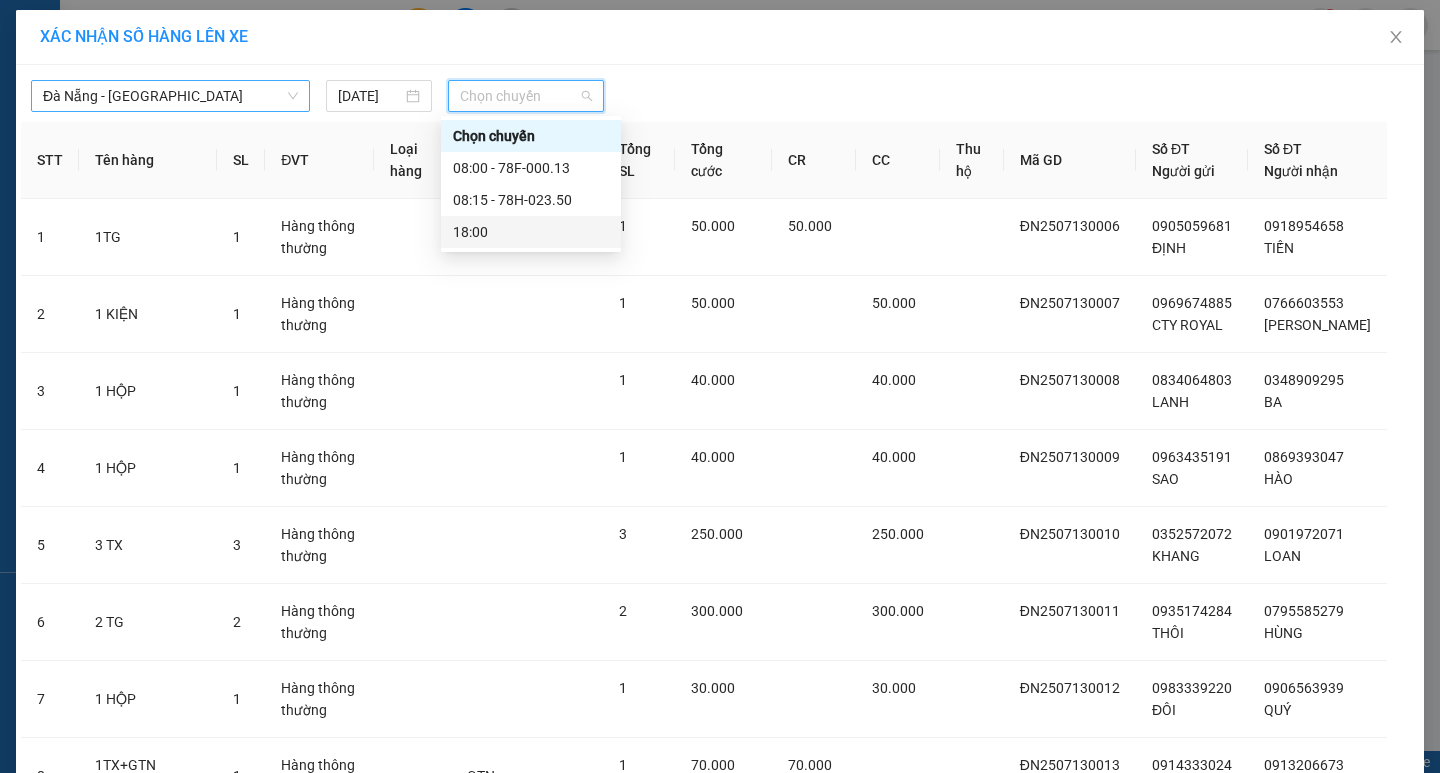 drag, startPoint x: 469, startPoint y: 224, endPoint x: 483, endPoint y: 224, distance: 14 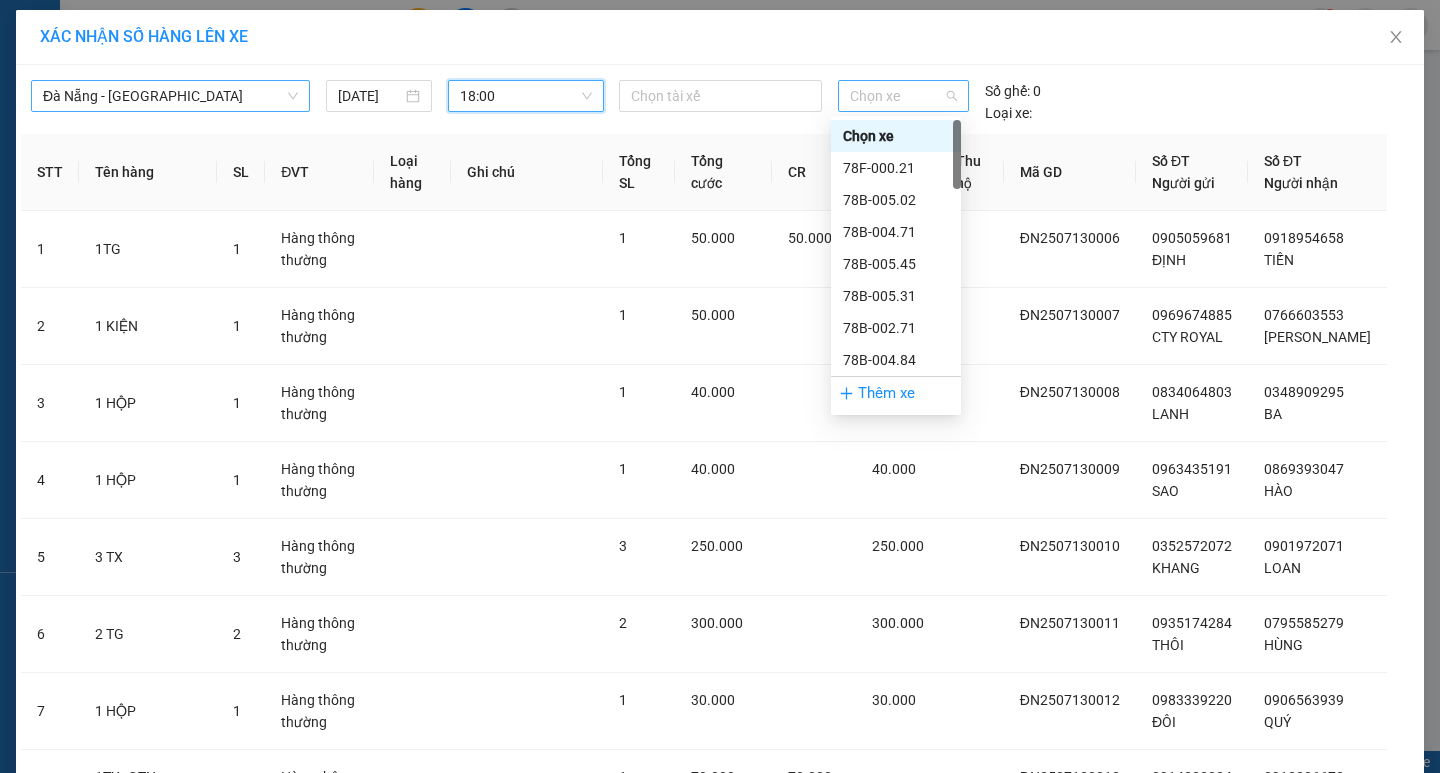 click on "Chọn xe" at bounding box center (903, 96) 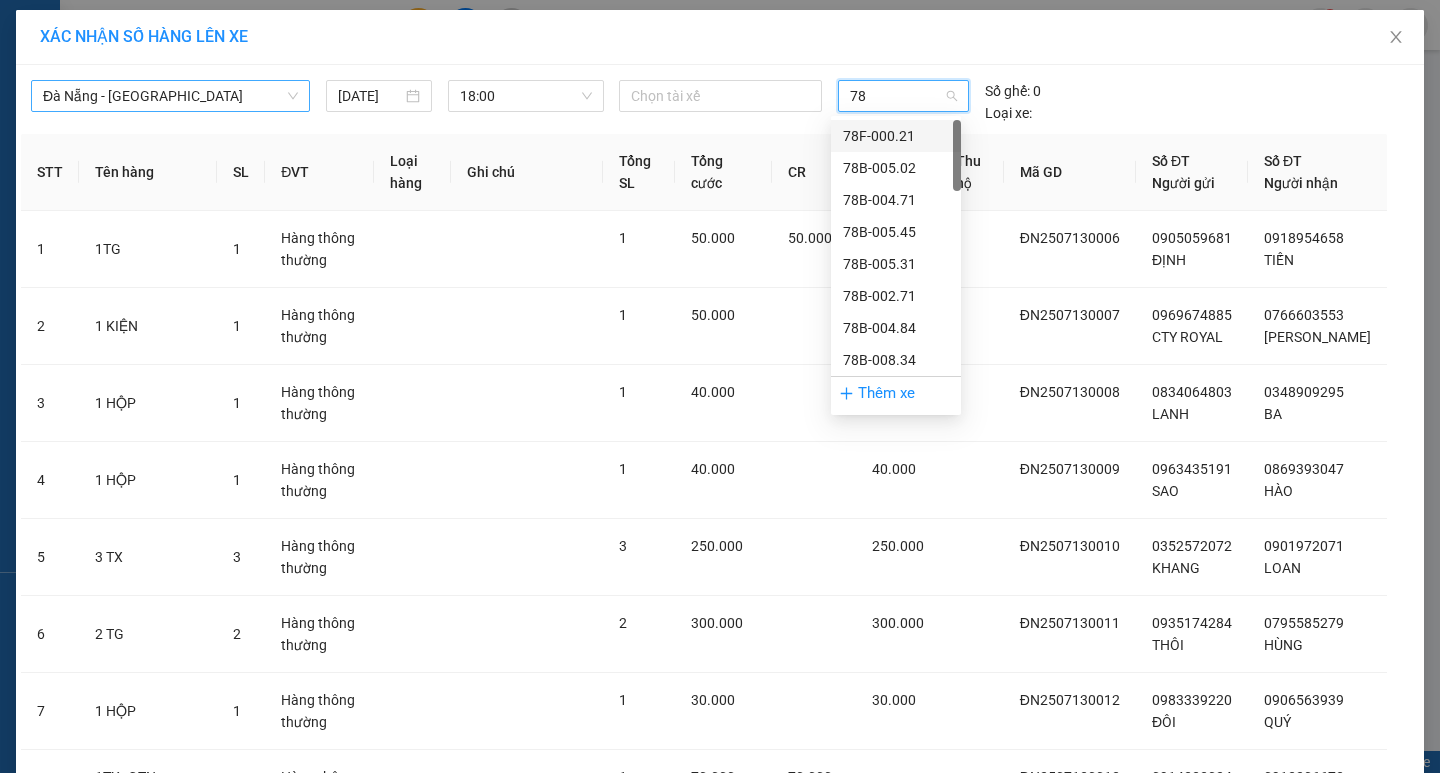 type on "78F" 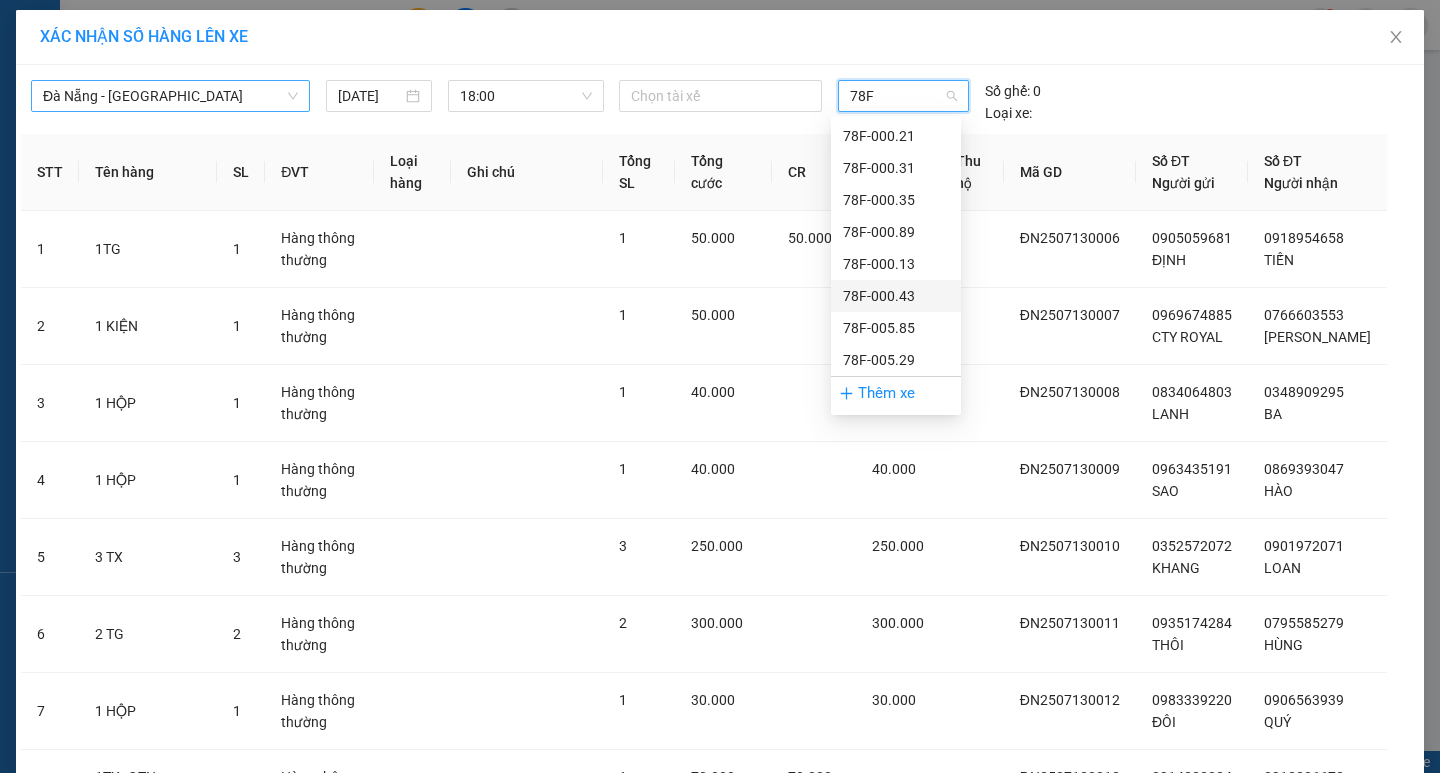 click on "78F-000.43" at bounding box center [896, 296] 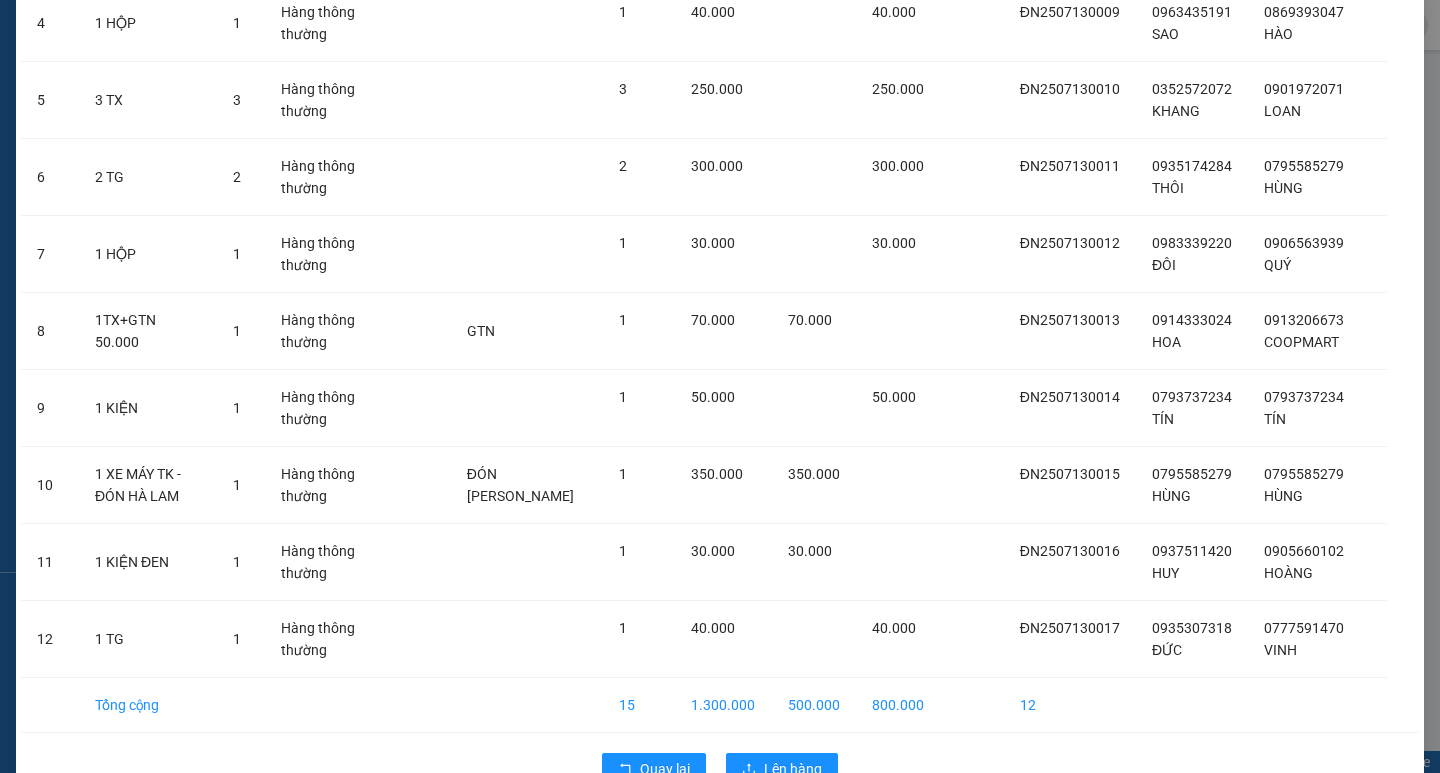 scroll, scrollTop: 518, scrollLeft: 0, axis: vertical 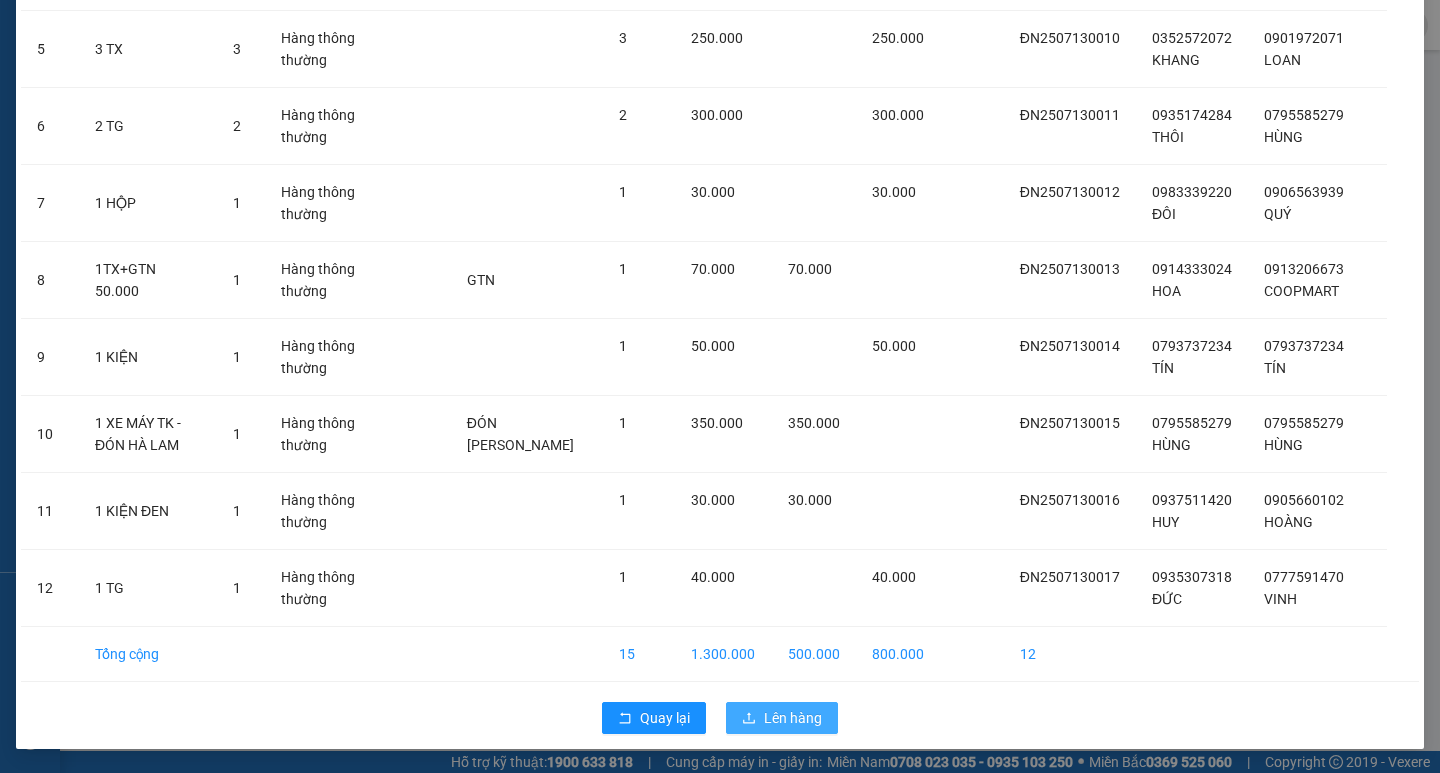click on "Lên hàng" at bounding box center (793, 718) 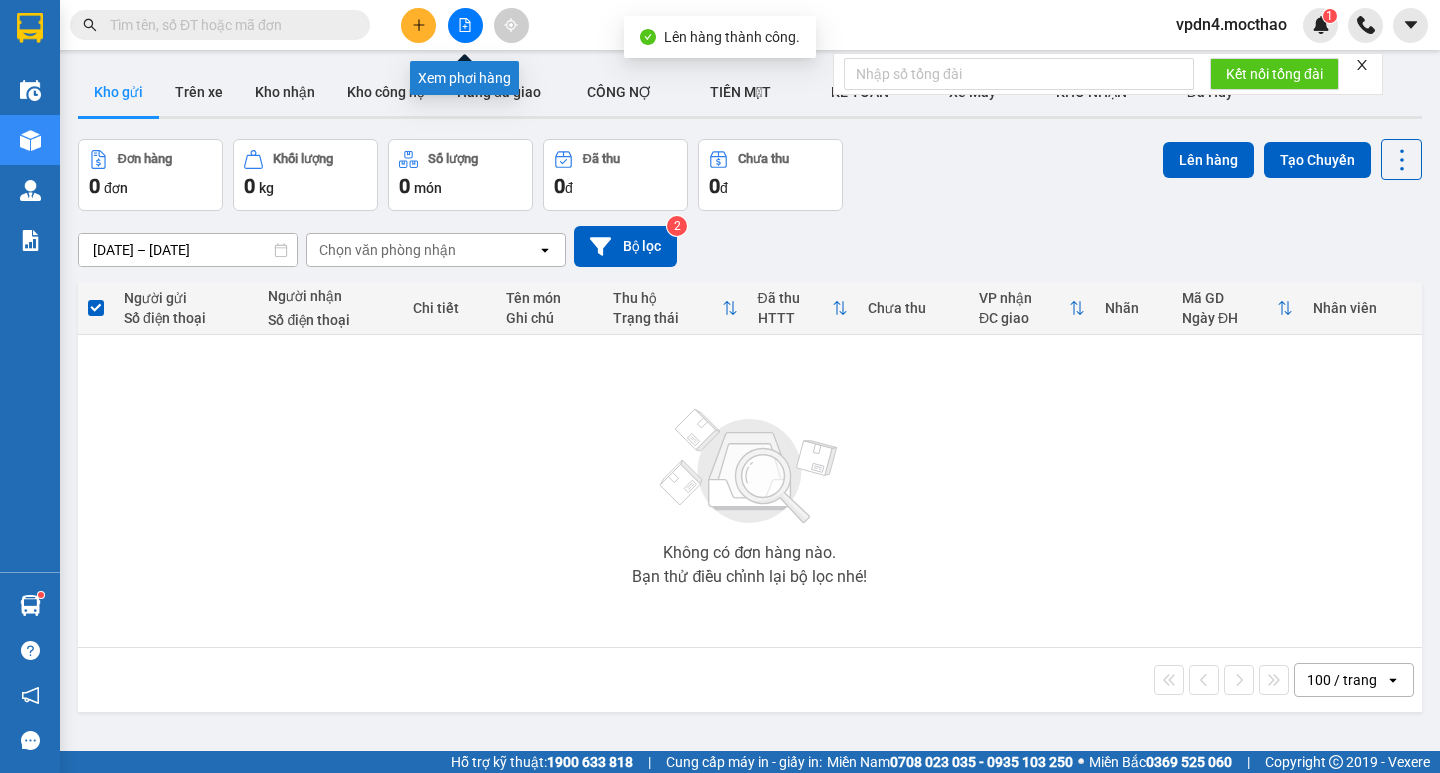 click 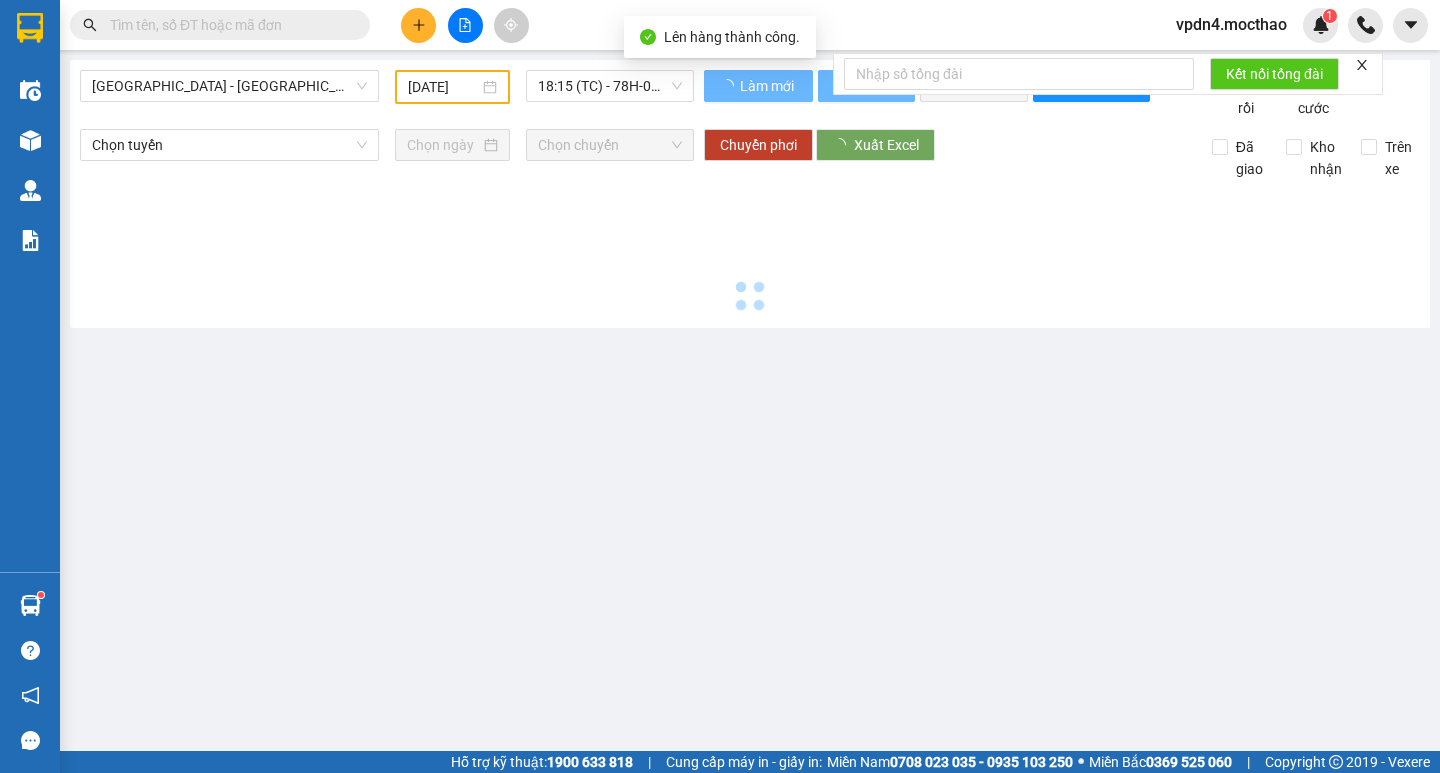 type on "[DATE]" 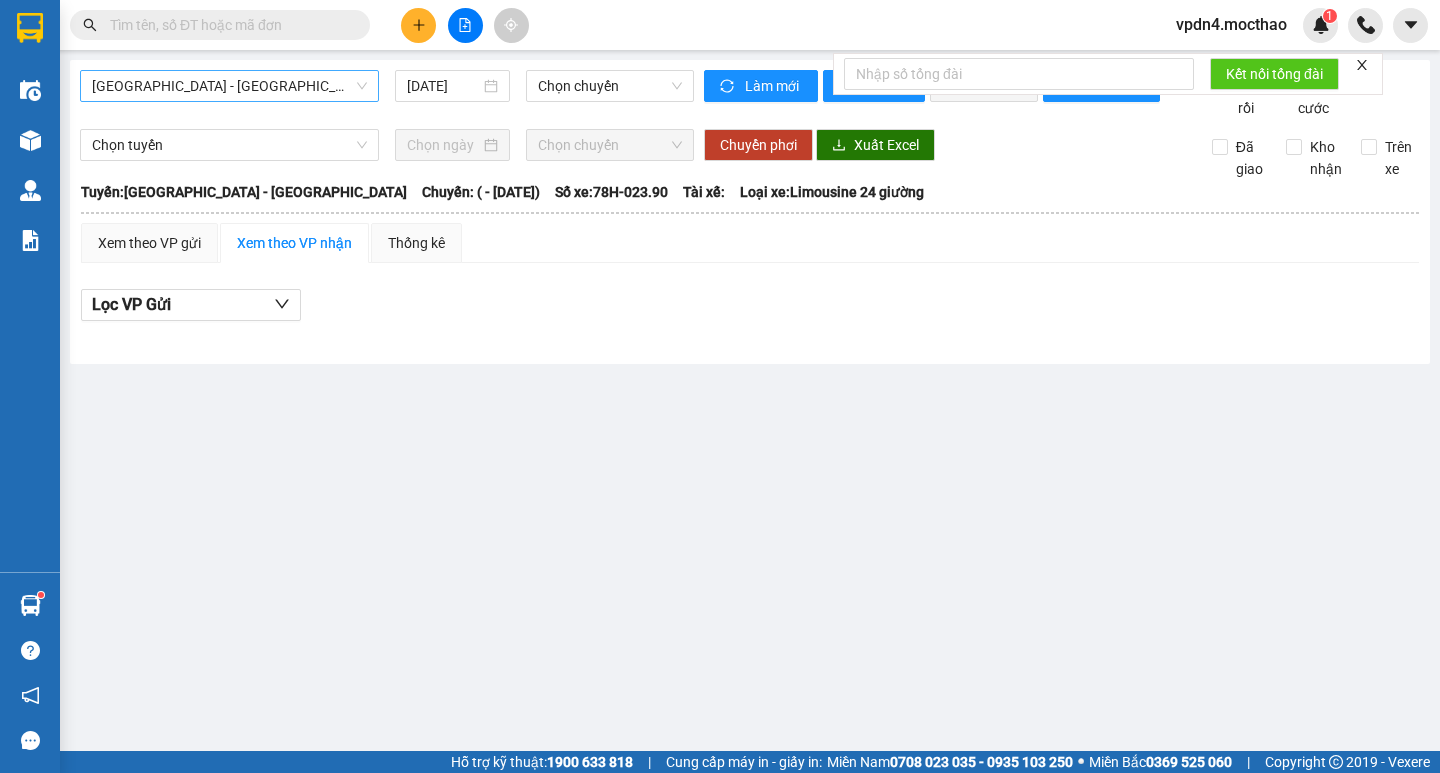 click on "[GEOGRAPHIC_DATA] - [GEOGRAPHIC_DATA]" at bounding box center (229, 86) 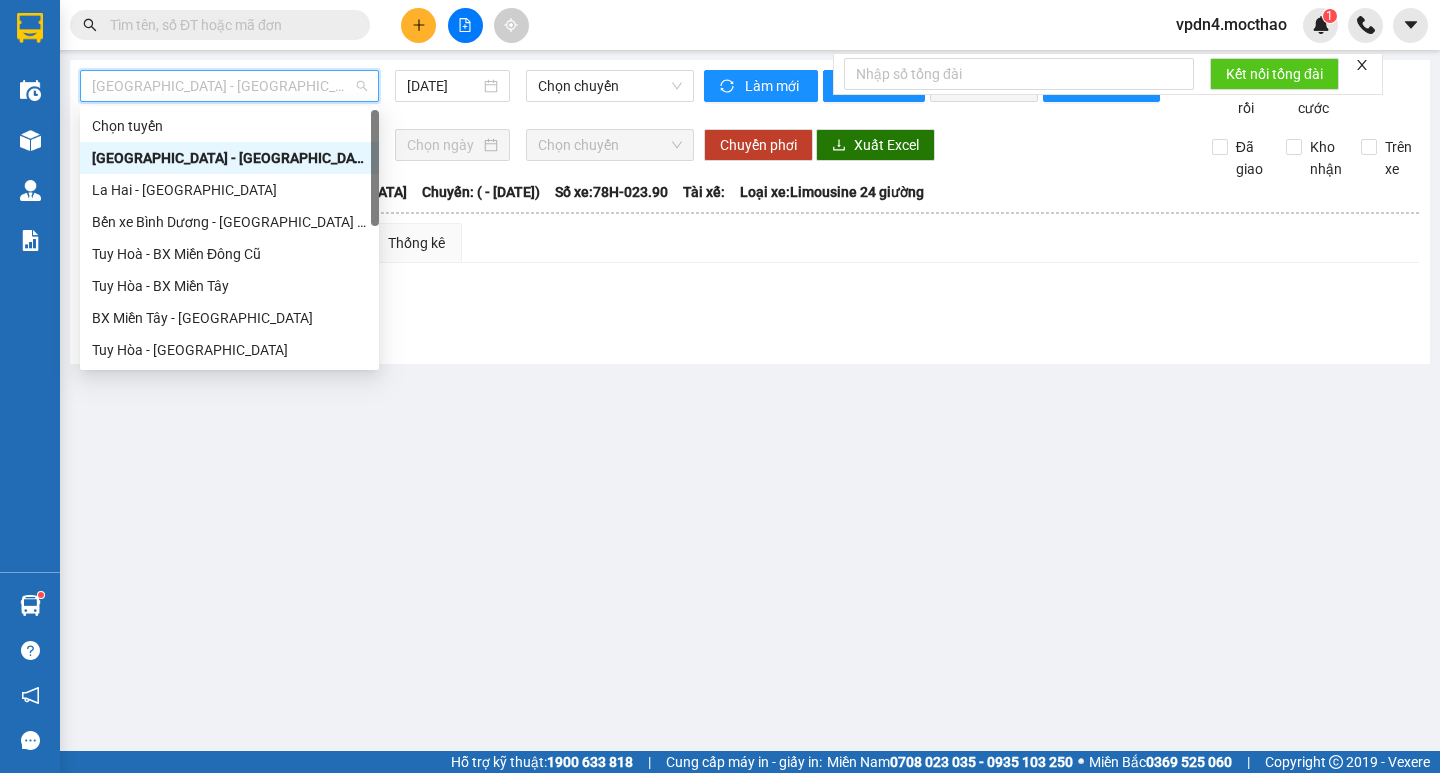 type on "D" 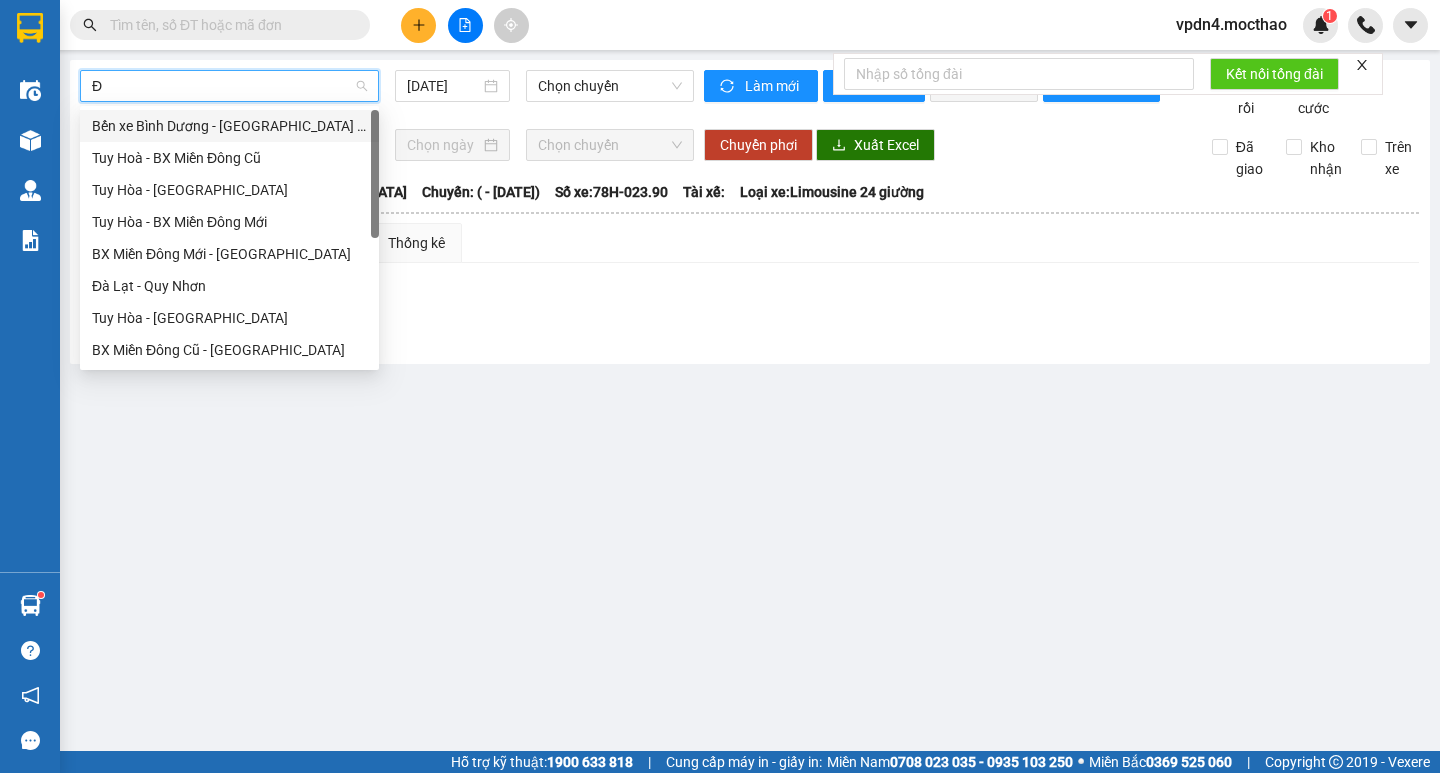 type on "ĐA" 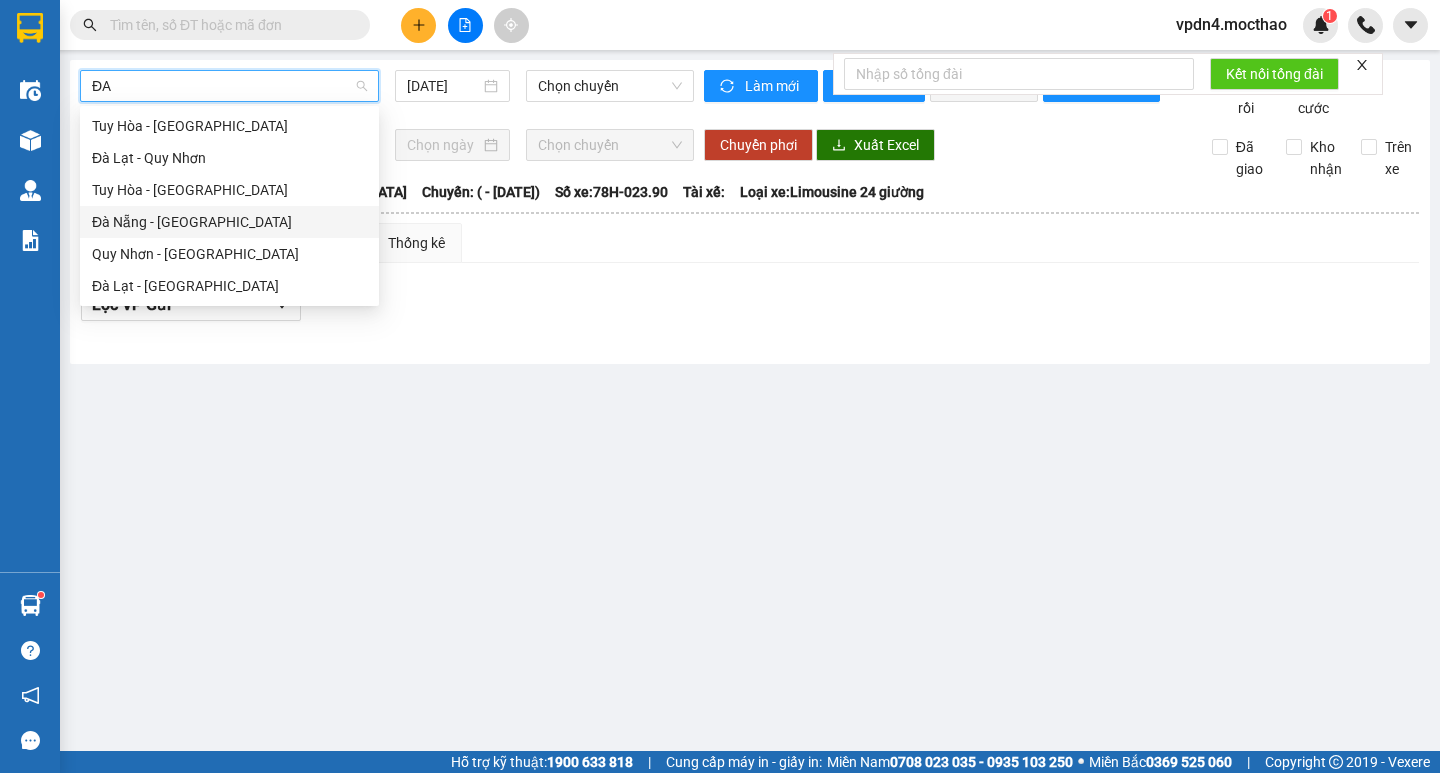 click on "Đà Nẵng - [GEOGRAPHIC_DATA]" at bounding box center [229, 222] 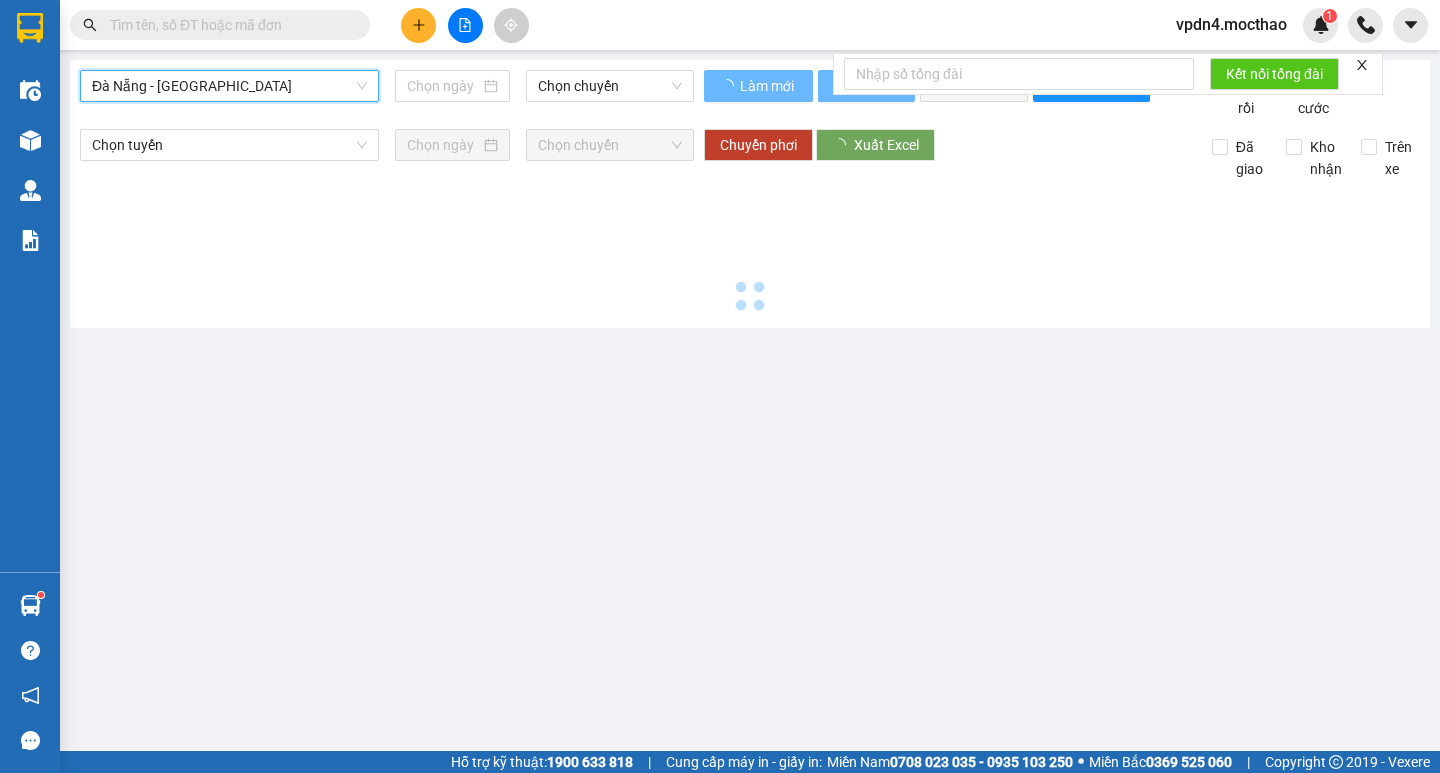 type on "[DATE]" 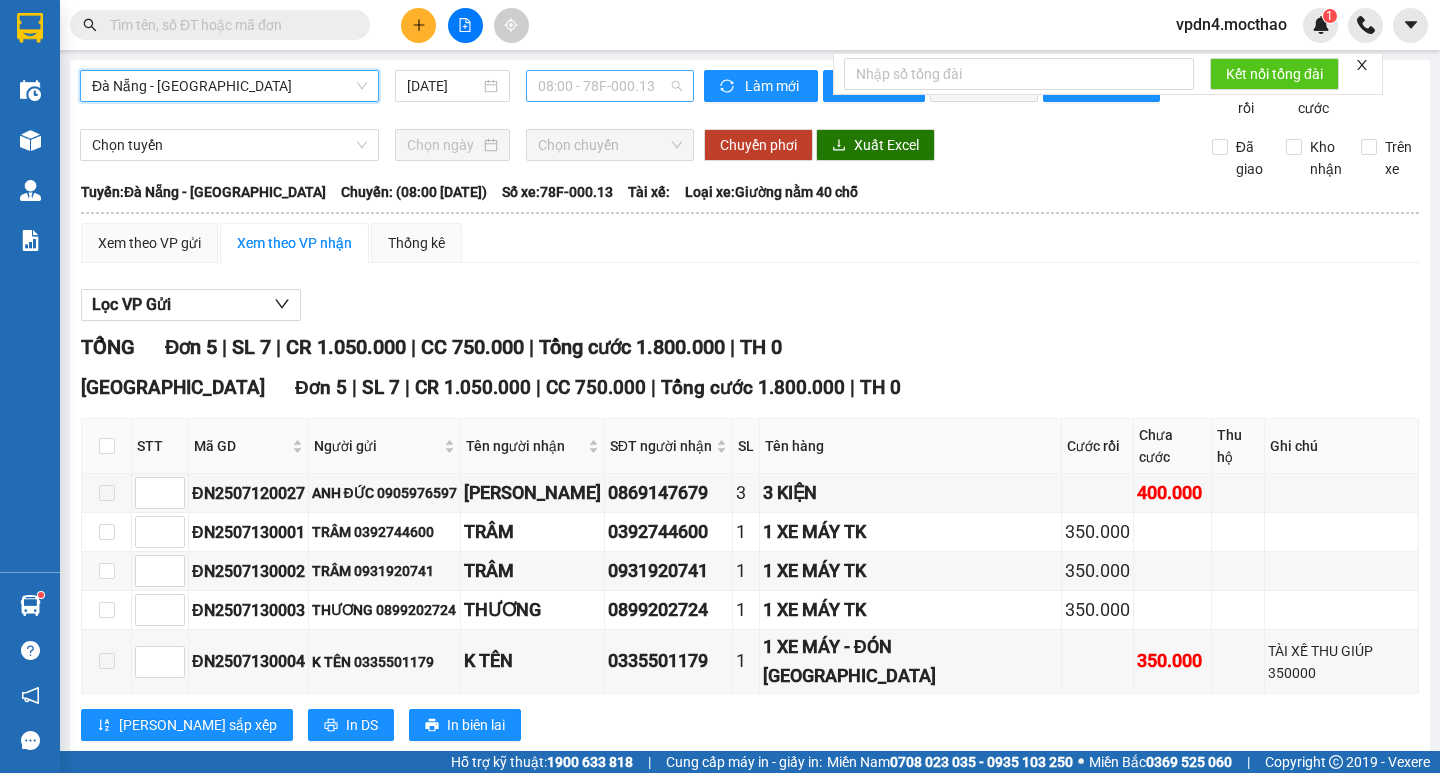 click on "08:00     - 78F-000.13" at bounding box center (610, 86) 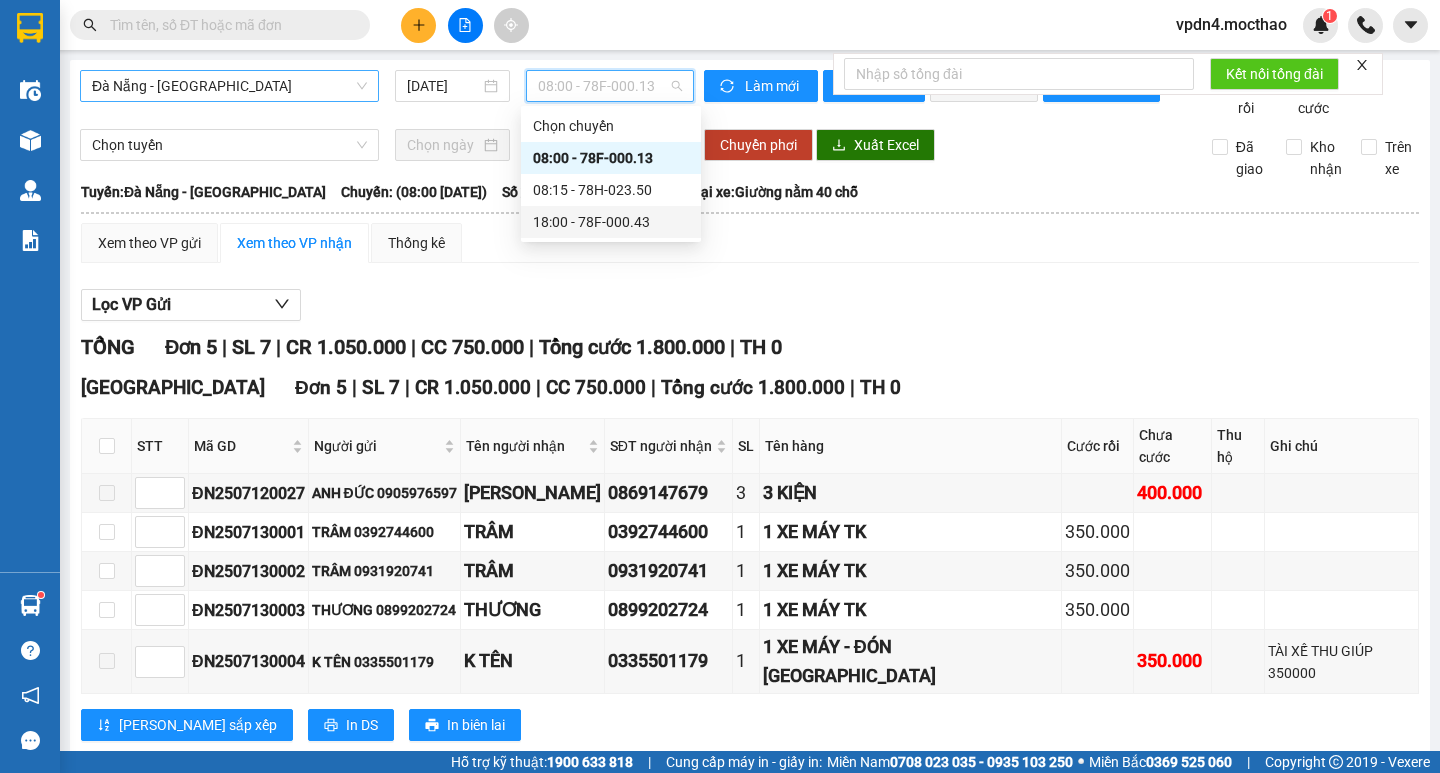 click on "18:00     - 78F-000.43" at bounding box center (611, 222) 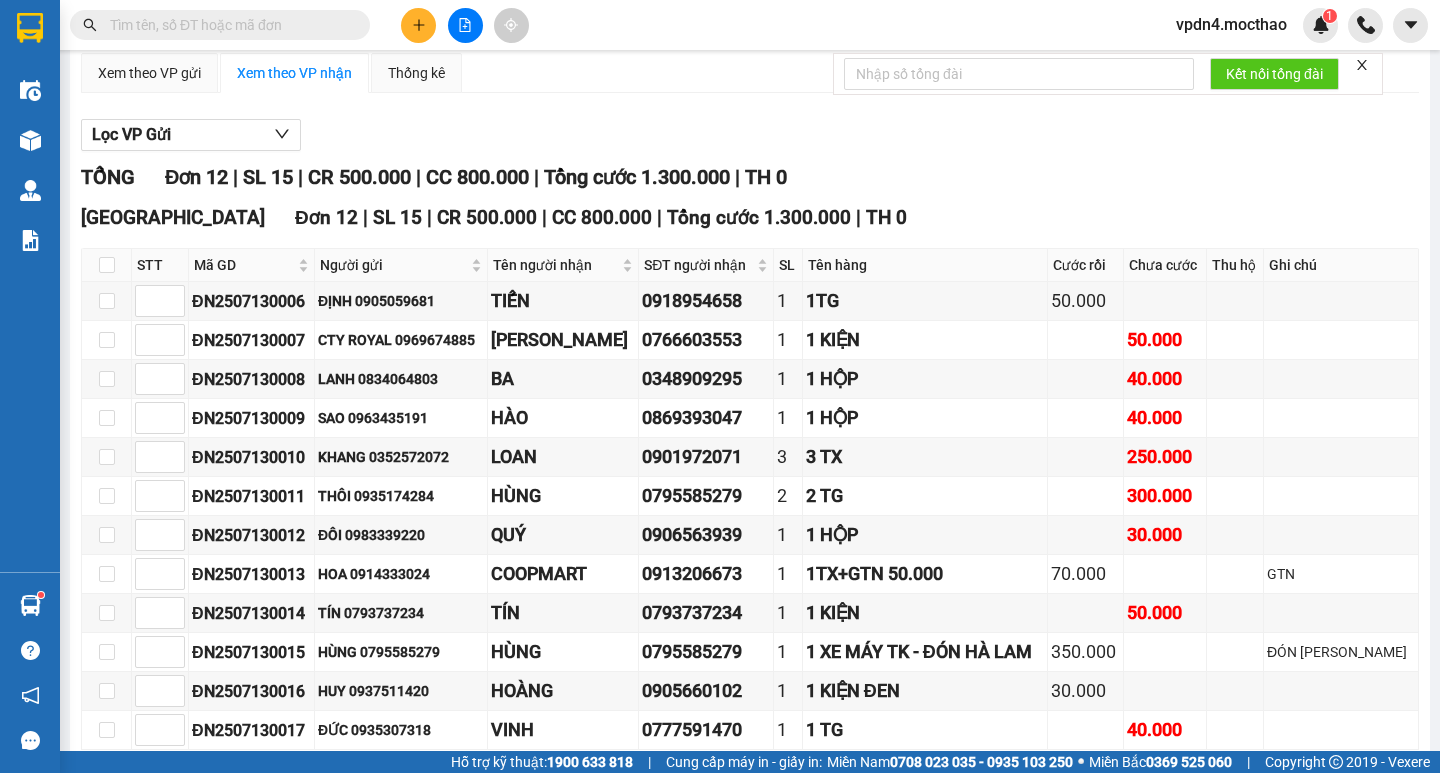 scroll, scrollTop: 167, scrollLeft: 0, axis: vertical 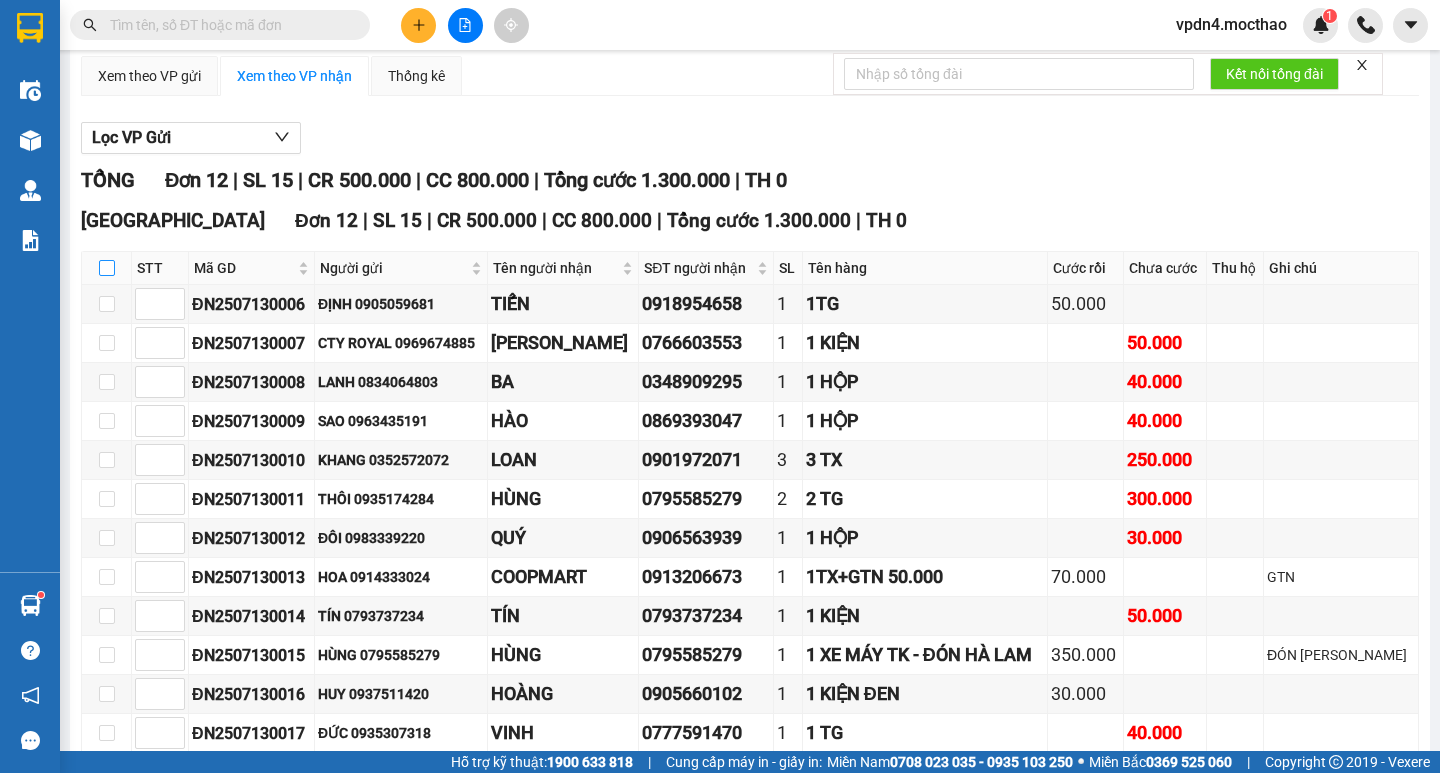 click at bounding box center (107, 268) 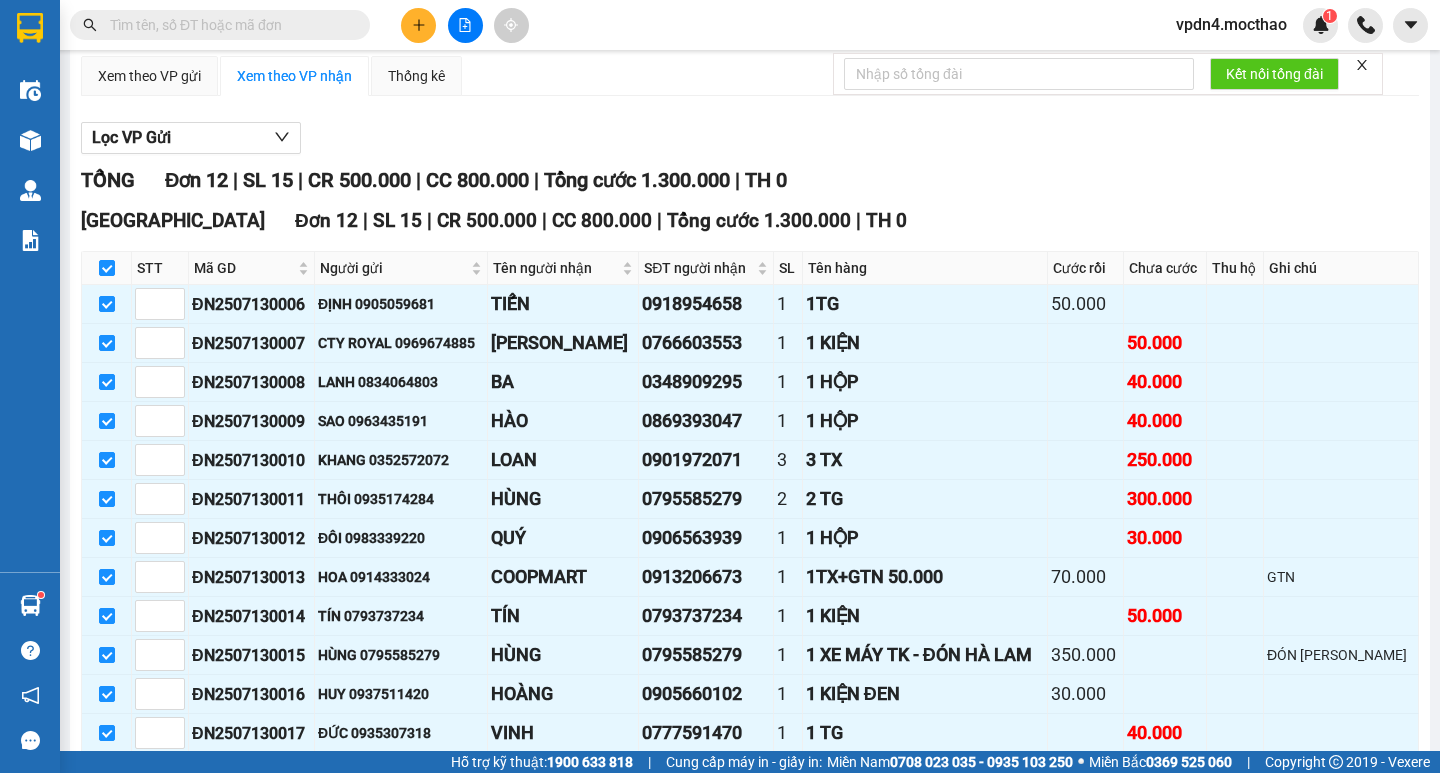 scroll, scrollTop: 294, scrollLeft: 0, axis: vertical 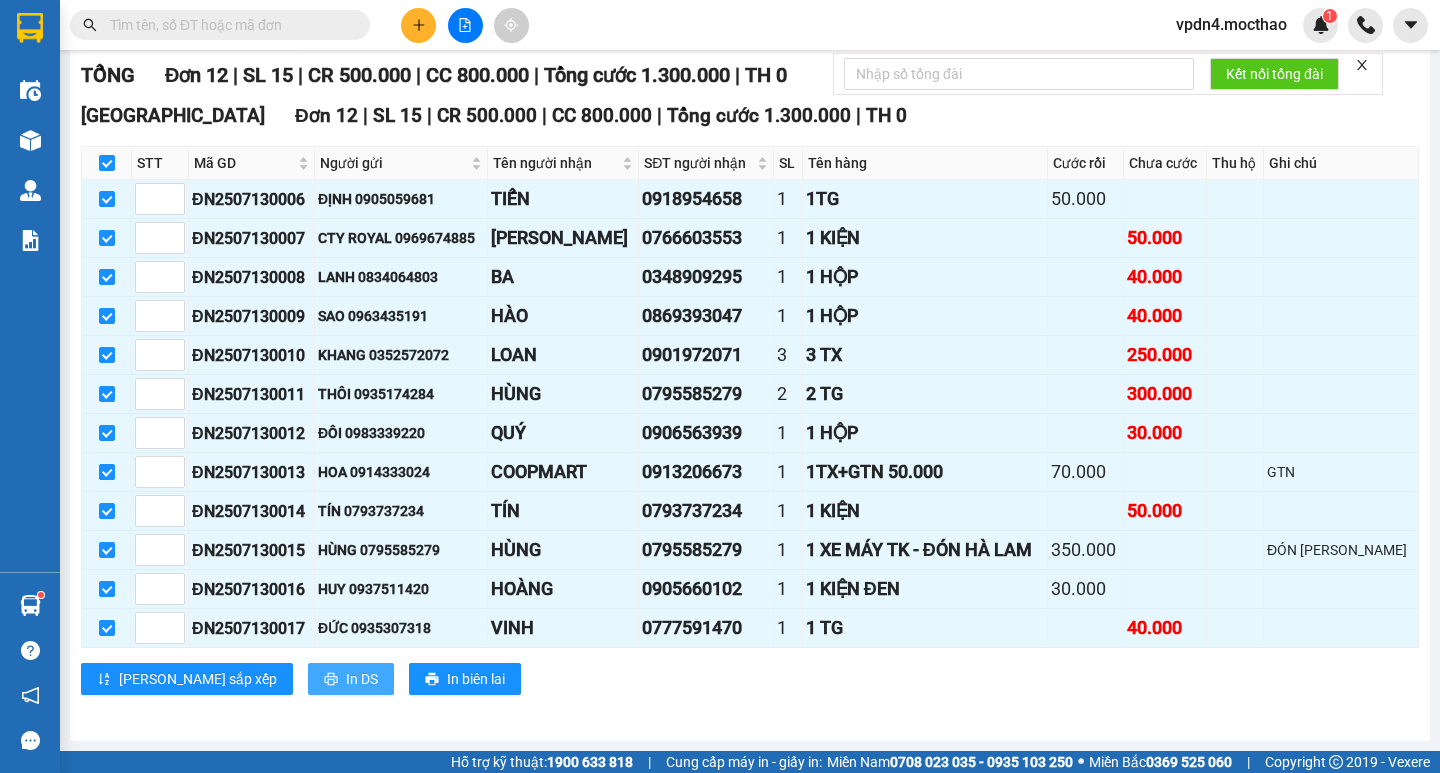click on "In DS" at bounding box center [362, 679] 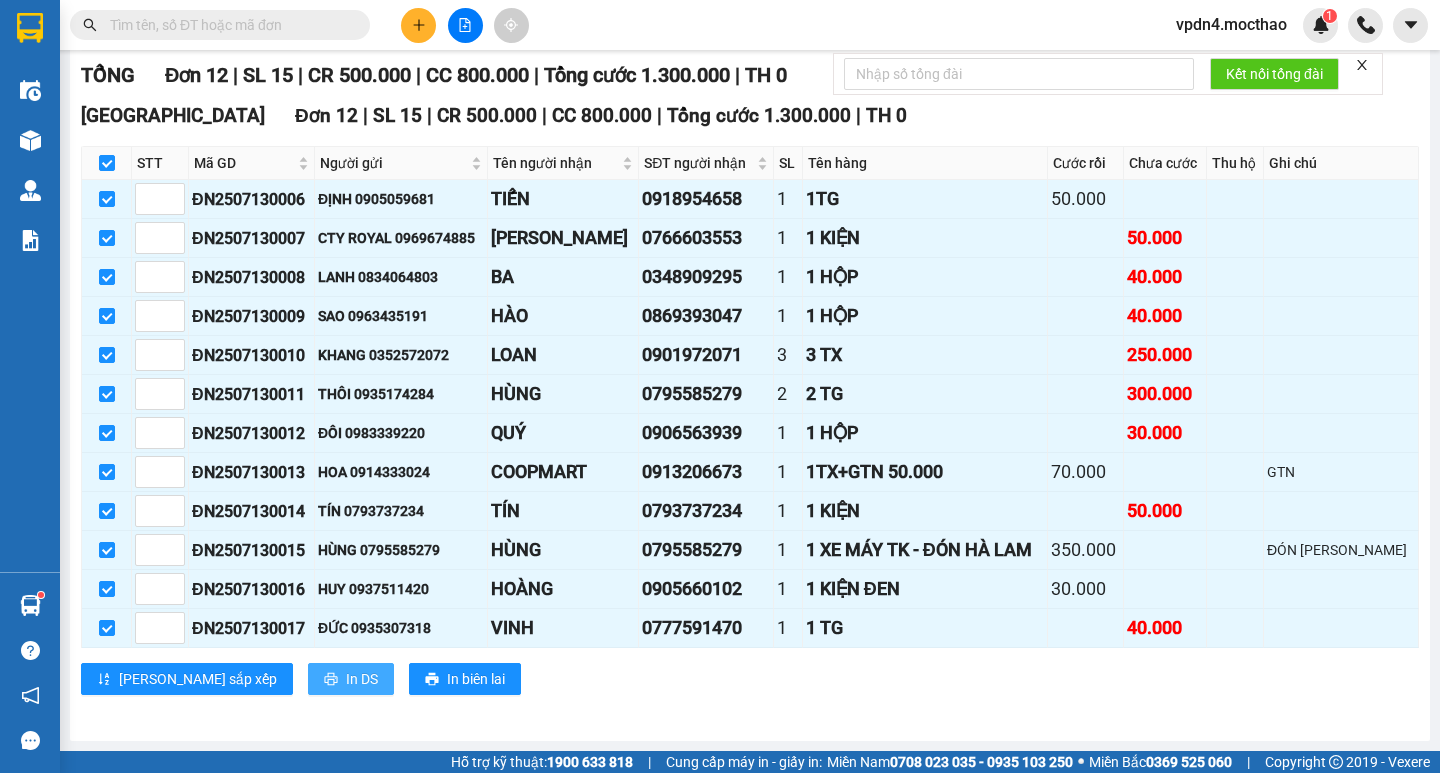 scroll, scrollTop: 0, scrollLeft: 0, axis: both 